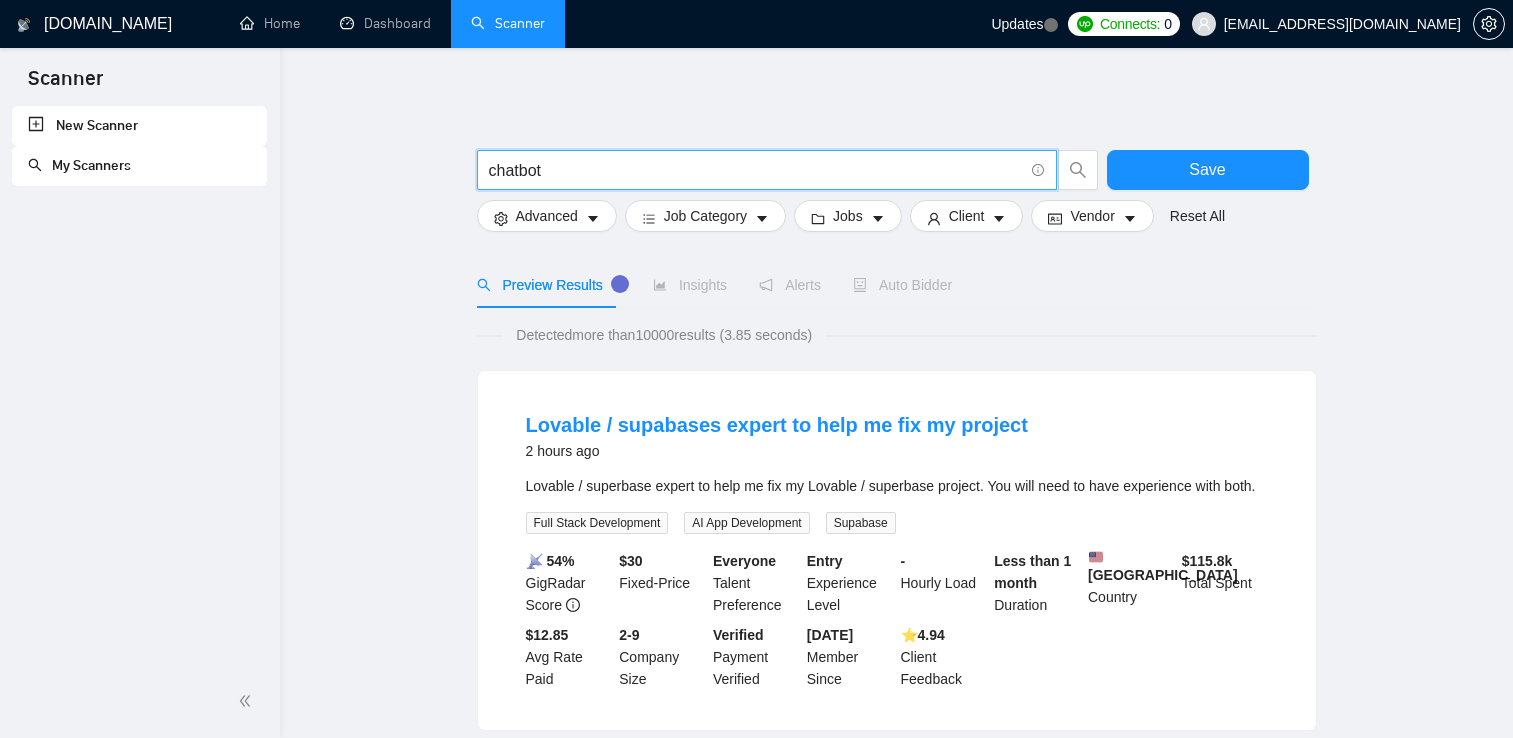 scroll, scrollTop: 0, scrollLeft: 0, axis: both 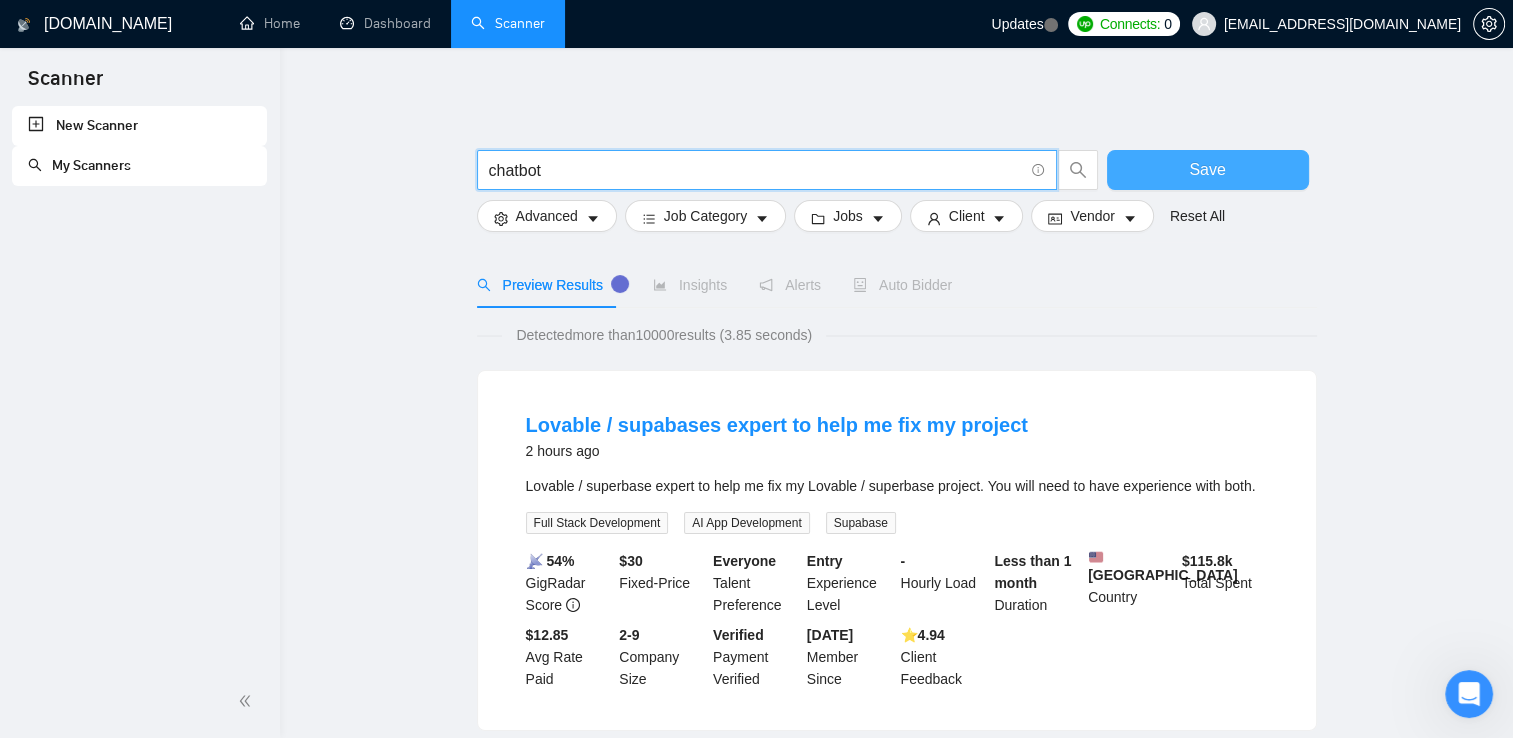 type on "chatbot" 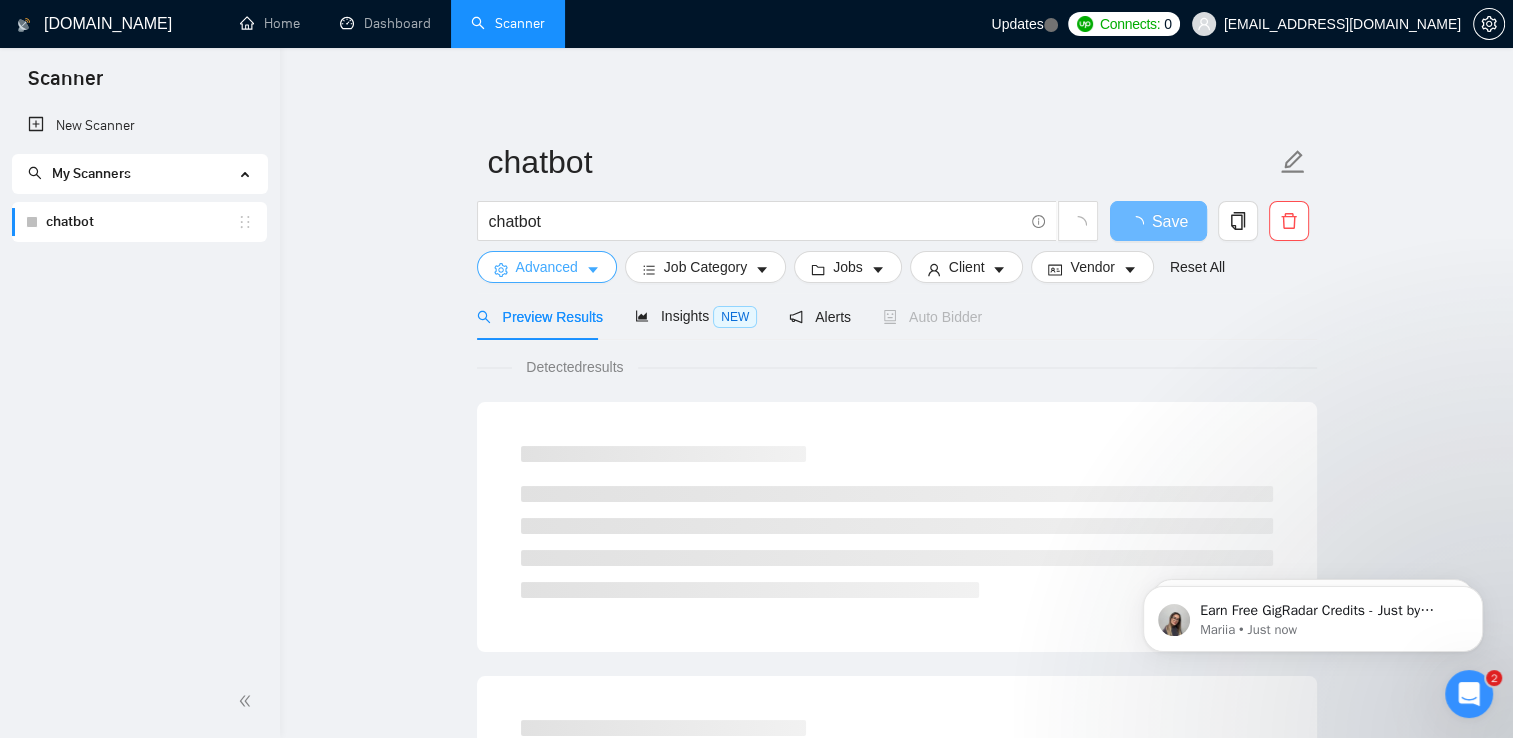 scroll, scrollTop: 0, scrollLeft: 0, axis: both 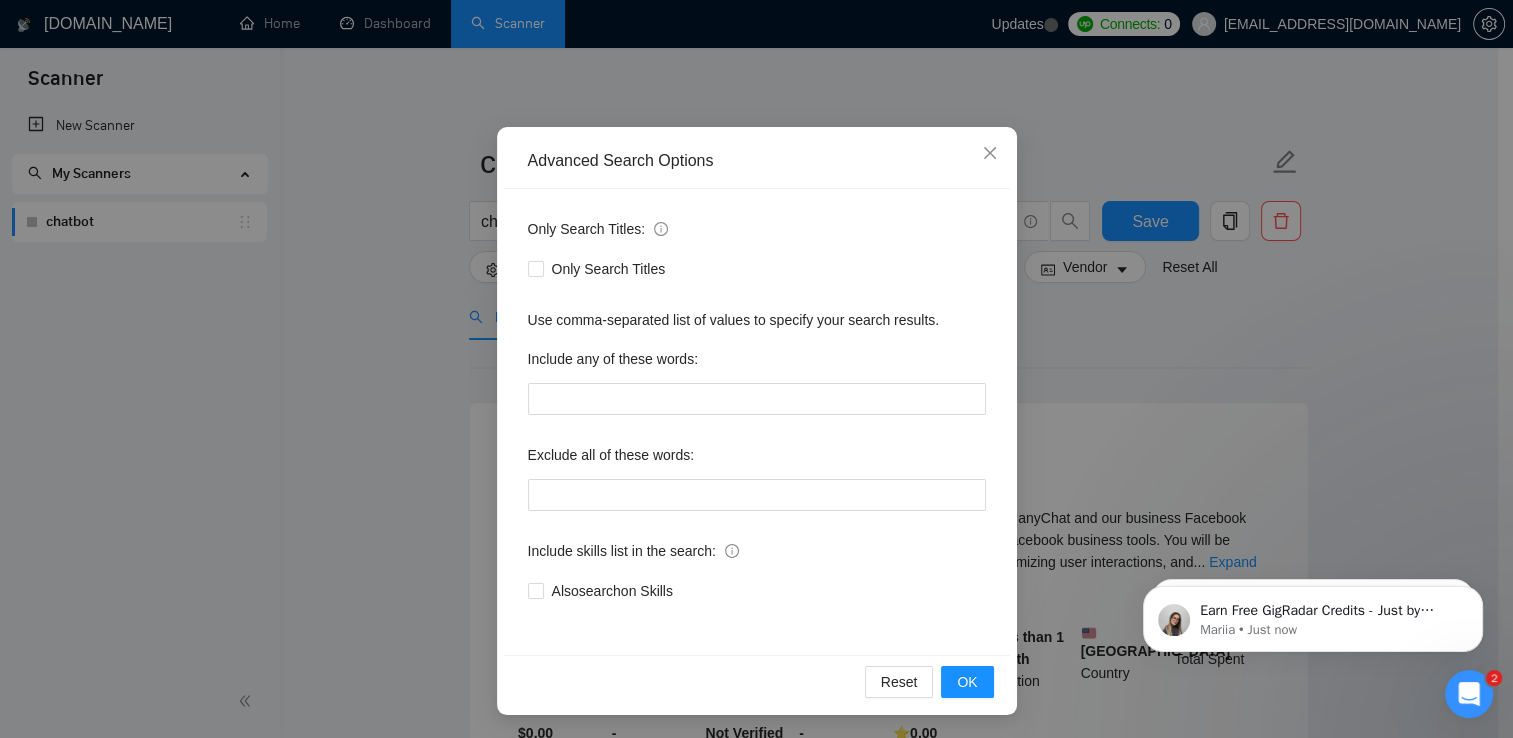 click on "Advanced Search Options Only Search Titles:   Only Search Titles Use comma-separated list of values to specify your search results. Include any of these words: Exclude all of these words: Include skills list in the search:   Also  search  on Skills Reset OK" at bounding box center [756, 369] 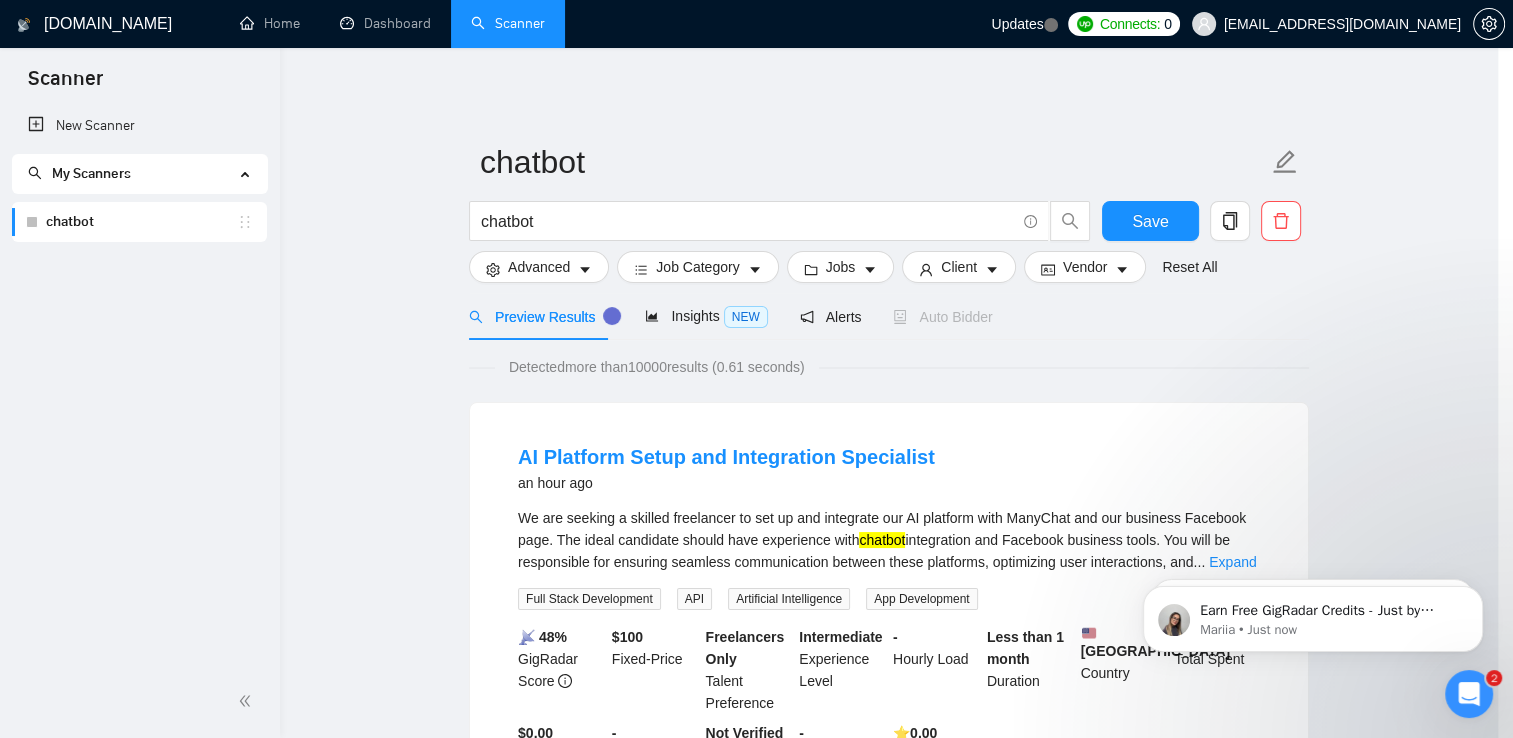 scroll, scrollTop: 0, scrollLeft: 0, axis: both 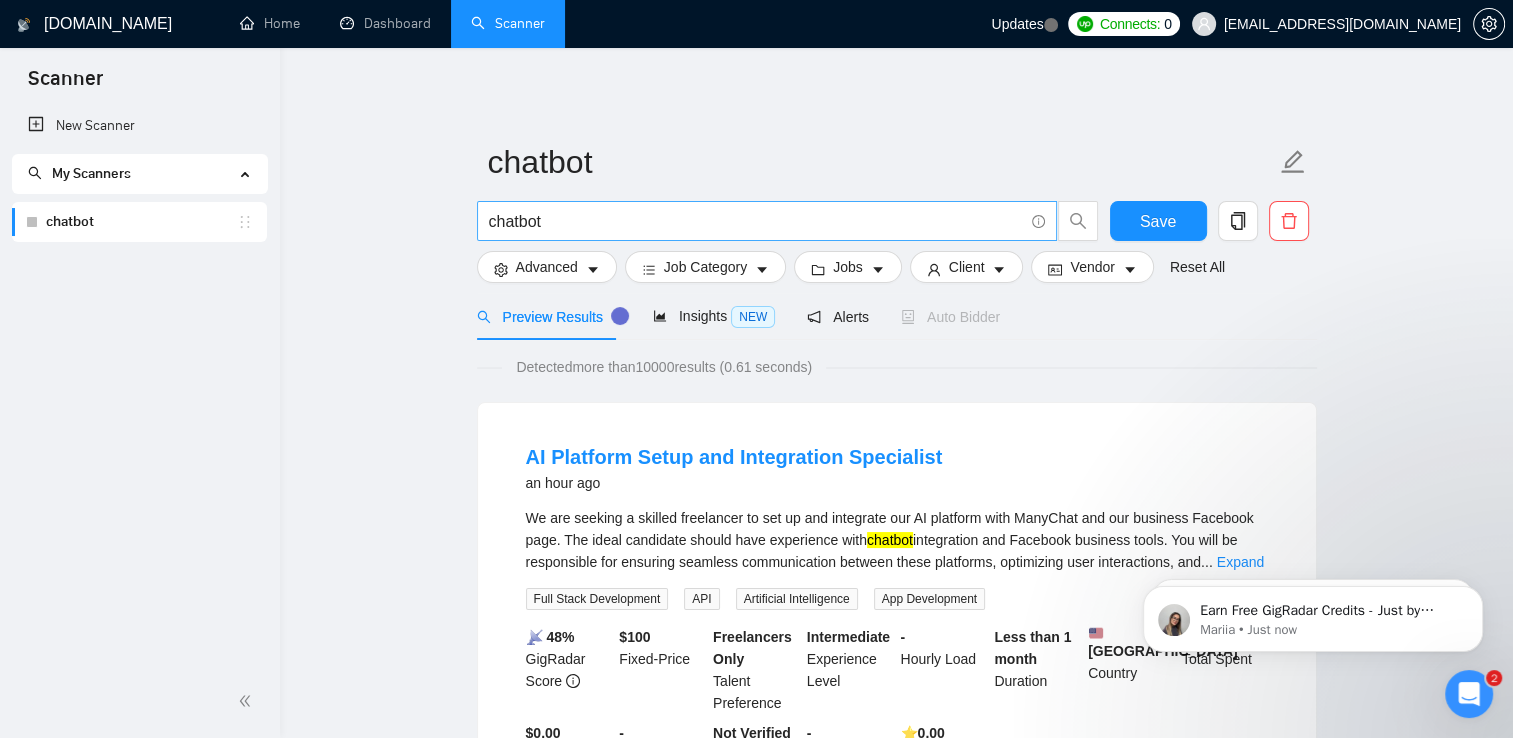 click on "chatbot" at bounding box center (756, 221) 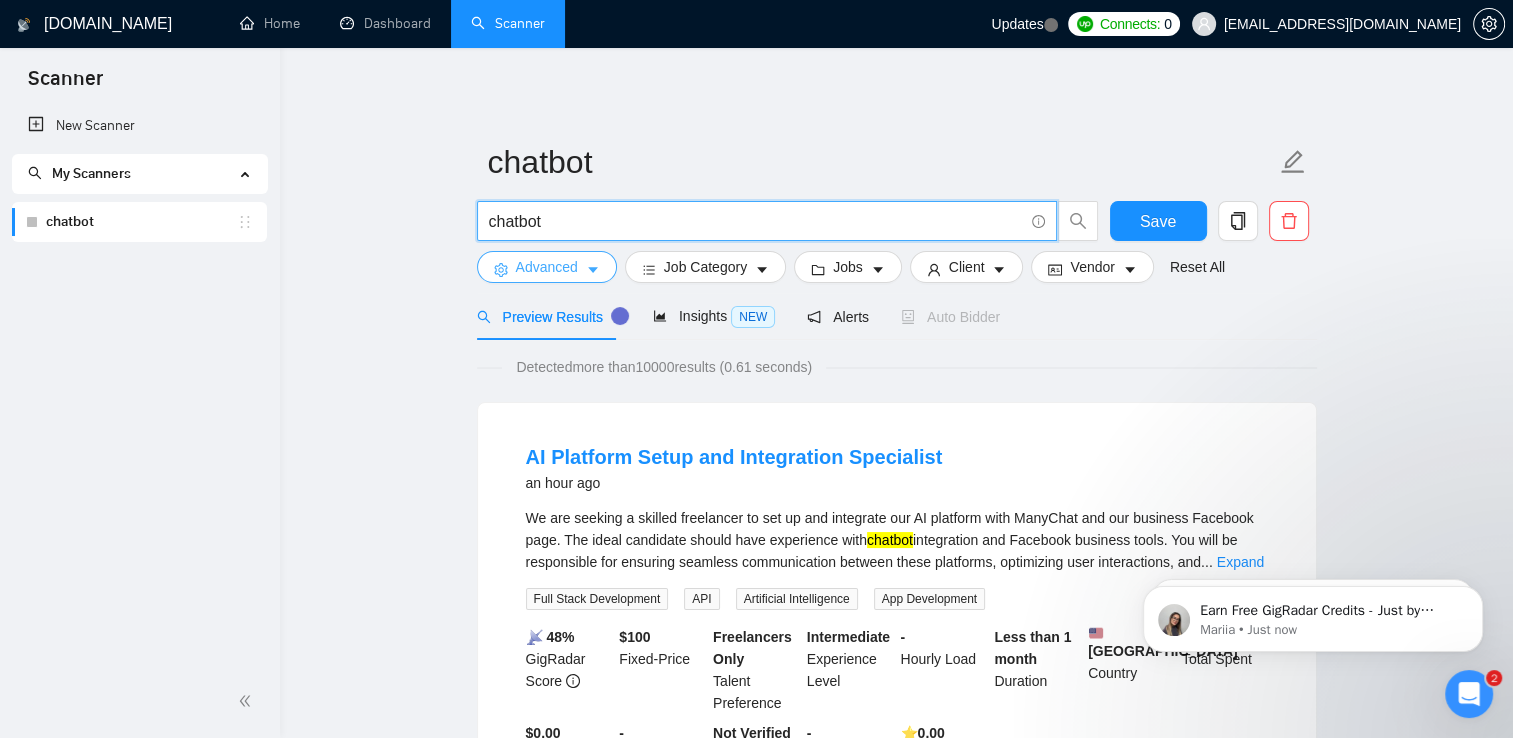 click on "Advanced" at bounding box center (547, 267) 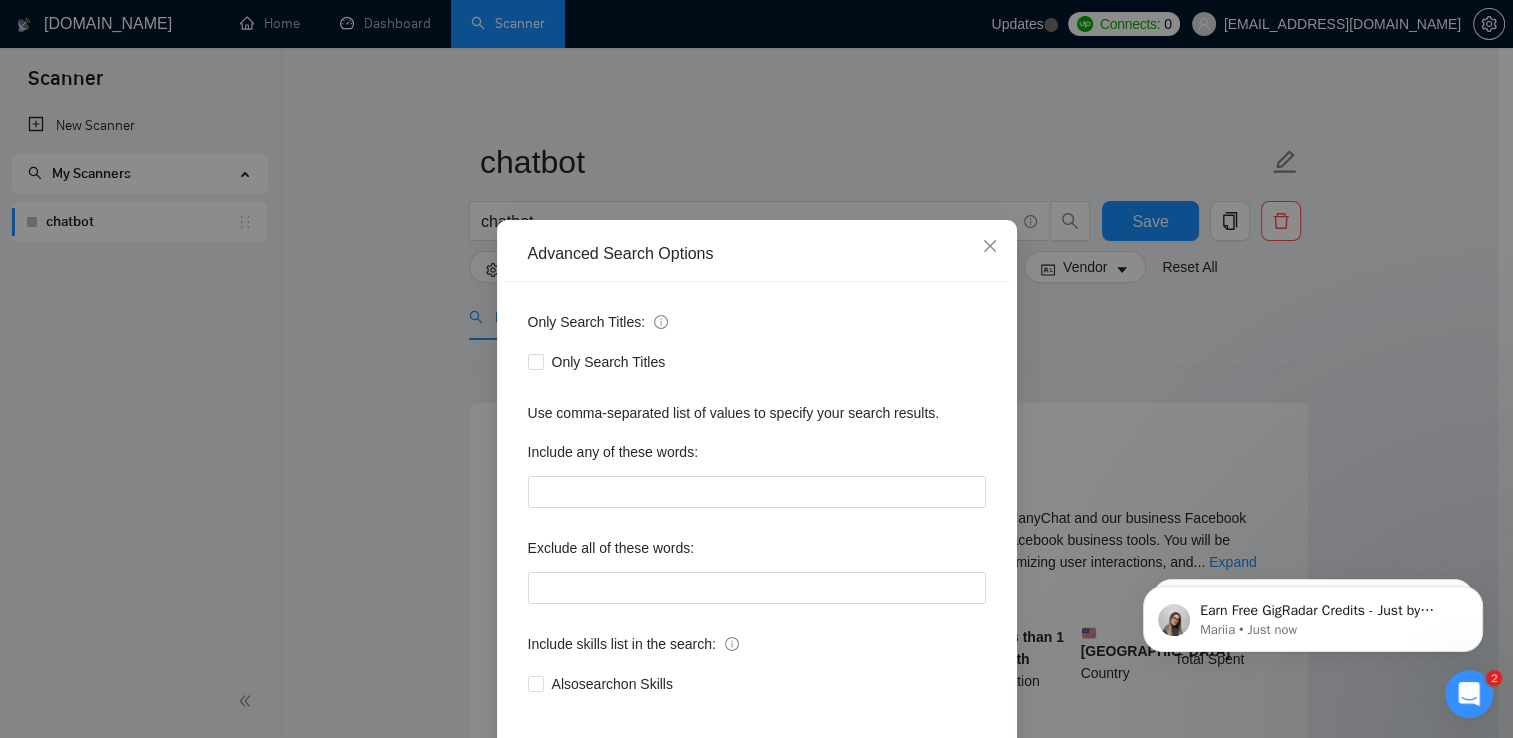 scroll, scrollTop: 93, scrollLeft: 0, axis: vertical 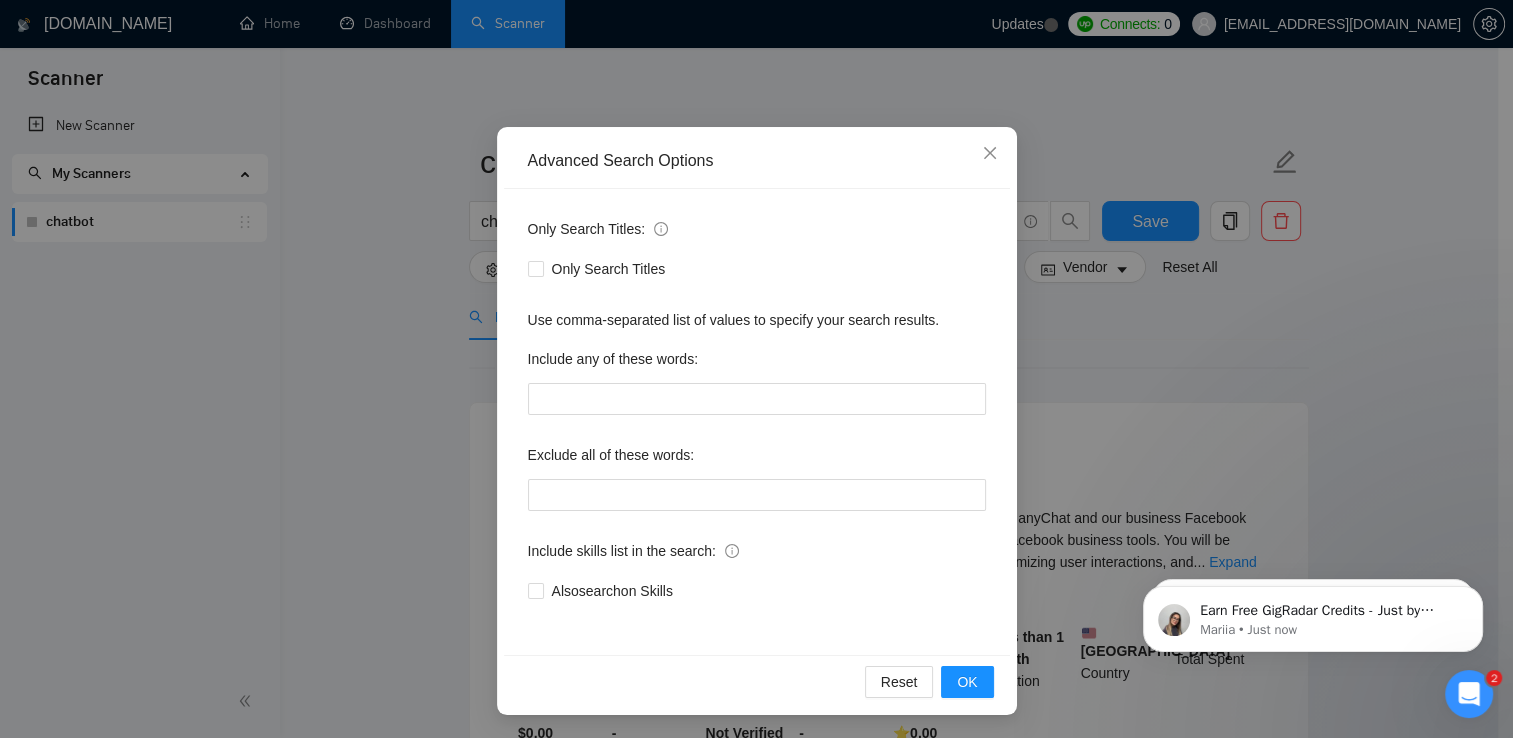 click on "Also  search  on Skills" at bounding box center (612, 591) 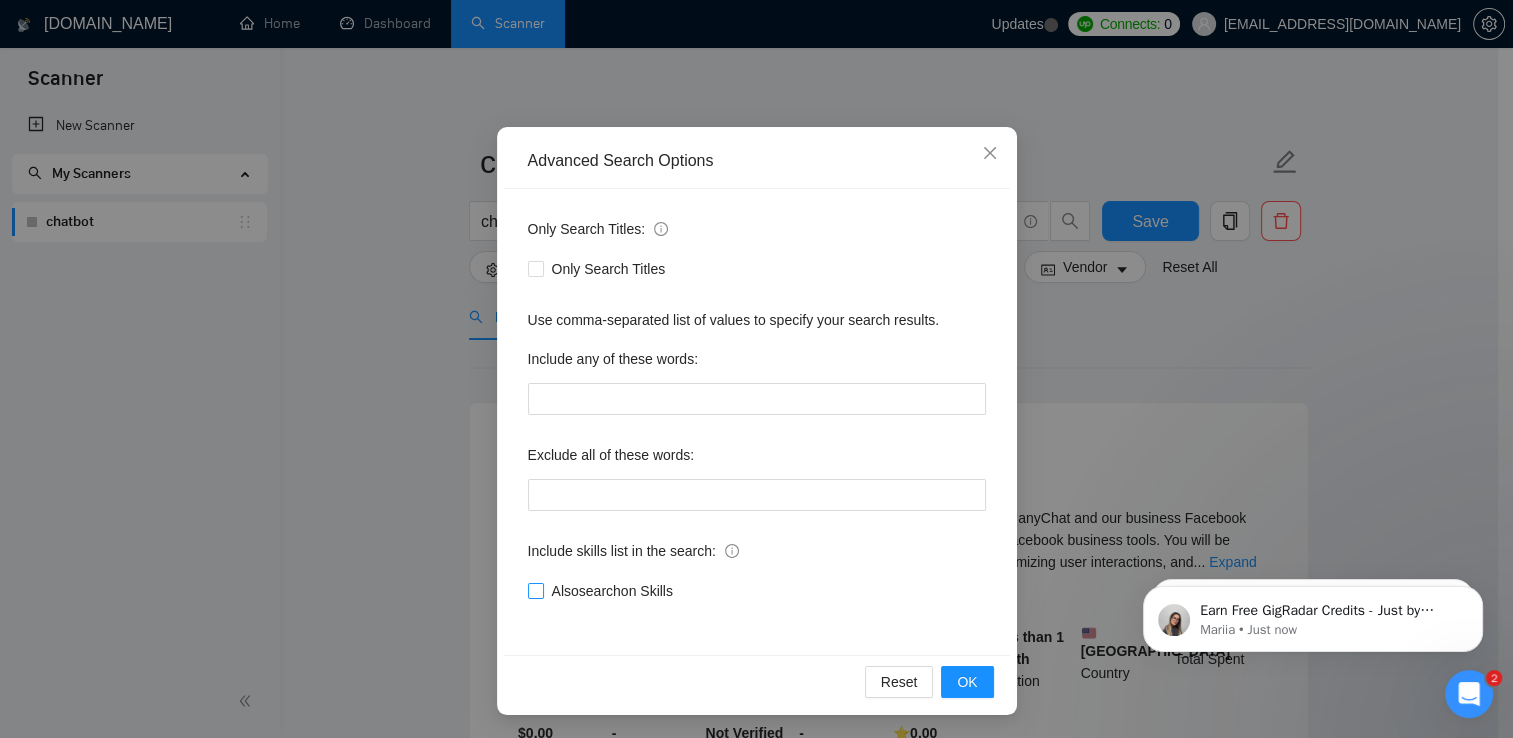 click on "Also  search  on Skills" at bounding box center (535, 590) 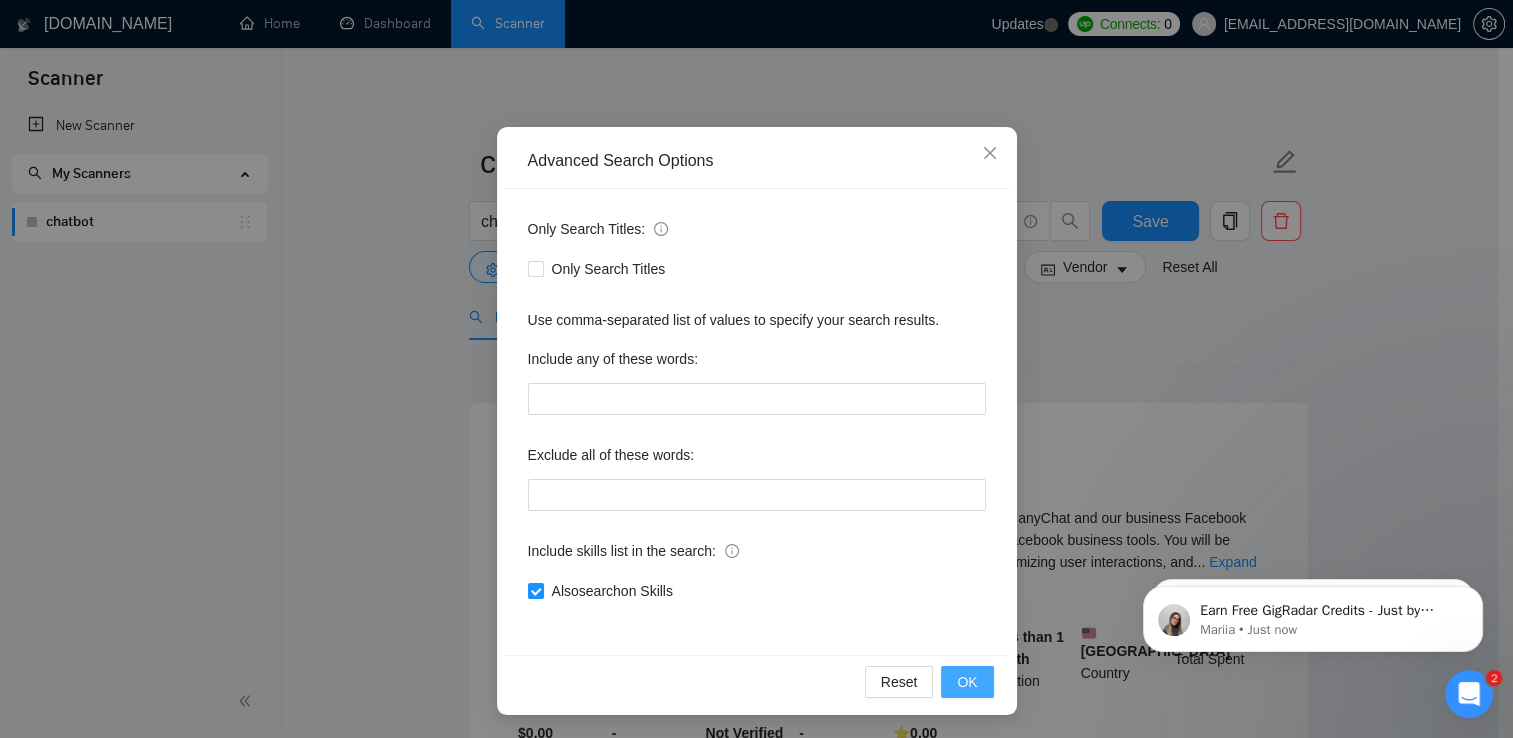 click on "OK" at bounding box center [967, 682] 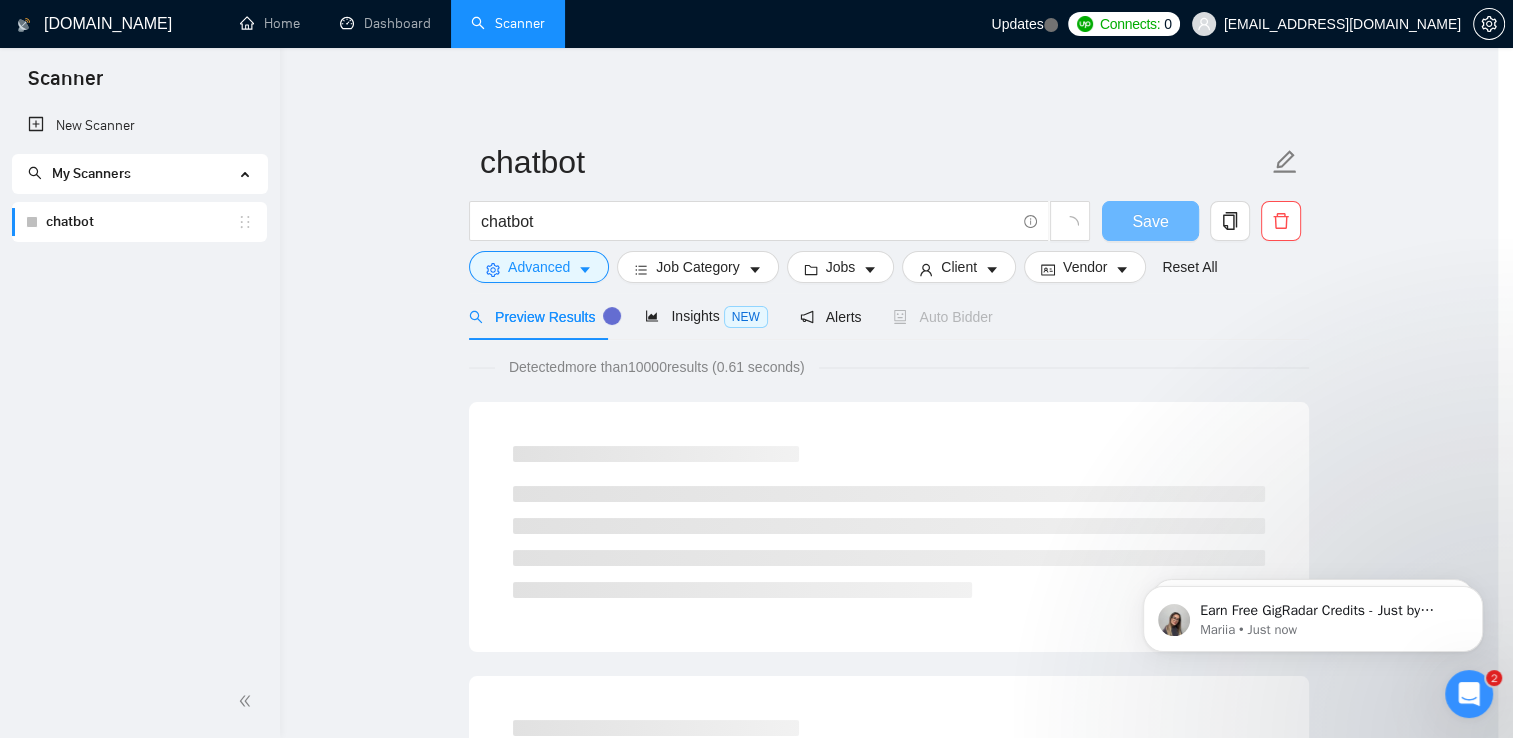 scroll, scrollTop: 0, scrollLeft: 0, axis: both 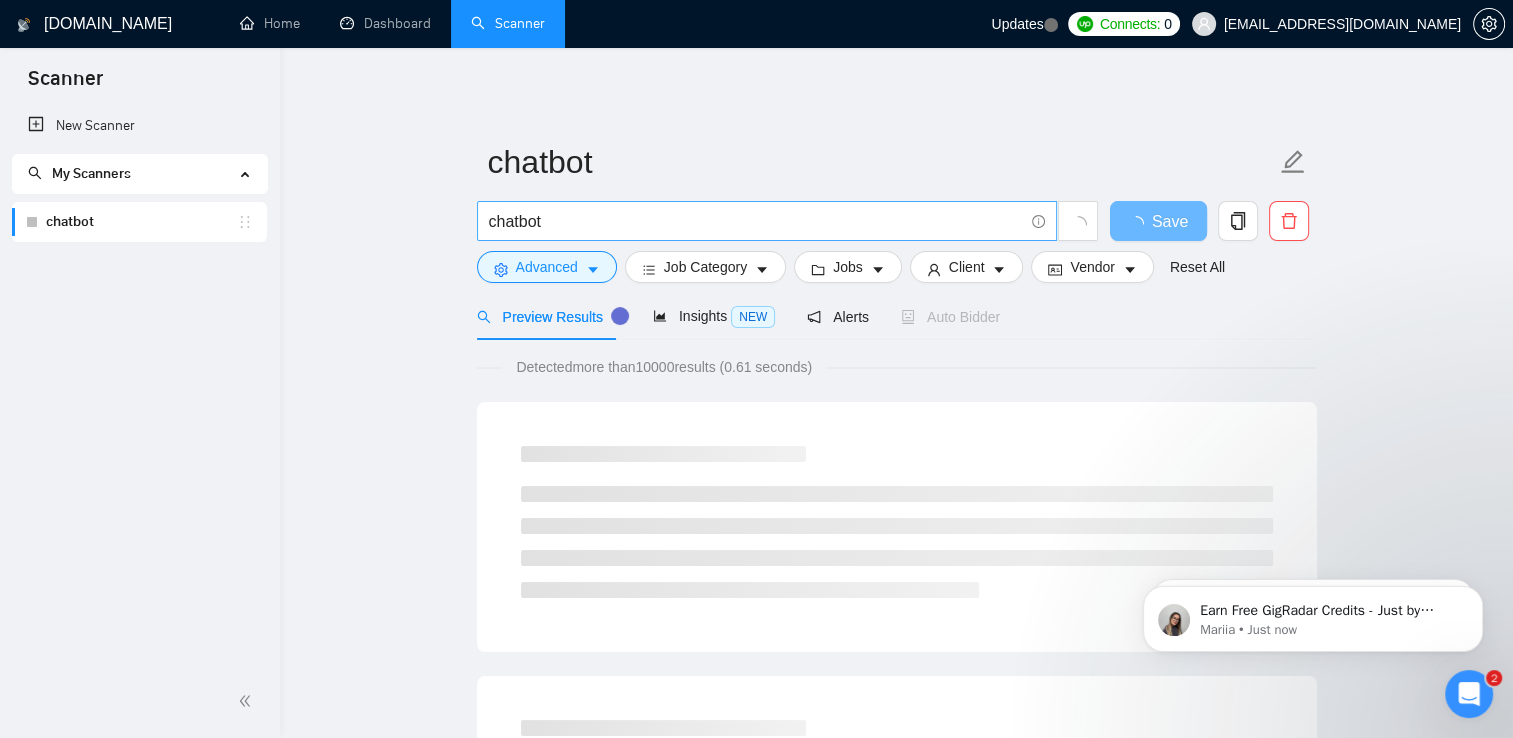 click on "chatbot" at bounding box center (756, 221) 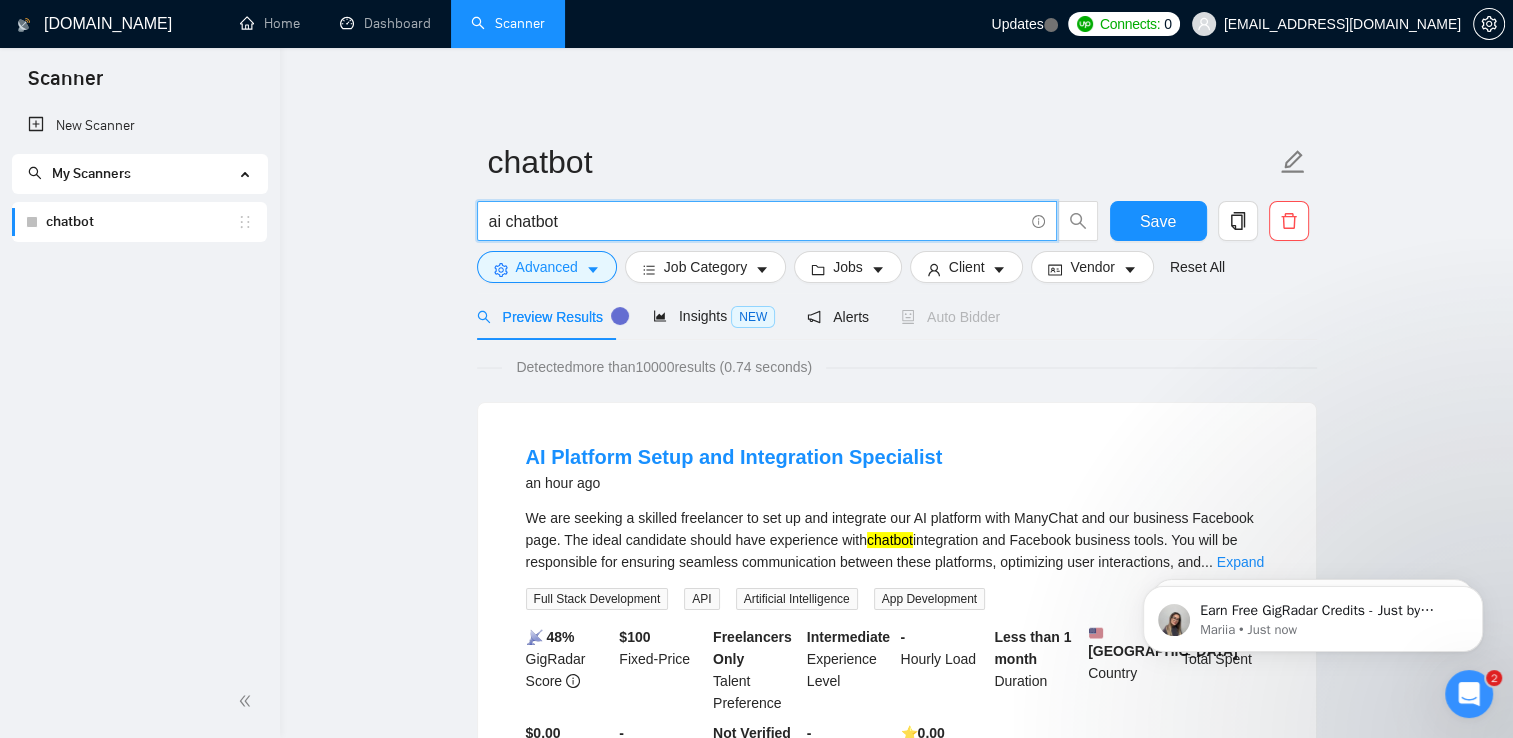 type on "ai chatbot" 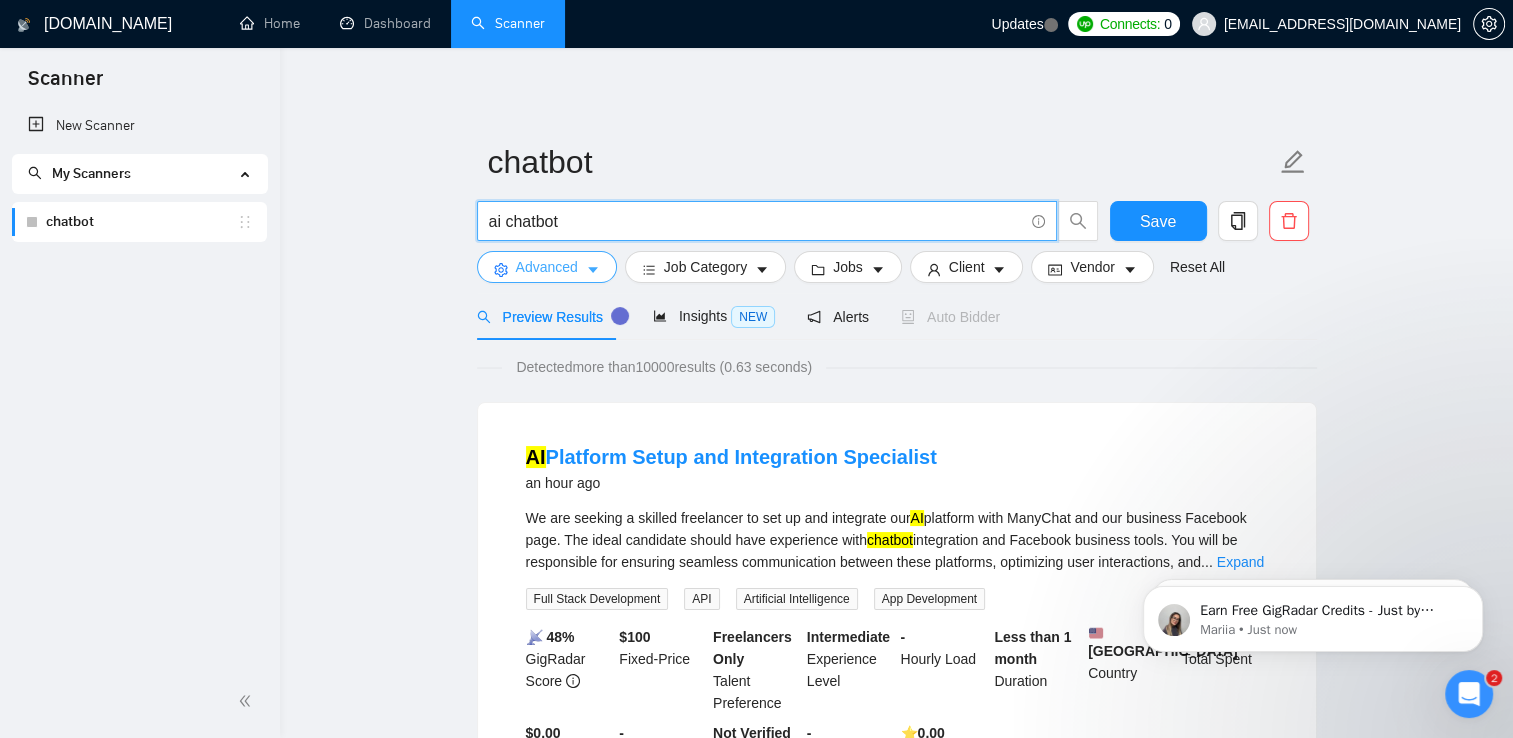 click on "Advanced" at bounding box center [547, 267] 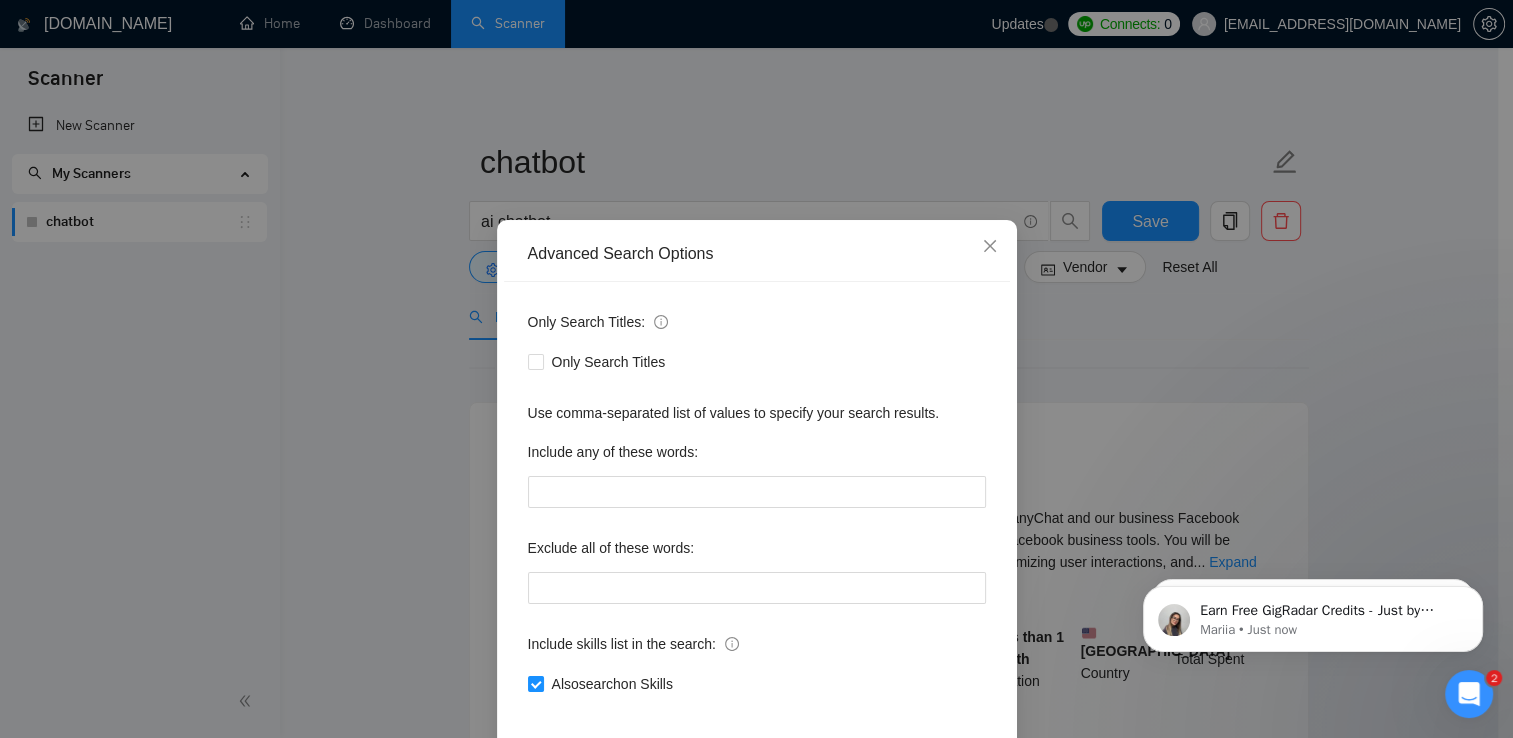 click on "Advanced Search Options Only Search Titles:   Only Search Titles Use comma-separated list of values to specify your search results. Include any of these words: Exclude all of these words: Include skills list in the search:   Also  search  on Skills Reset OK" at bounding box center (756, 369) 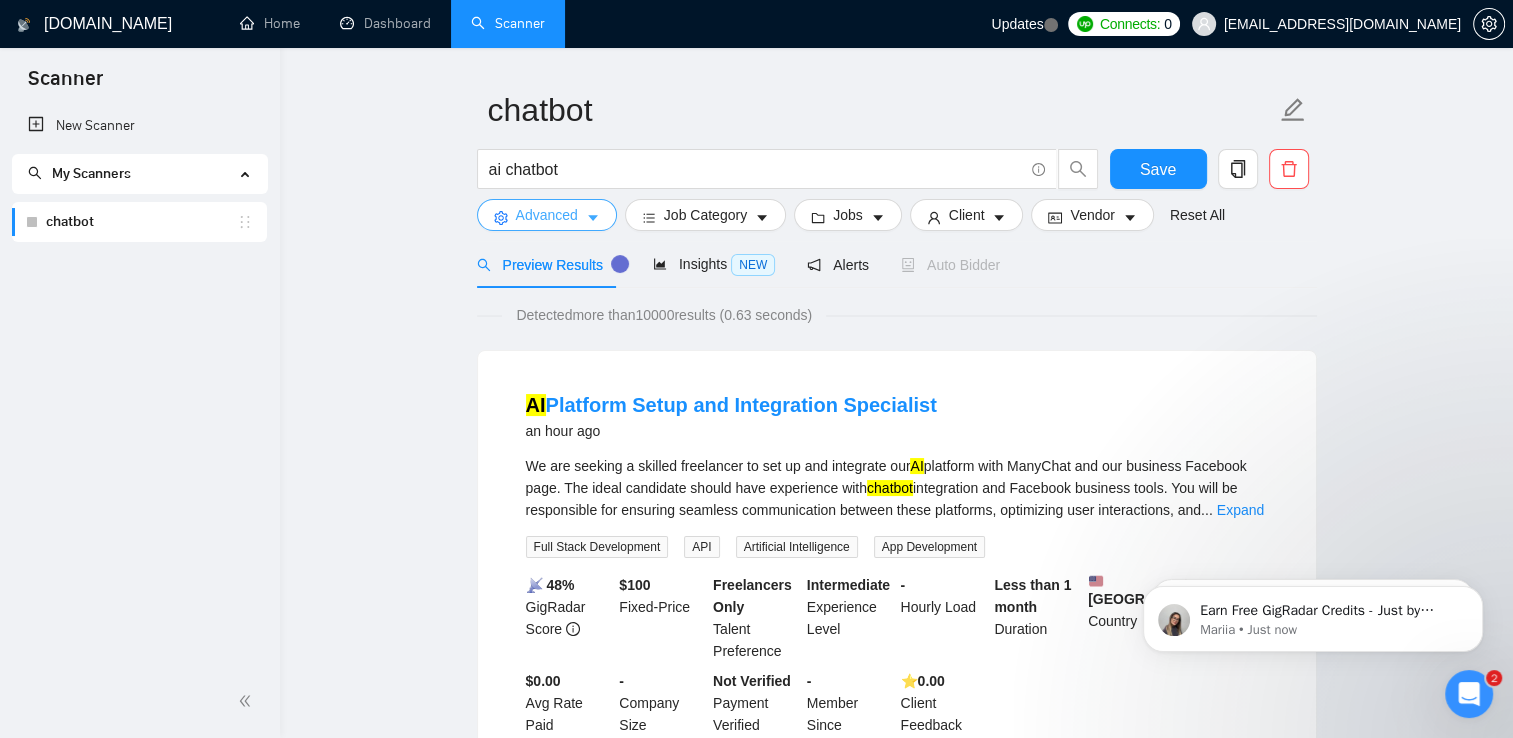 scroll, scrollTop: 56, scrollLeft: 0, axis: vertical 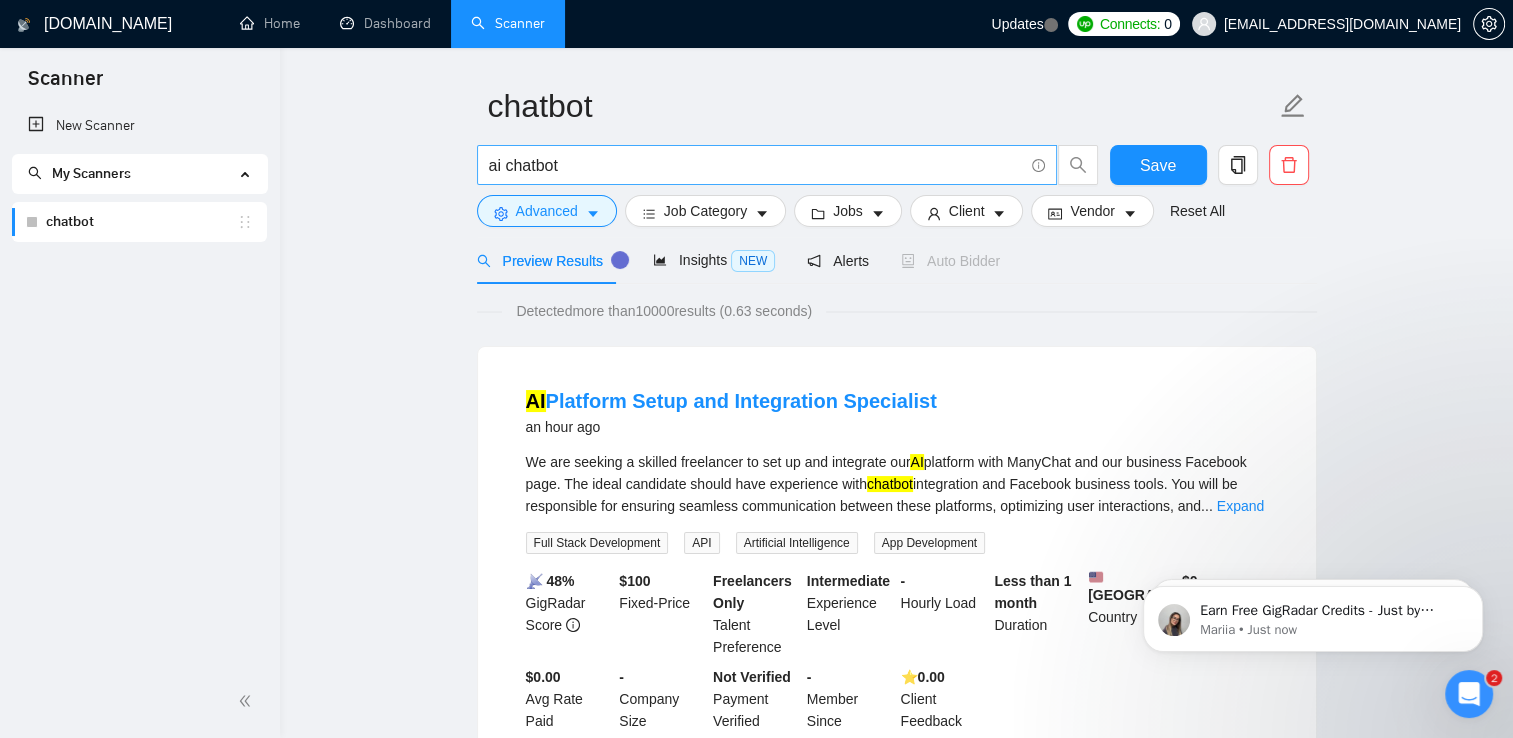 click on "ai chatbot" at bounding box center [756, 165] 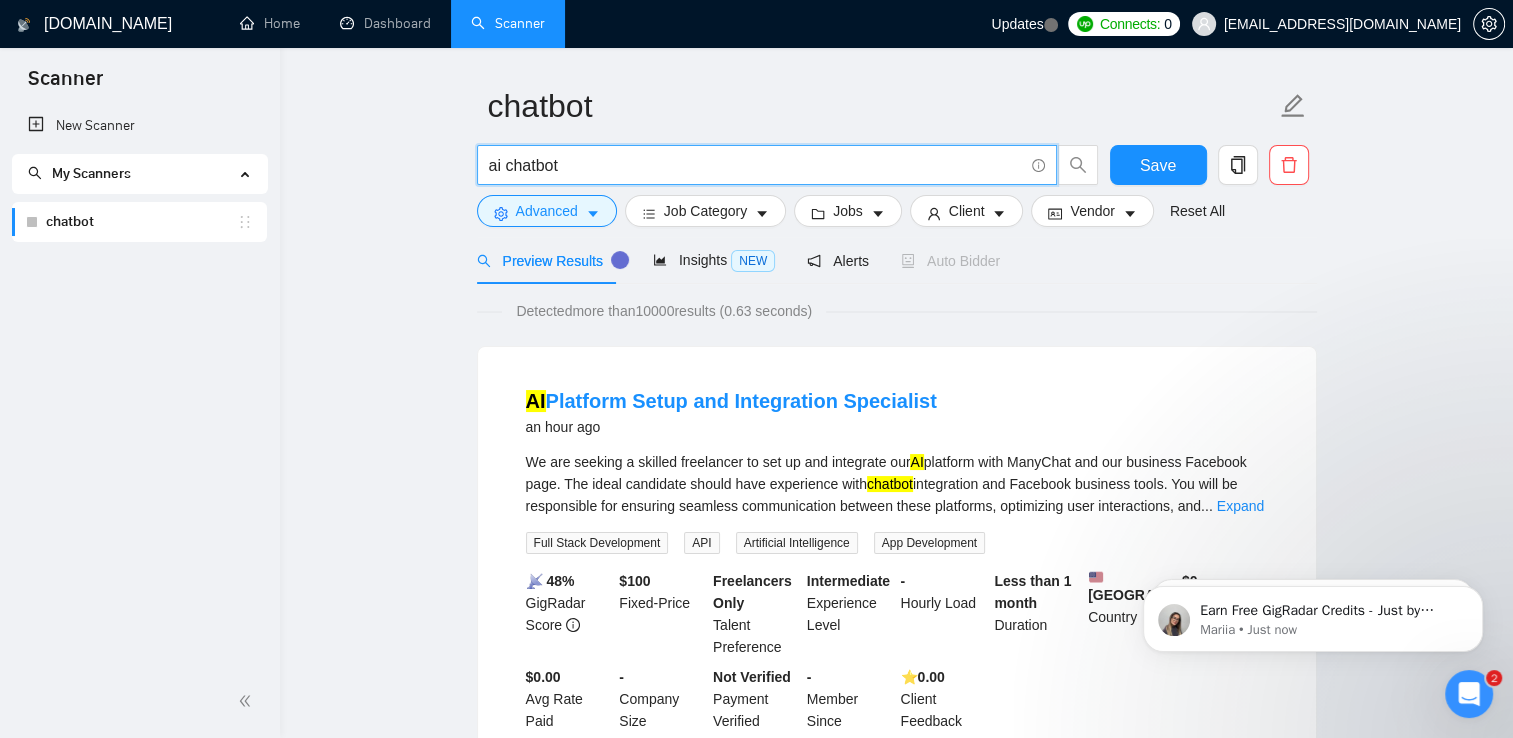 click on "ai chatbot" at bounding box center (756, 165) 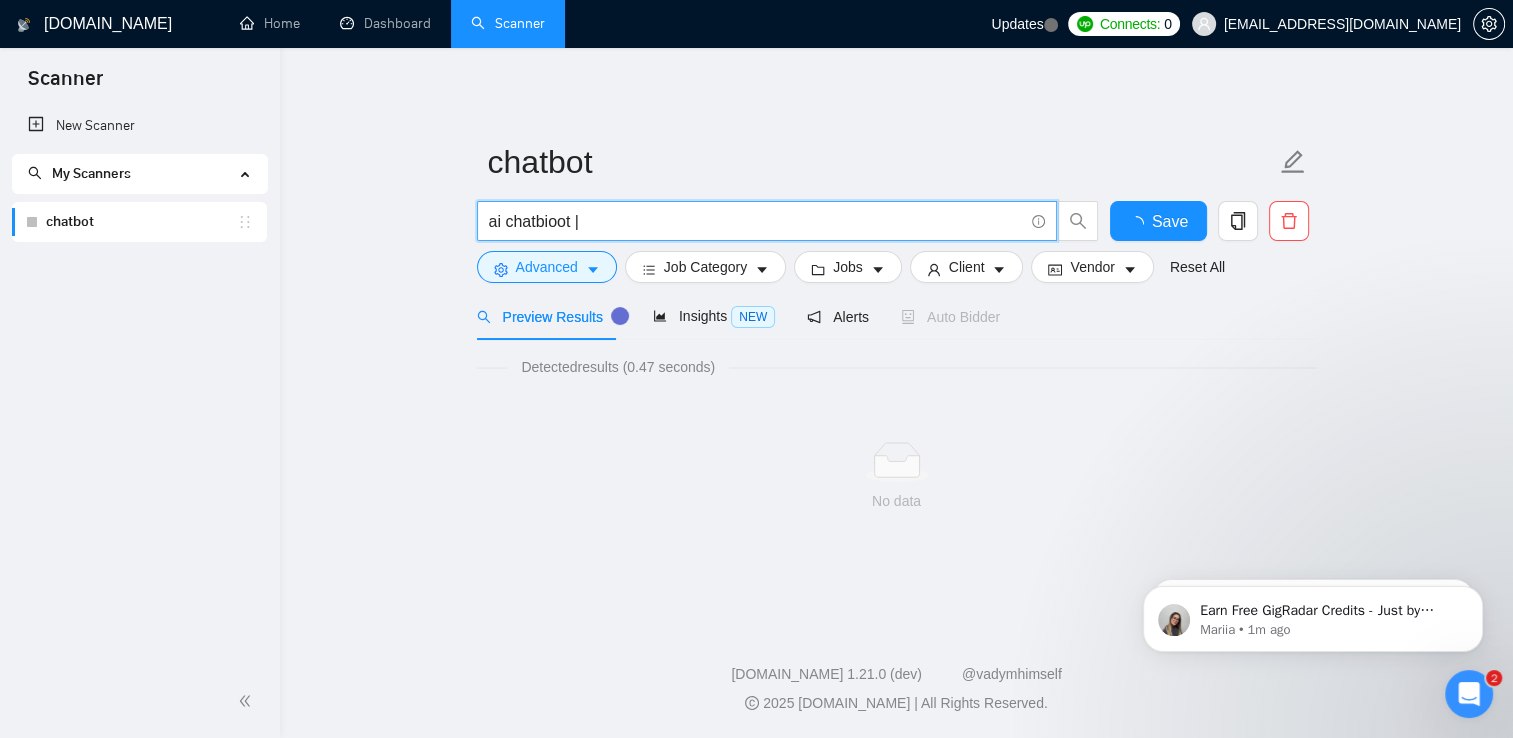 scroll, scrollTop: 0, scrollLeft: 0, axis: both 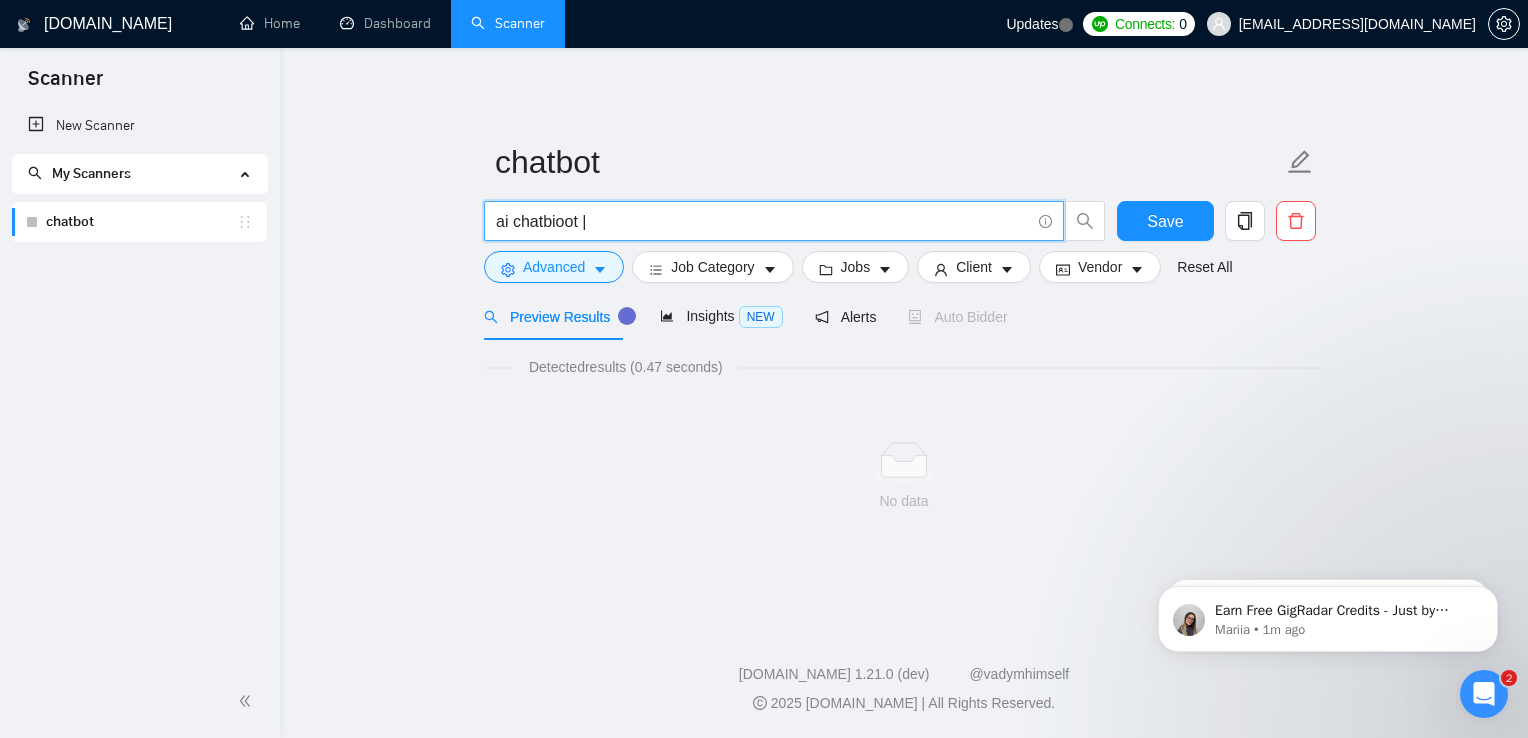 type on "ai chatbioot |" 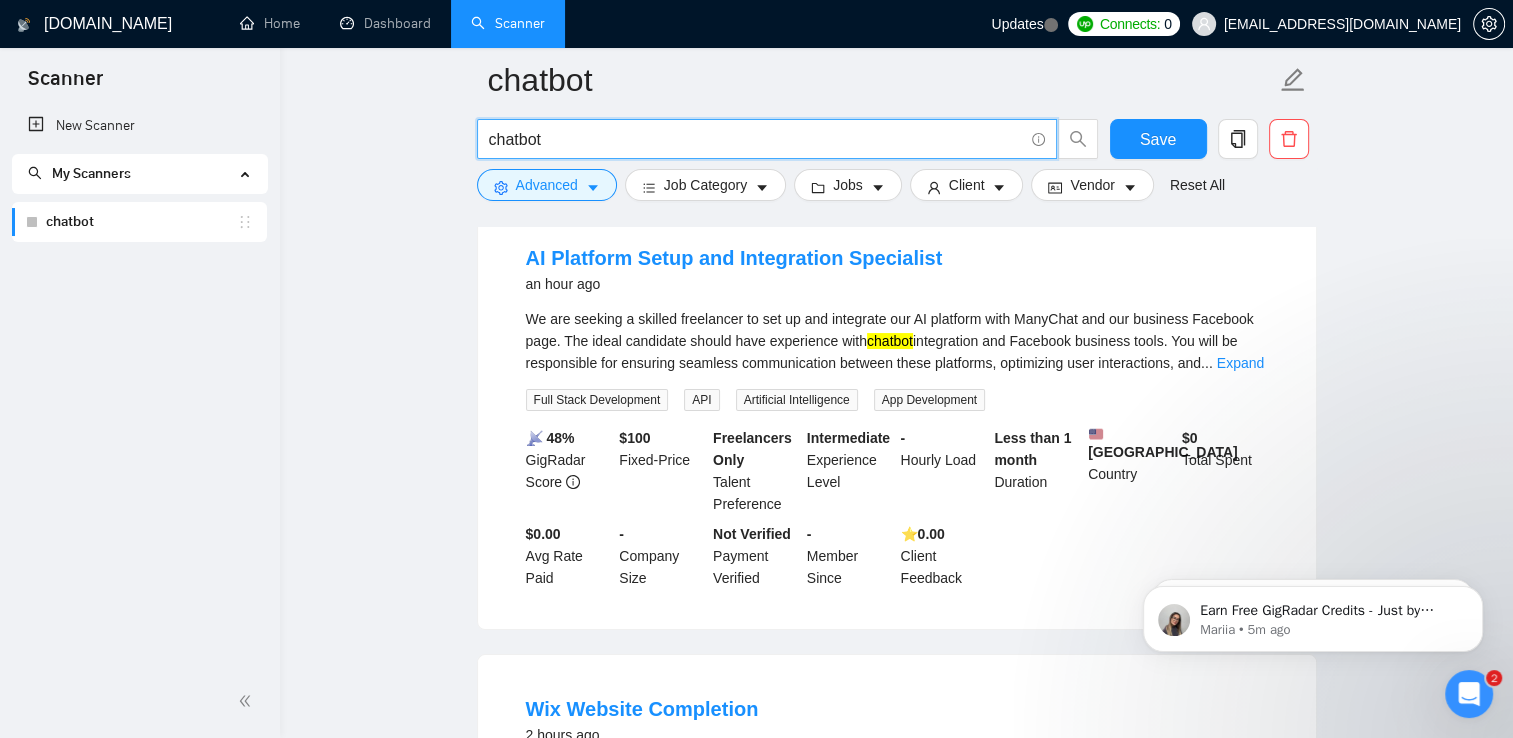 scroll, scrollTop: 214, scrollLeft: 0, axis: vertical 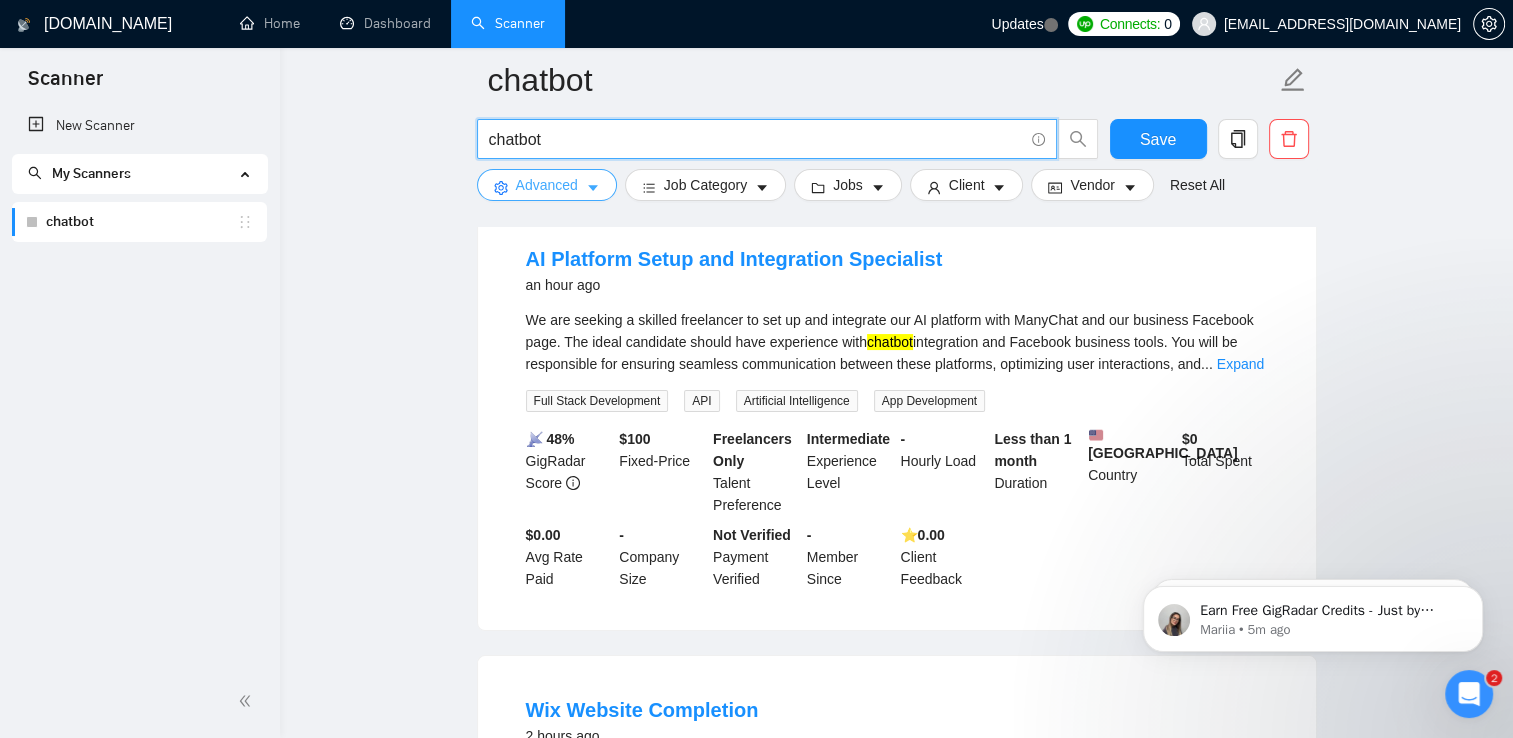 click on "Advanced" at bounding box center [547, 185] 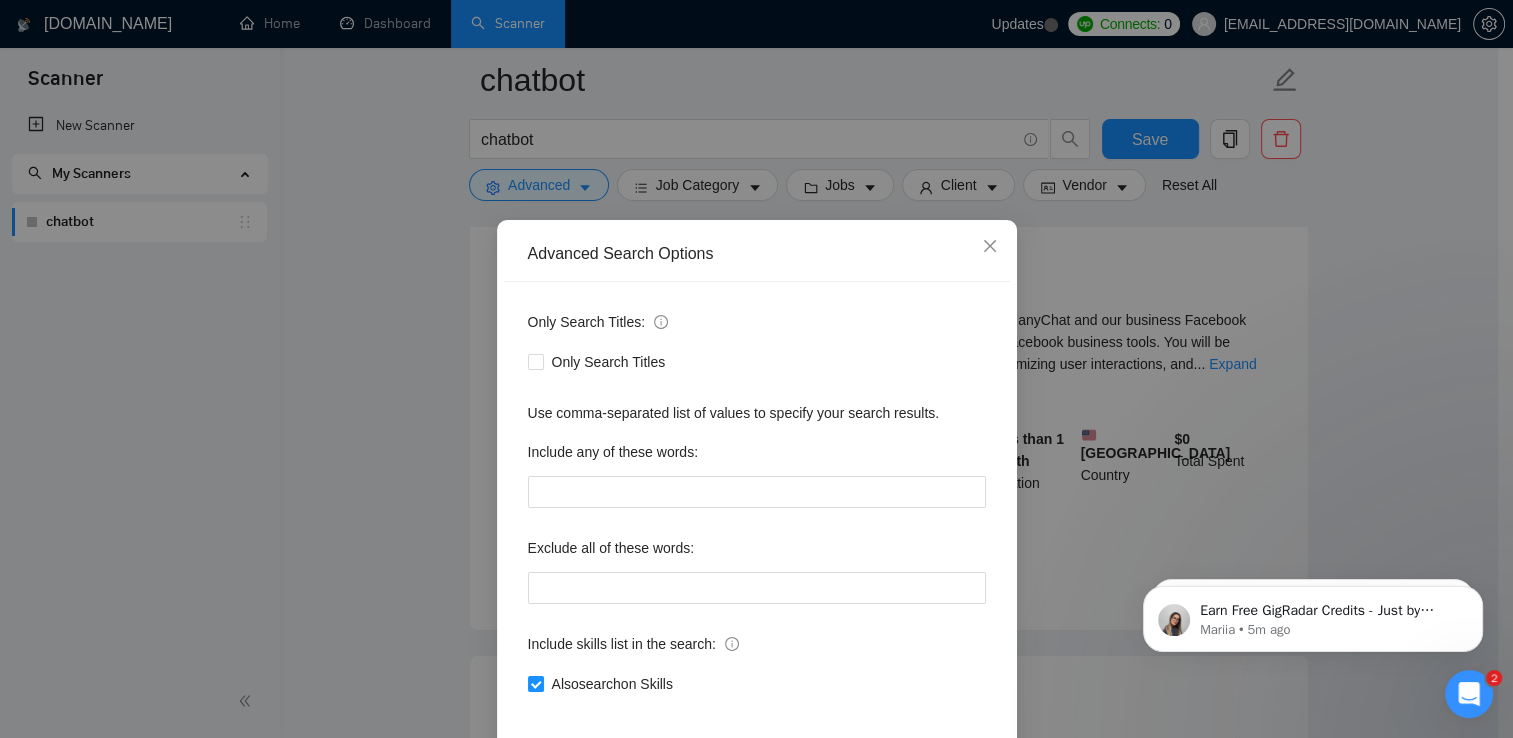 scroll, scrollTop: 93, scrollLeft: 0, axis: vertical 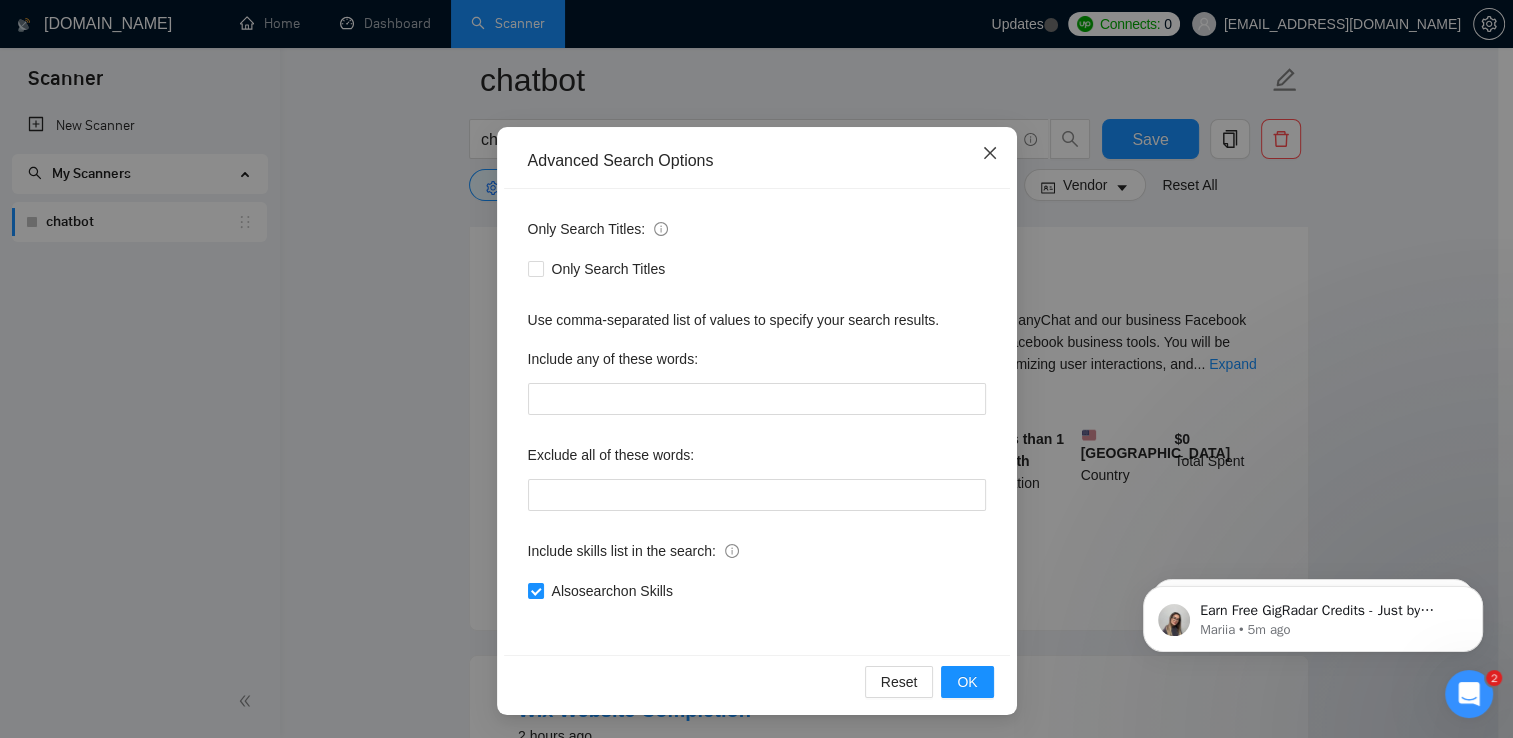 click 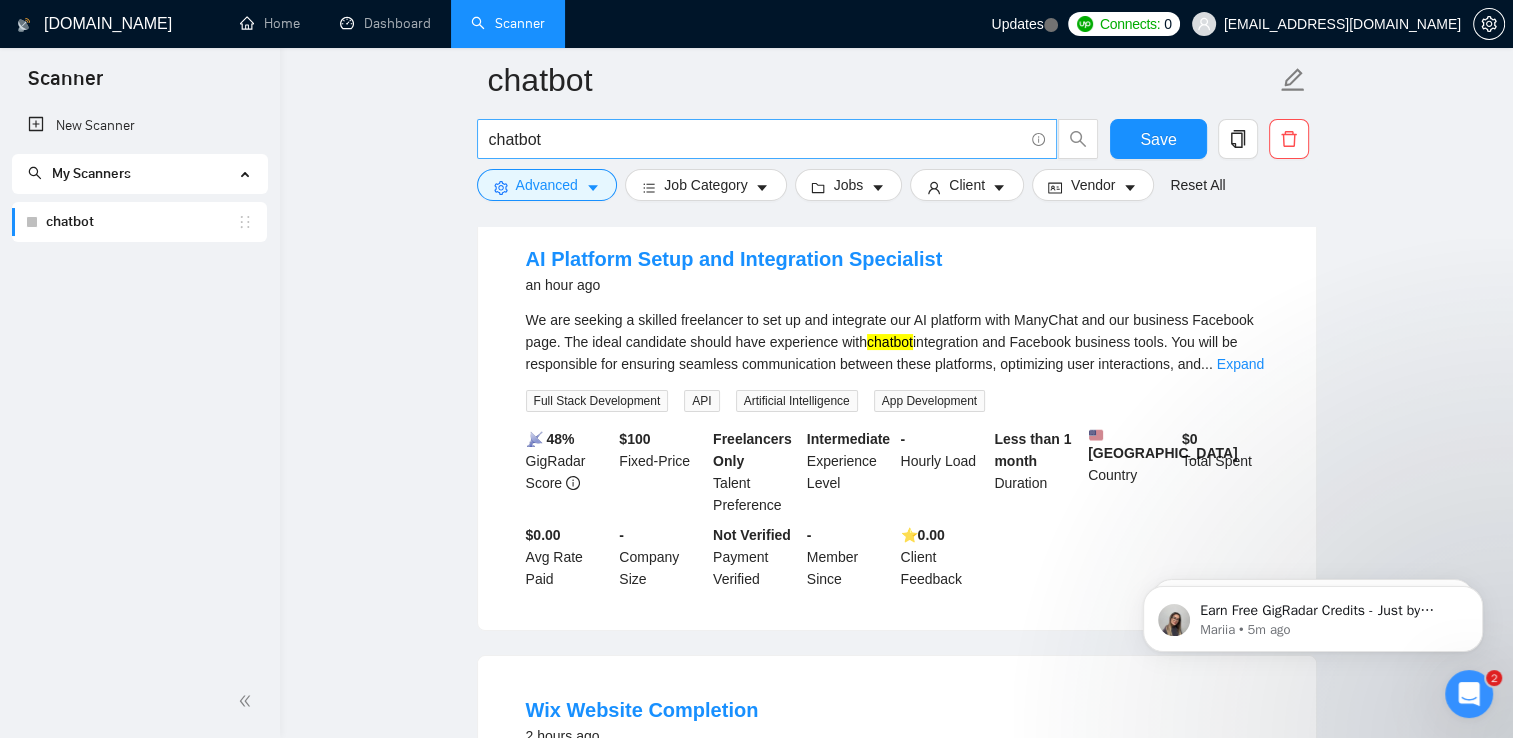 click on "chatbot" at bounding box center (756, 139) 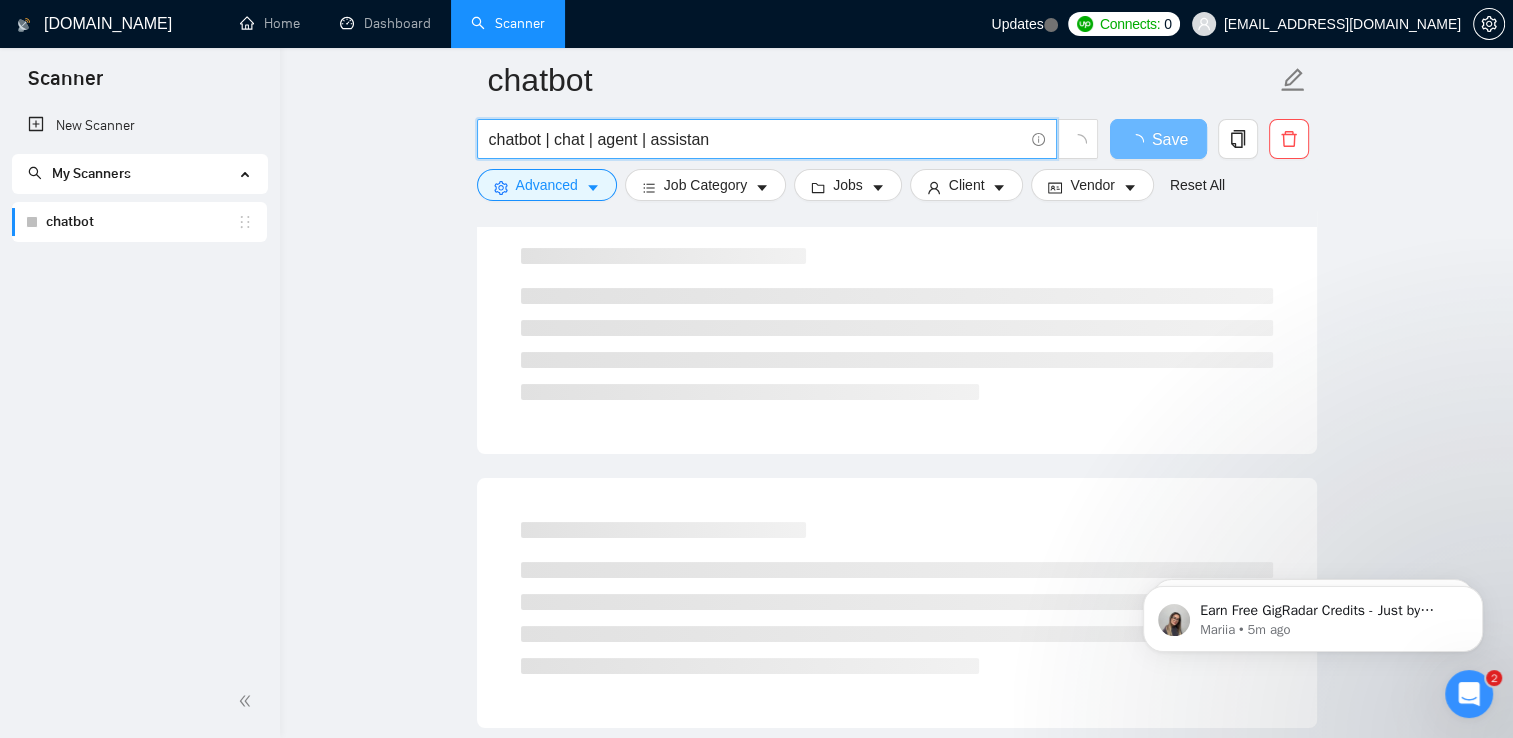 type on "chatbot | chat | agent | assistant" 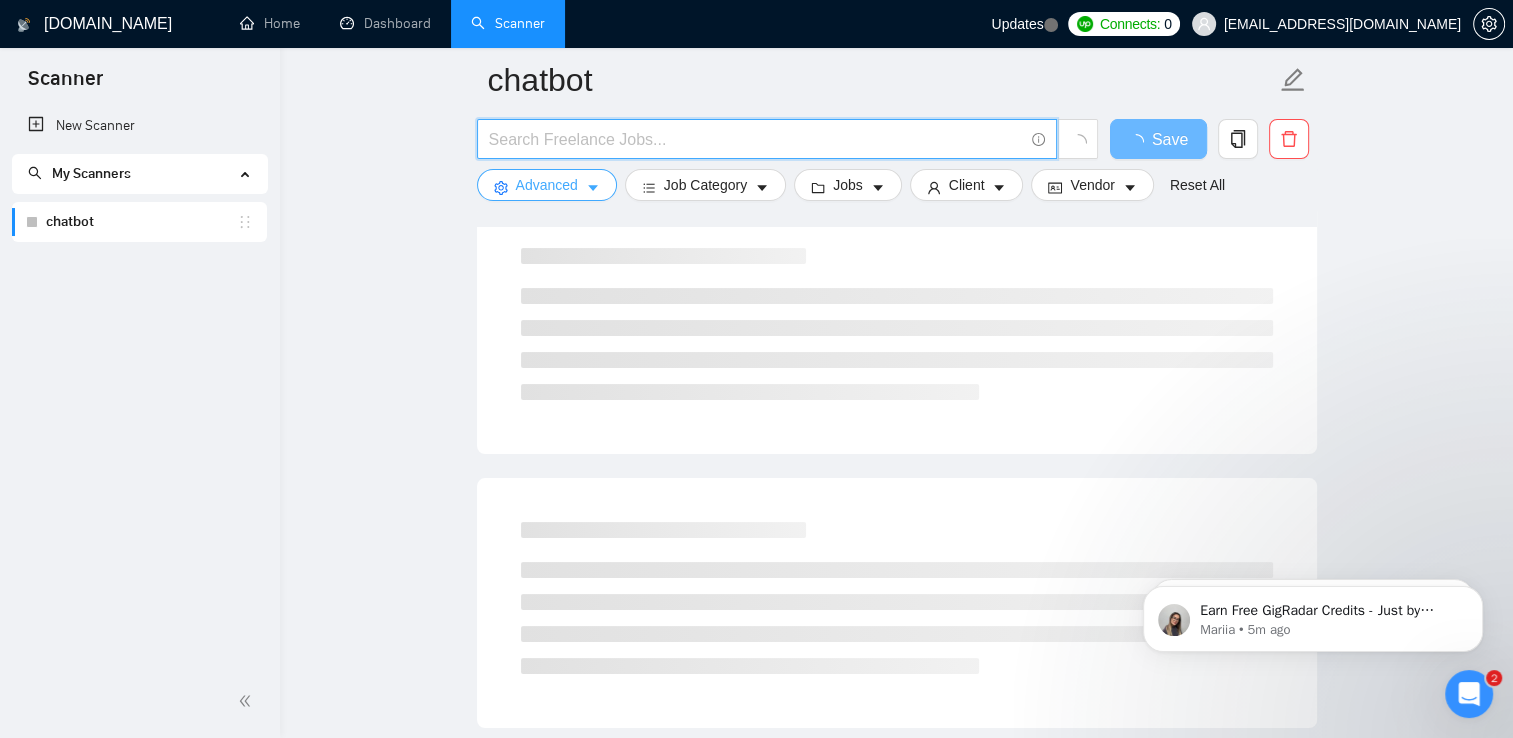 type 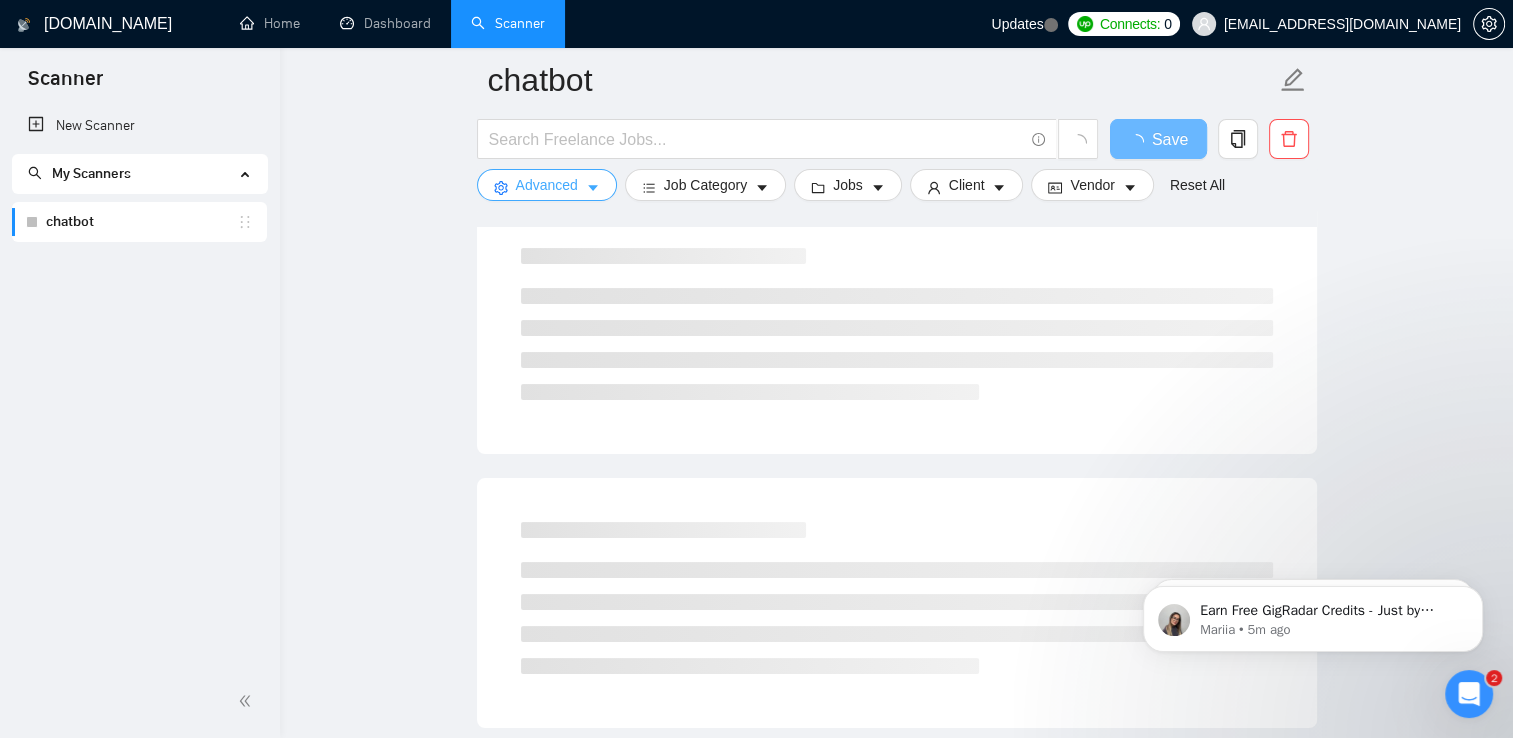 click on "Advanced" at bounding box center (547, 185) 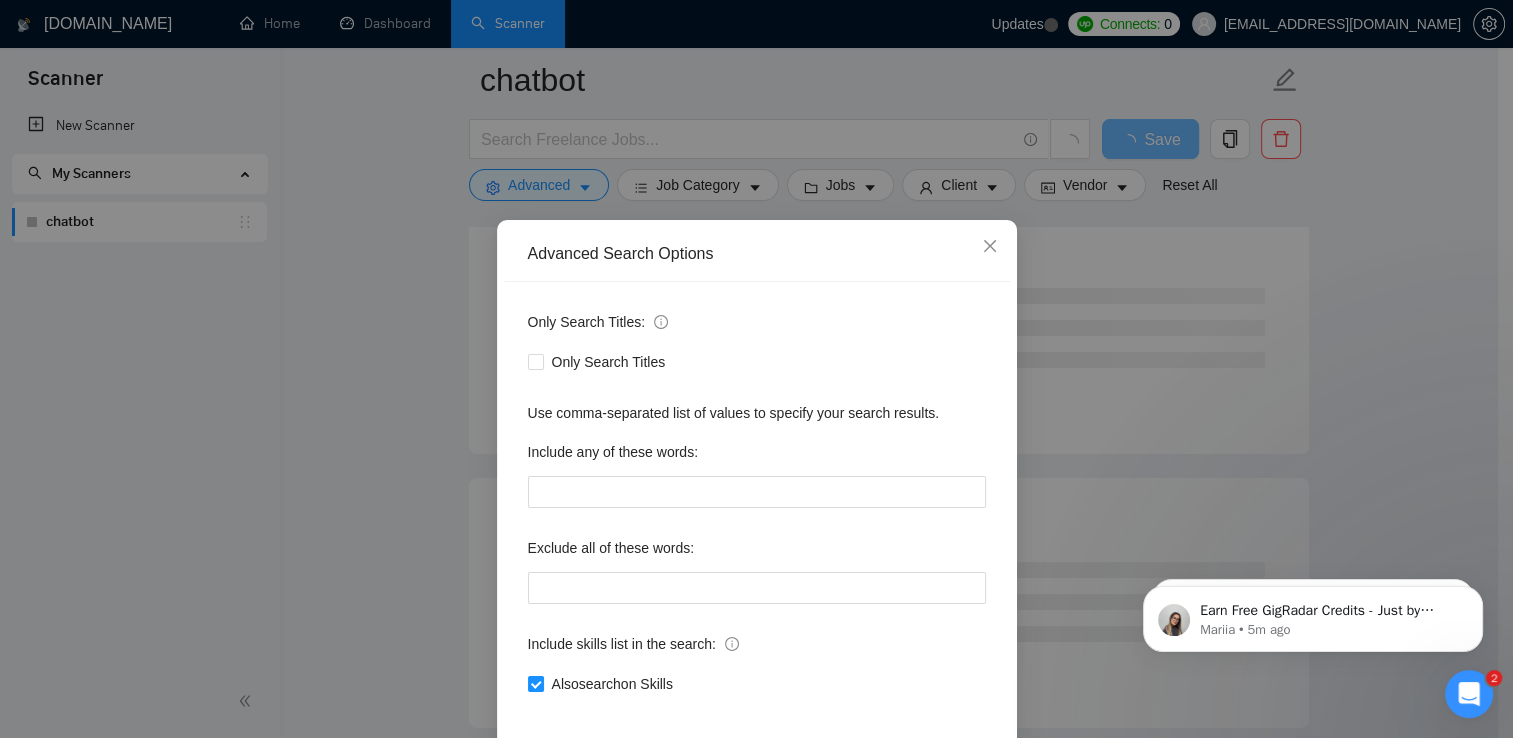 scroll, scrollTop: 93, scrollLeft: 0, axis: vertical 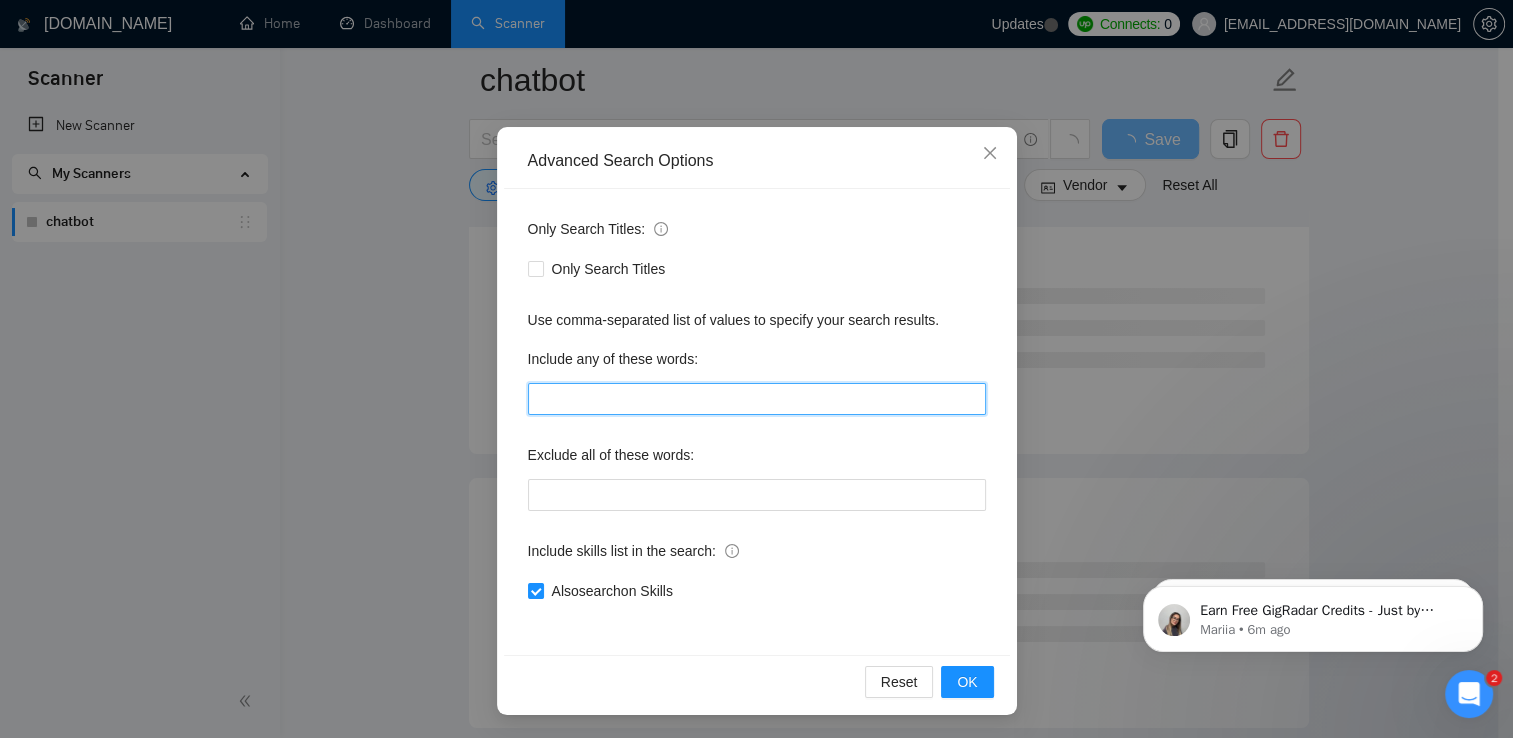 click at bounding box center (757, 399) 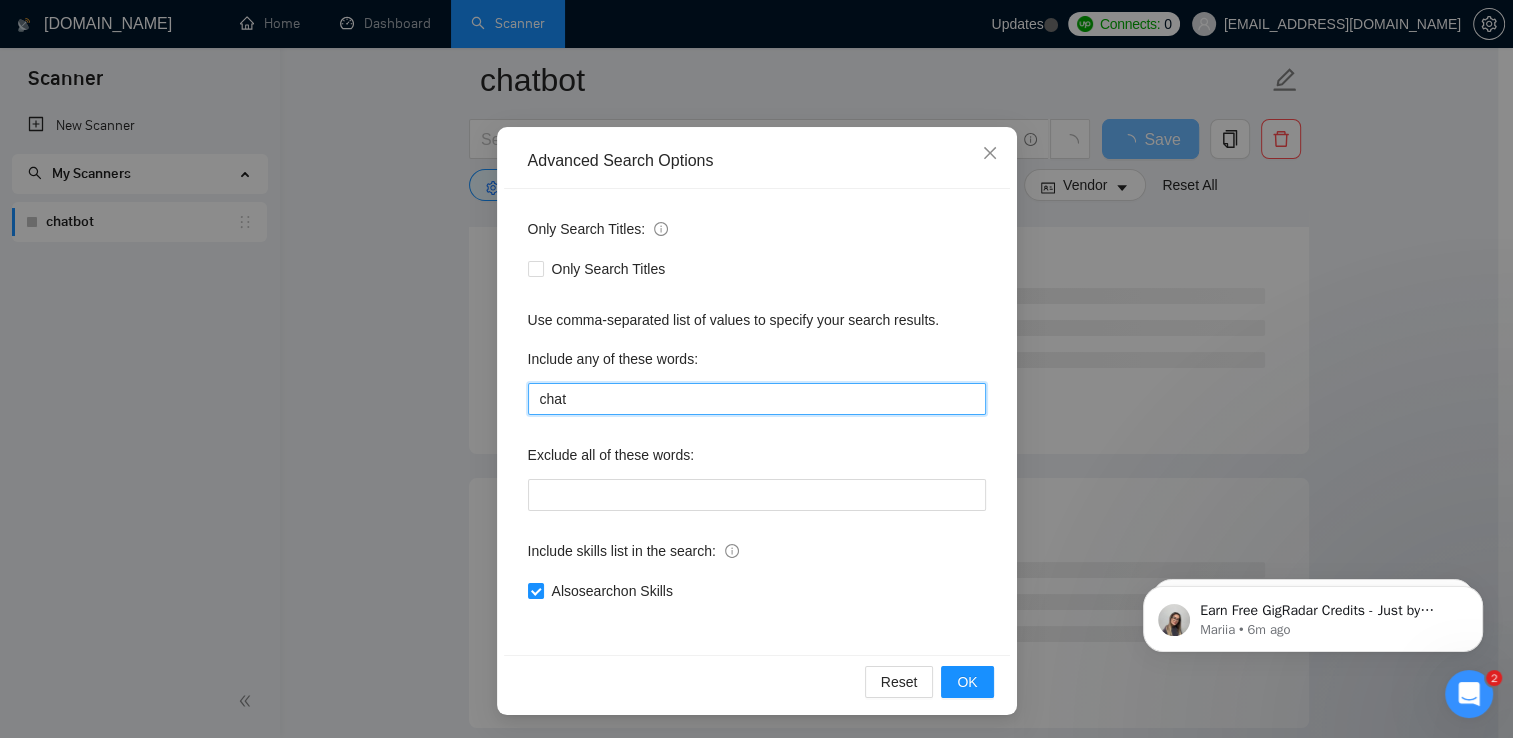click on "chat" at bounding box center [757, 399] 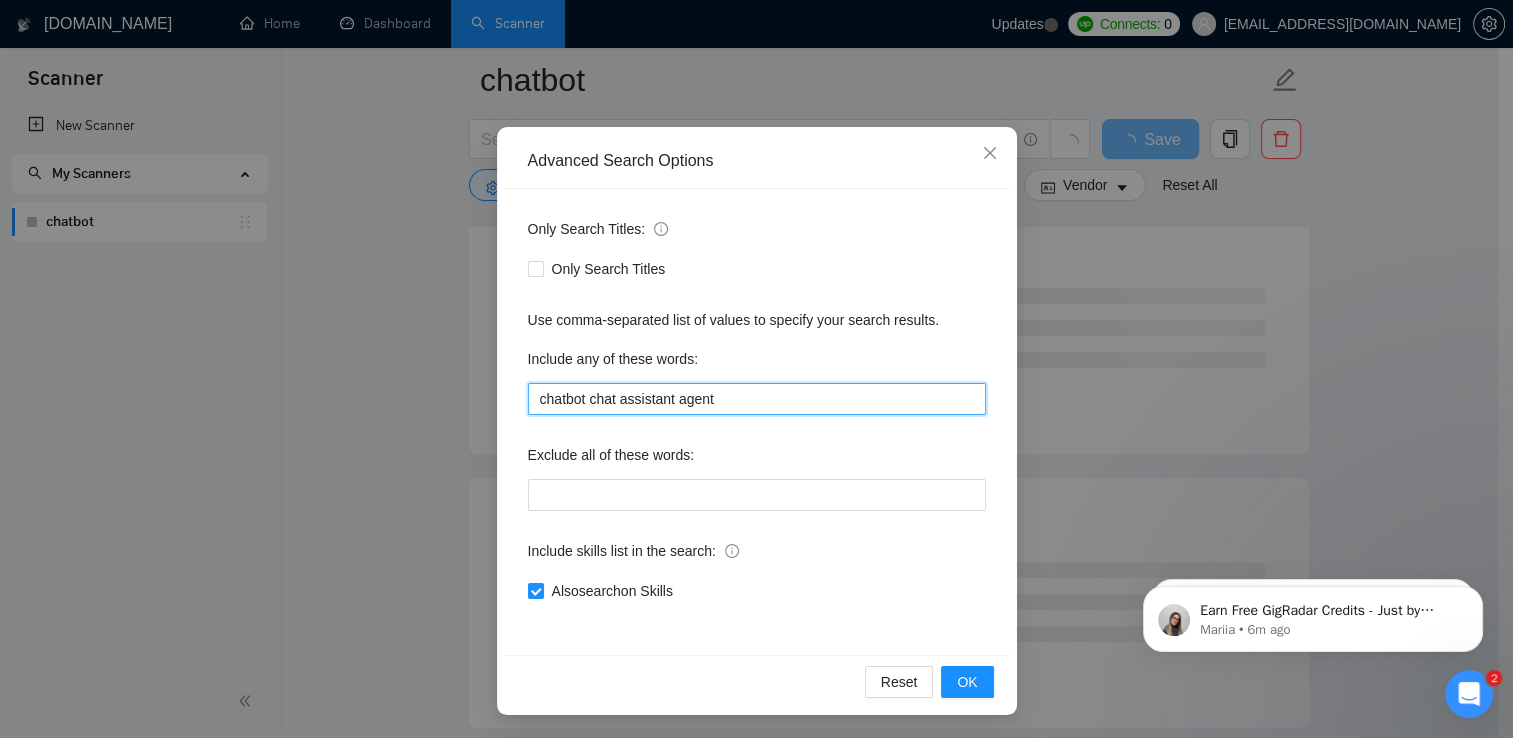 click on "chatbot chat assistant agent" at bounding box center (757, 399) 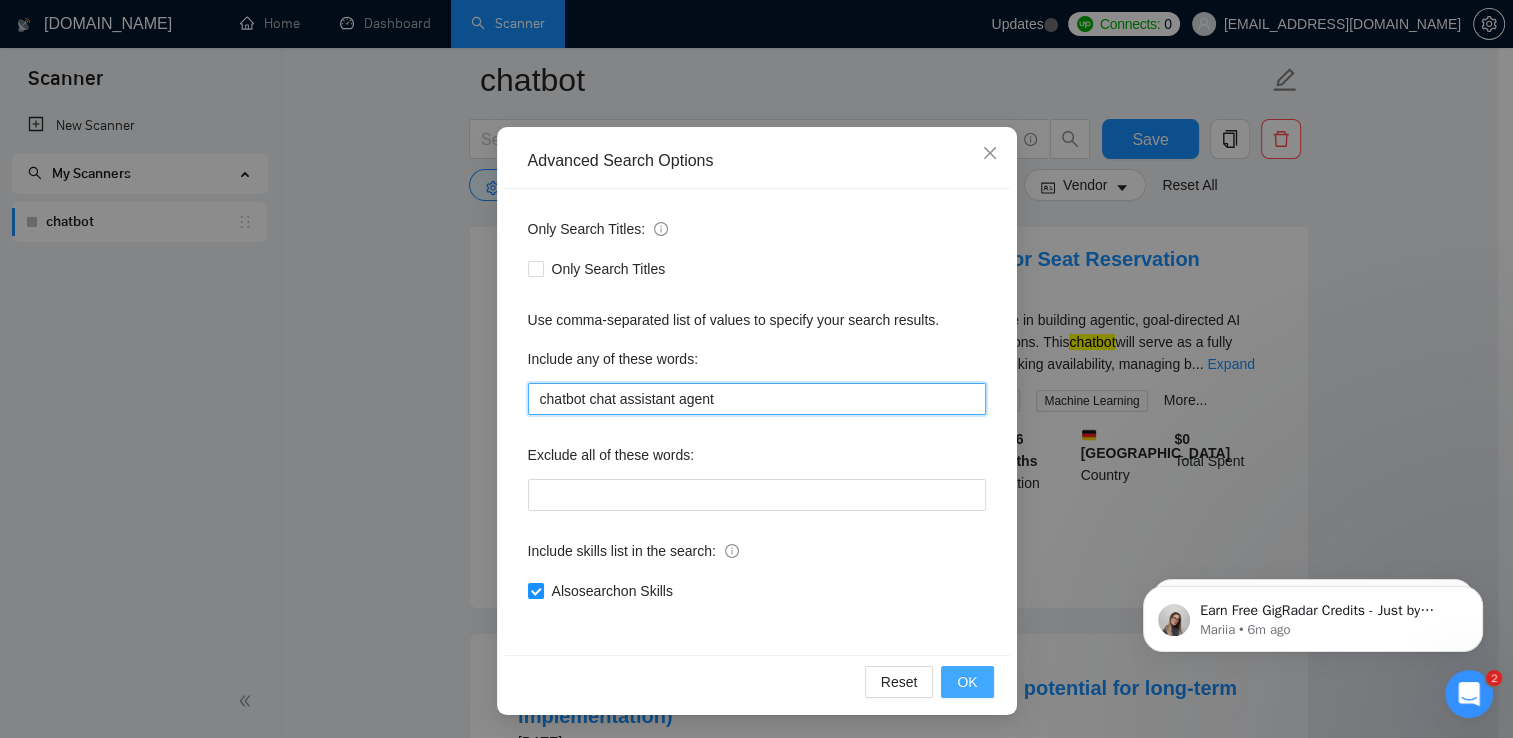 type on "chatbot chat assistant agent" 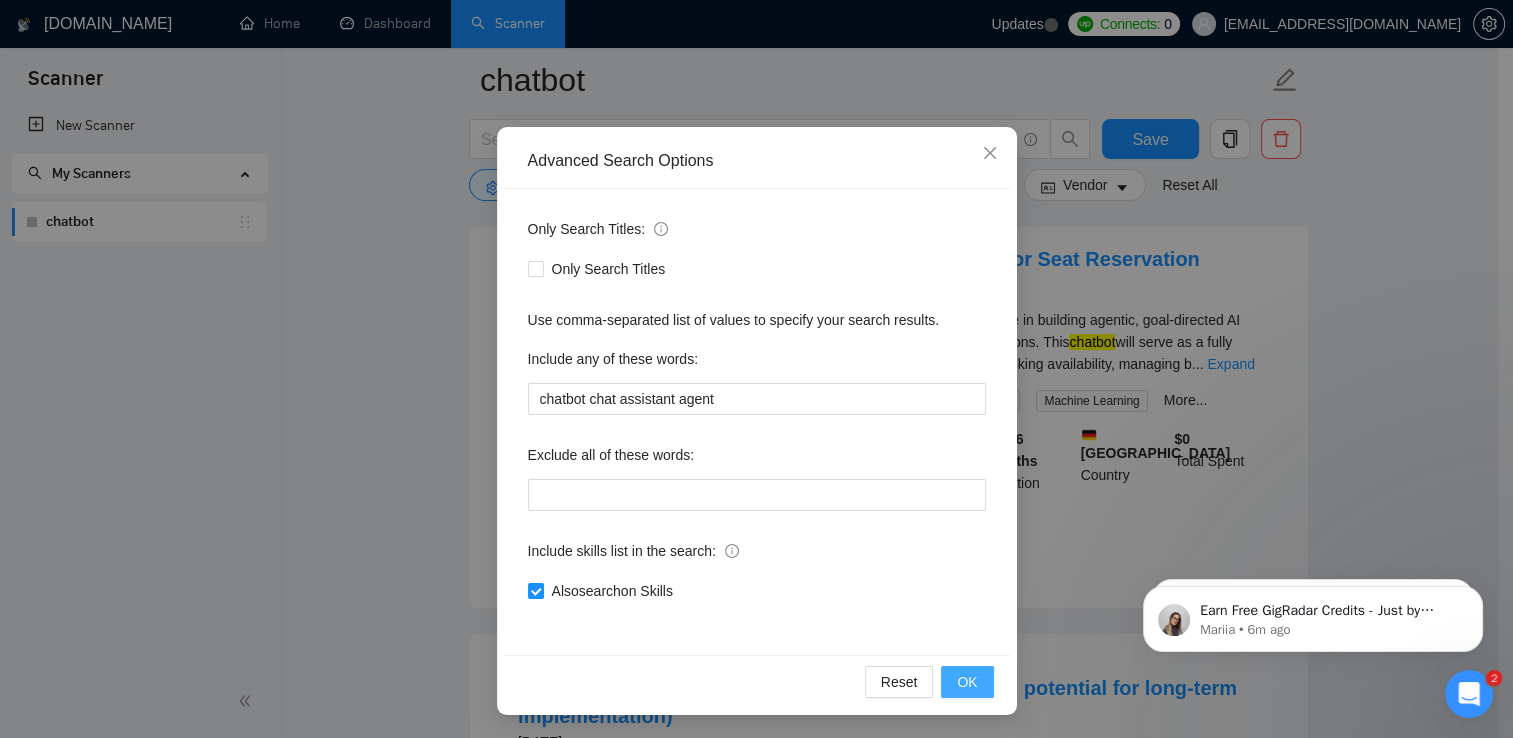 click on "OK" at bounding box center [967, 682] 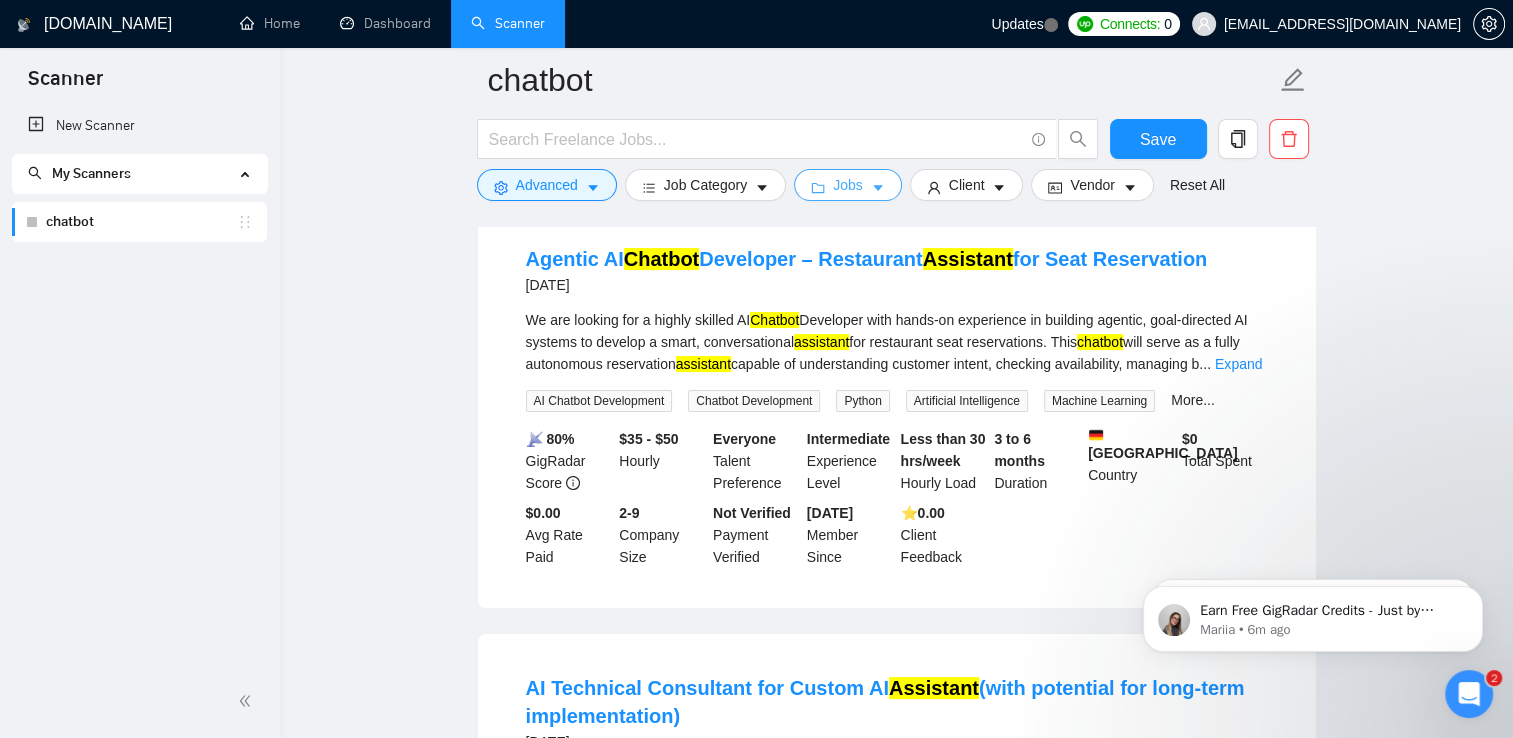 click on "Jobs" at bounding box center (848, 185) 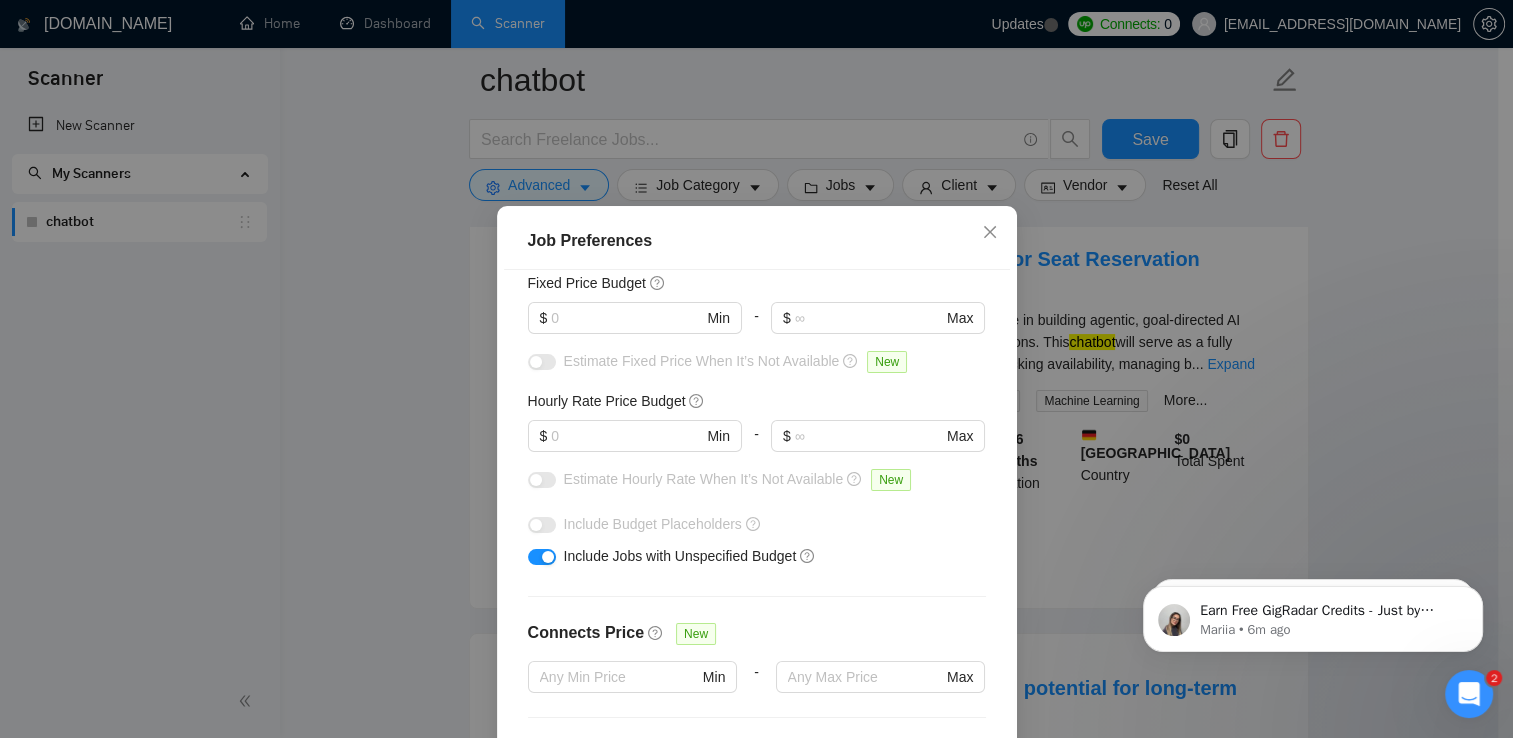 scroll, scrollTop: 144, scrollLeft: 0, axis: vertical 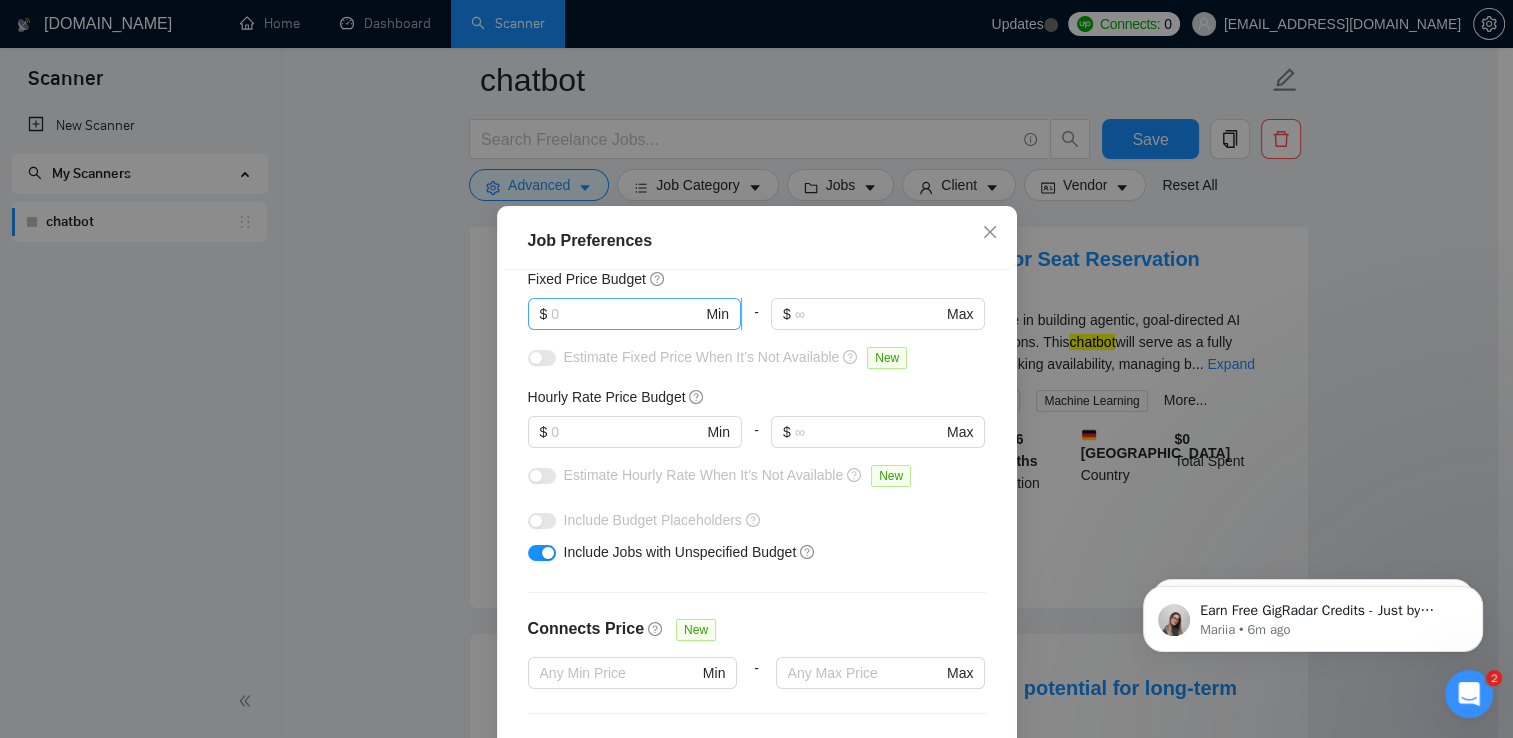 click at bounding box center [626, 314] 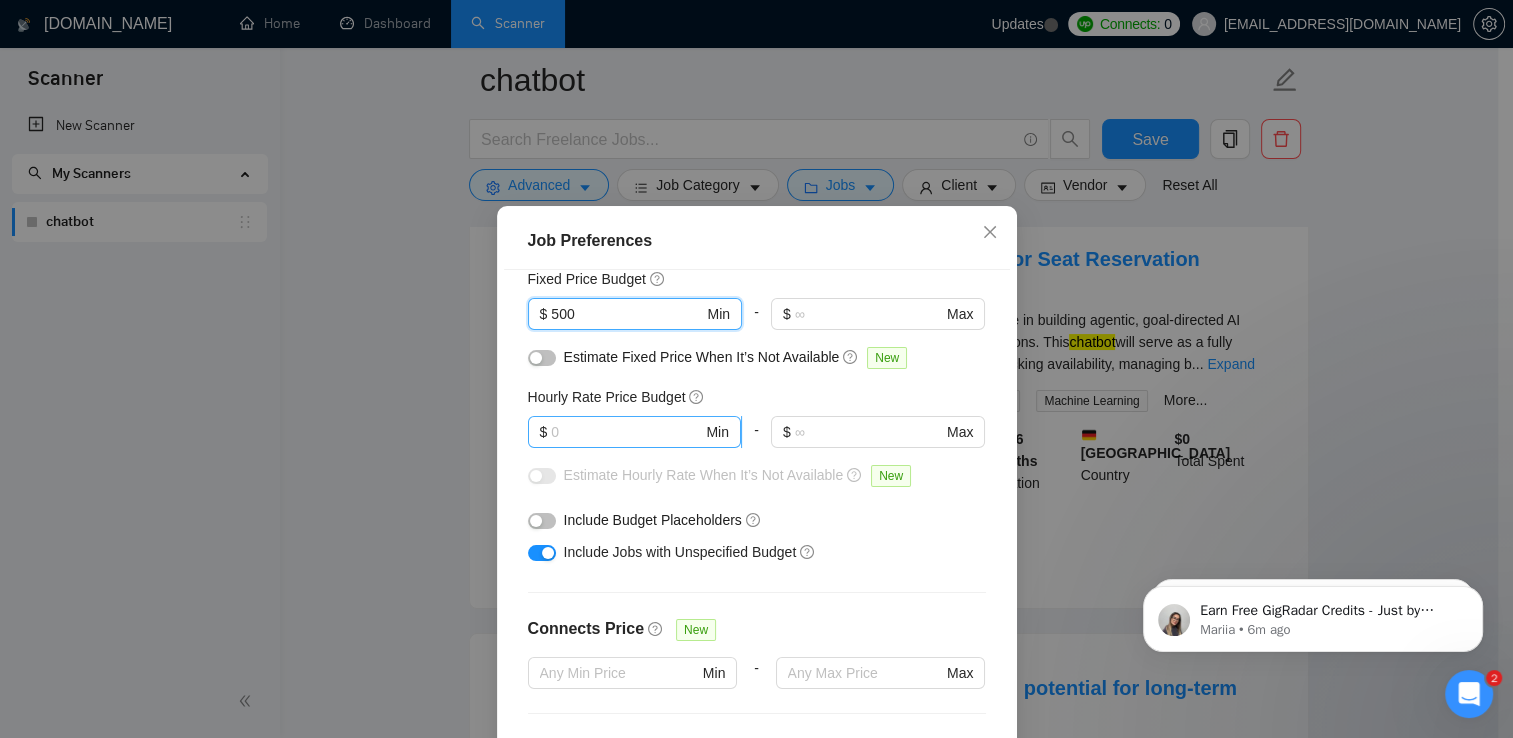 type on "500" 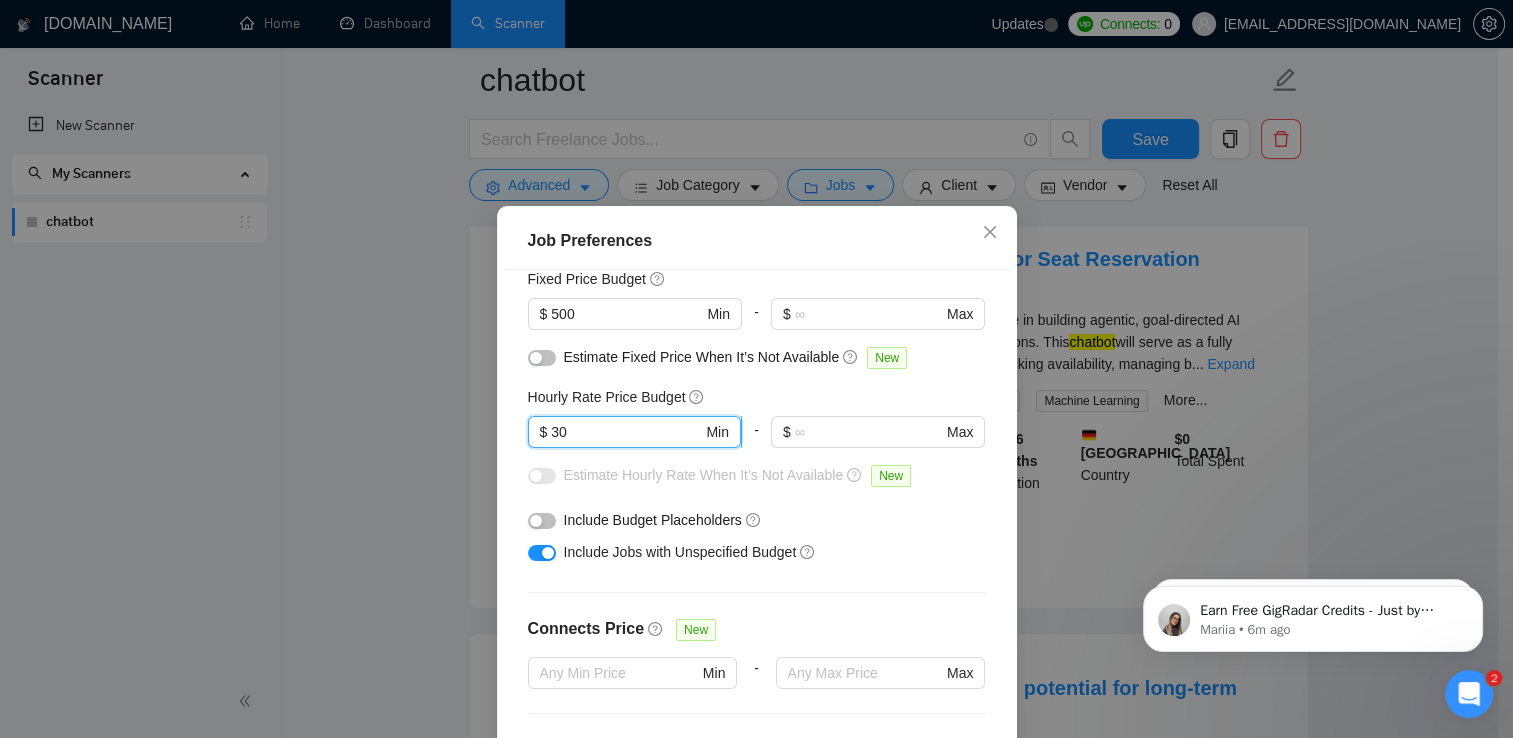 type on "30" 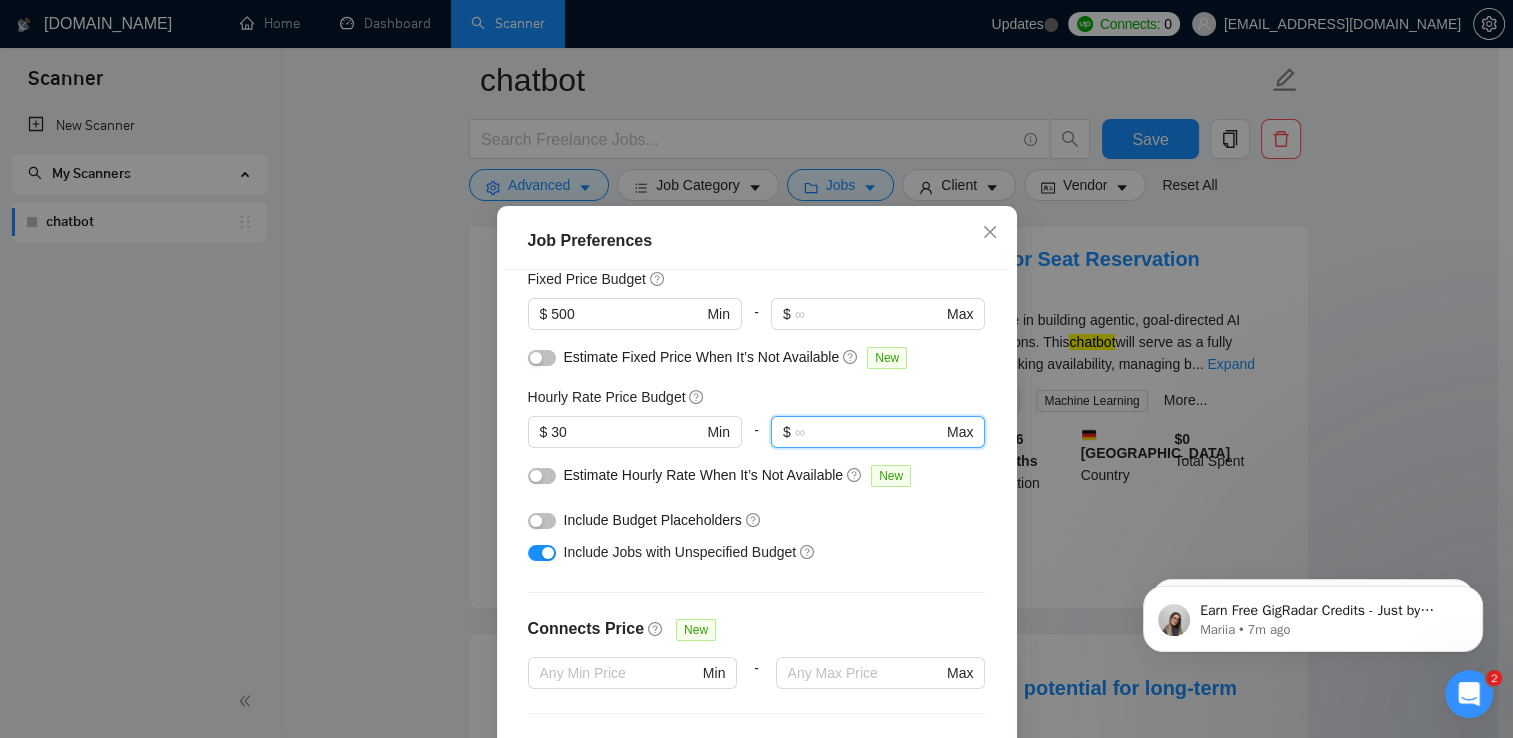click at bounding box center (542, 476) 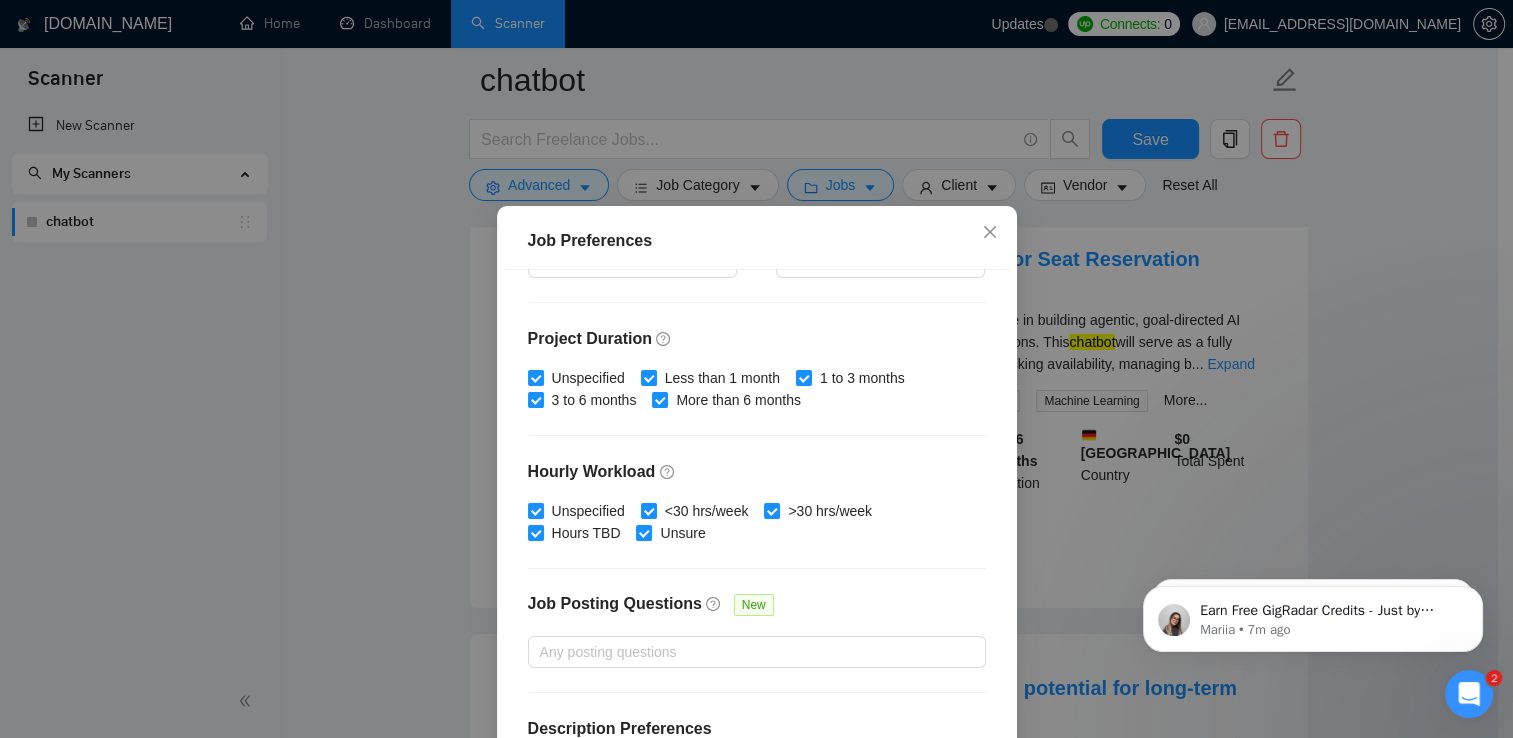 scroll, scrollTop: 610, scrollLeft: 0, axis: vertical 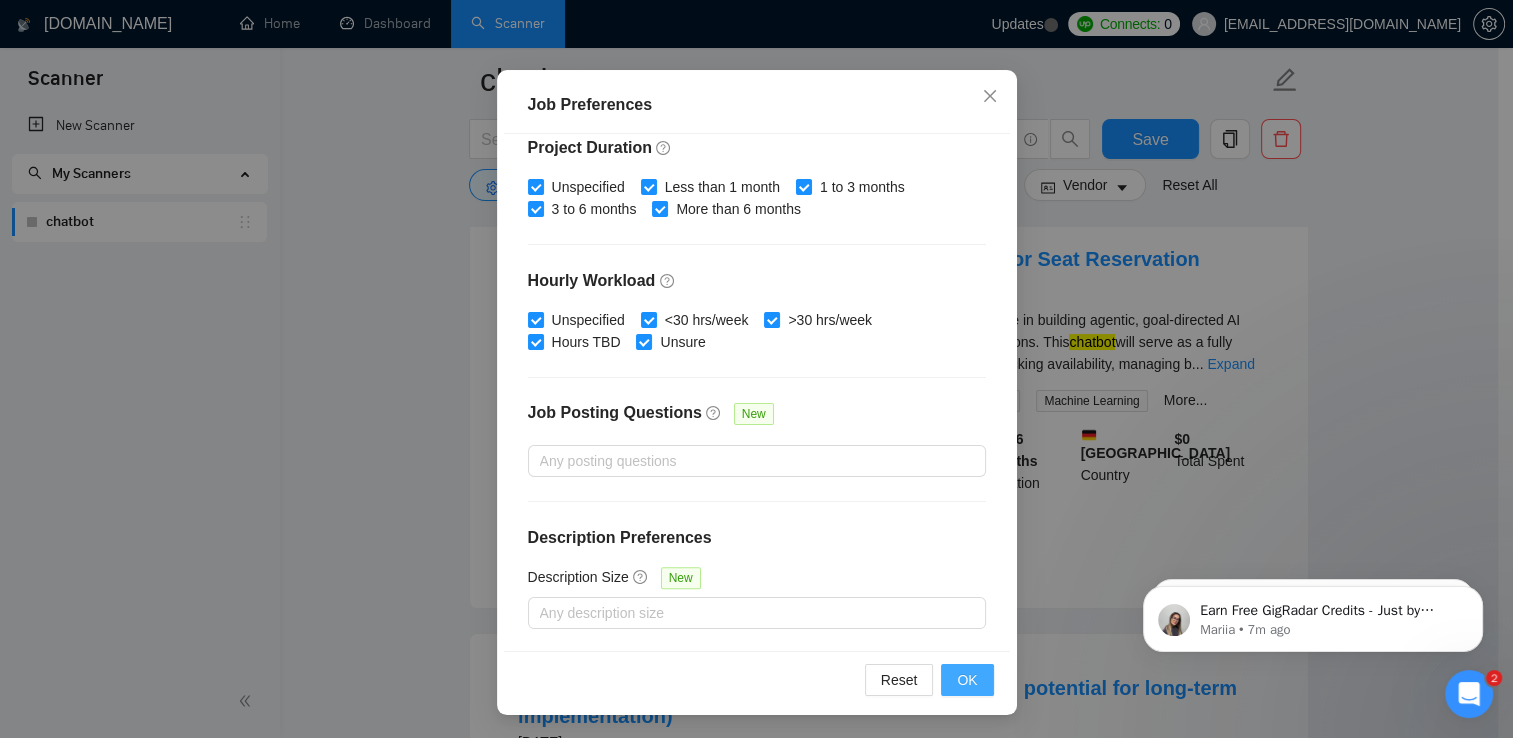click on "OK" at bounding box center [967, 680] 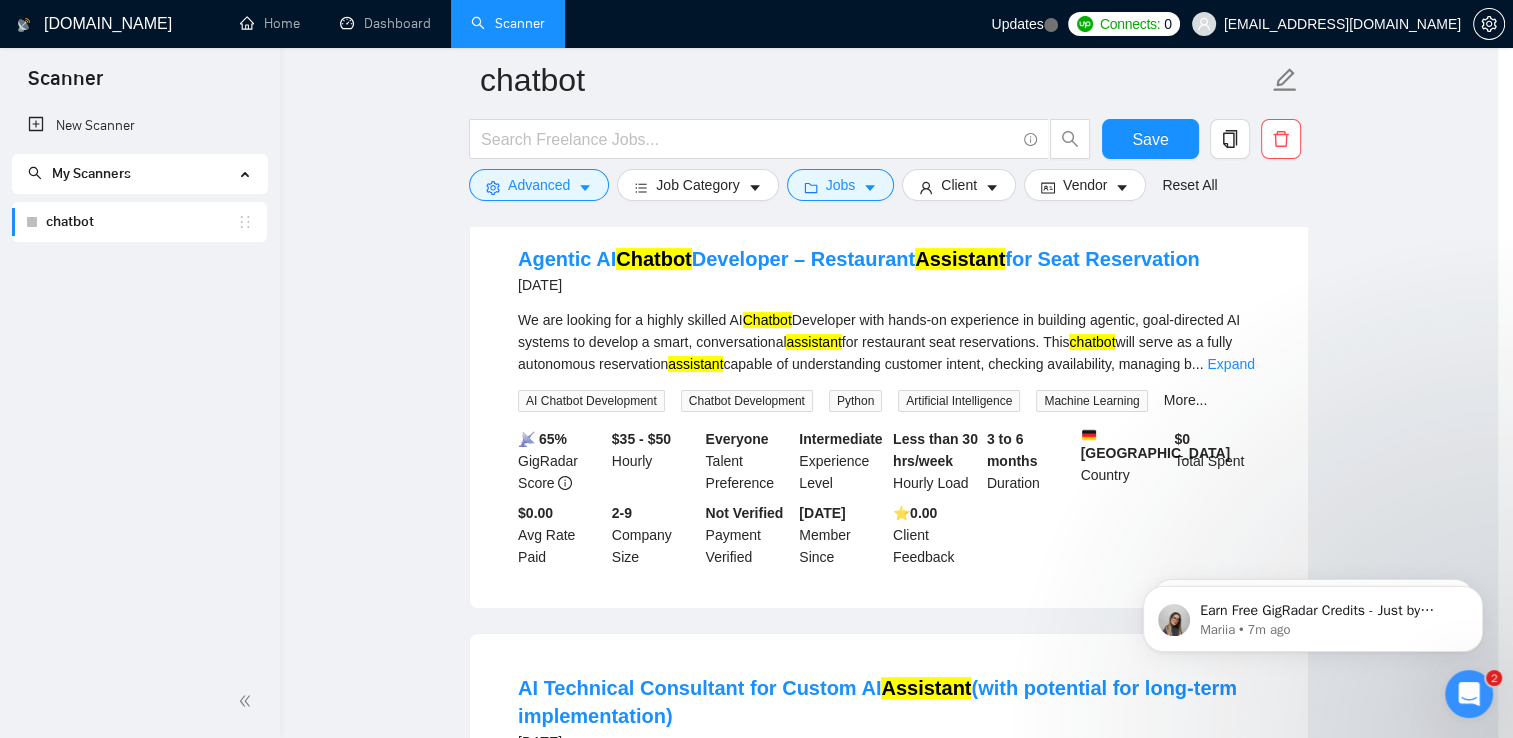 scroll, scrollTop: 50, scrollLeft: 0, axis: vertical 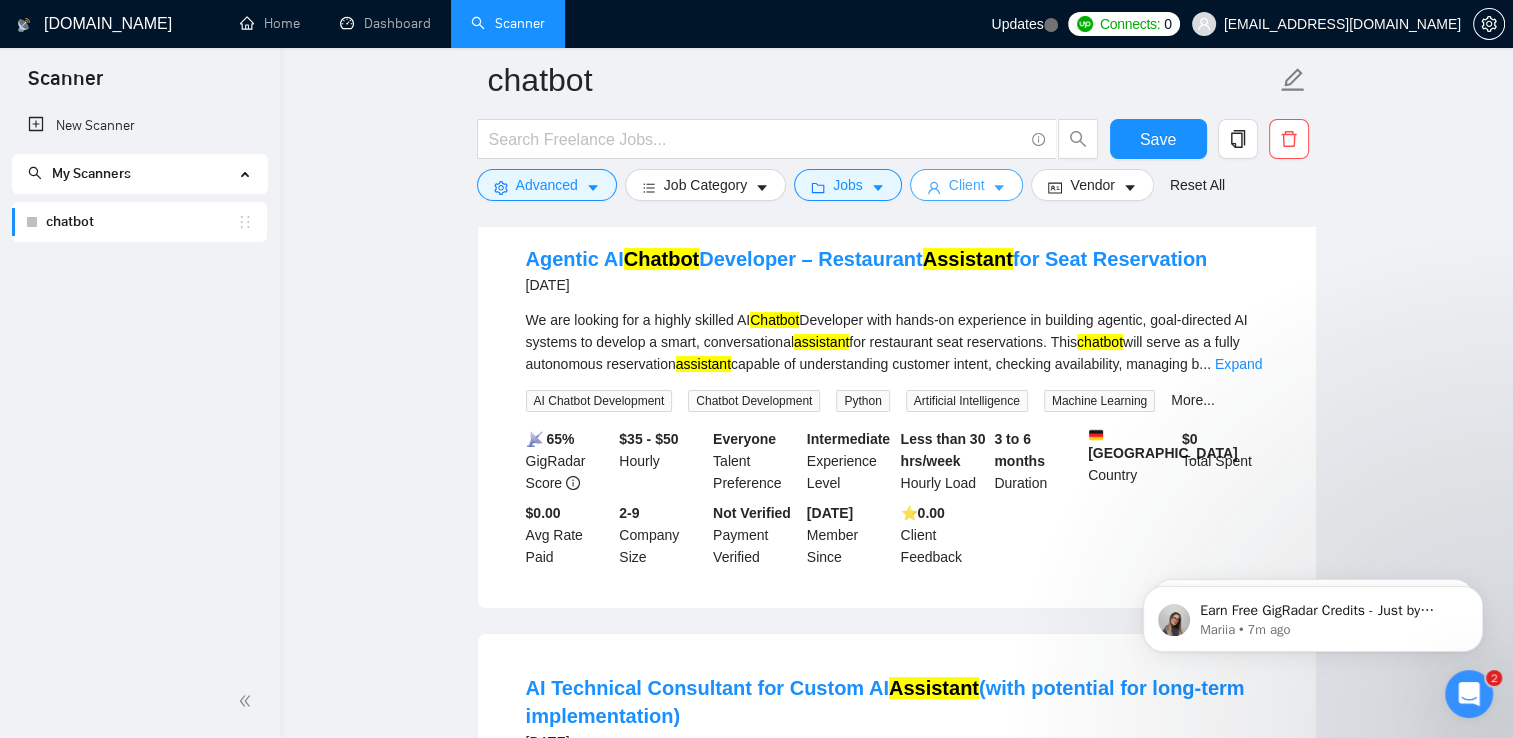 click on "Client" at bounding box center (967, 185) 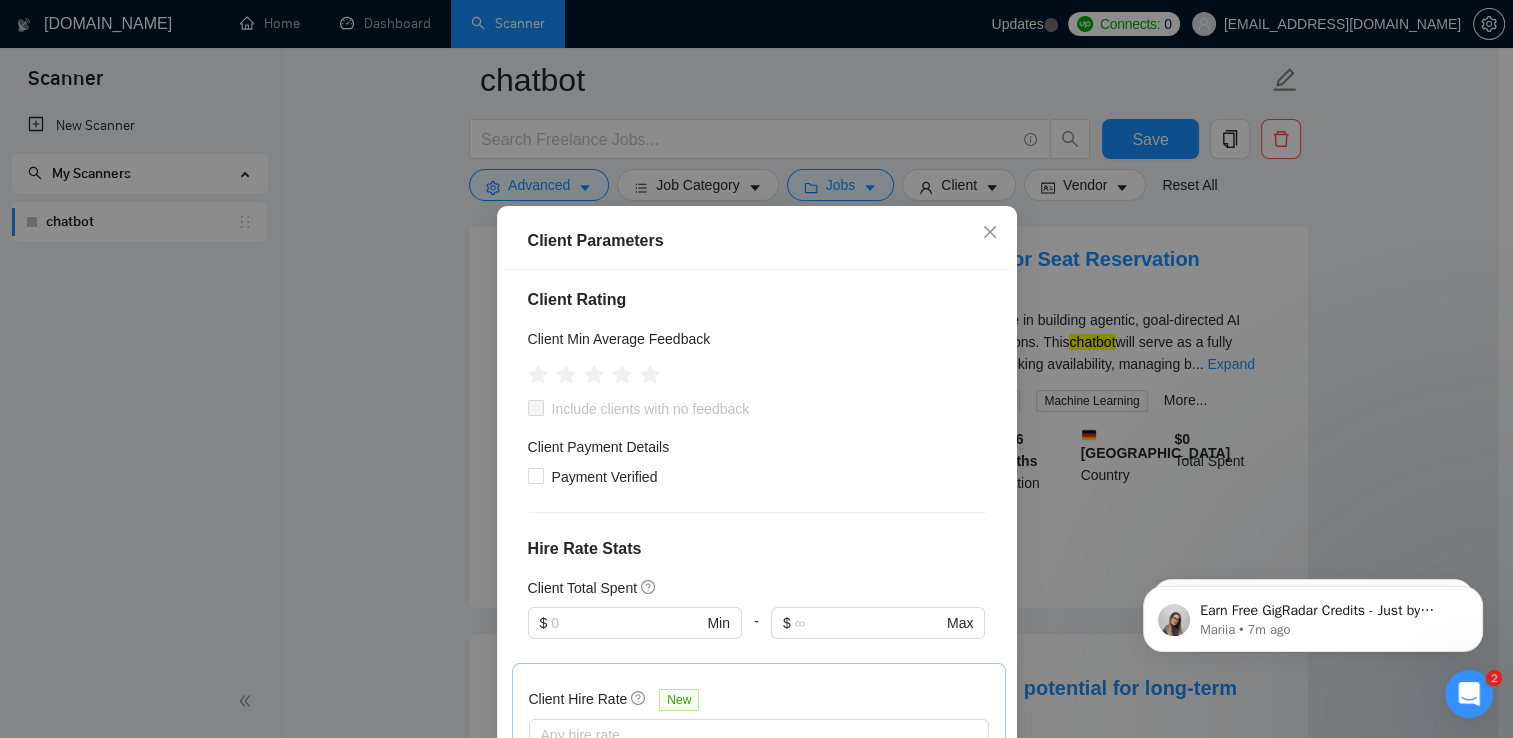 scroll, scrollTop: 236, scrollLeft: 0, axis: vertical 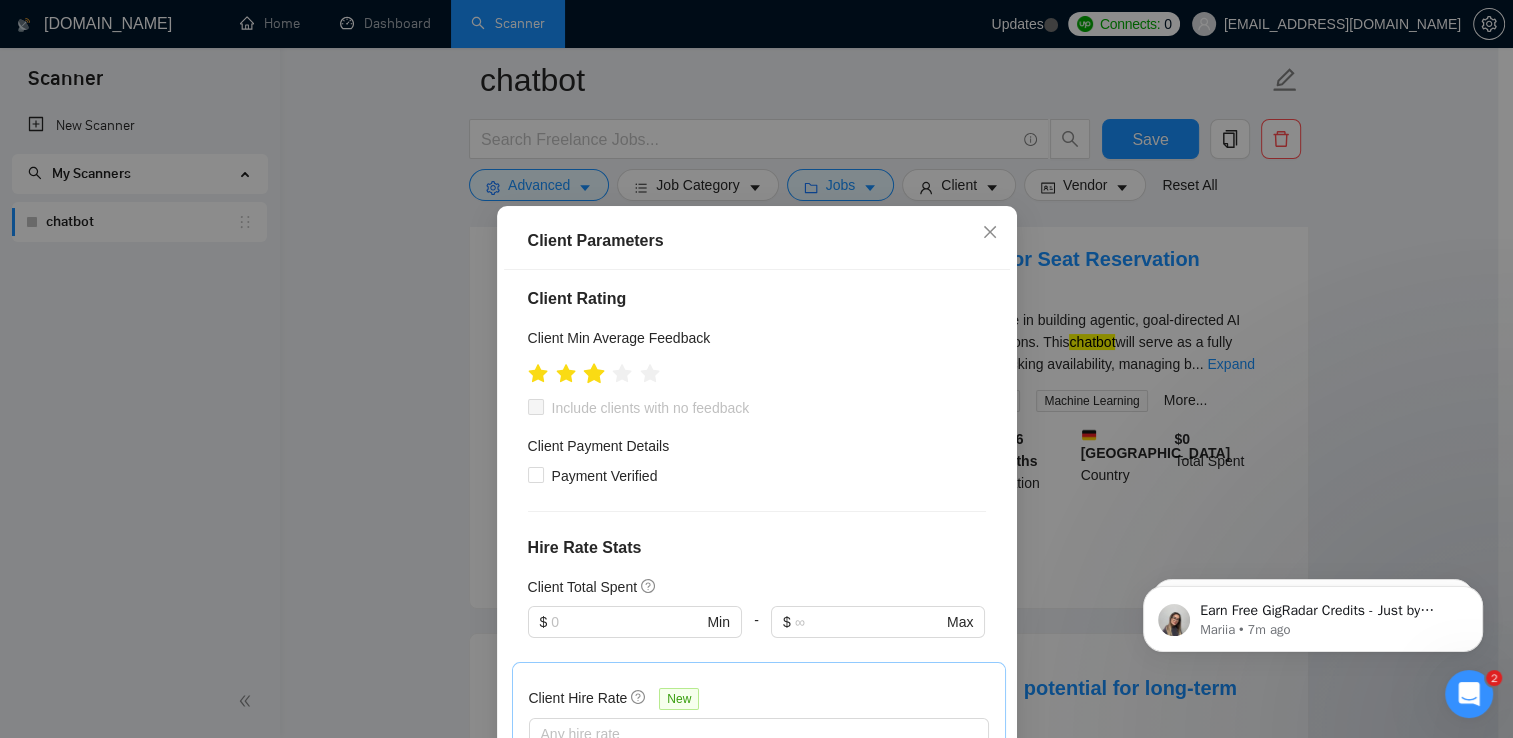 click 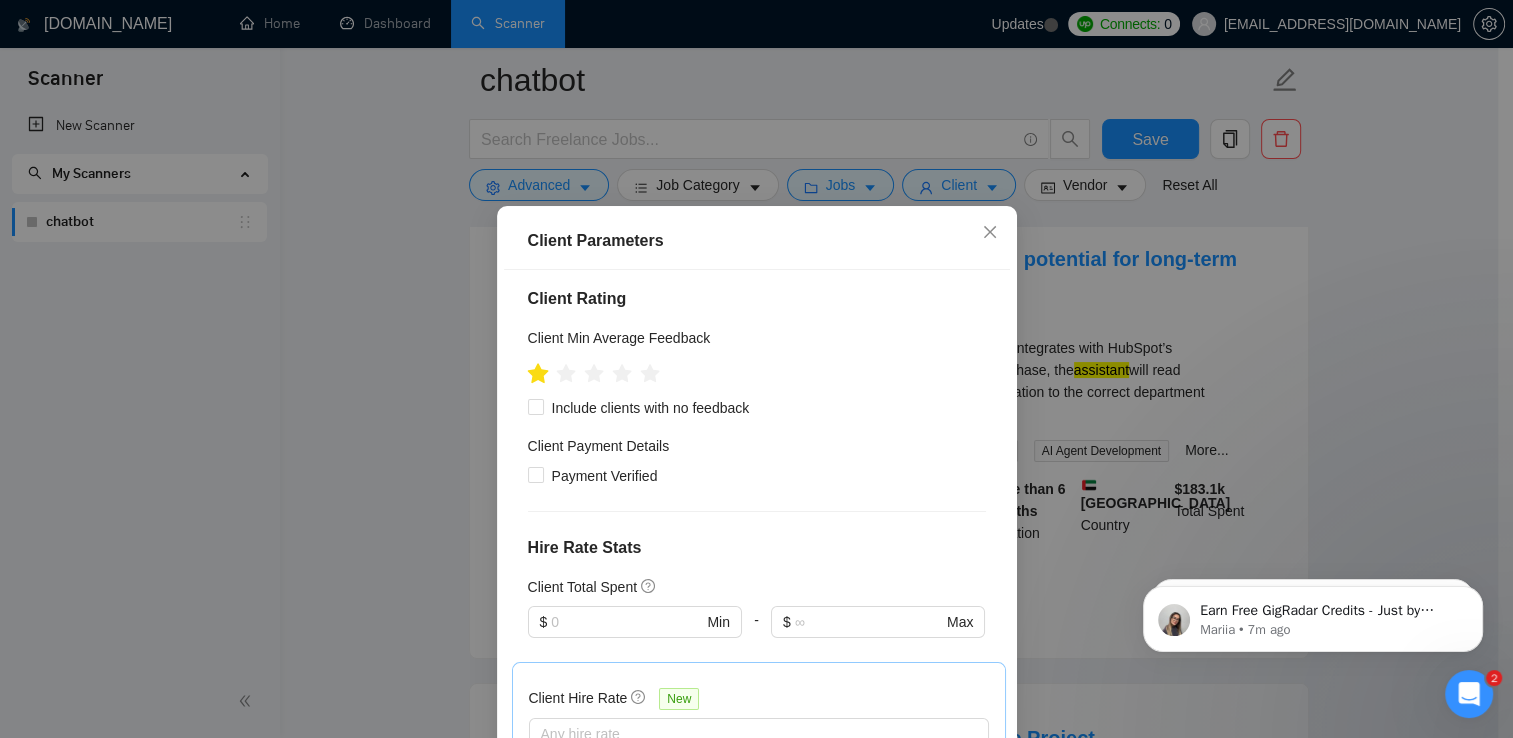 click 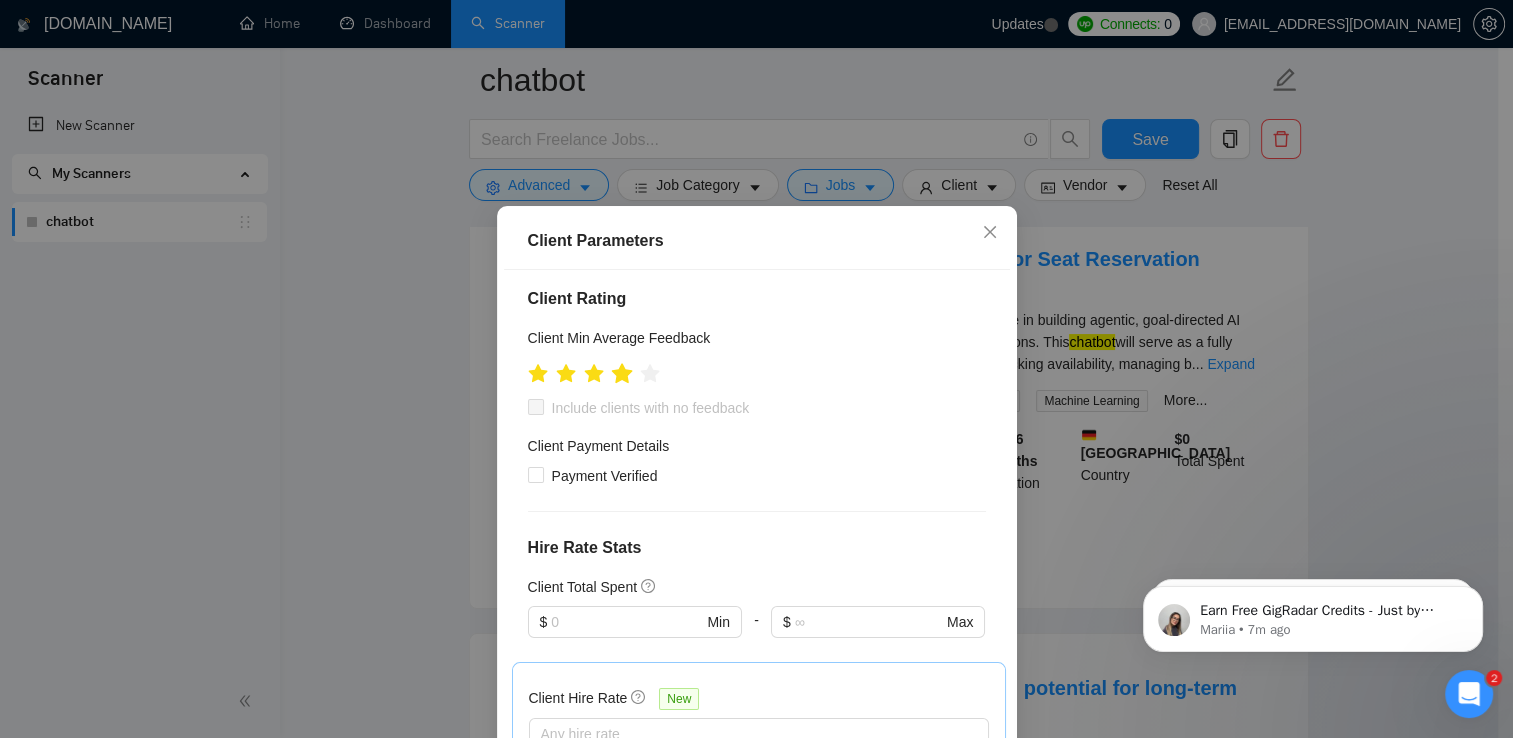 click 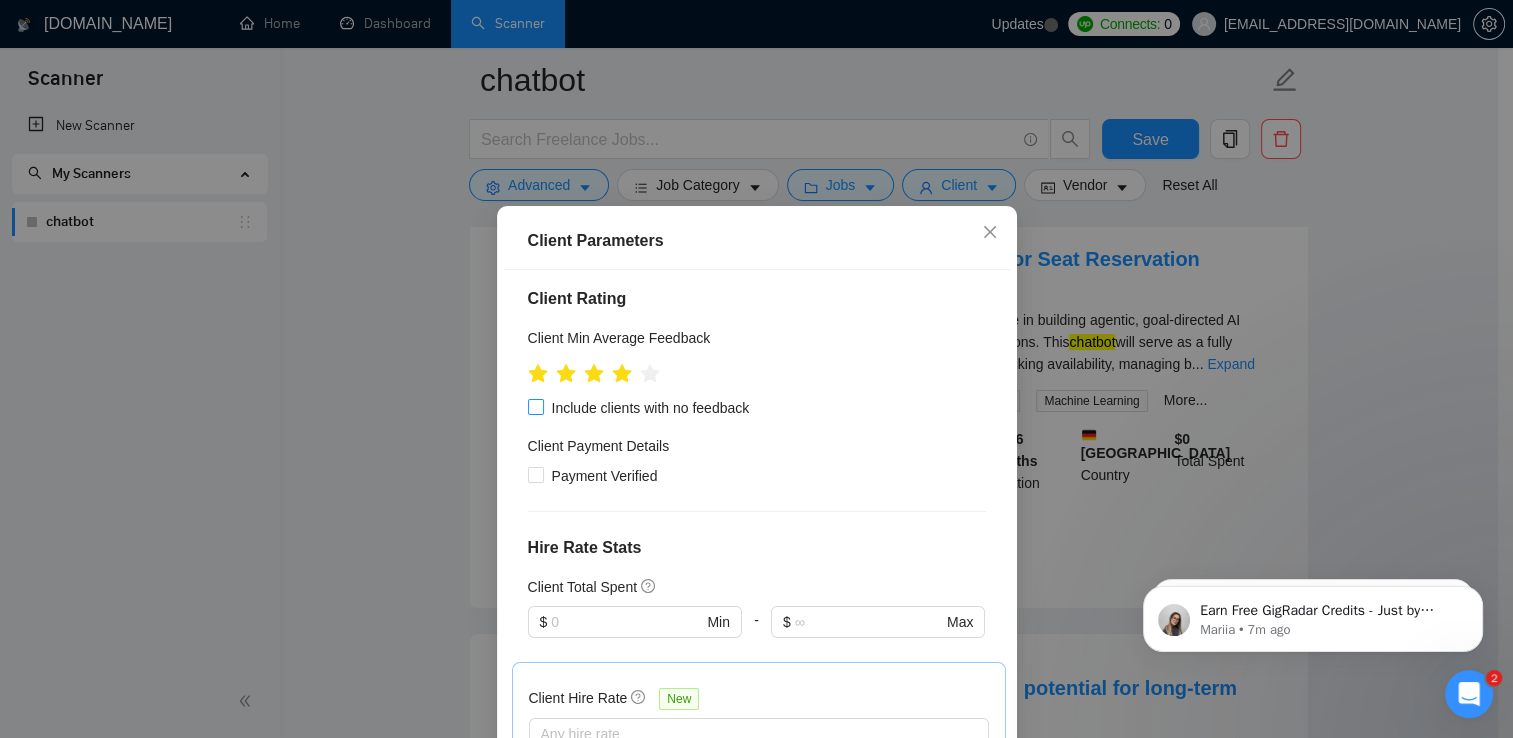 click on "Include clients with no feedback" at bounding box center [535, 406] 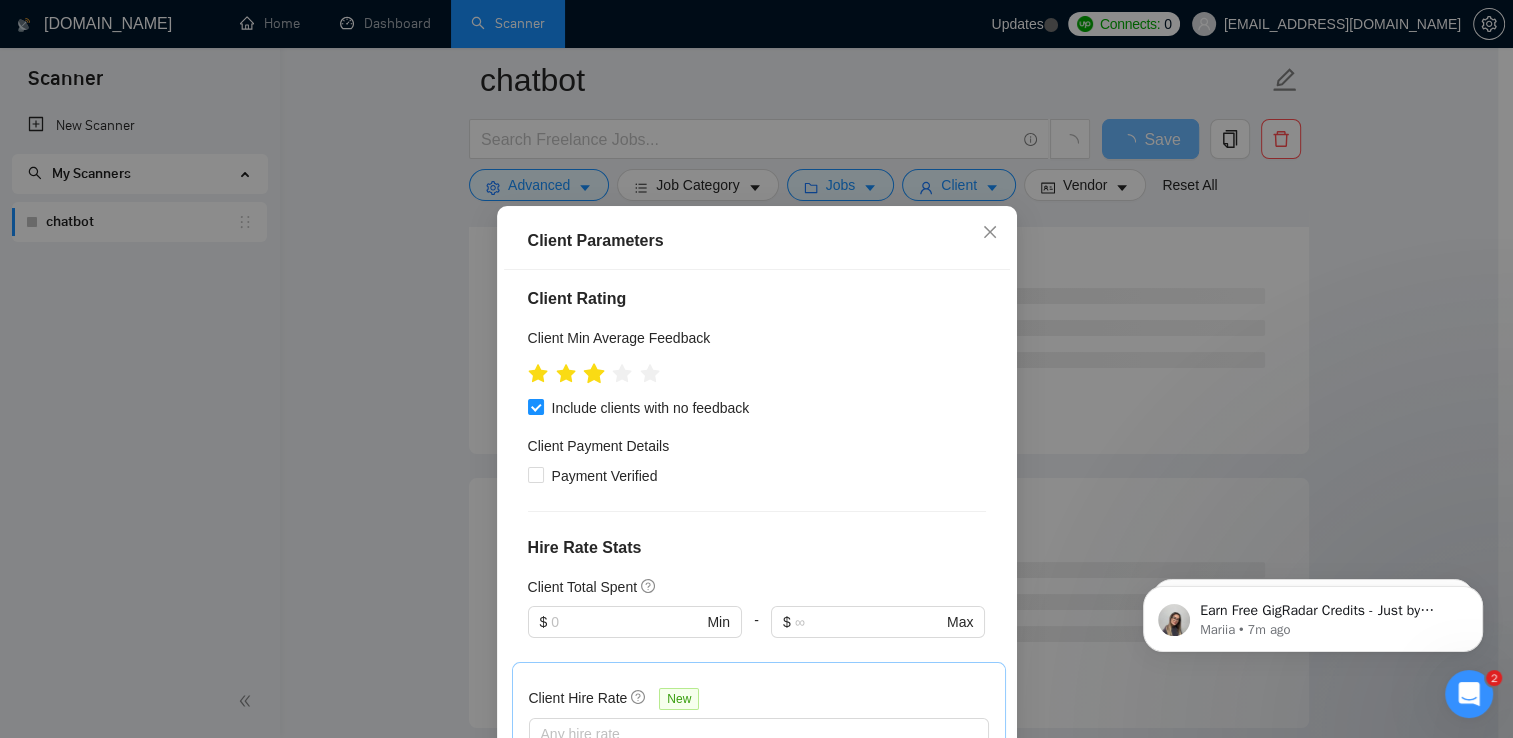 click 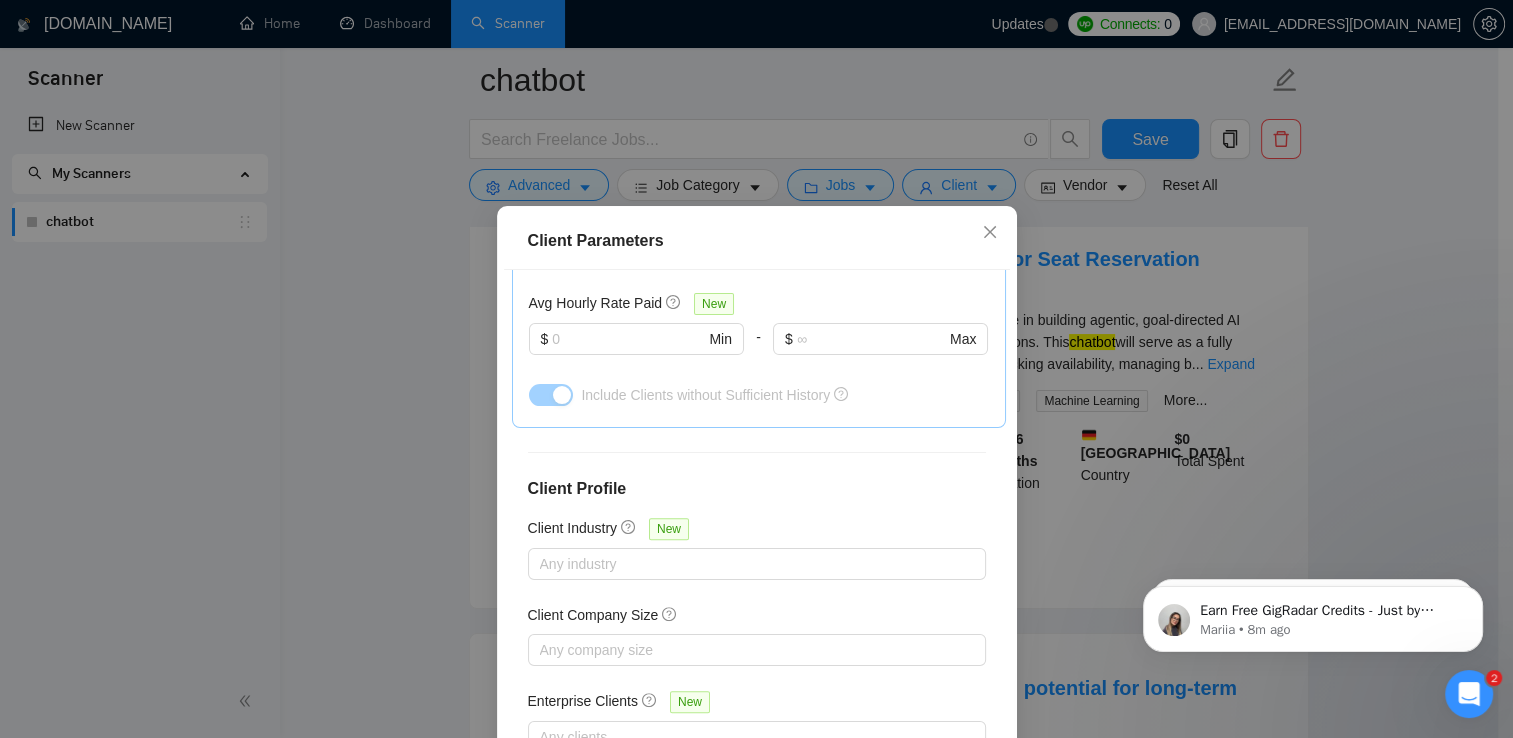 scroll, scrollTop: 730, scrollLeft: 0, axis: vertical 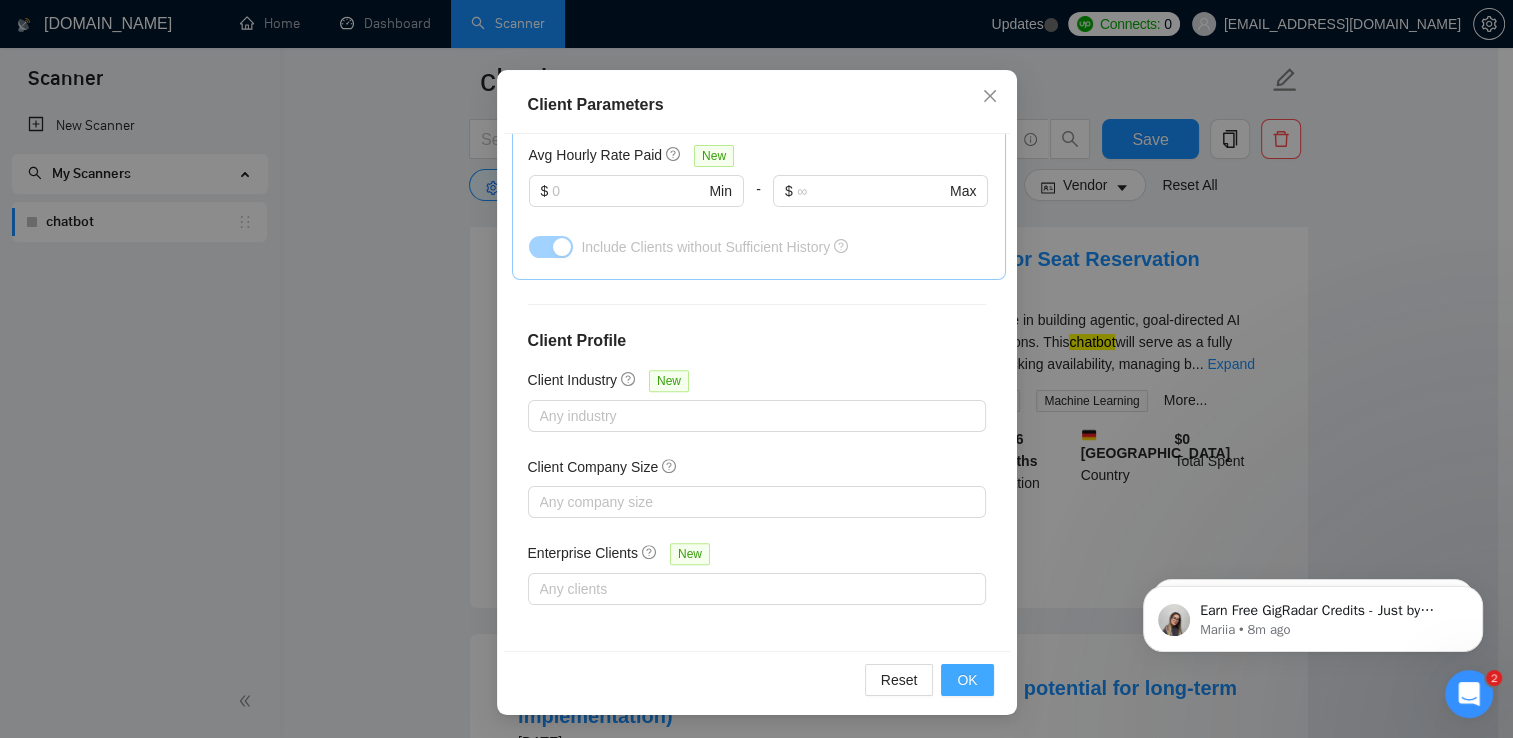 click on "OK" at bounding box center [967, 680] 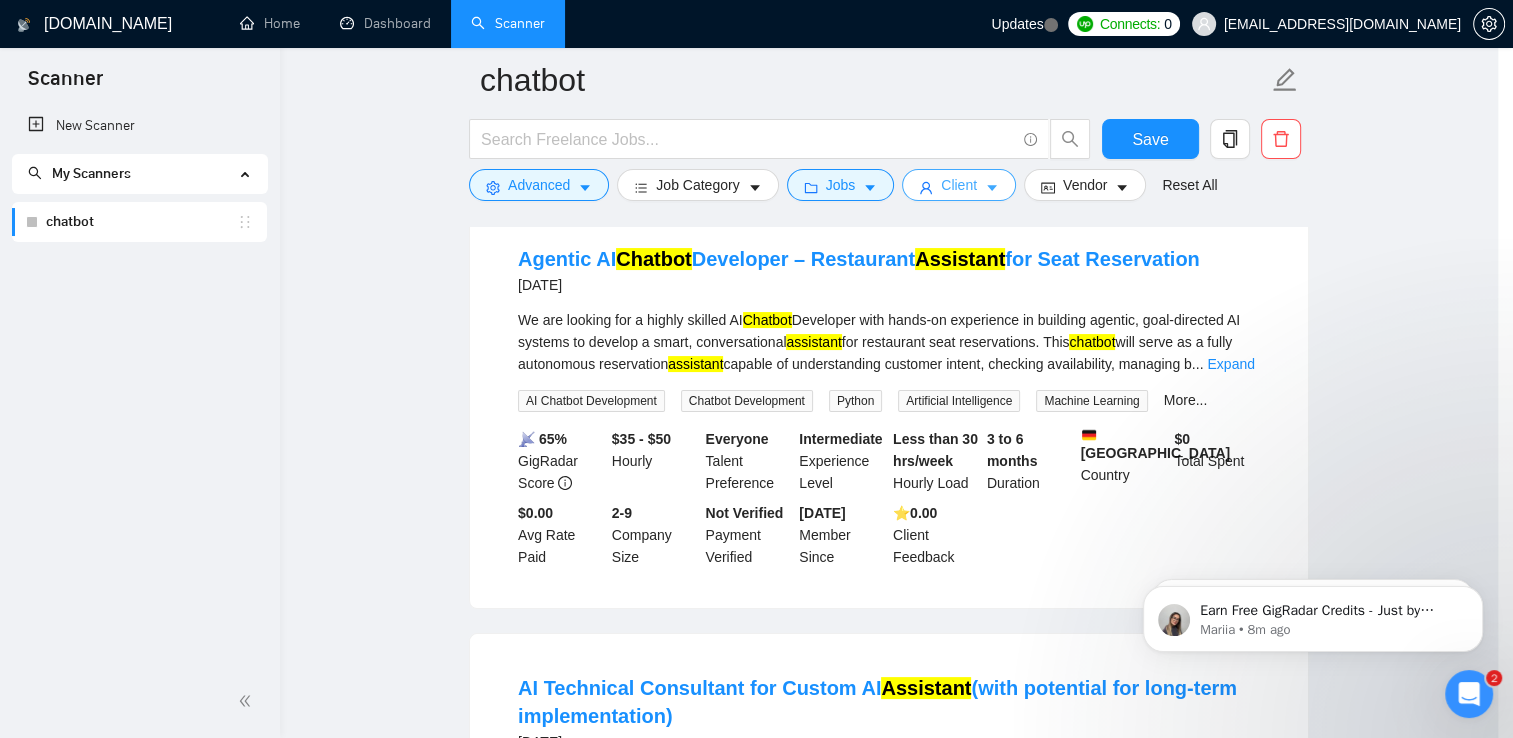 scroll, scrollTop: 0, scrollLeft: 0, axis: both 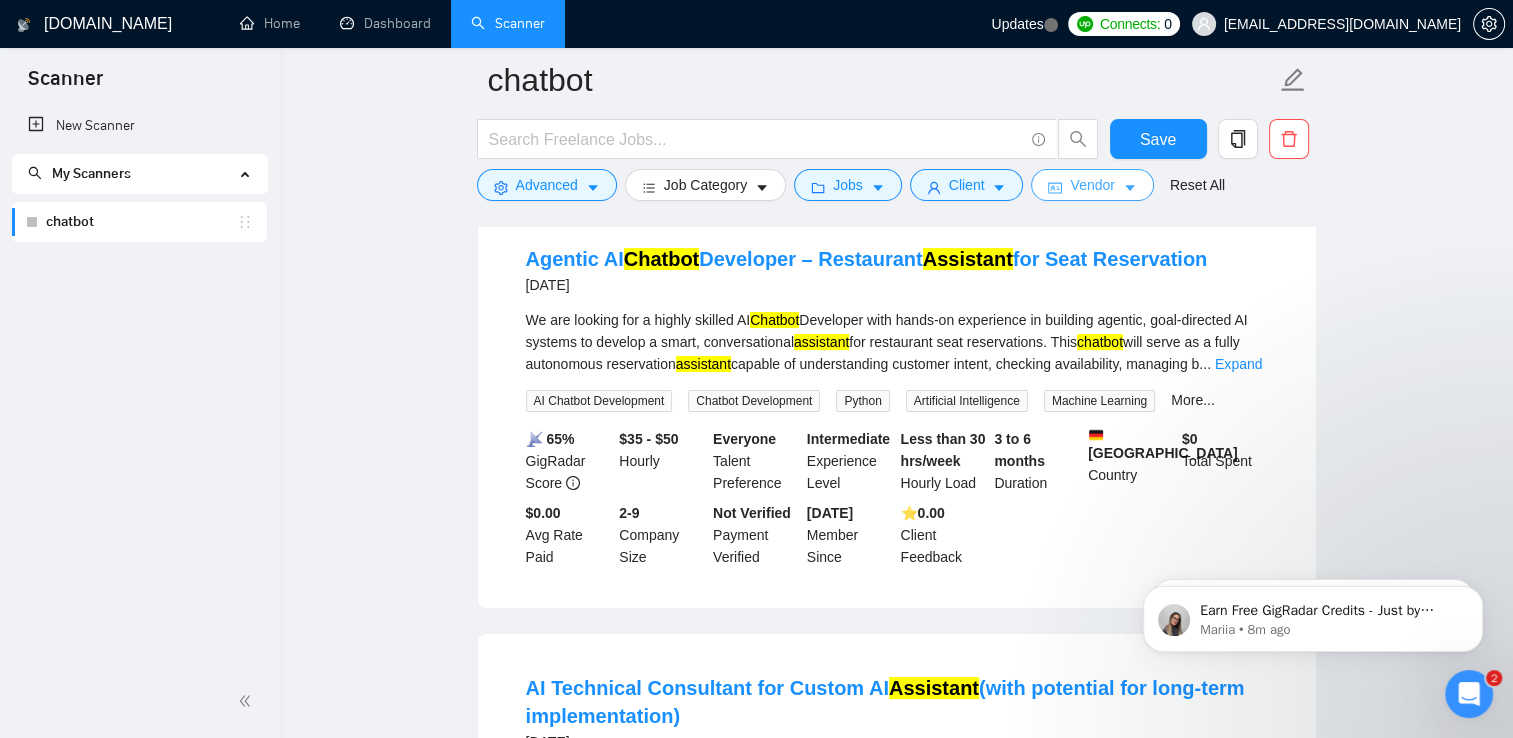 click on "Vendor" at bounding box center [1092, 185] 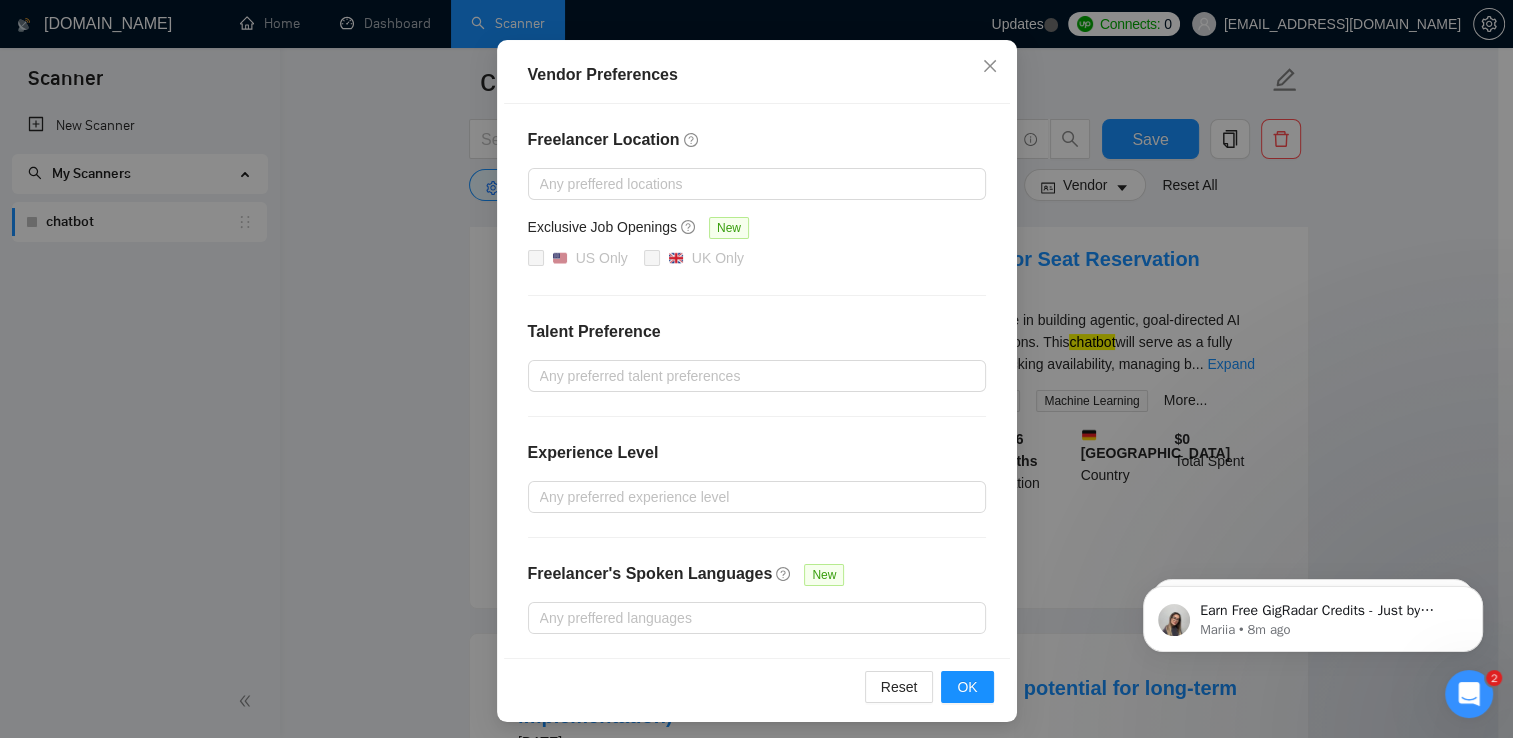 scroll, scrollTop: 185, scrollLeft: 0, axis: vertical 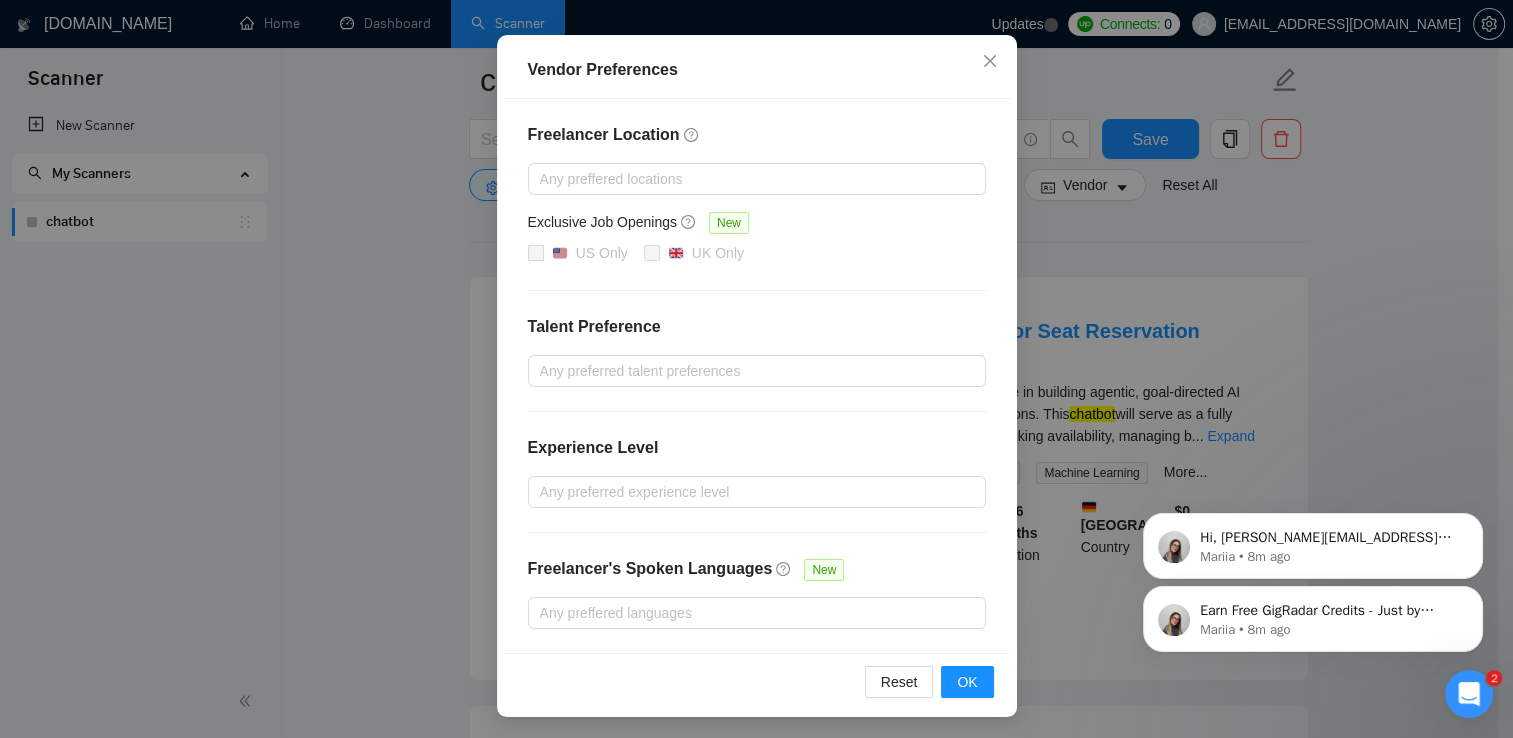 click on "Earn Free GigRadar Credits - Just by Sharing Your Story! 💬 Want more credits for sending proposals? It’s simple - share, inspire, and get rewarded! 🤫 Here’s how you can earn free credits: Introduce yourself in the #intros channel of the GigRadar Upwork Community and grab +20 credits for sending bids., Post your success story (closed projects, high LRR, etc.) in the #general channel and claim +50 credits for sending bids. Why? GigRadar is building a powerful network of freelancers and agencies. We want you to make valuable connections, showcase your wins, and inspire others while getting rewarded! 🚀 Not a member yet? Join our Slack community now 👉 Join Slack Community Claiming your credits is easy: Reply to this message with a screenshot of your post, and our Tech Support Team will instantly top up your credits! 💸 Mariia • 8m ago Hi, [PERSON_NAME][EMAIL_ADDRESS][DOMAIN_NAME], Welcome to [DOMAIN_NAME]! Why don't you check out our tutorials to help get you started? [PERSON_NAME] • 8m ago" at bounding box center (1313, 527) 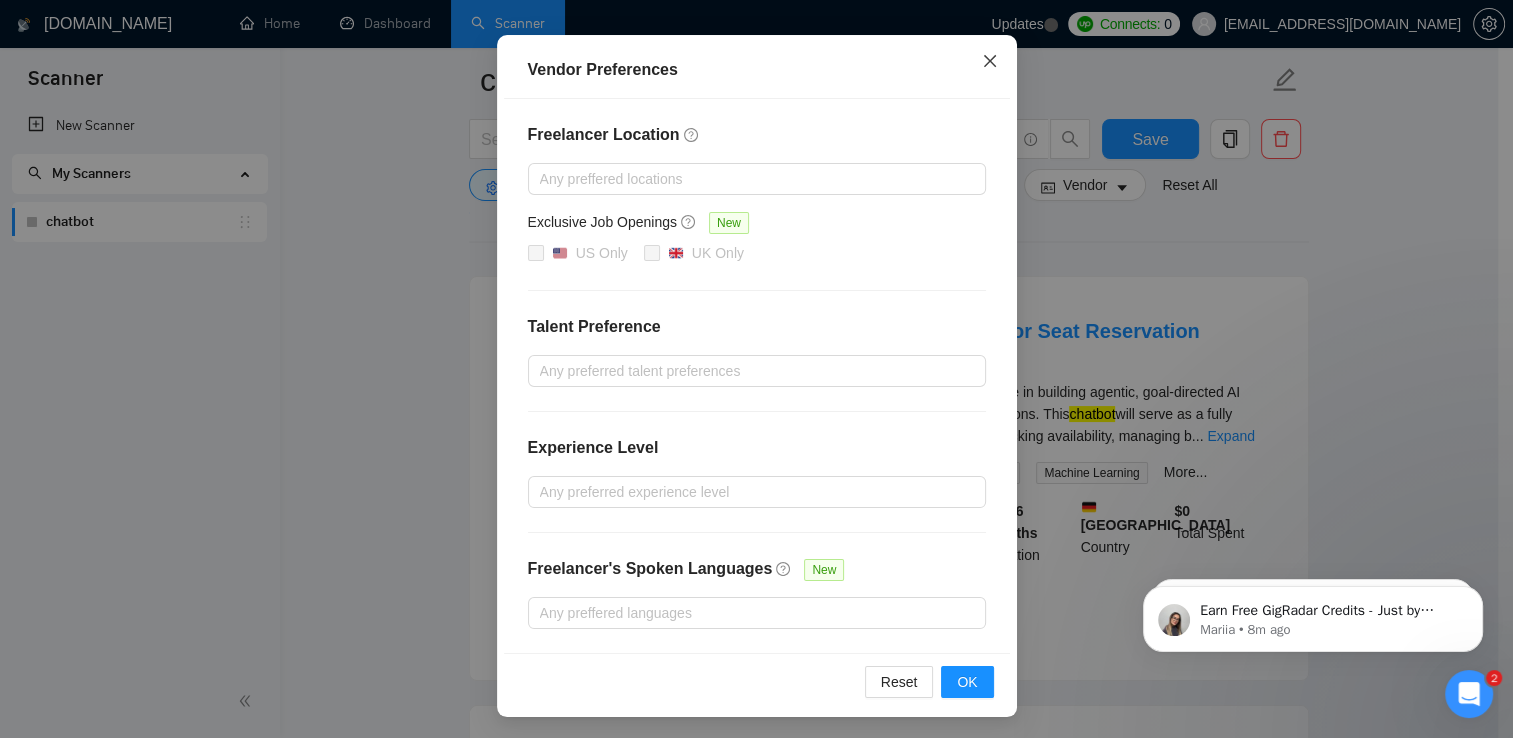click 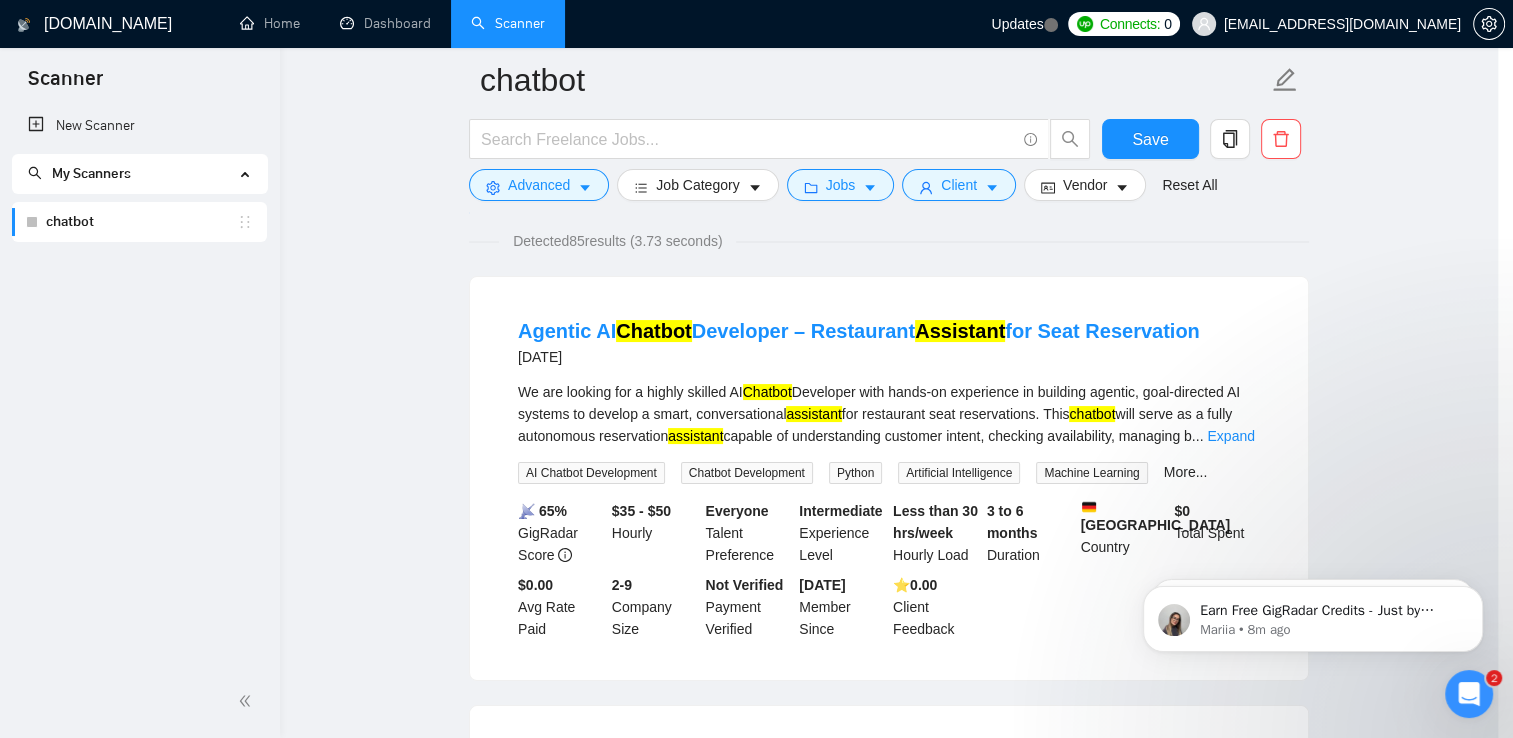 scroll, scrollTop: 0, scrollLeft: 0, axis: both 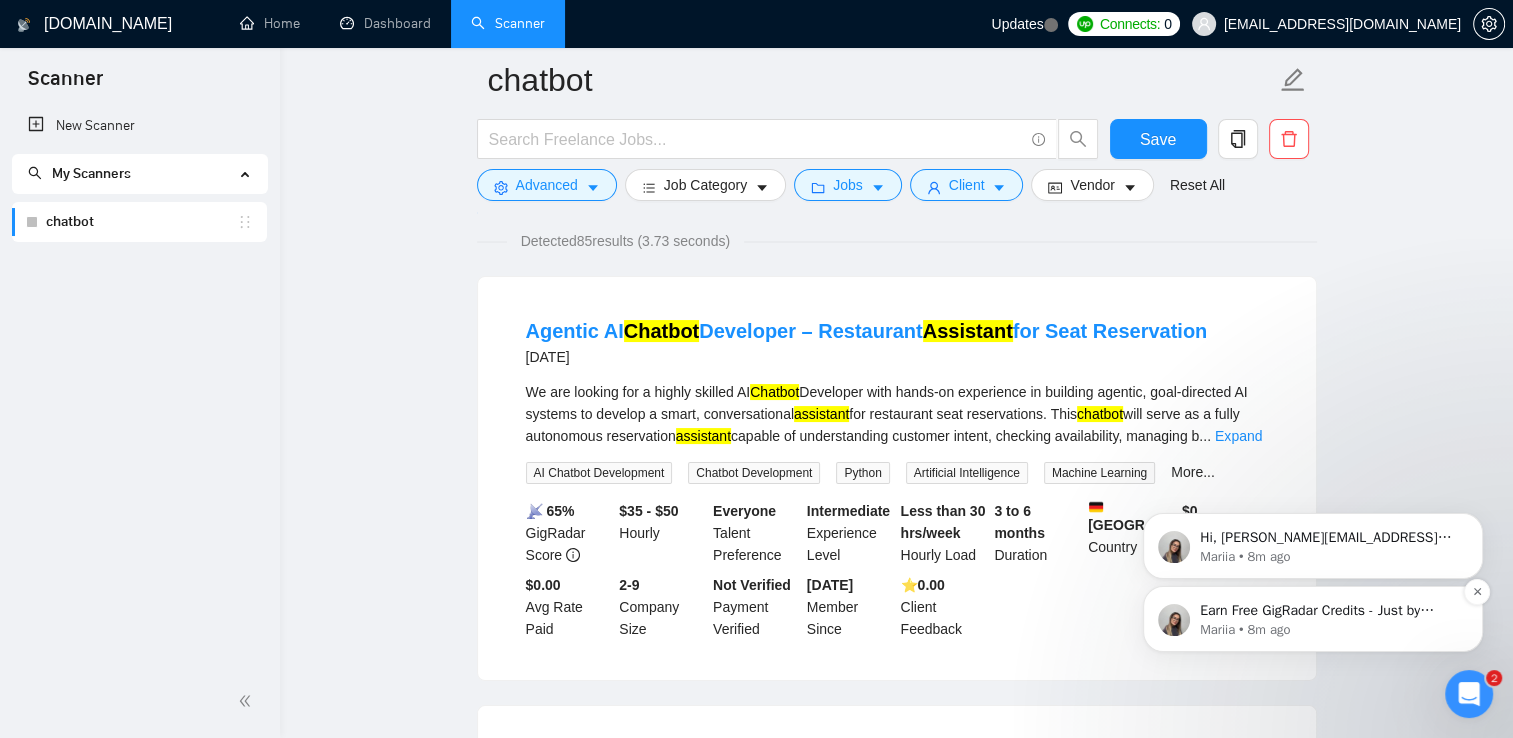 click on "Earn Free GigRadar Credits - Just by Sharing Your Story! 💬 Want more credits for sending proposals? It’s simple - share, inspire, and get rewarded! 🤫 Here’s how you can earn free credits: Introduce yourself in the #intros channel of the GigRadar Upwork Community and grab +20 credits for sending bids., Post your success story (closed projects, high LRR, etc.) in the #general channel and claim +50 credits for sending bids. Why? GigRadar is building a powerful network of freelancers and agencies. We want you to make valuable connections, showcase your wins, and inspire others while getting rewarded! 🚀 Not a member yet? Join our Slack community now 👉 Join Slack Community Claiming your credits is easy: Reply to this message with a screenshot of your post, and our Tech Support Team will instantly top up your credits! 💸" at bounding box center [1329, 611] 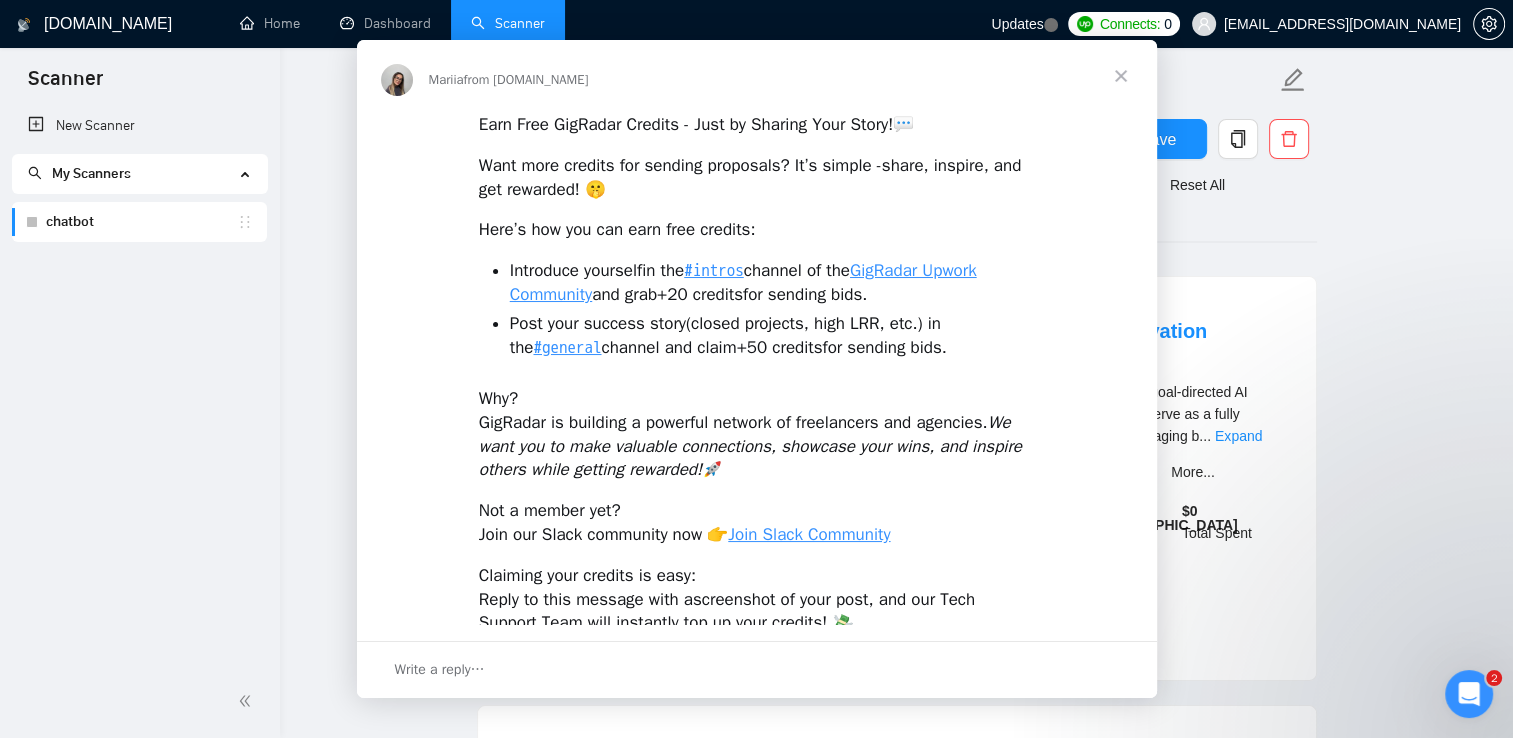 scroll, scrollTop: 0, scrollLeft: 0, axis: both 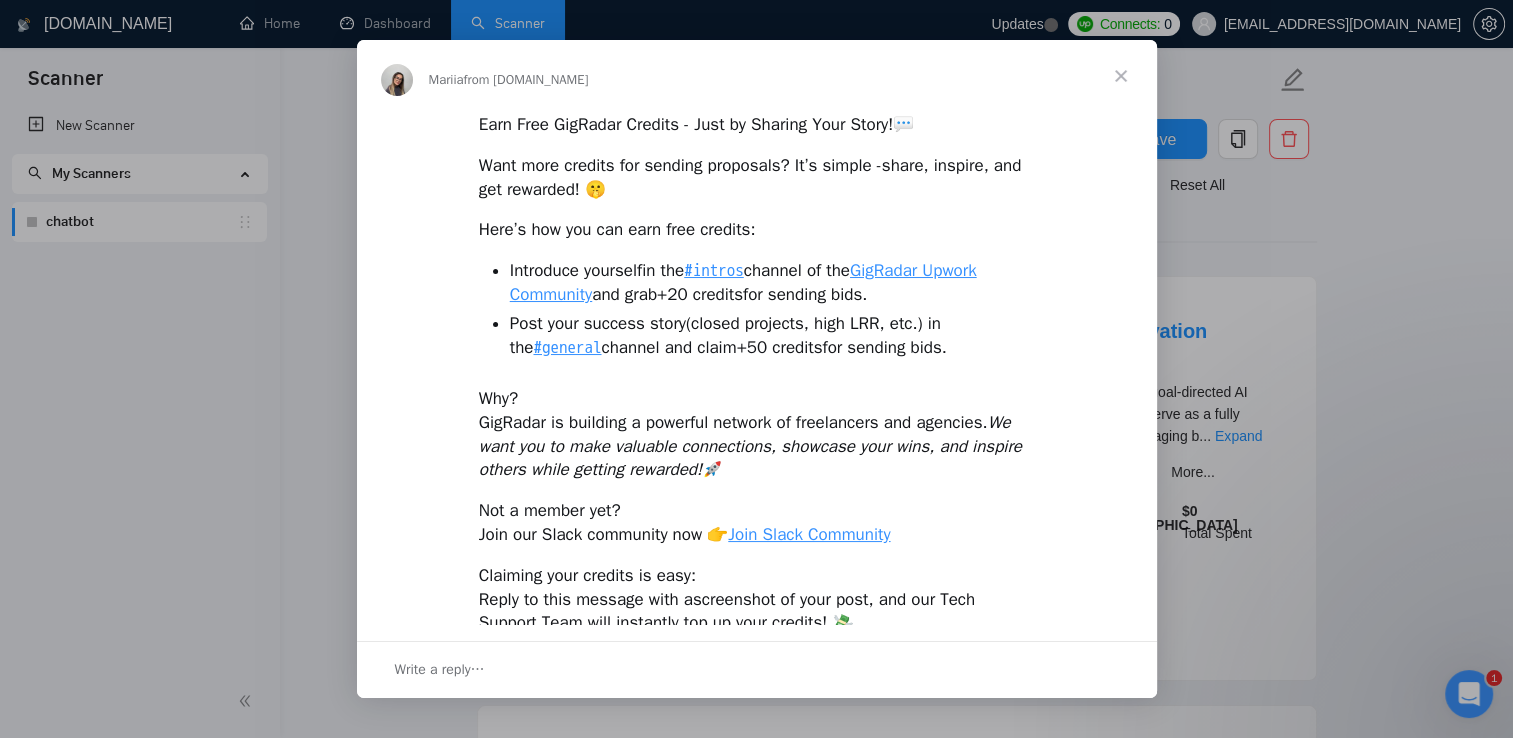 click at bounding box center [1121, 76] 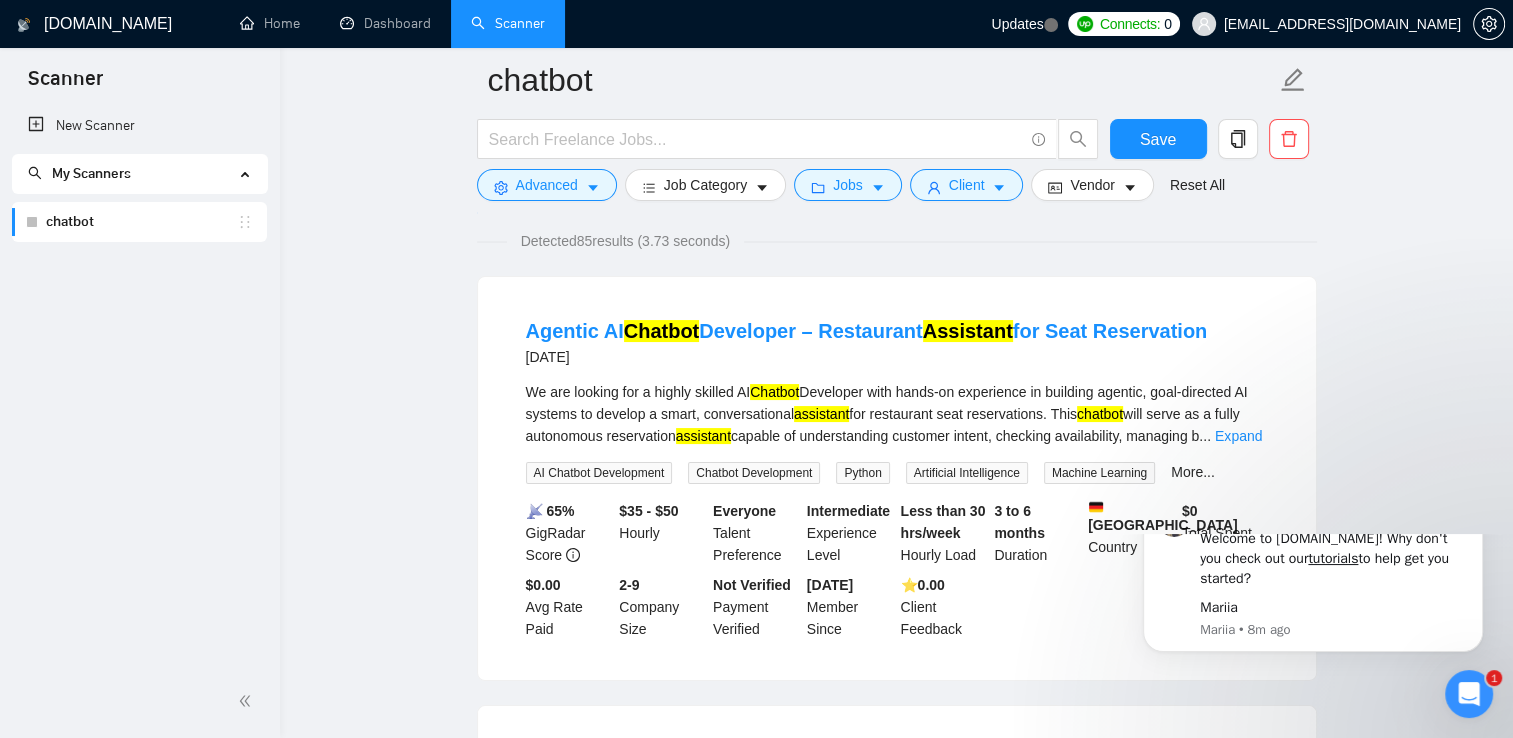scroll, scrollTop: 0, scrollLeft: 0, axis: both 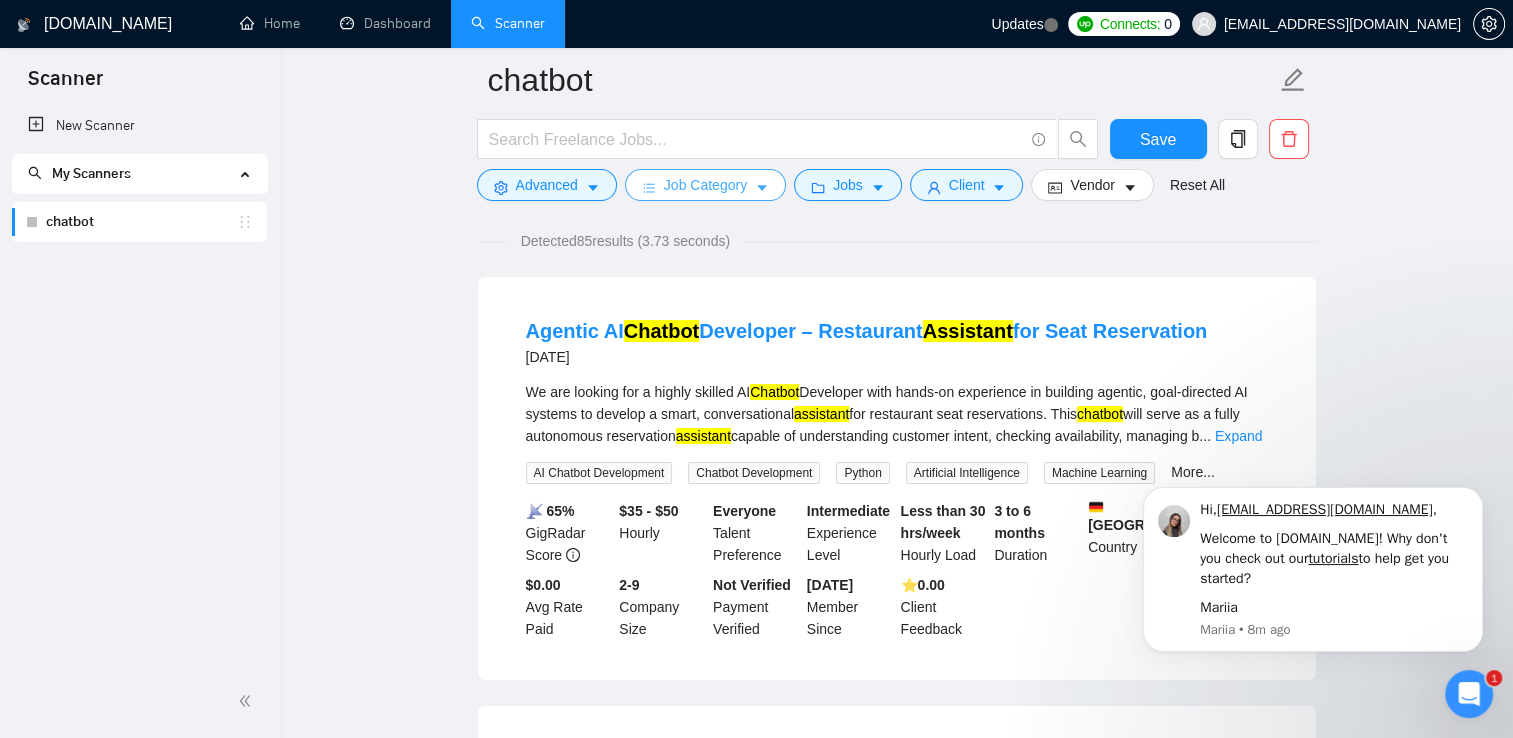click on "Job Category" at bounding box center (705, 185) 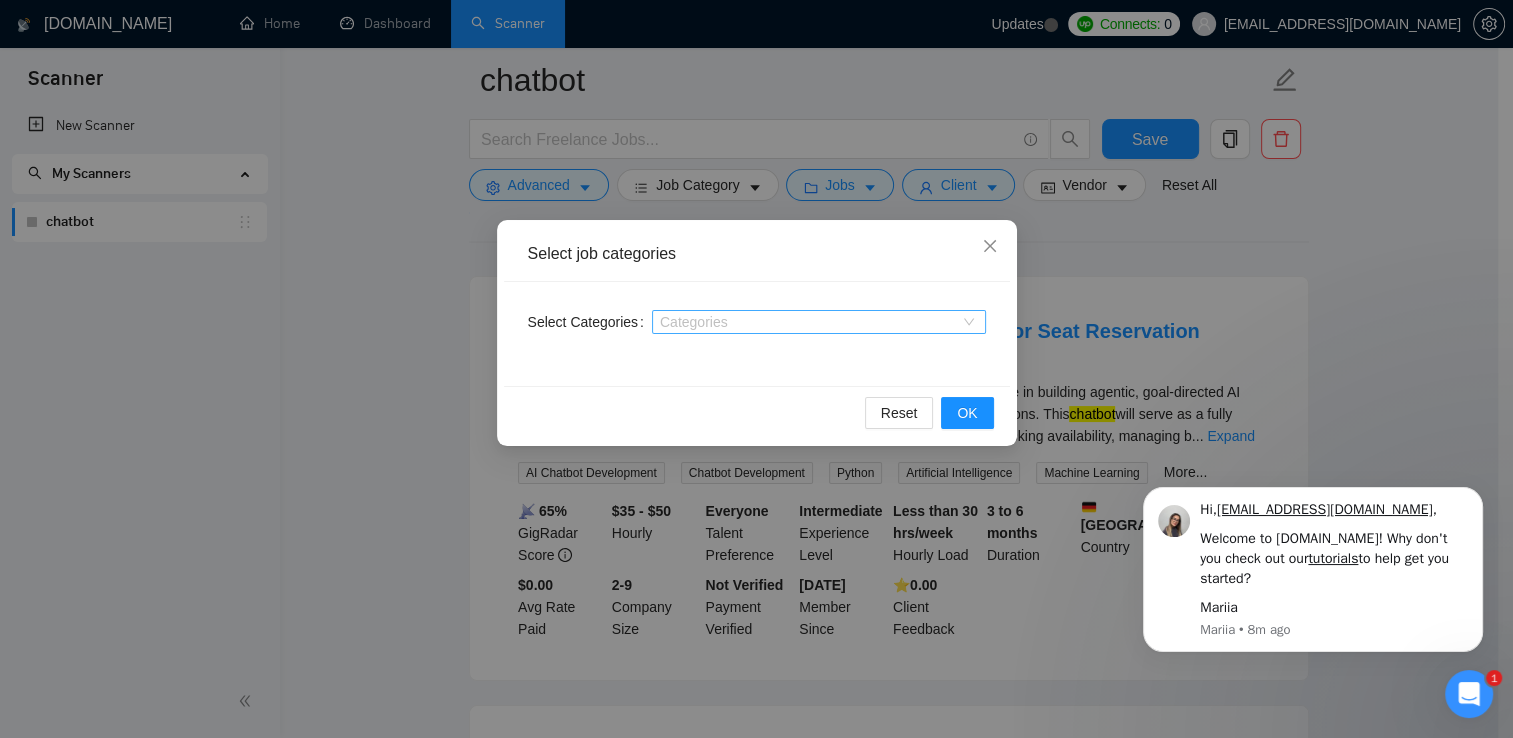 click on "Categories" at bounding box center [819, 322] 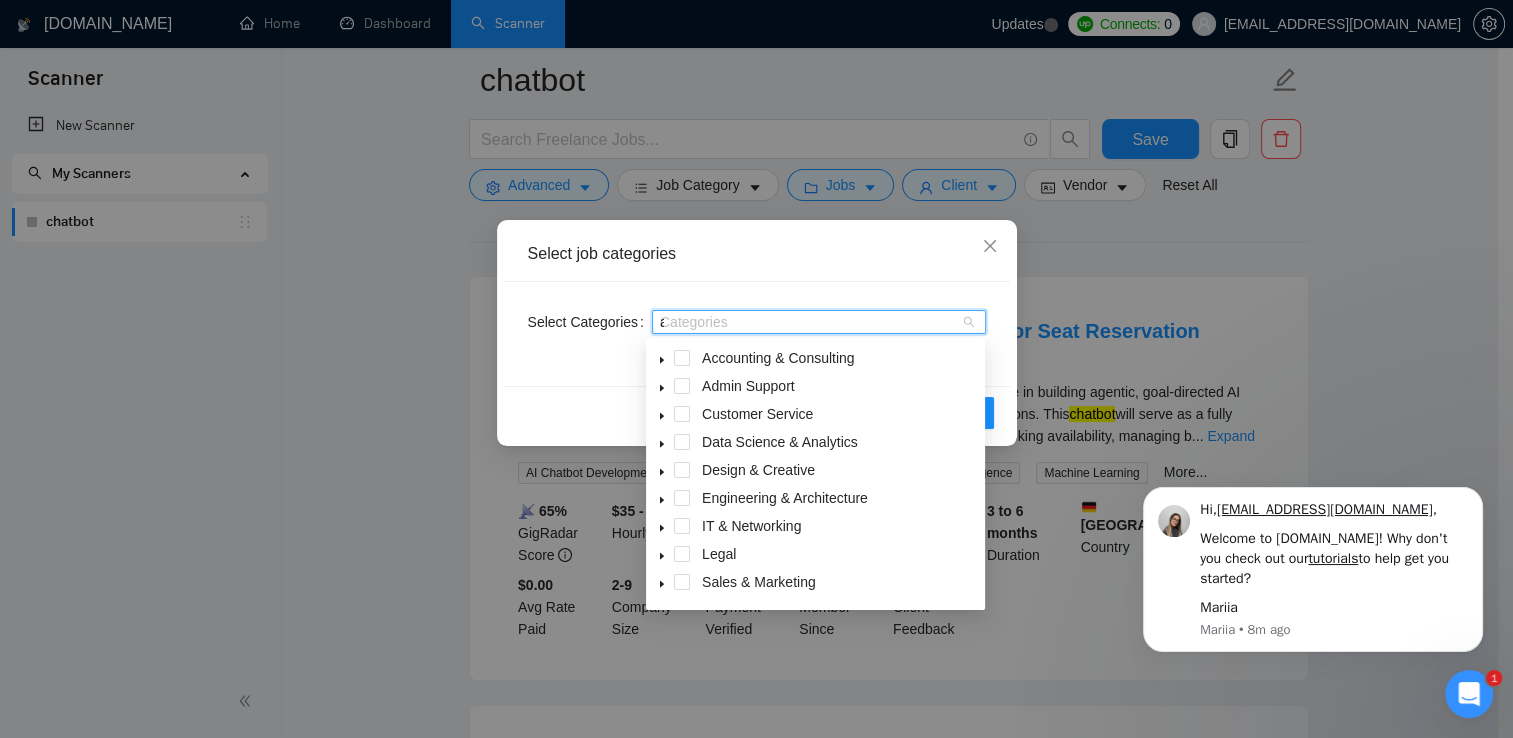 type on "ai" 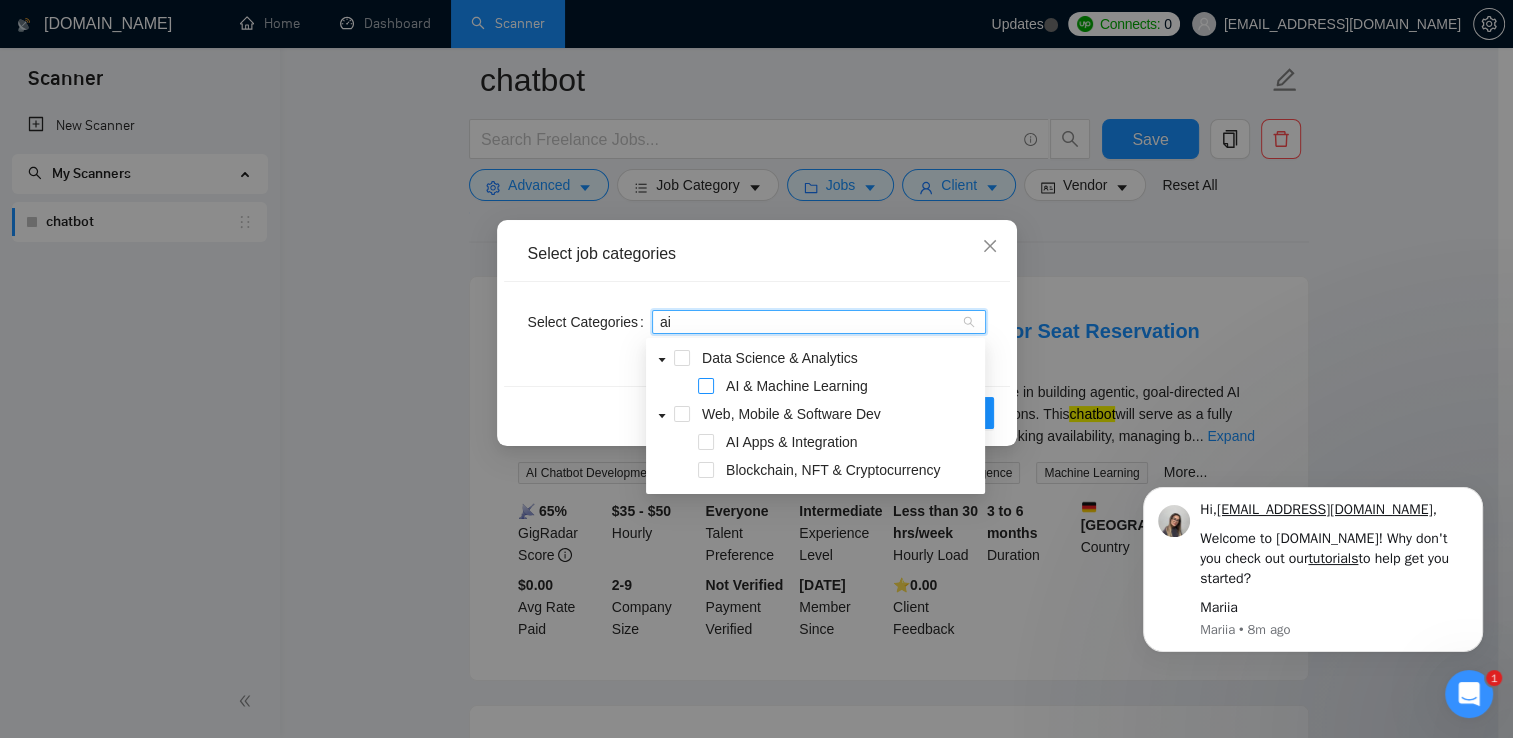click at bounding box center (706, 386) 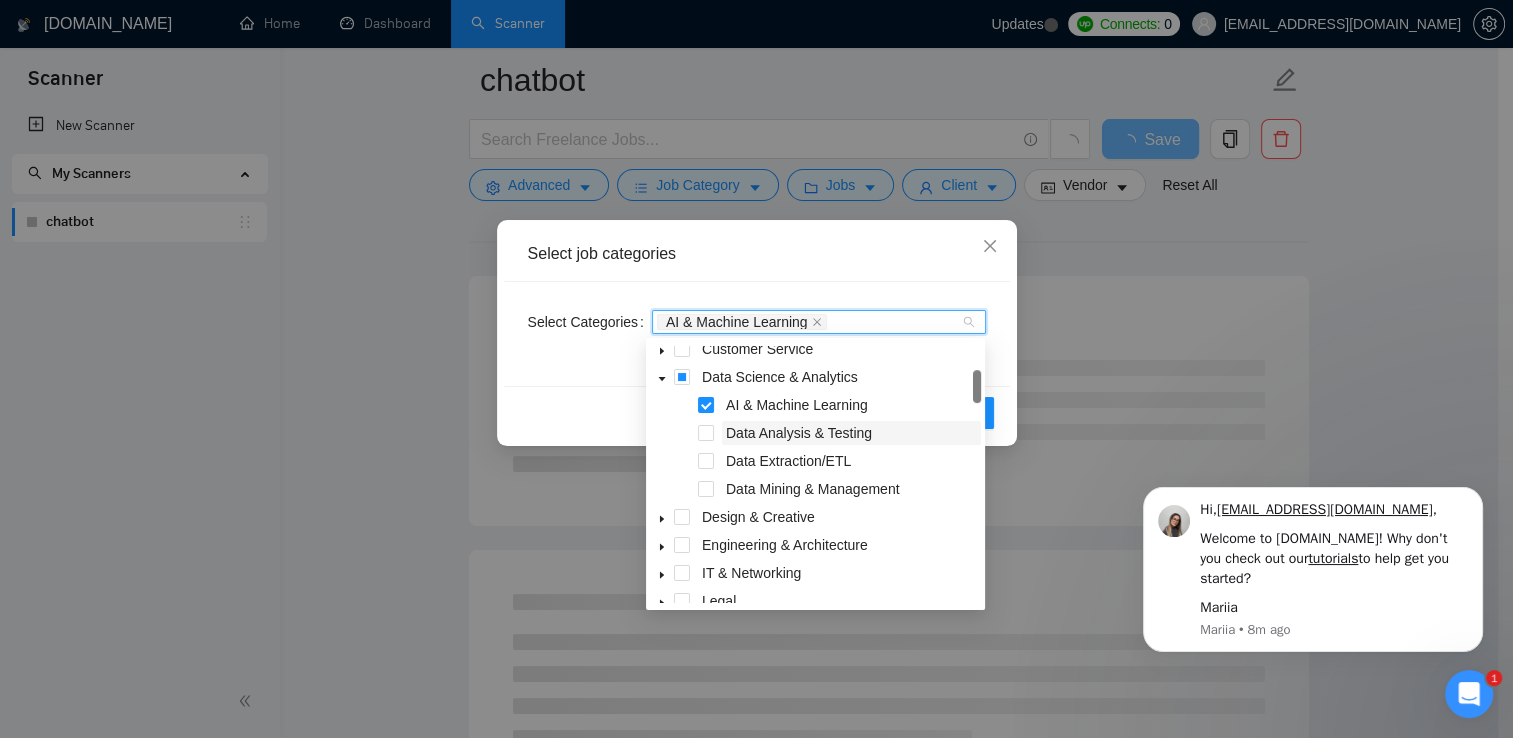 scroll, scrollTop: 56, scrollLeft: 0, axis: vertical 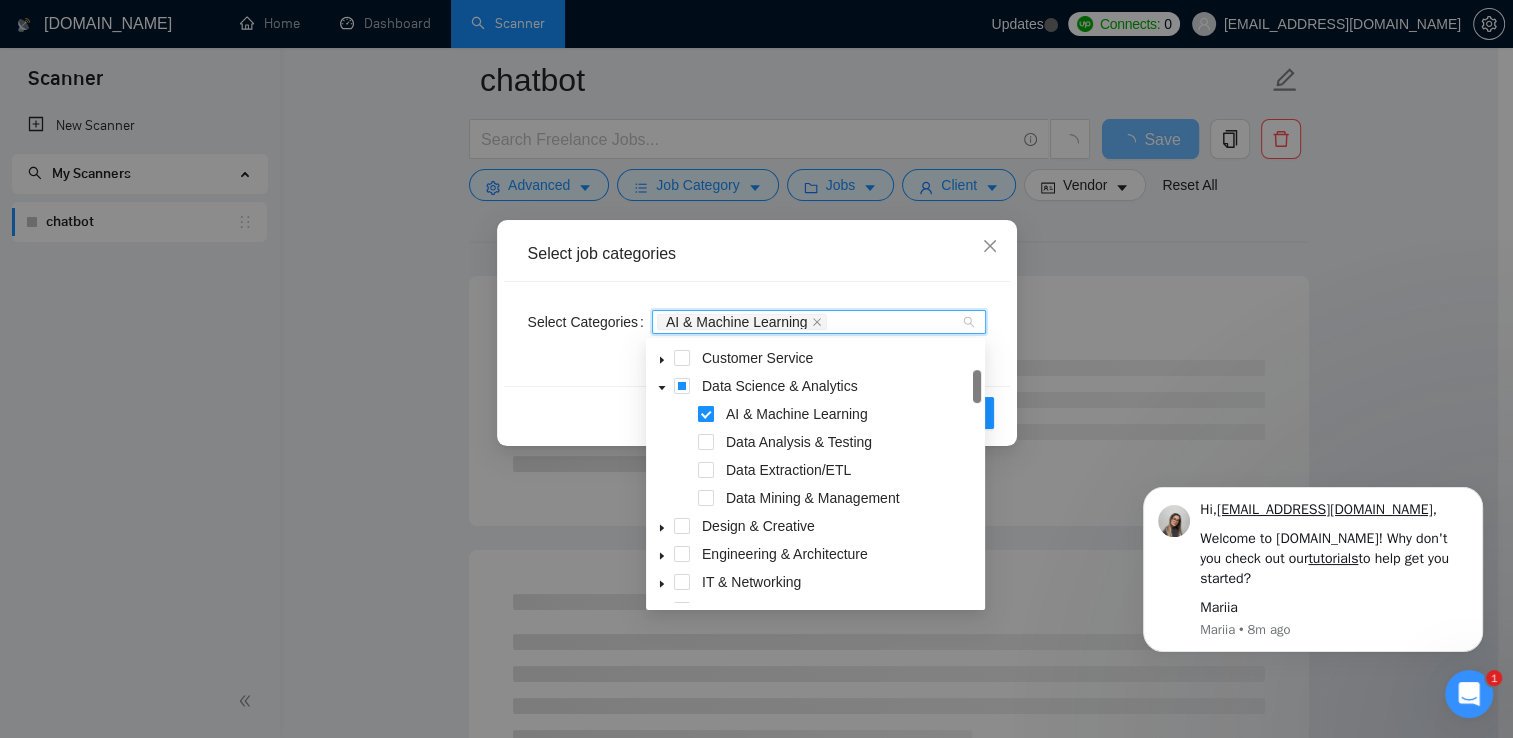 click at bounding box center (706, 414) 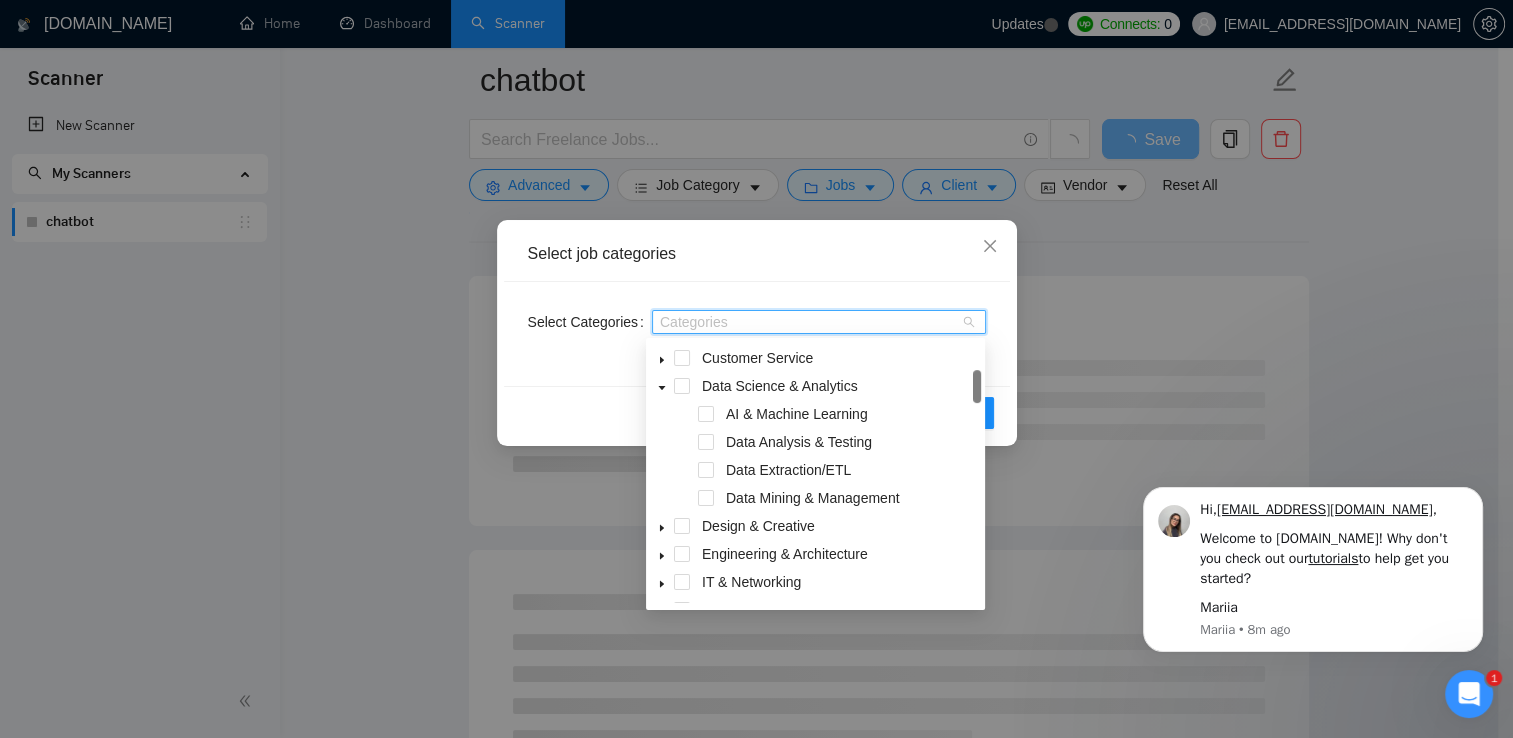 click on "Select job categories" at bounding box center [757, 254] 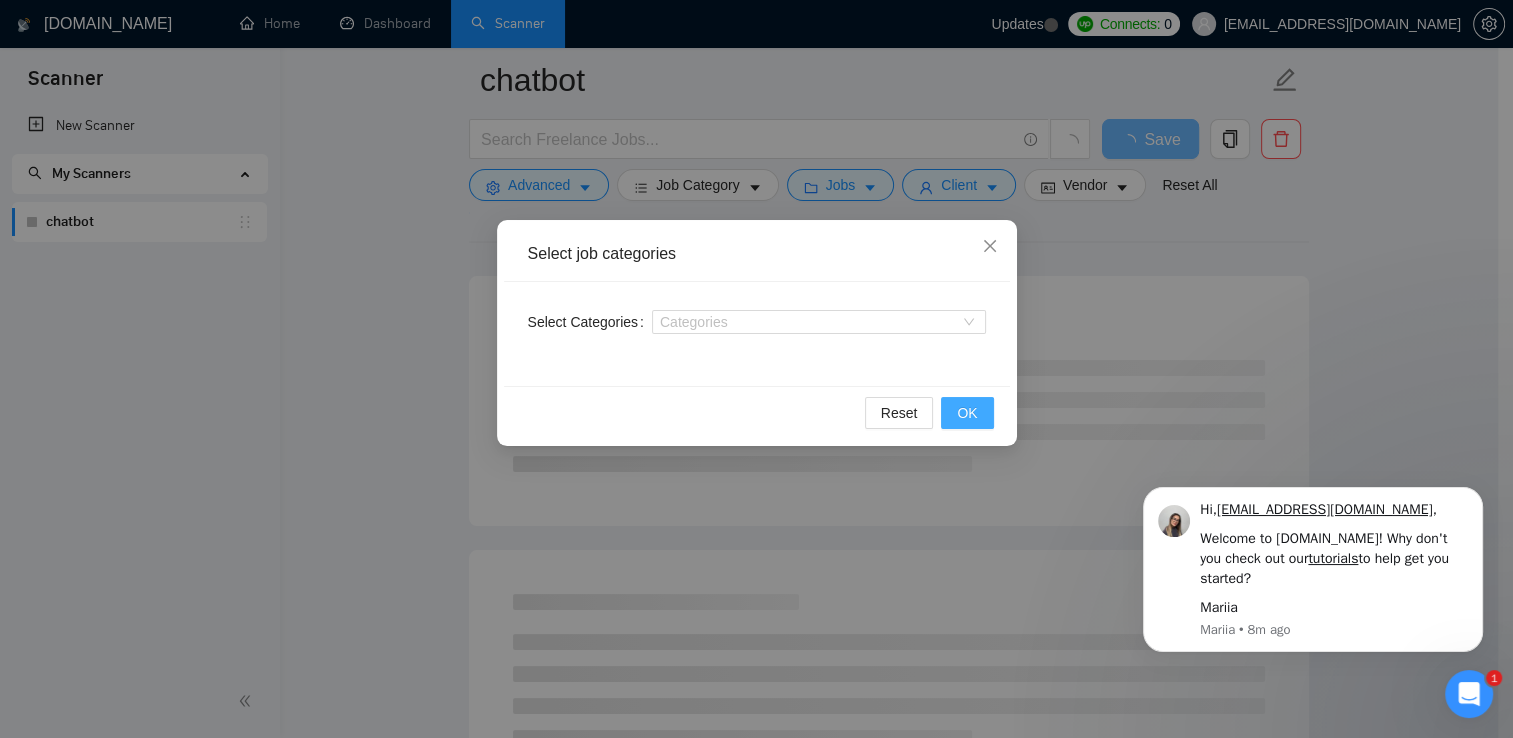 click on "OK" at bounding box center [967, 413] 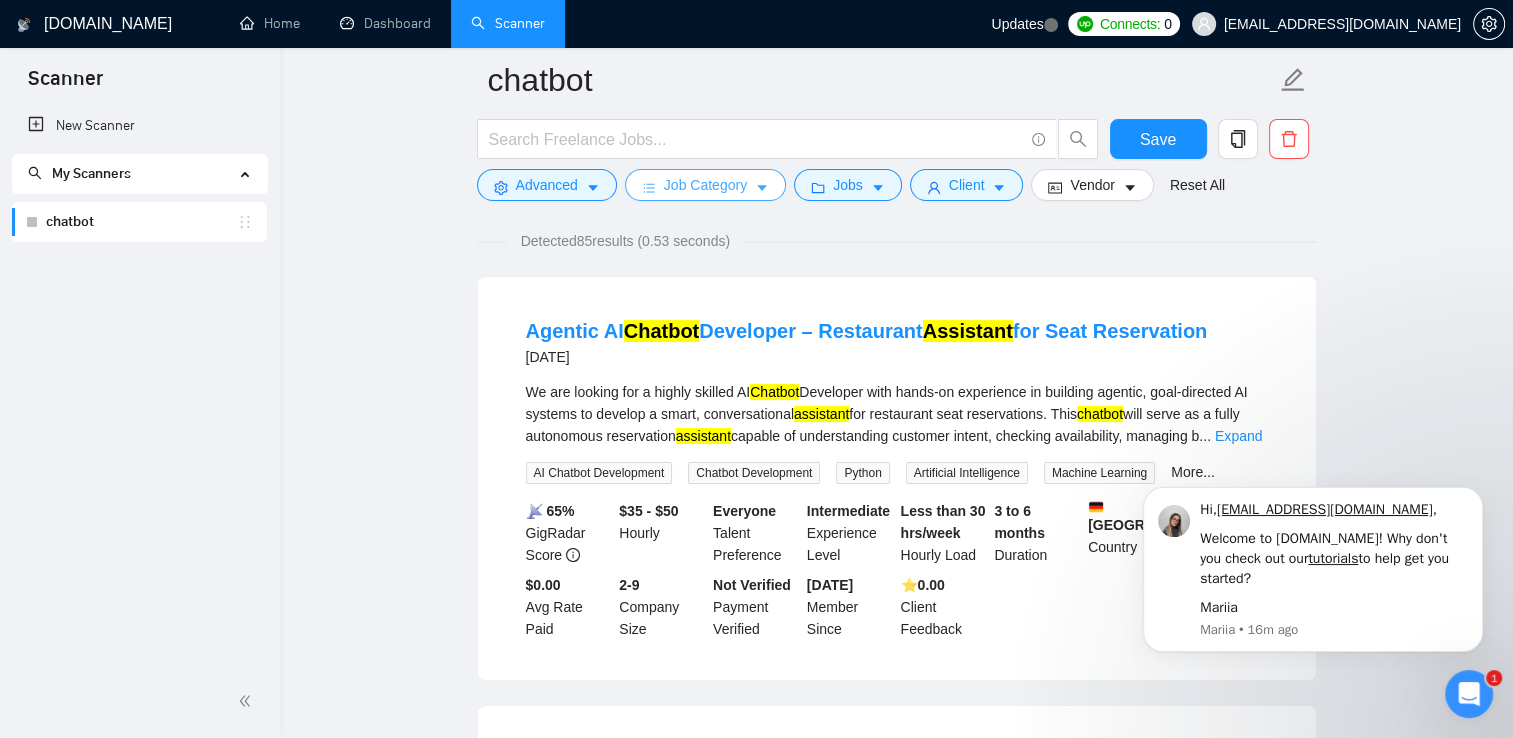 click on "Job Category" at bounding box center (705, 185) 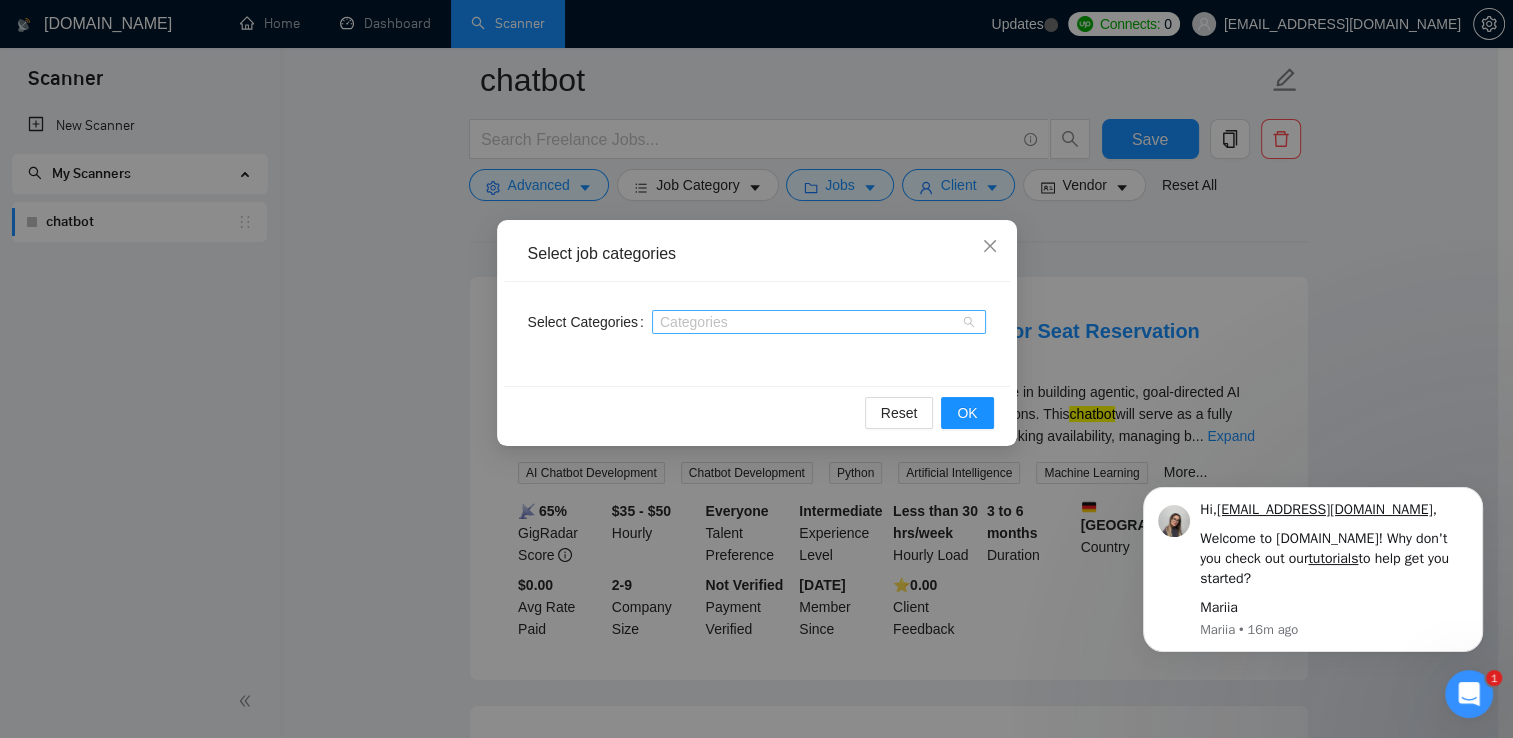 click at bounding box center (809, 322) 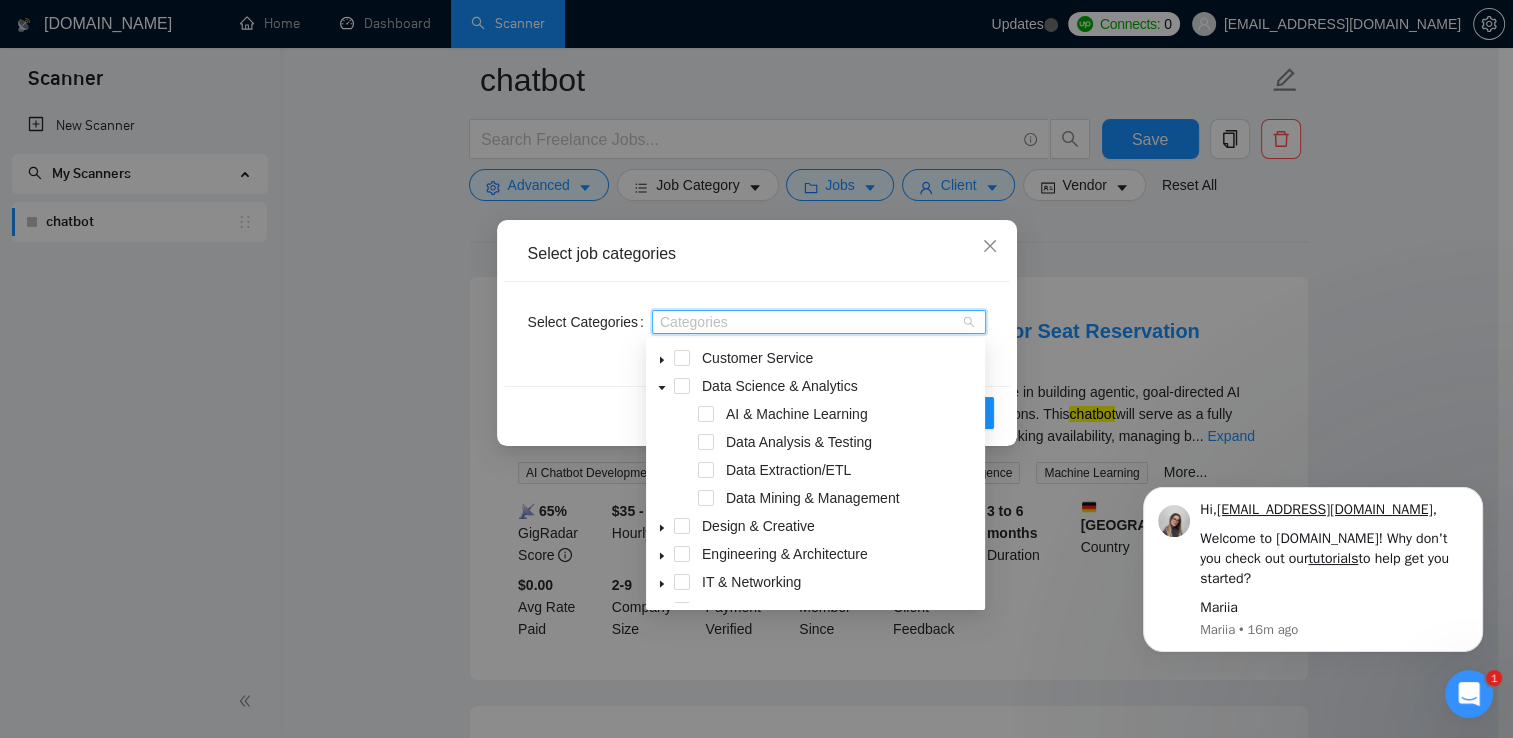 paste on "AI Chatbot Development" 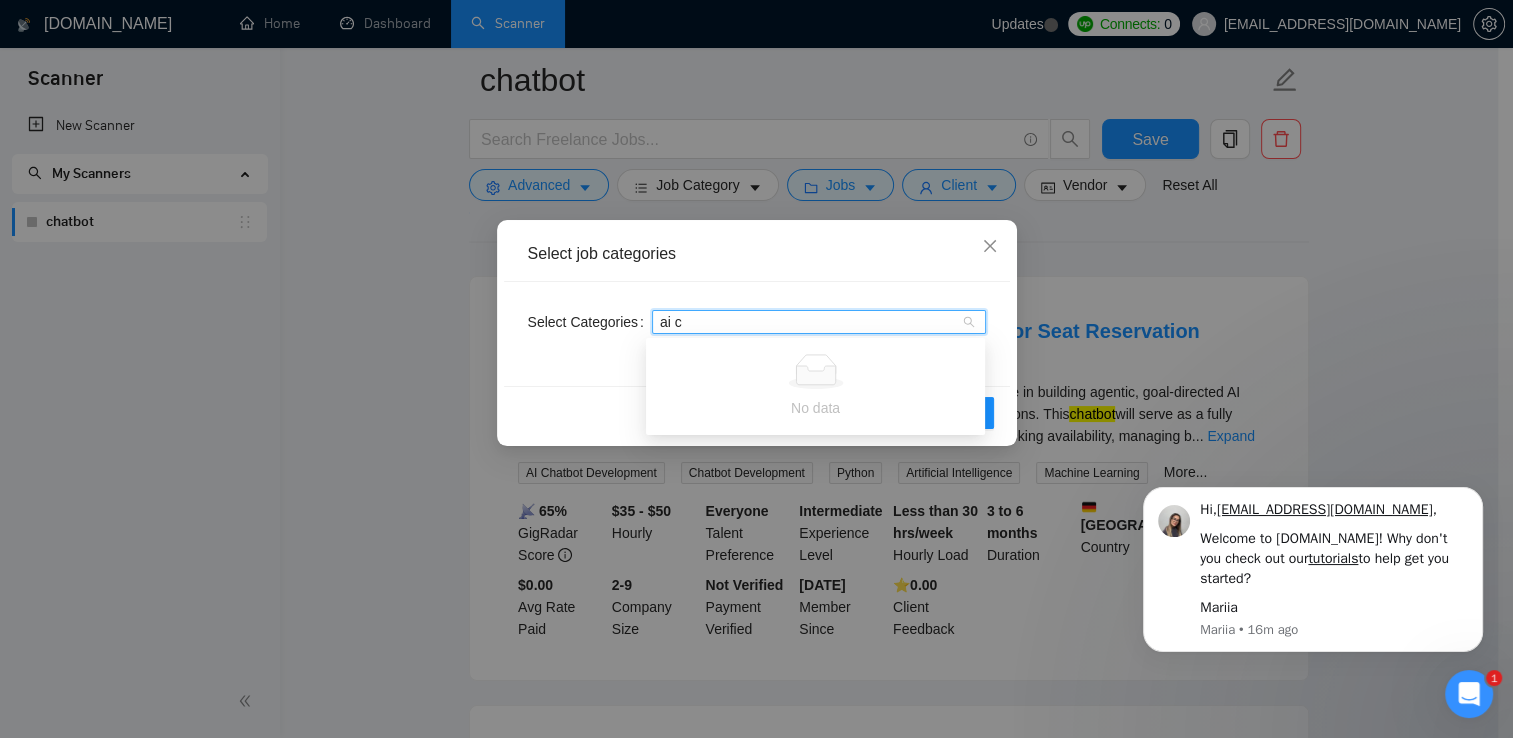 type on "ai" 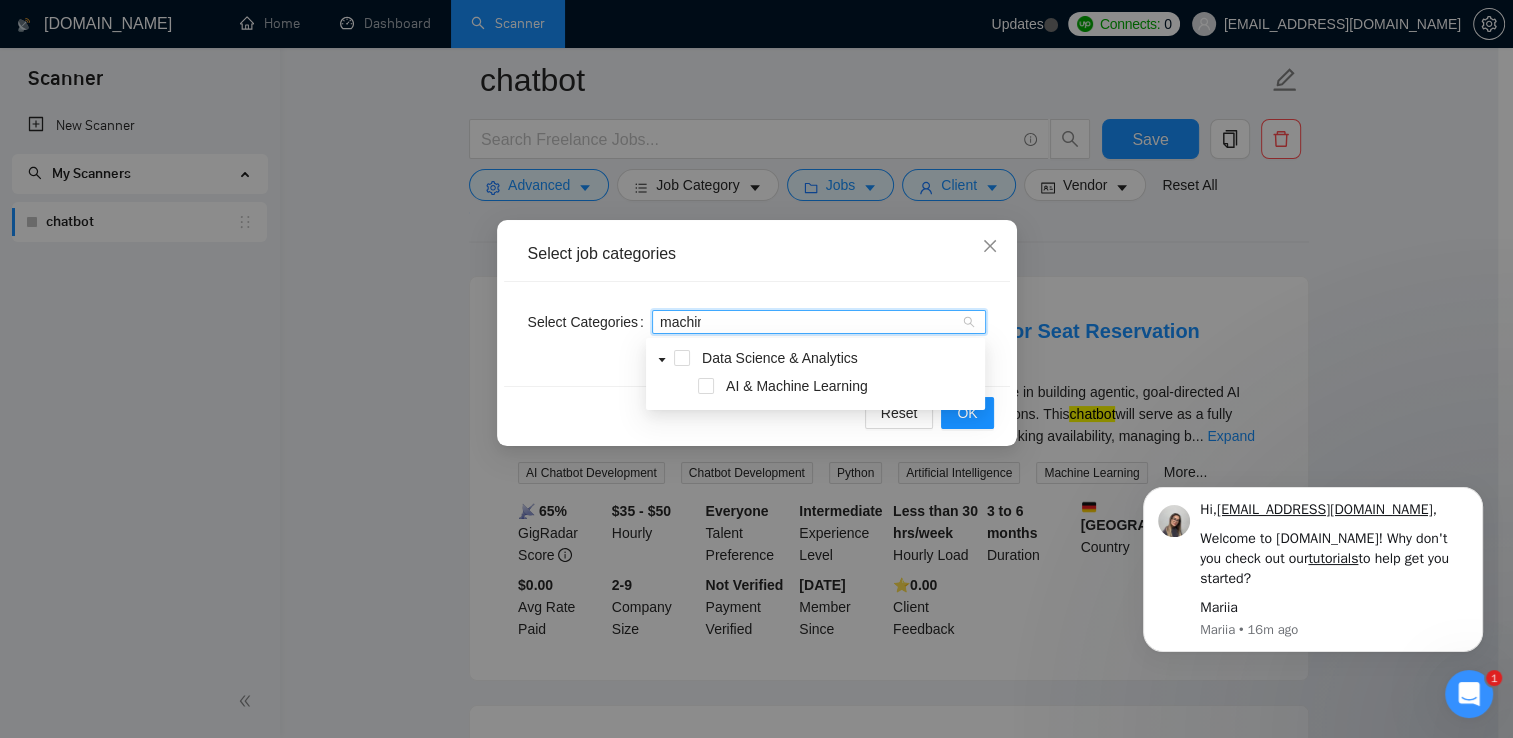 type on "machine" 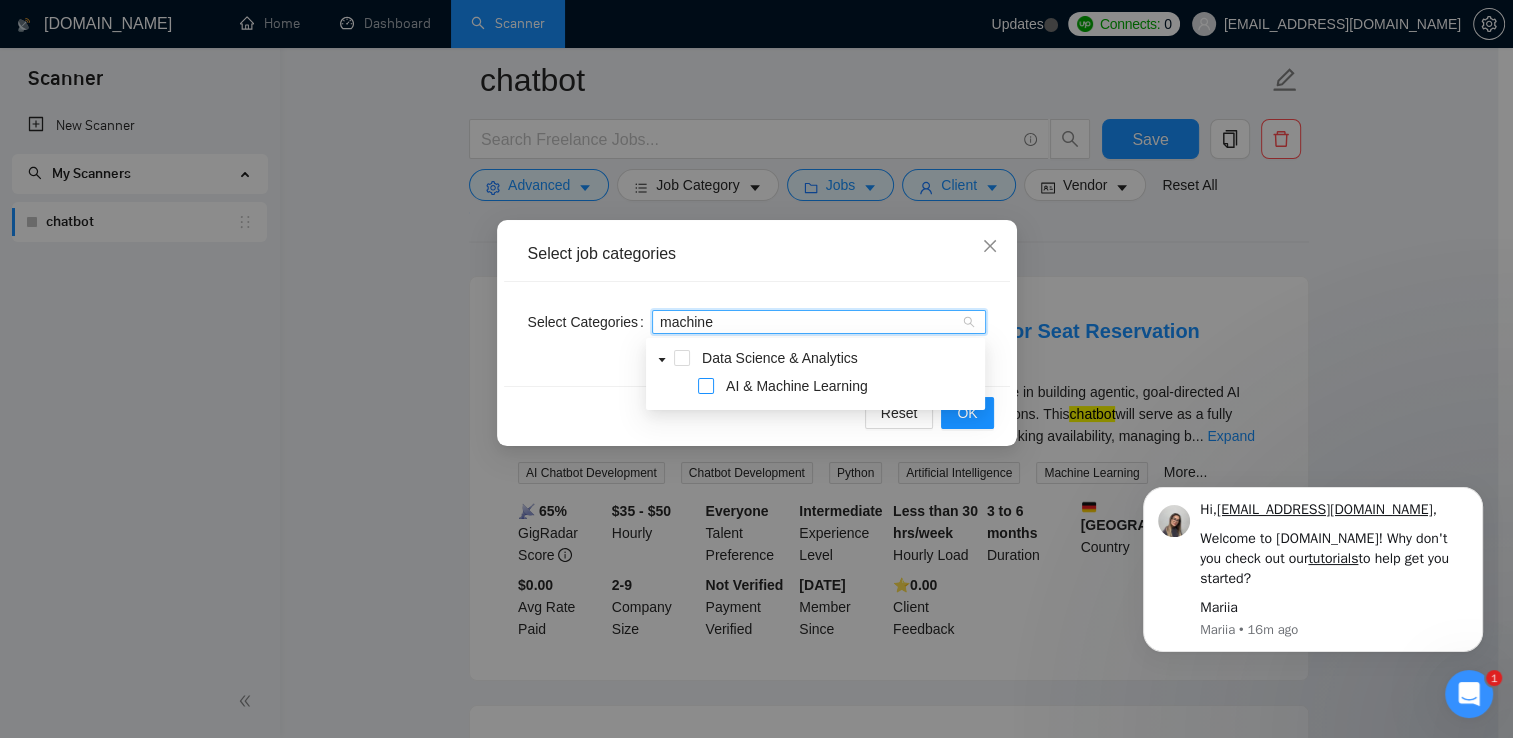 click at bounding box center [706, 386] 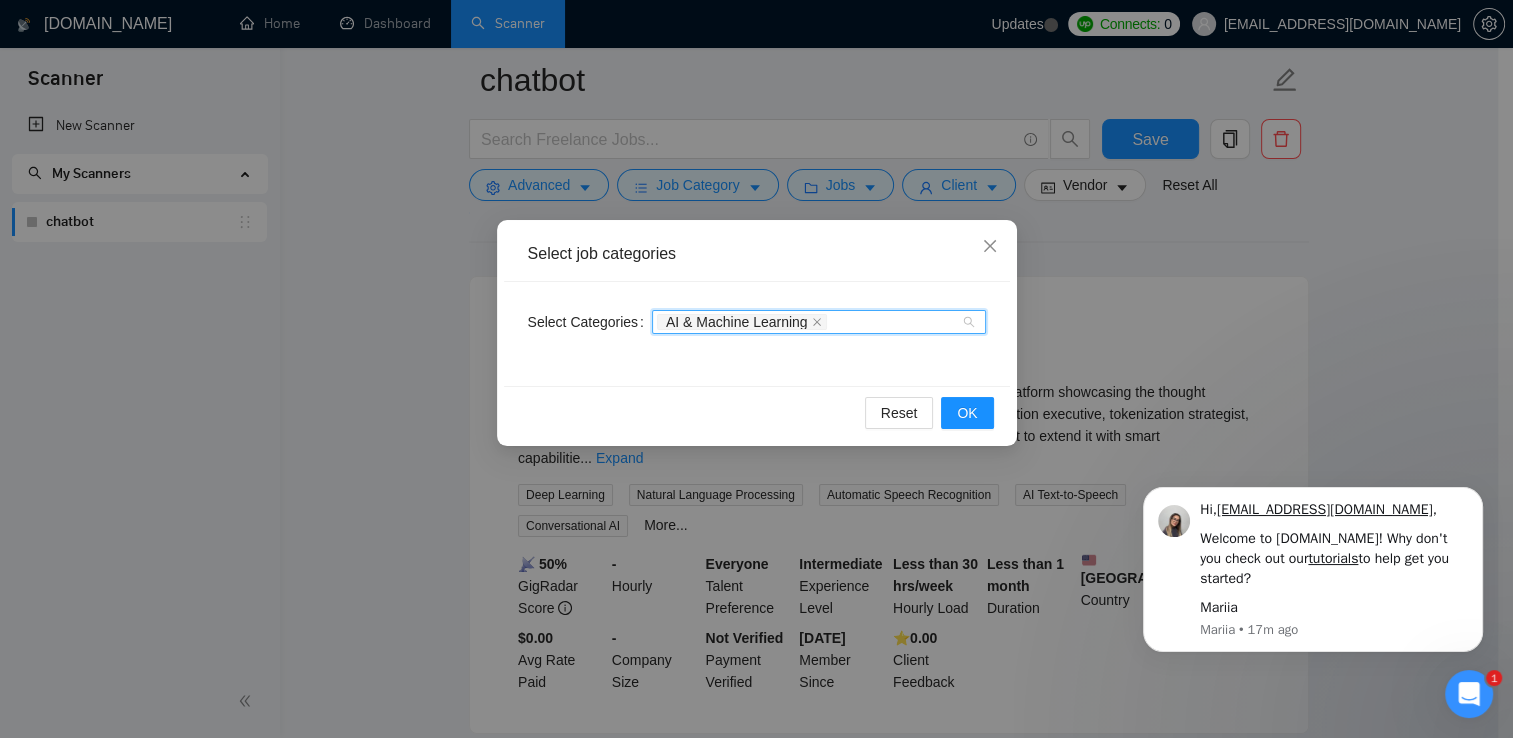 click on "AI & Machine Learning" at bounding box center (809, 322) 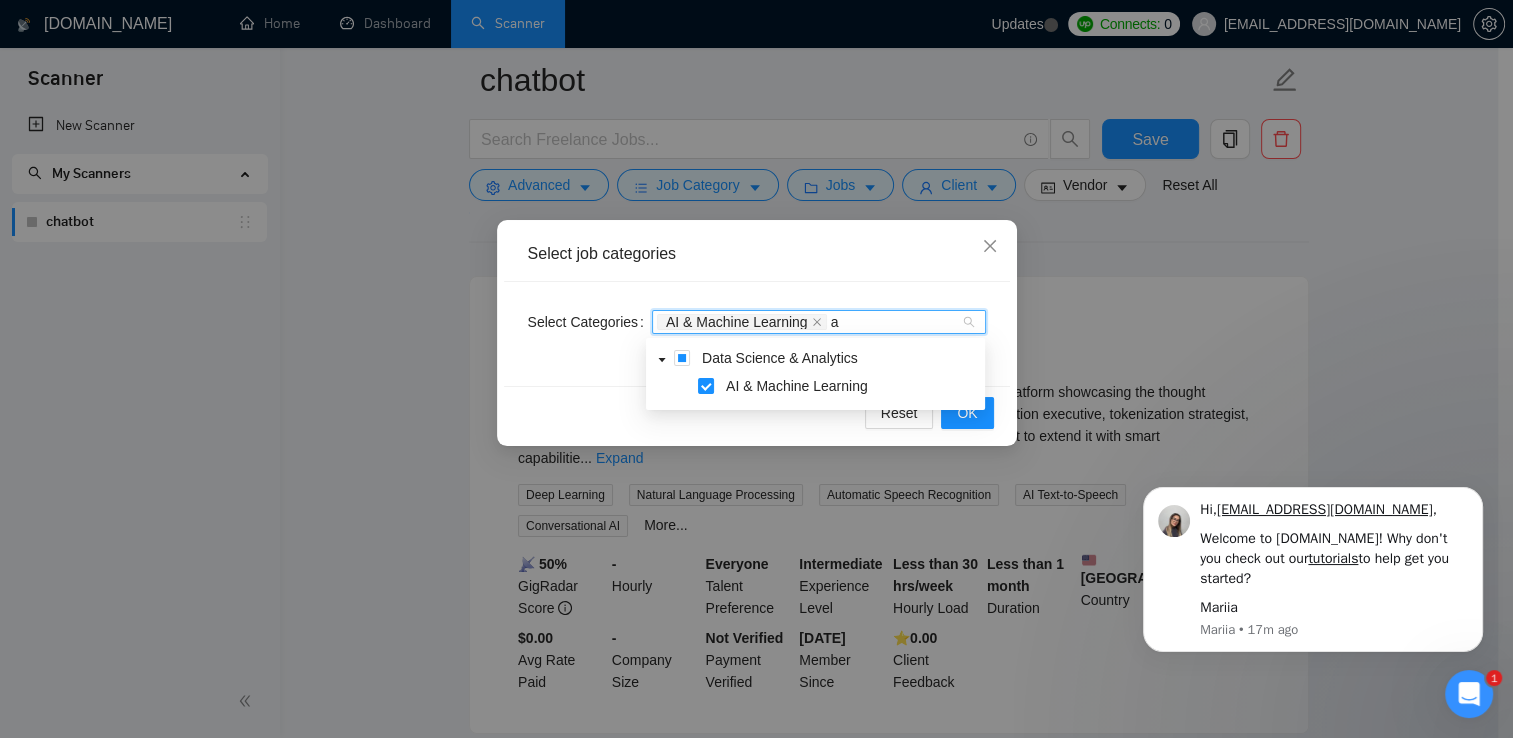 type on "ai" 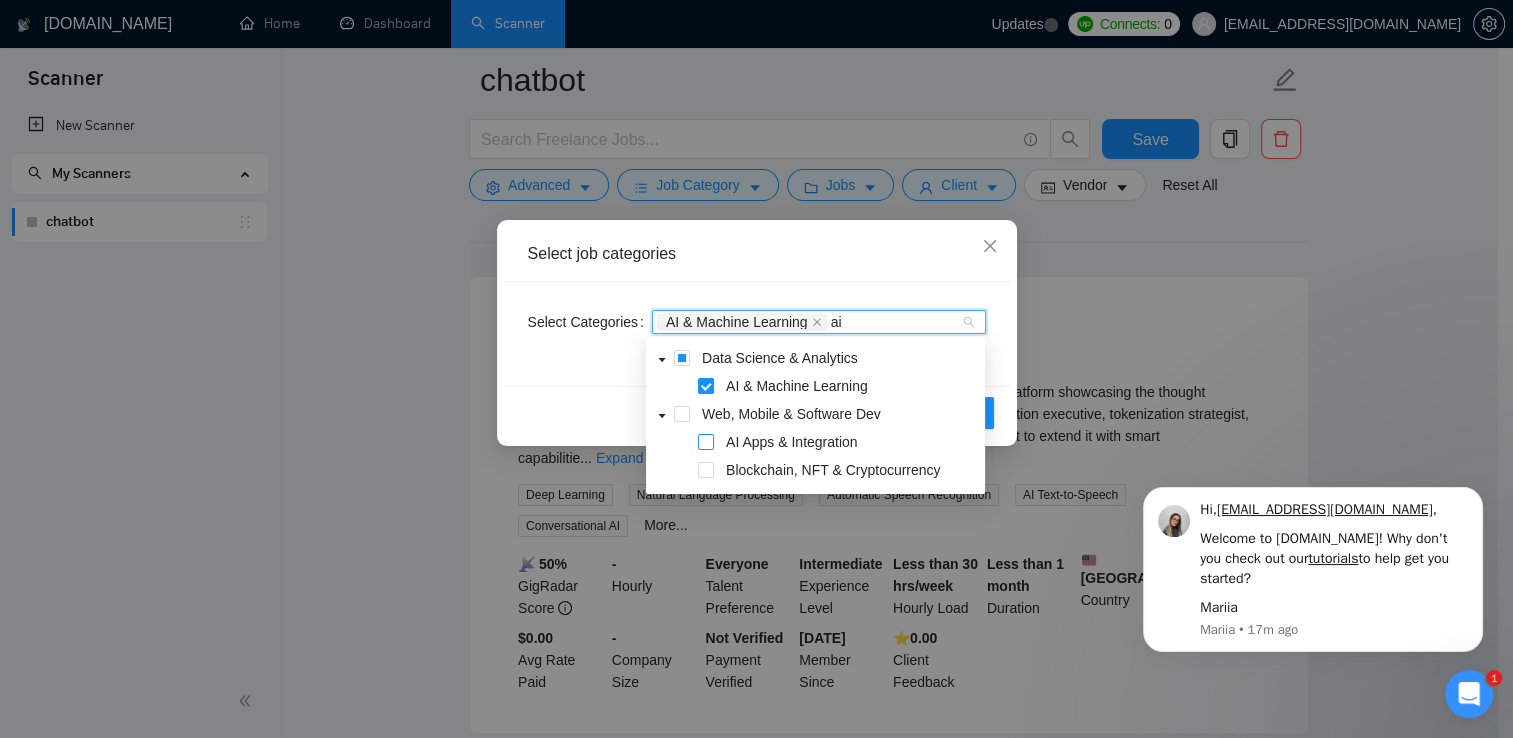 click at bounding box center [706, 442] 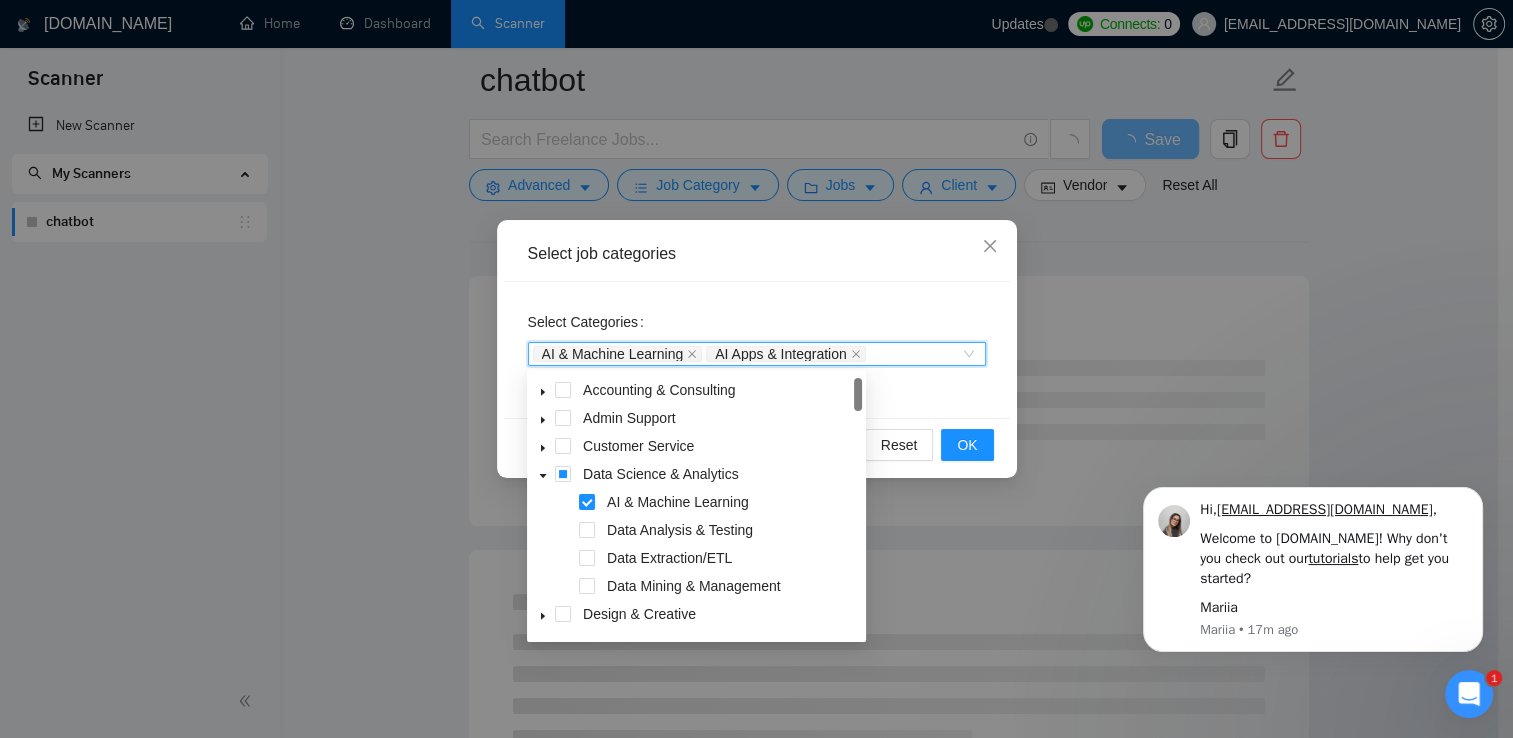 click on "AI & Machine Learning AI Apps & Integration" at bounding box center (747, 354) 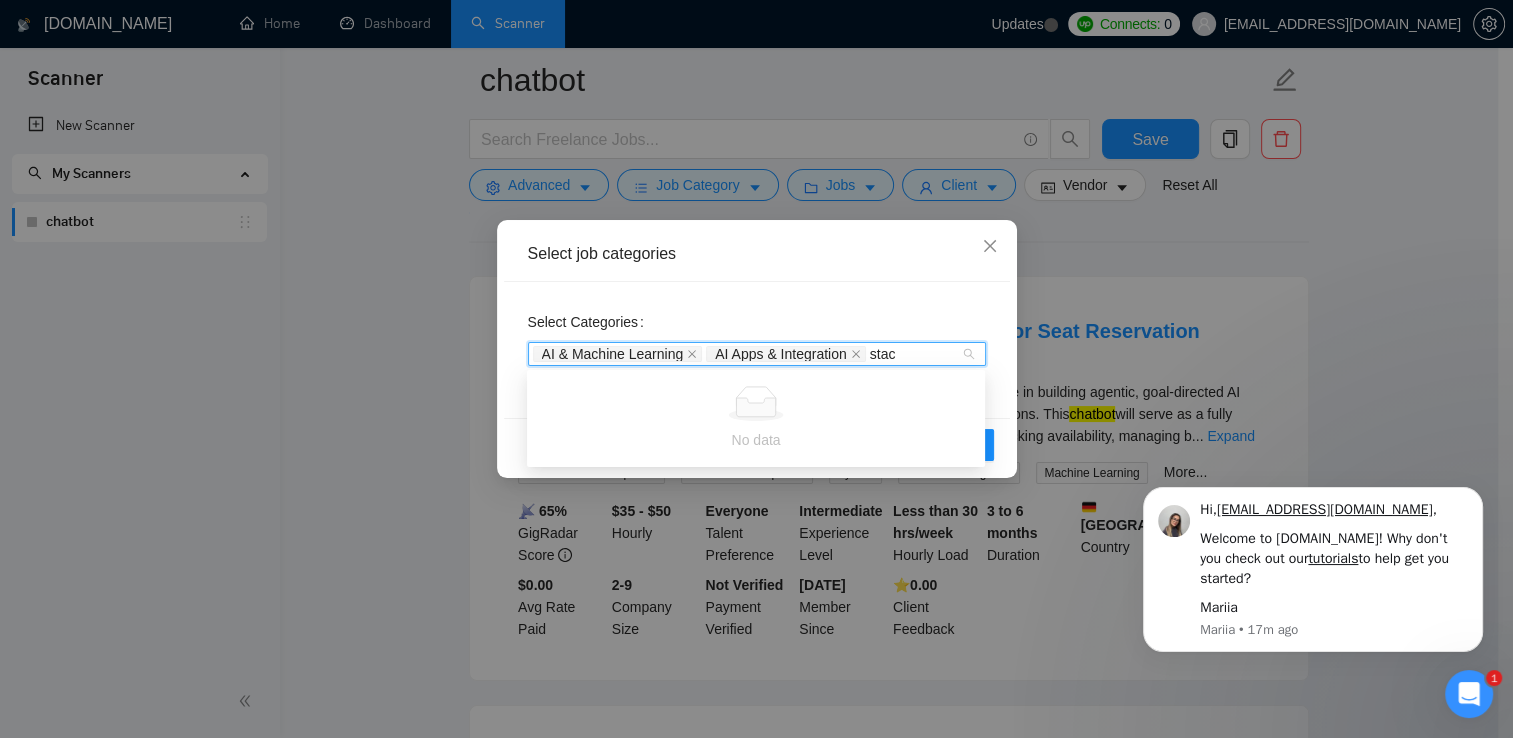 type on "stack" 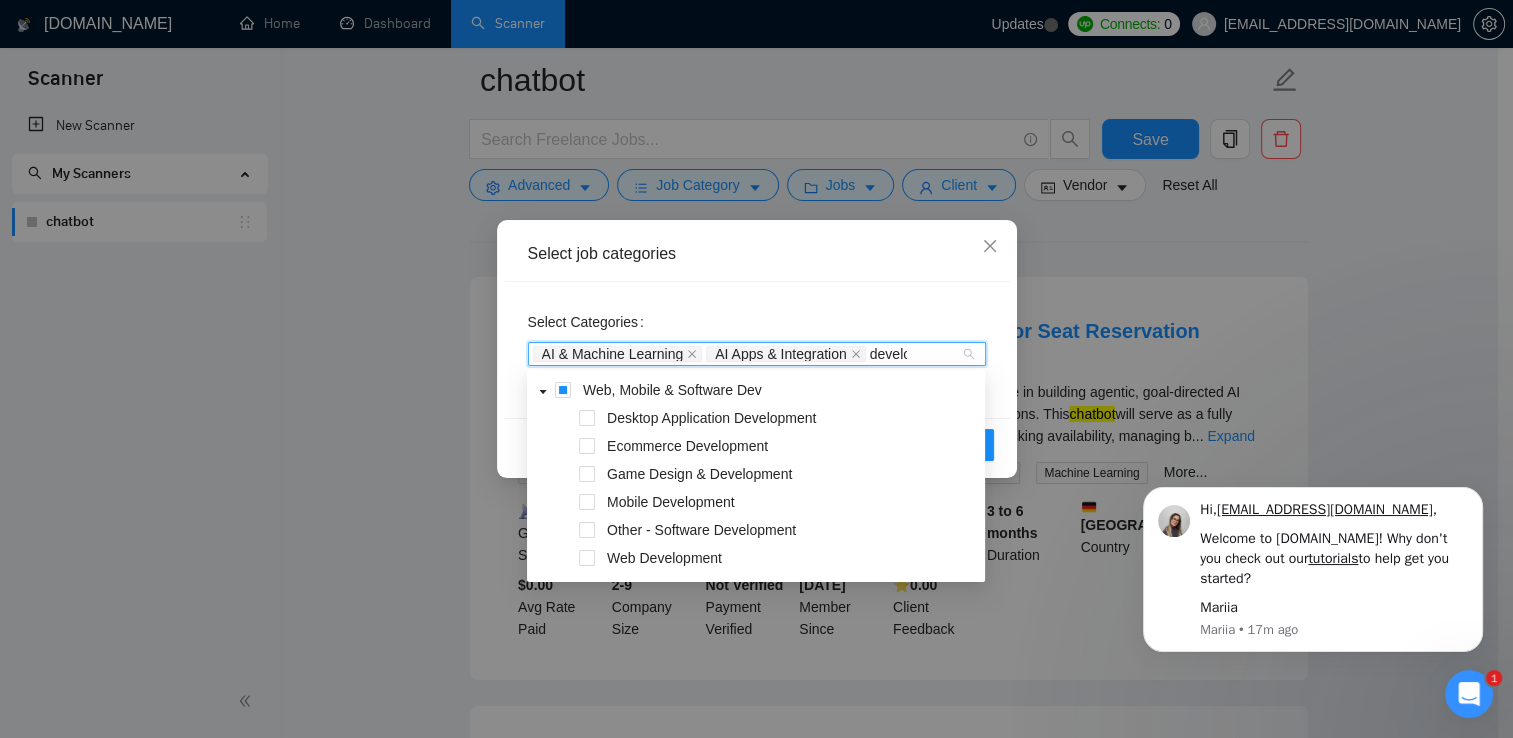 type on "develop" 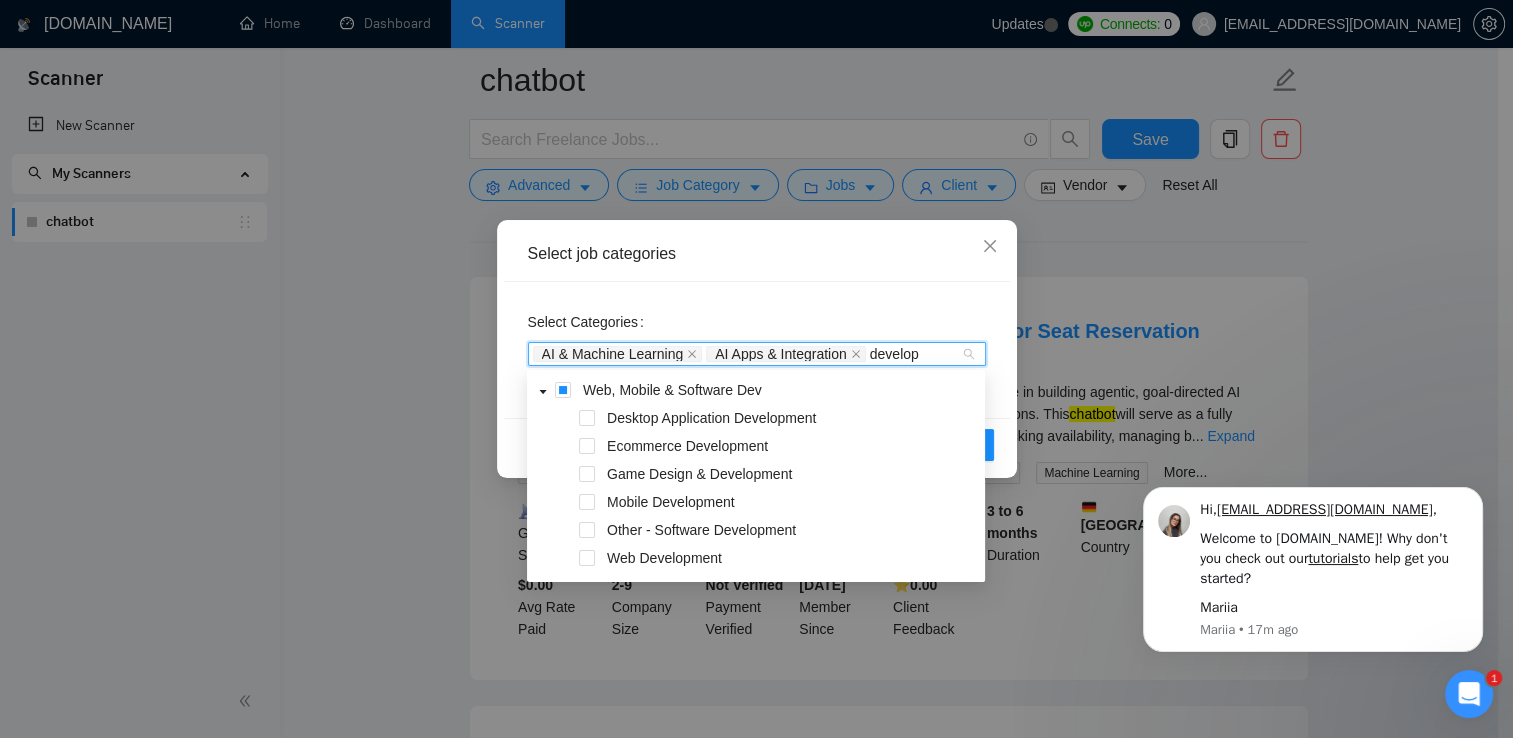 click on "develop" at bounding box center [896, 354] 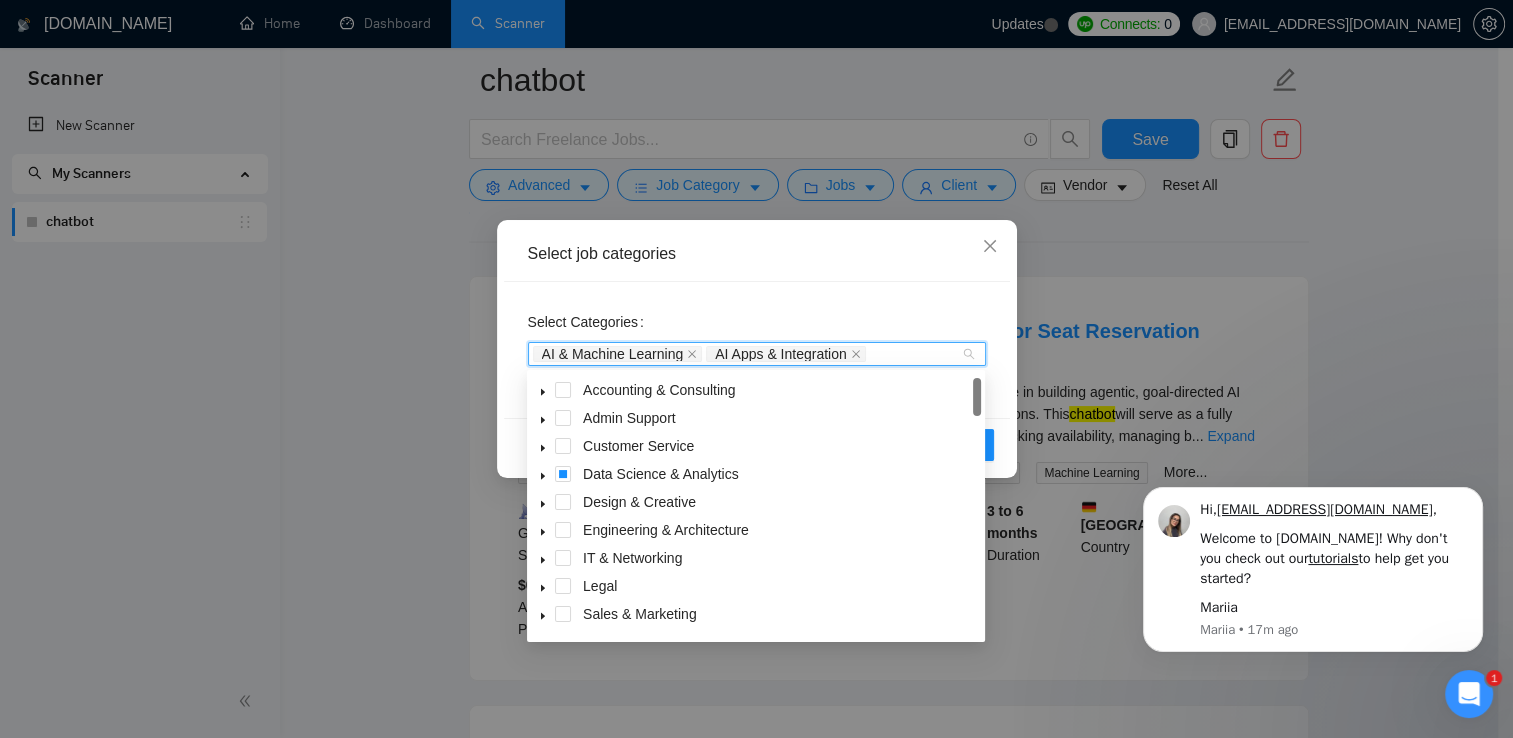 click on "Select Categories AI & Machine Learning AI Apps & Integration" at bounding box center [757, 338] 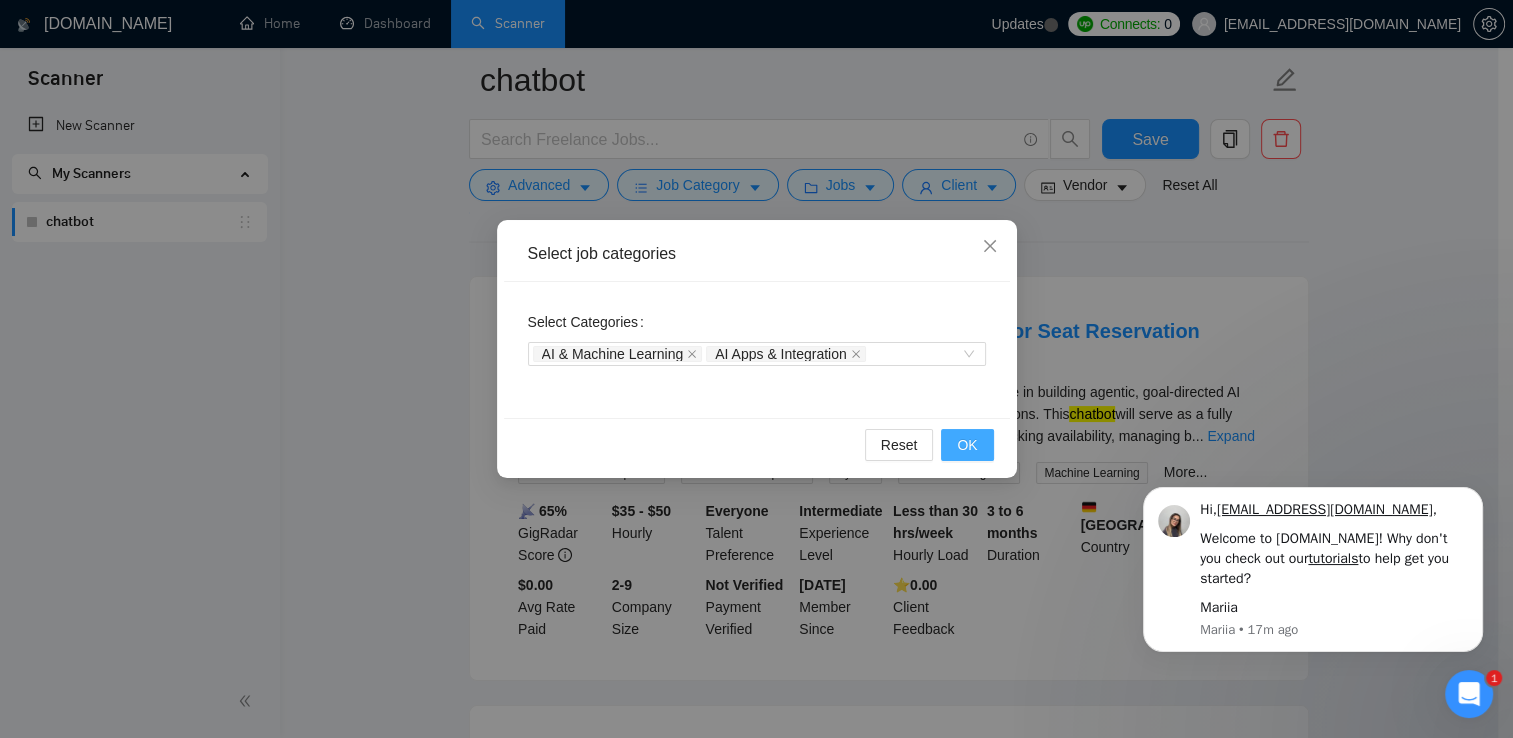 click on "OK" at bounding box center (967, 445) 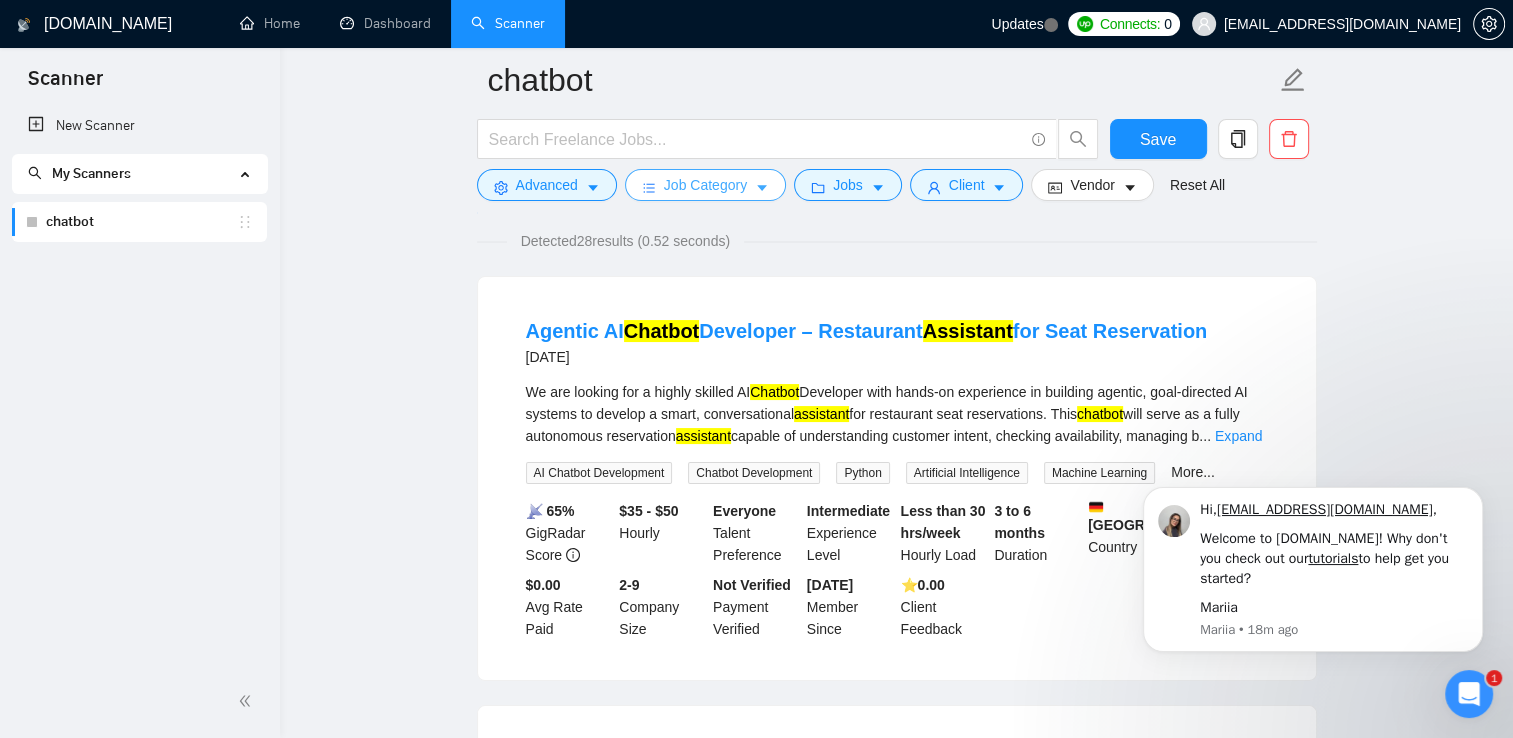 click on "Job Category" at bounding box center [705, 185] 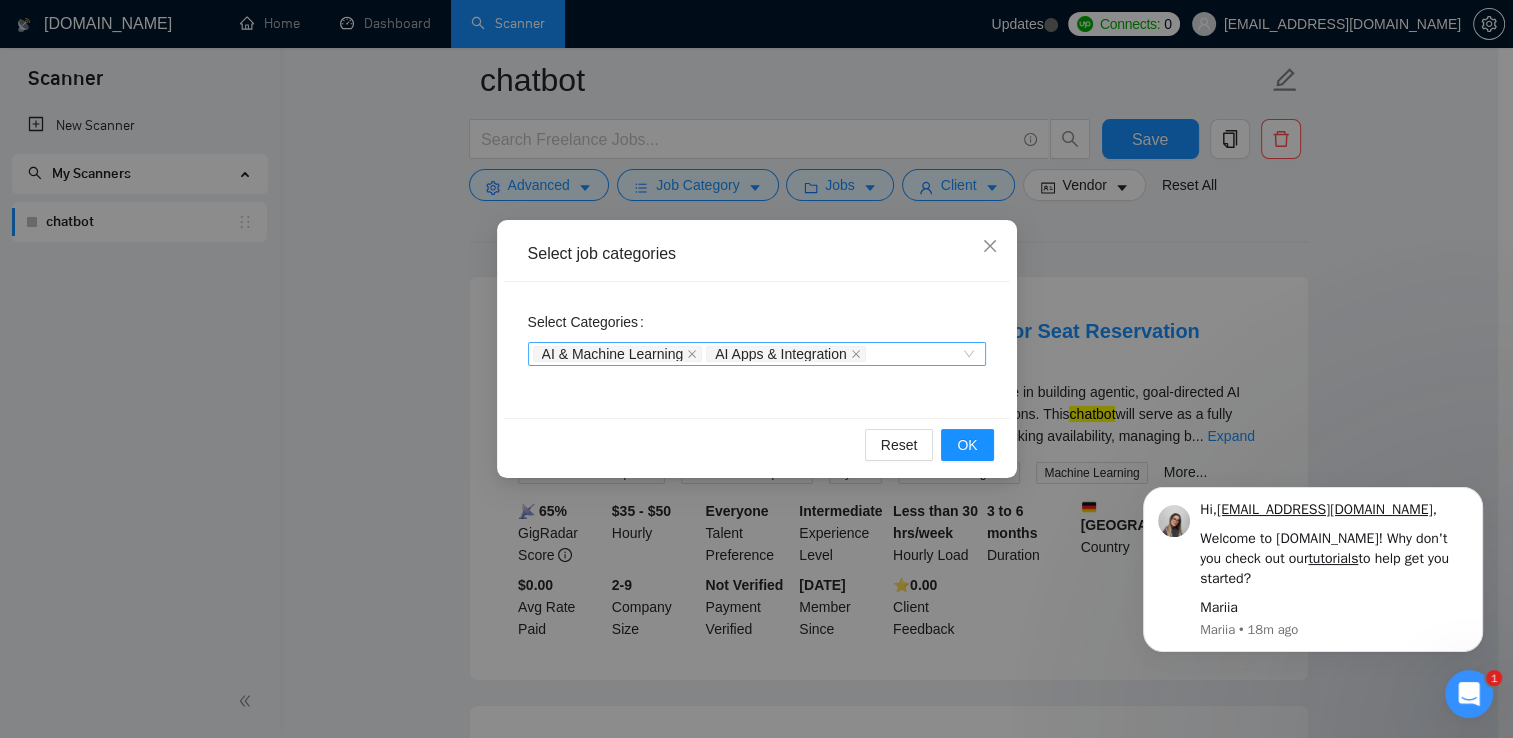 click on "AI & Machine Learning AI Apps & Integration" at bounding box center [747, 354] 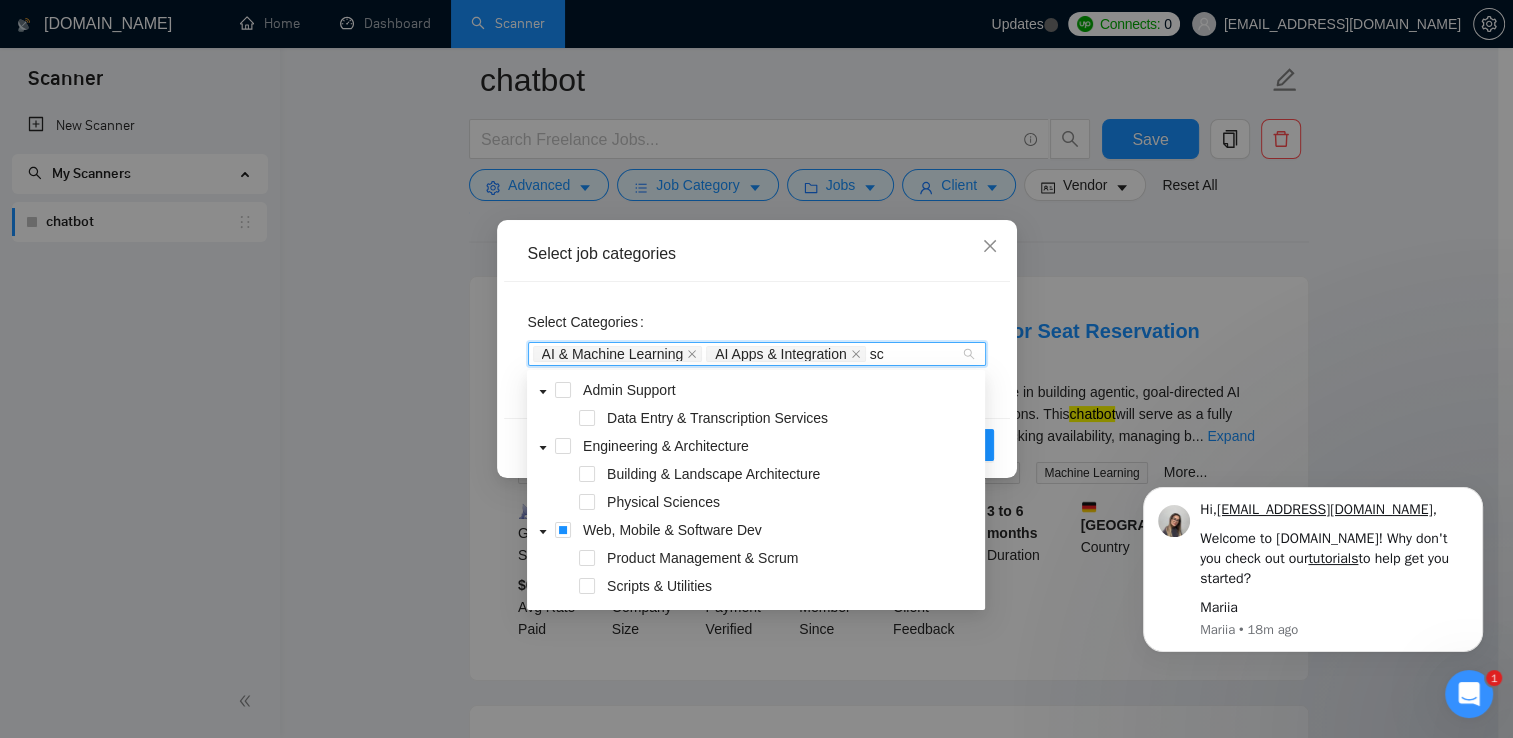 type on "scr" 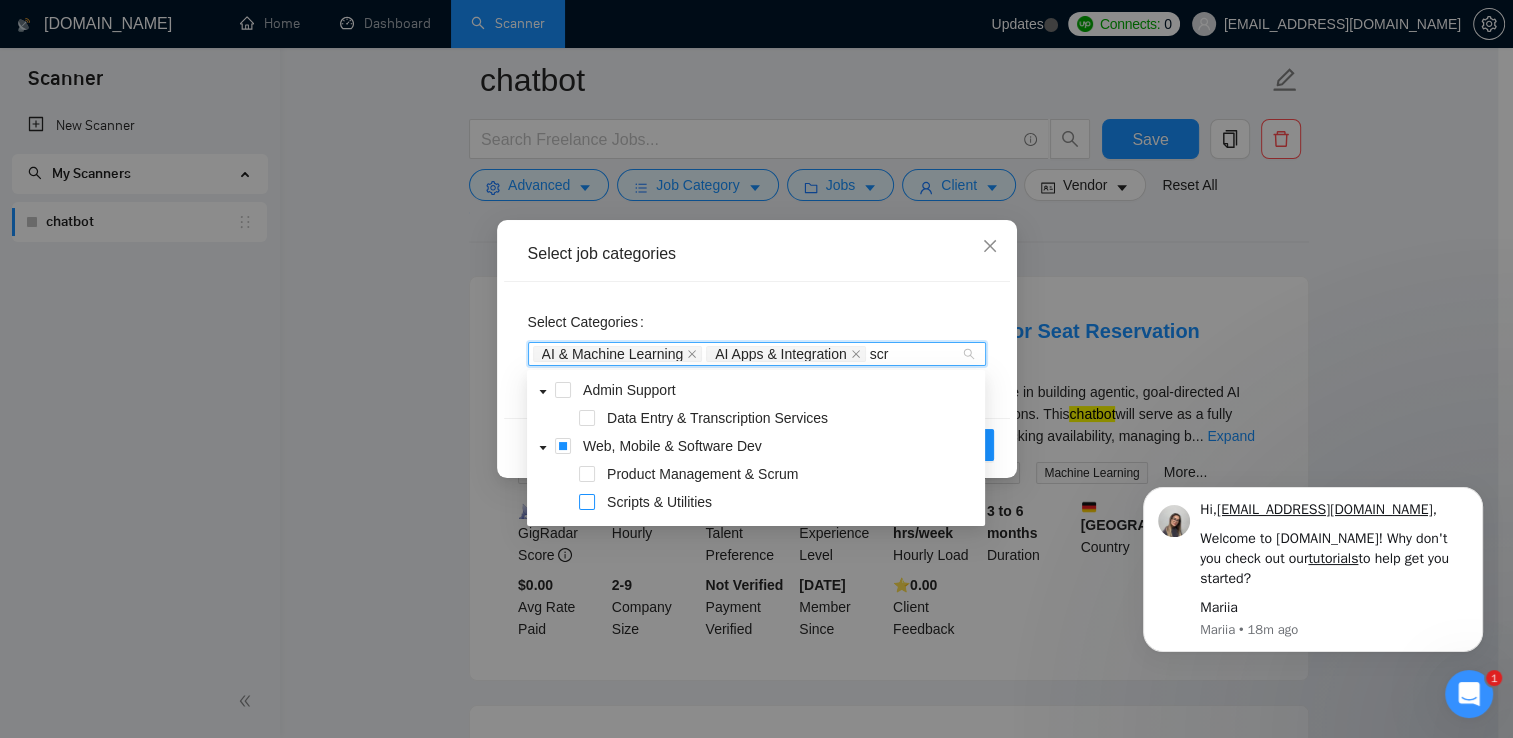click at bounding box center (587, 502) 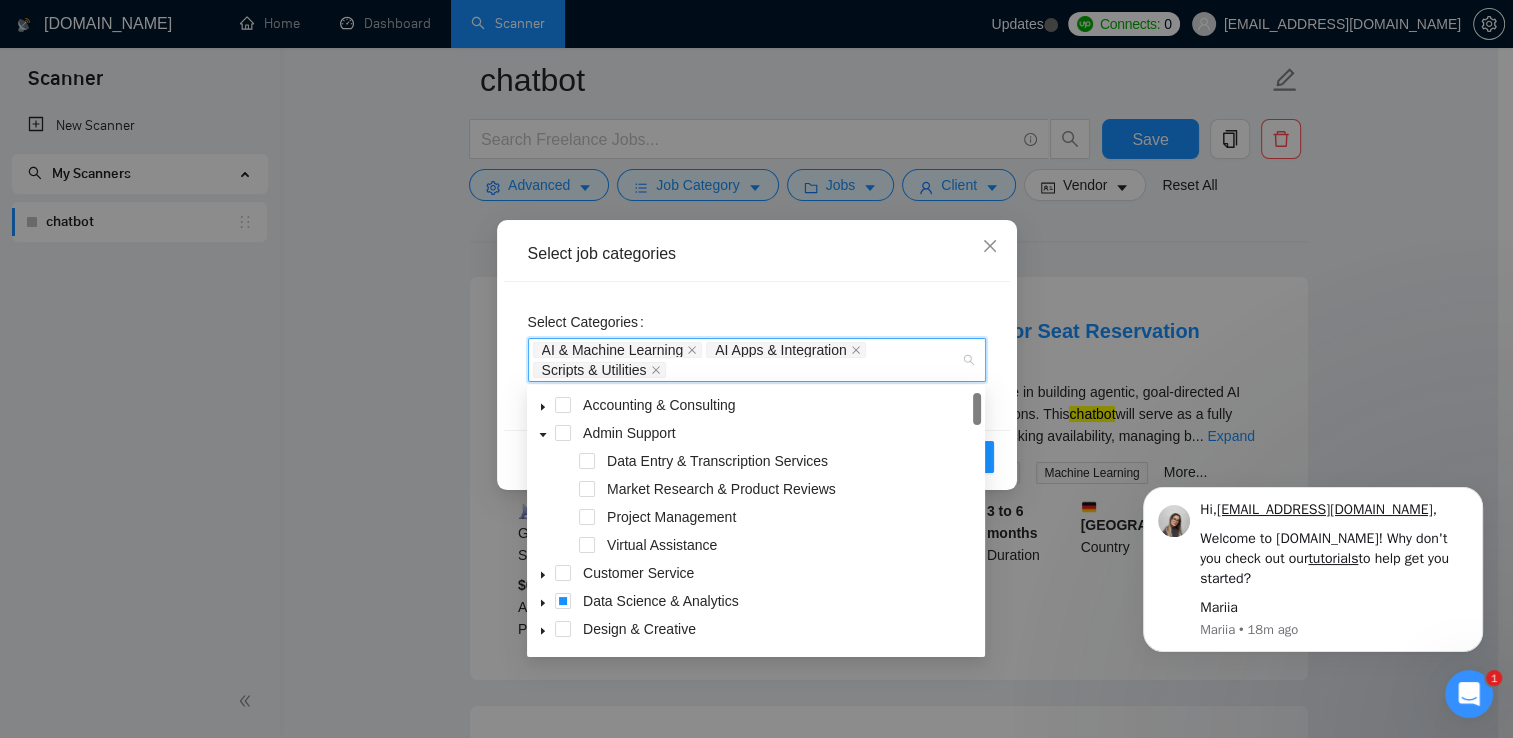 click on "Select job categories" at bounding box center (757, 254) 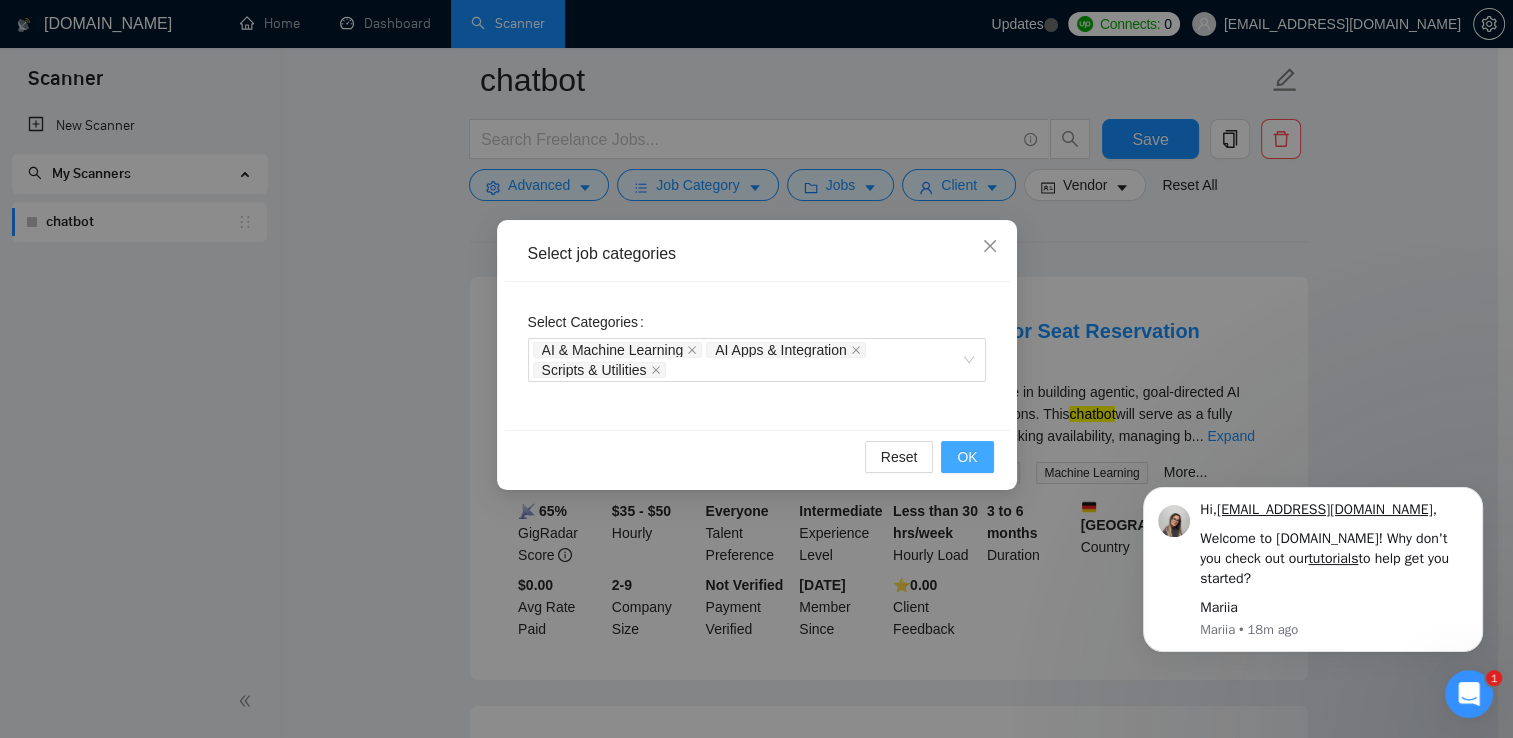 click on "OK" at bounding box center [967, 457] 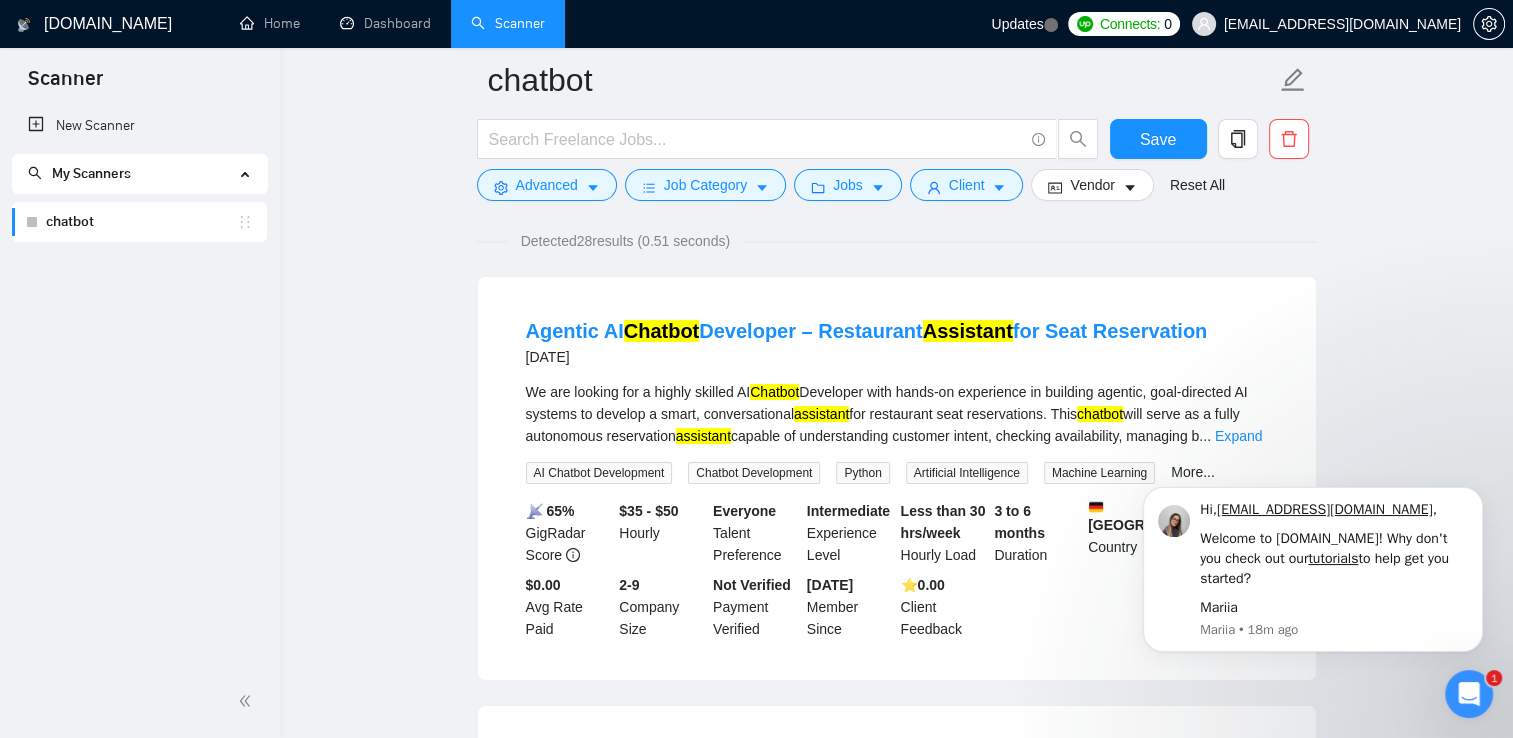 click on "chatbot Save Advanced   Job Category   Jobs   Client   Vendor   Reset All Preview Results Insights NEW Alerts Auto Bidder Detected   28  results   (0.51 seconds) Agentic AI  Chatbot  Developer – Restaurant  Assistant  for Seat Reservation [DATE] We are looking for a highly skilled AI  Chatbot  Developer with hands-on experience in building agentic, goal-directed AI systems to develop a smart, conversational  assistant  for restaurant seat reservations.
This  chatbot  will serve as a fully autonomous reservation  assistant  capable of understanding customer intent, checking availability, managing b ... Expand AI Chatbot Development Chatbot Development Python Artificial Intelligence Machine Learning More... 📡   65% GigRadar Score   $35 - $50 Hourly Everyone Talent Preference Intermediate Experience Level Less than 30 hrs/week Hourly Load 3 to 6 months Duration   [GEOGRAPHIC_DATA] Country $ 0 Total Spent $0.00 Avg Rate Paid 2-9 Company Size Not Verified Payment Verified [DATE] Member Since ⭐️  0.00 chat" at bounding box center [896, 2373] 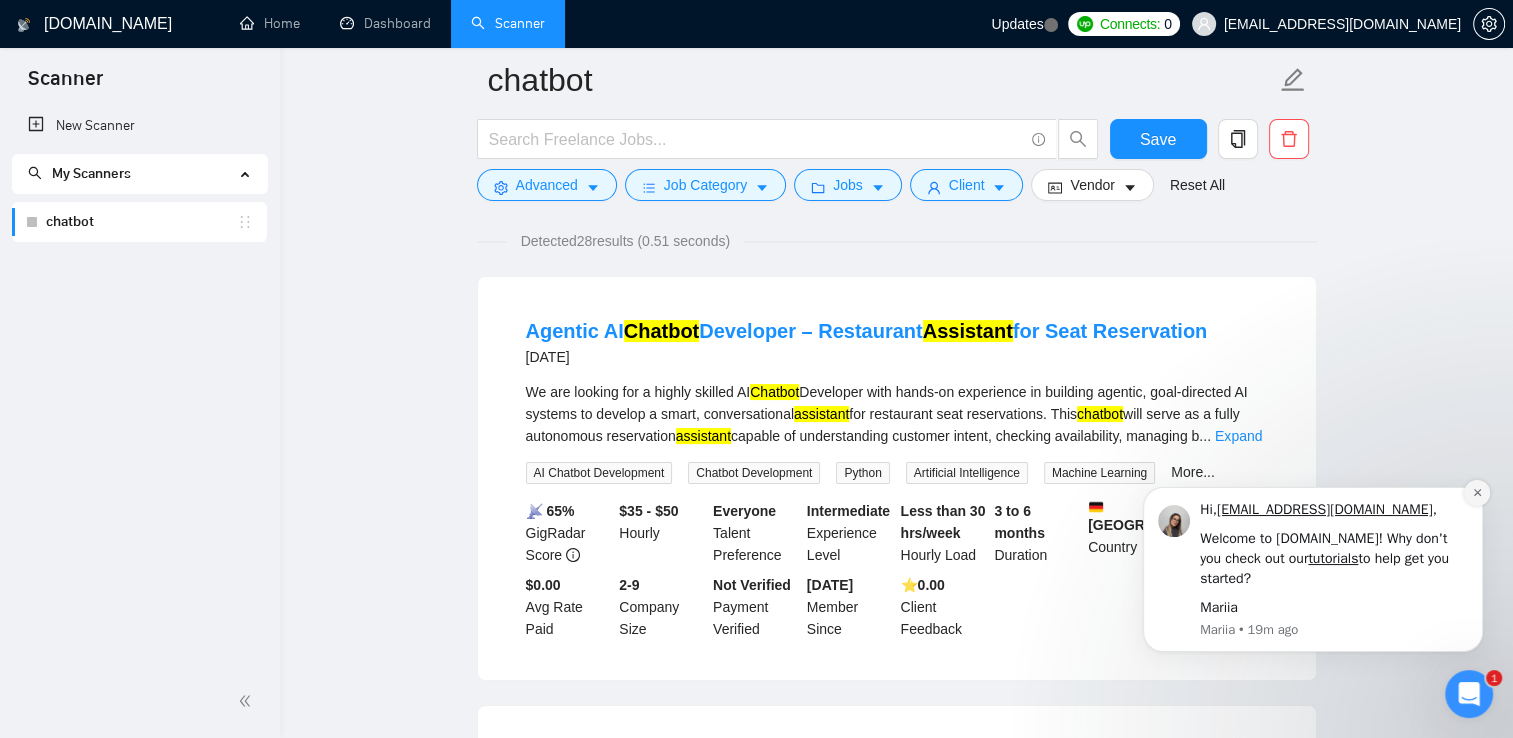 click at bounding box center [1477, 493] 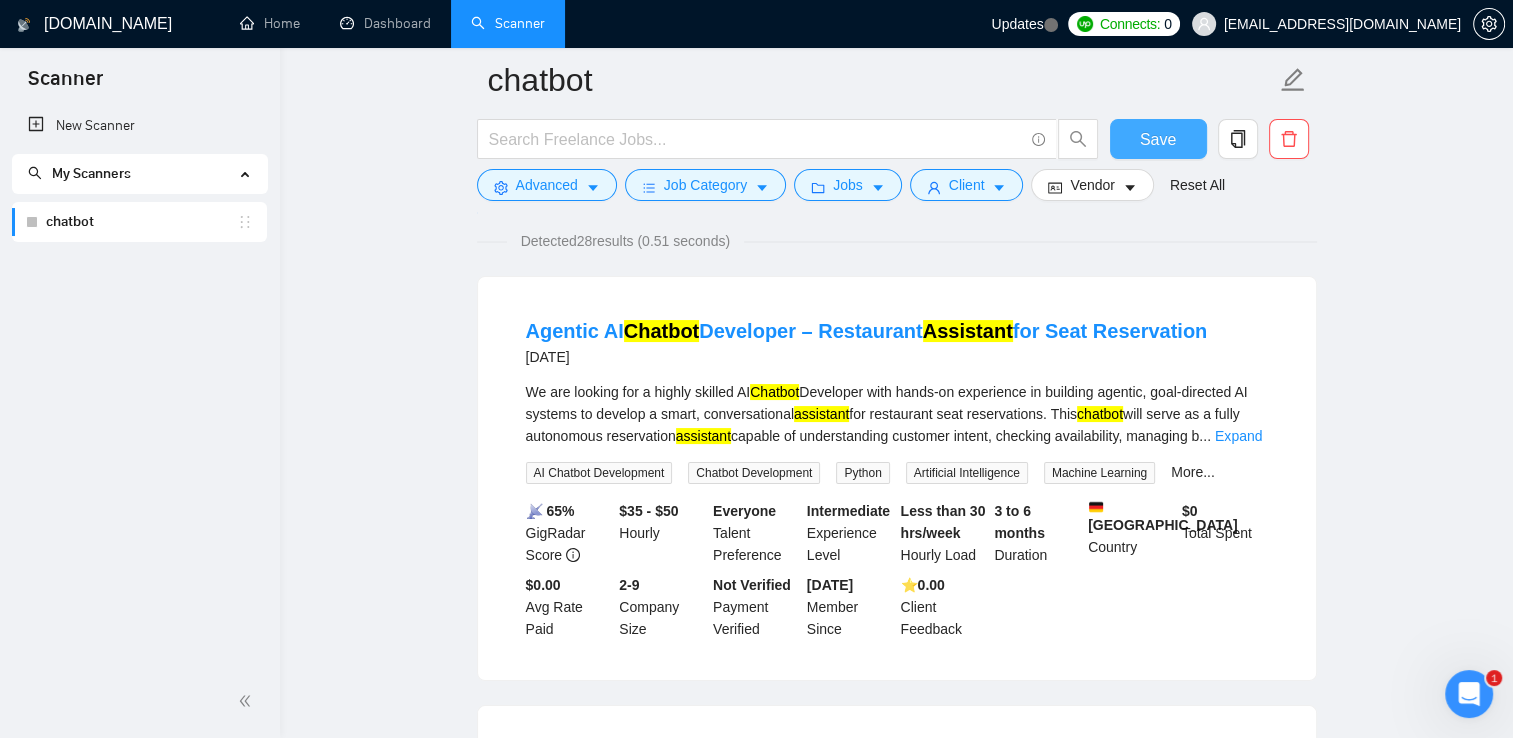 click on "Save" at bounding box center (1158, 139) 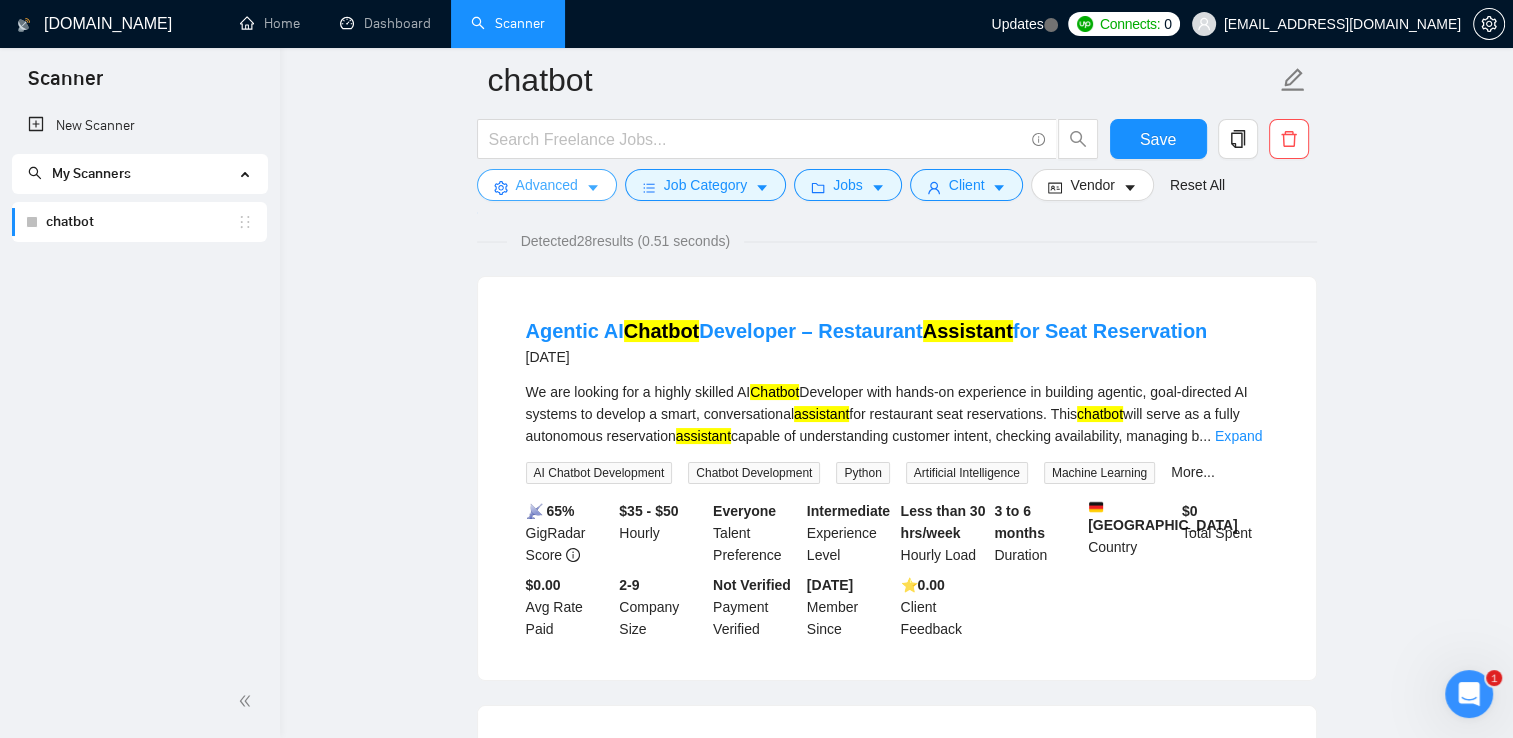 click on "Advanced" at bounding box center [547, 185] 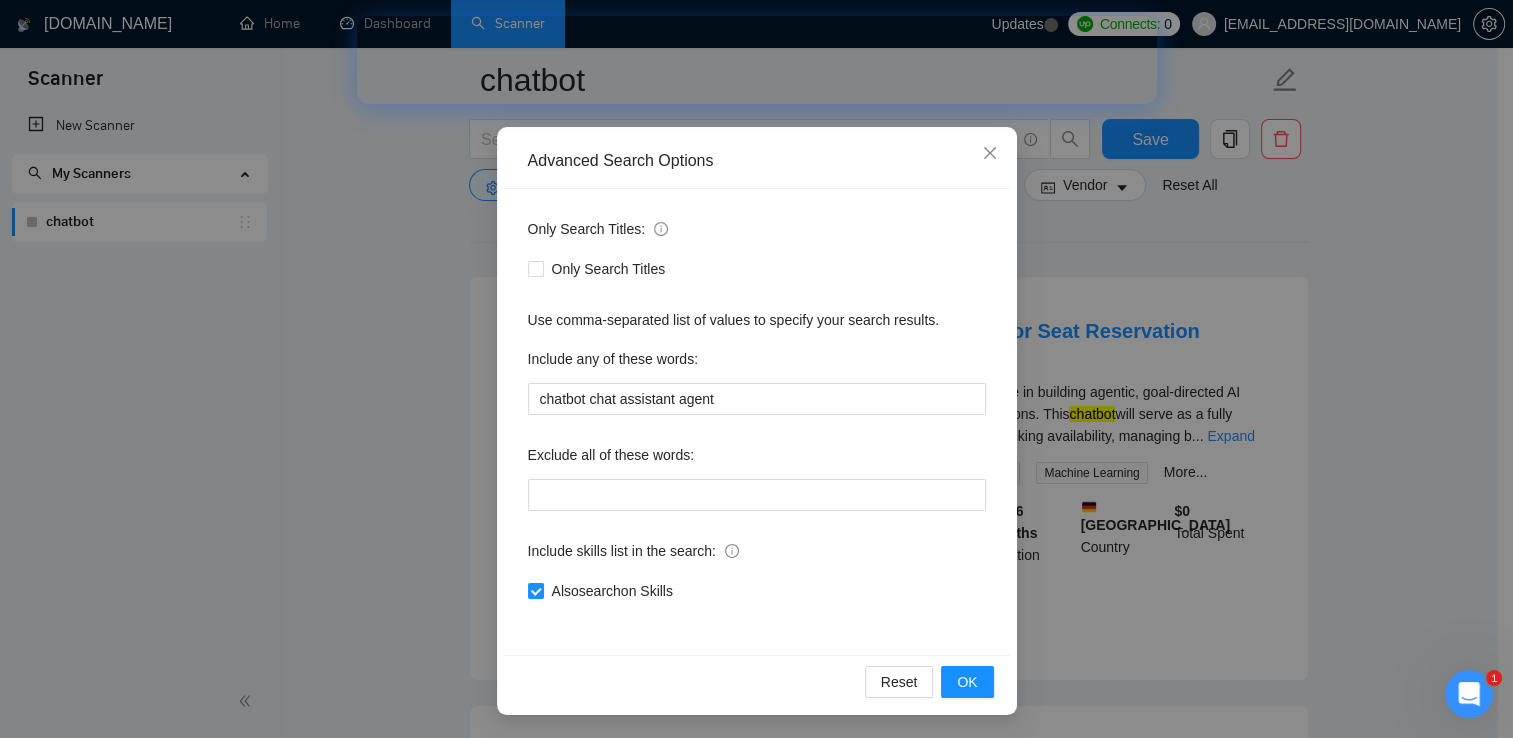 scroll, scrollTop: 0, scrollLeft: 0, axis: both 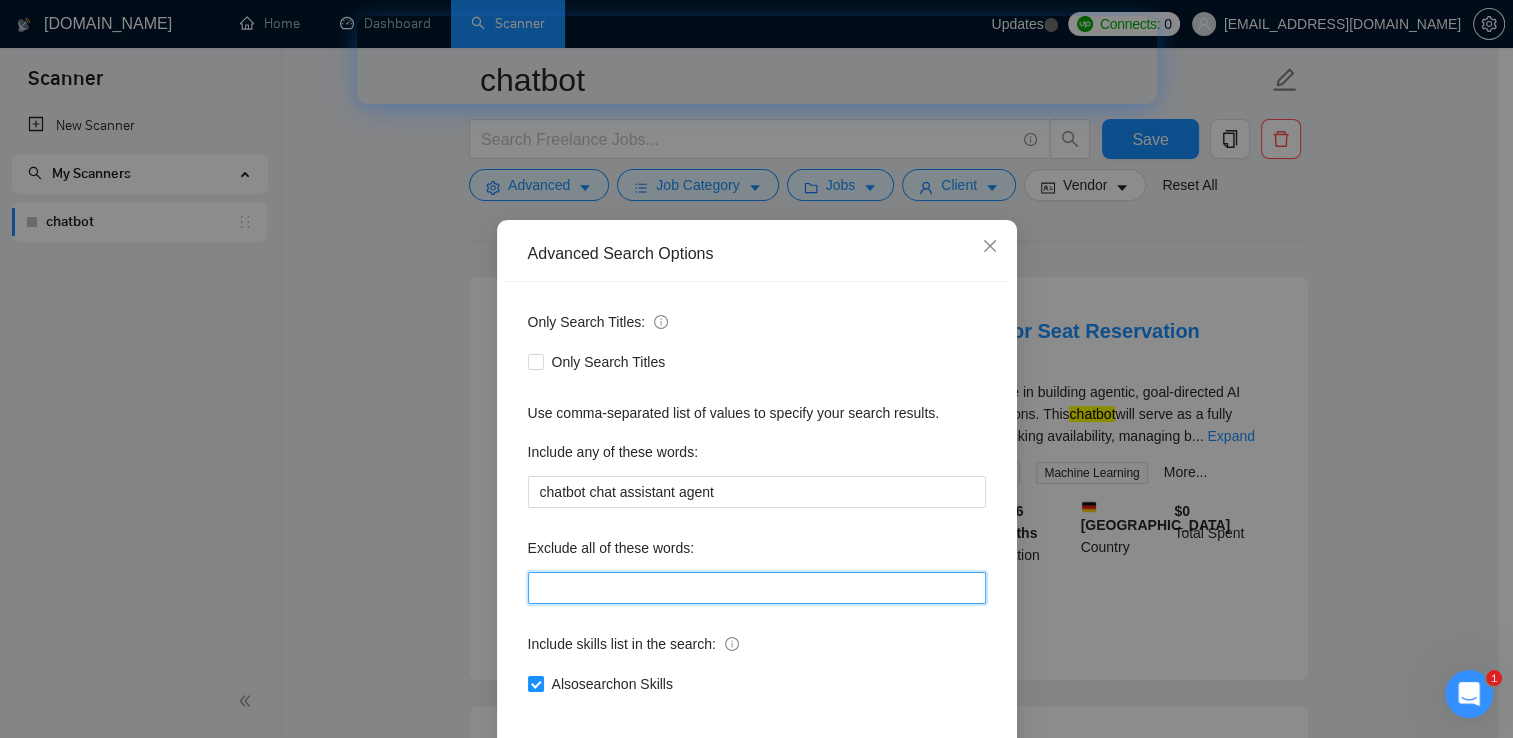 click at bounding box center [757, 588] 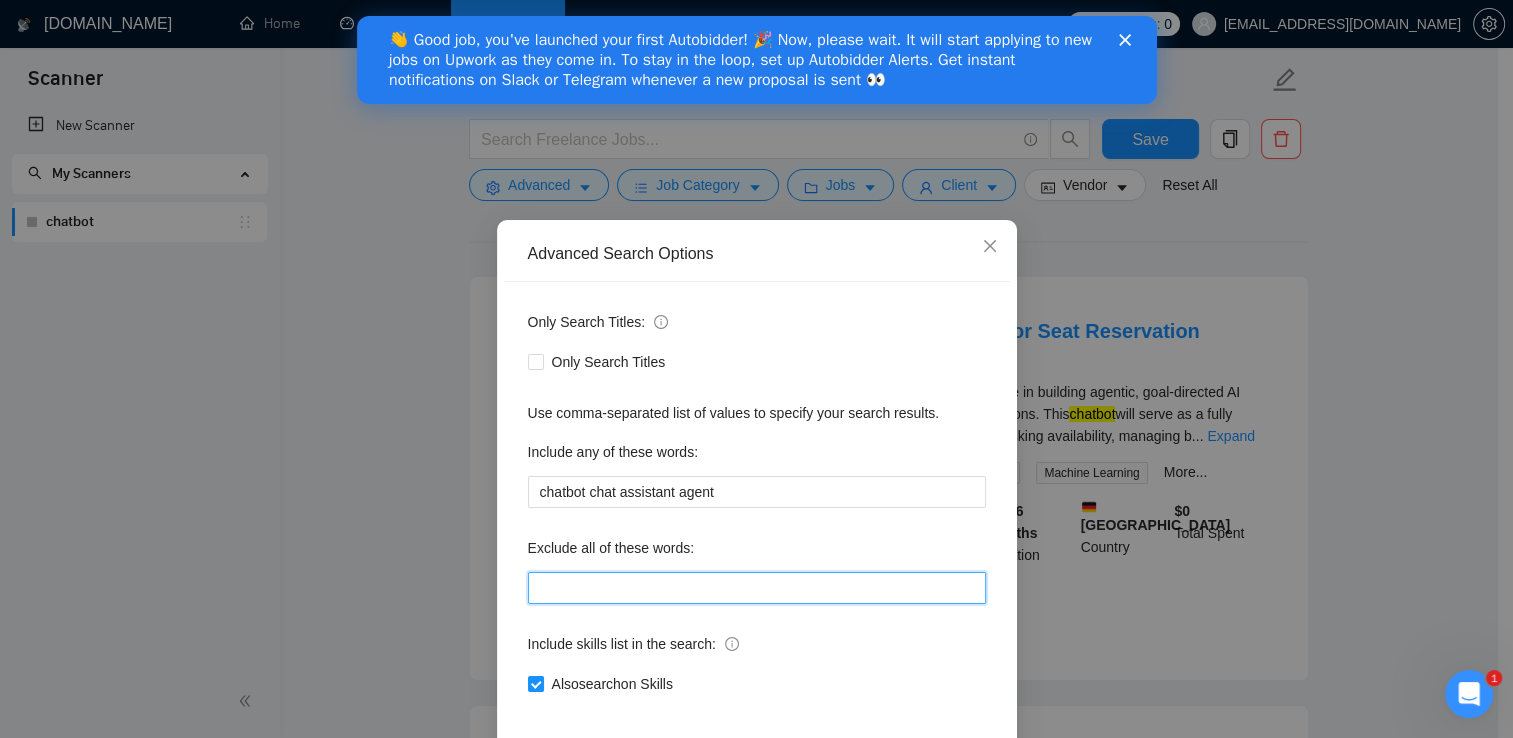 scroll, scrollTop: 0, scrollLeft: 0, axis: both 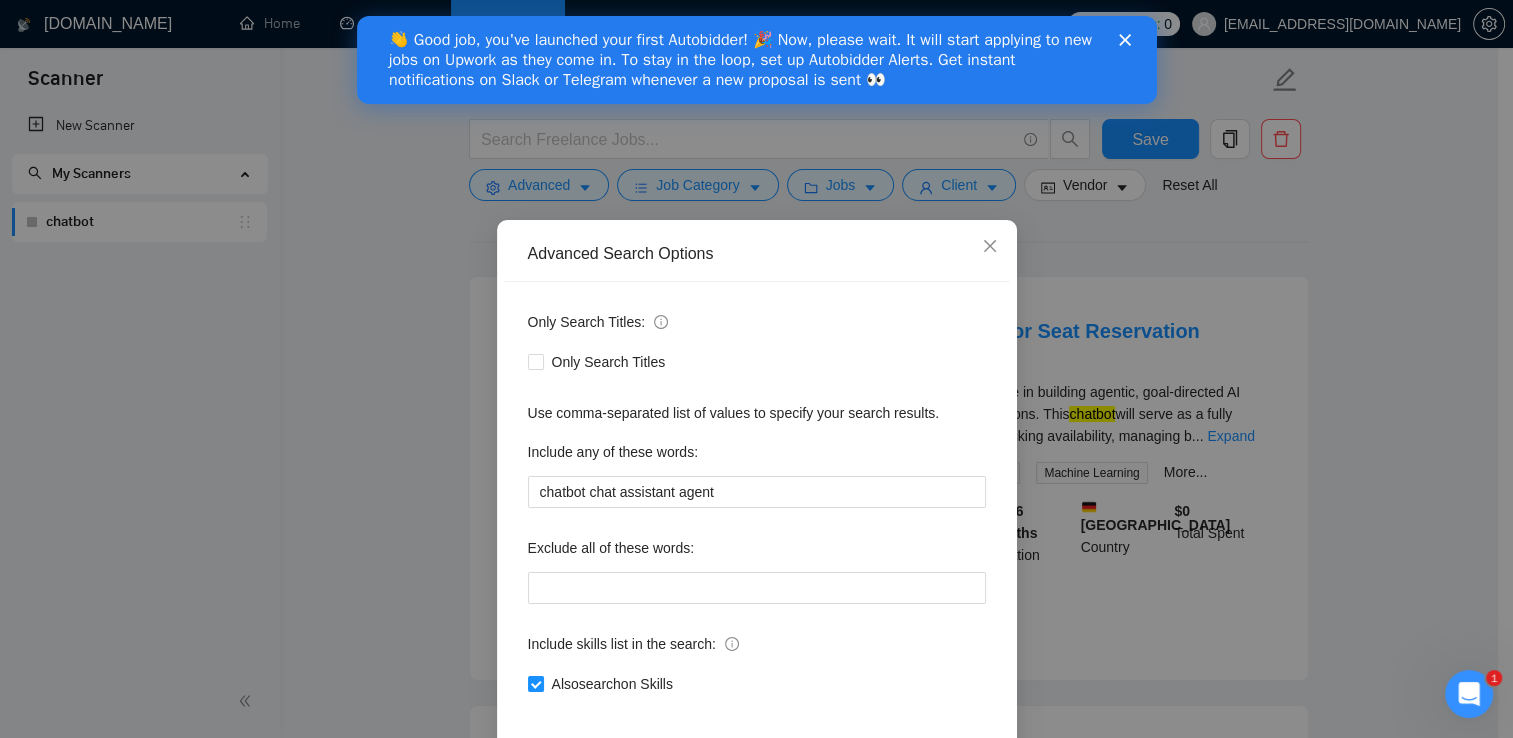 click at bounding box center [1128, 40] 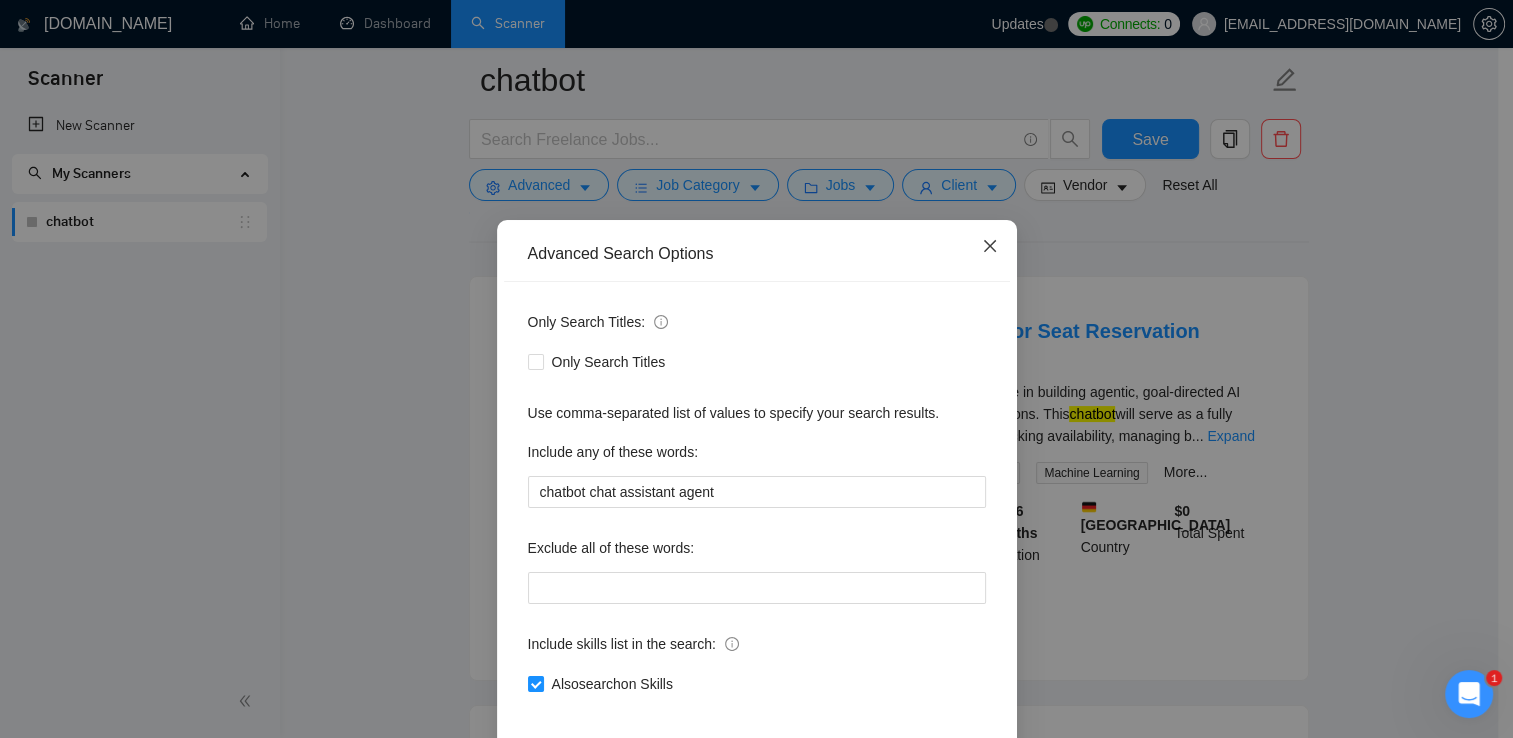 click 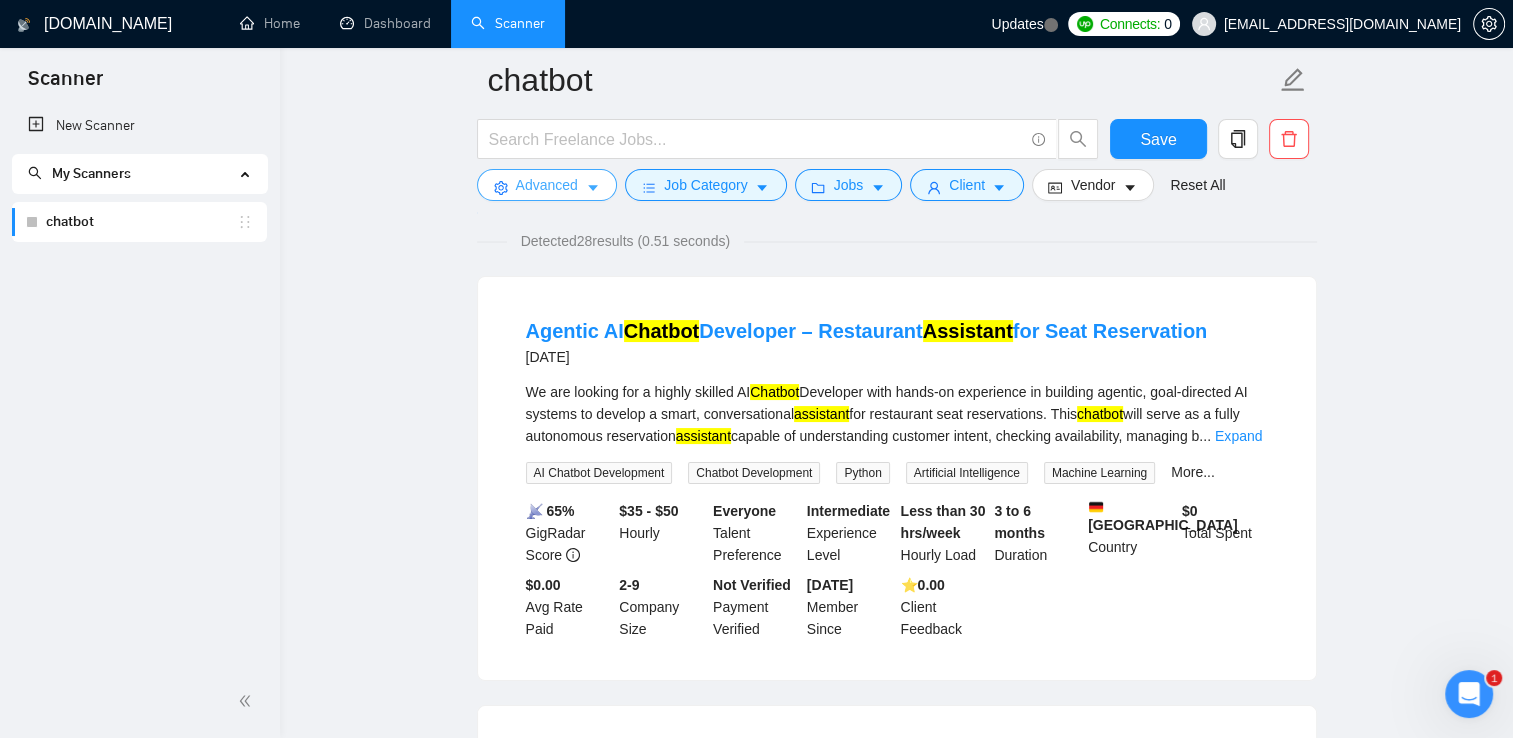 scroll, scrollTop: 101, scrollLeft: 0, axis: vertical 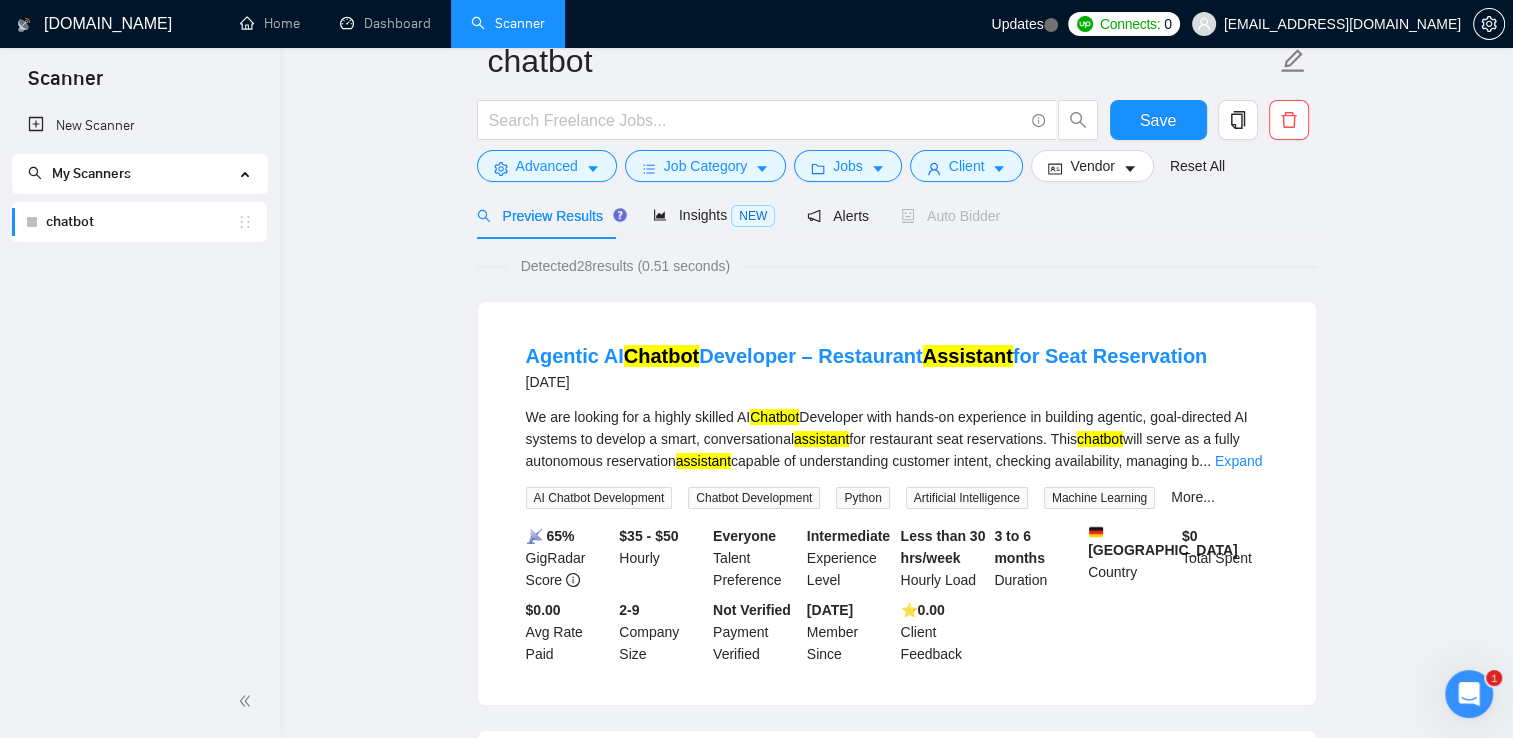 click on "chatbot" at bounding box center [141, 222] 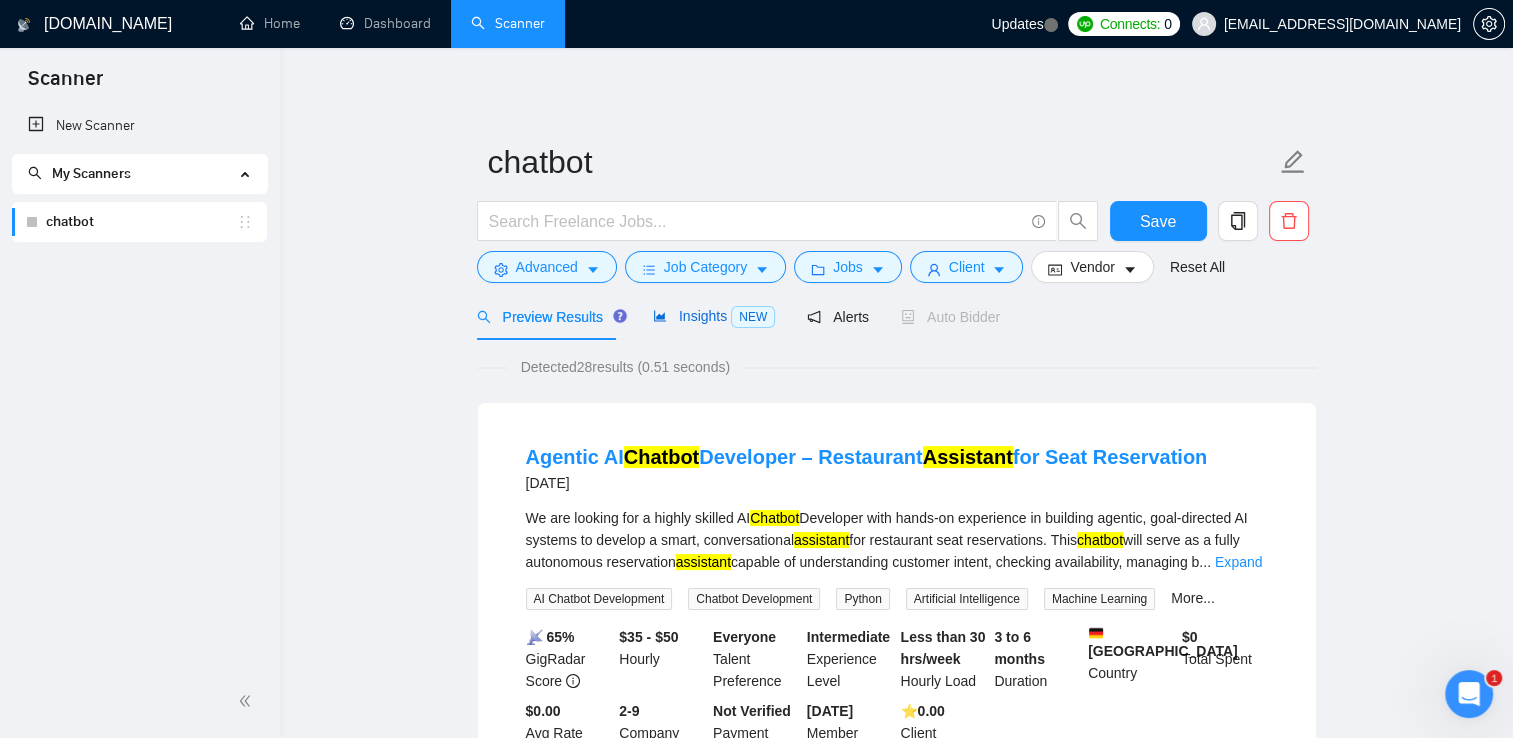 click on "Insights NEW" at bounding box center [714, 316] 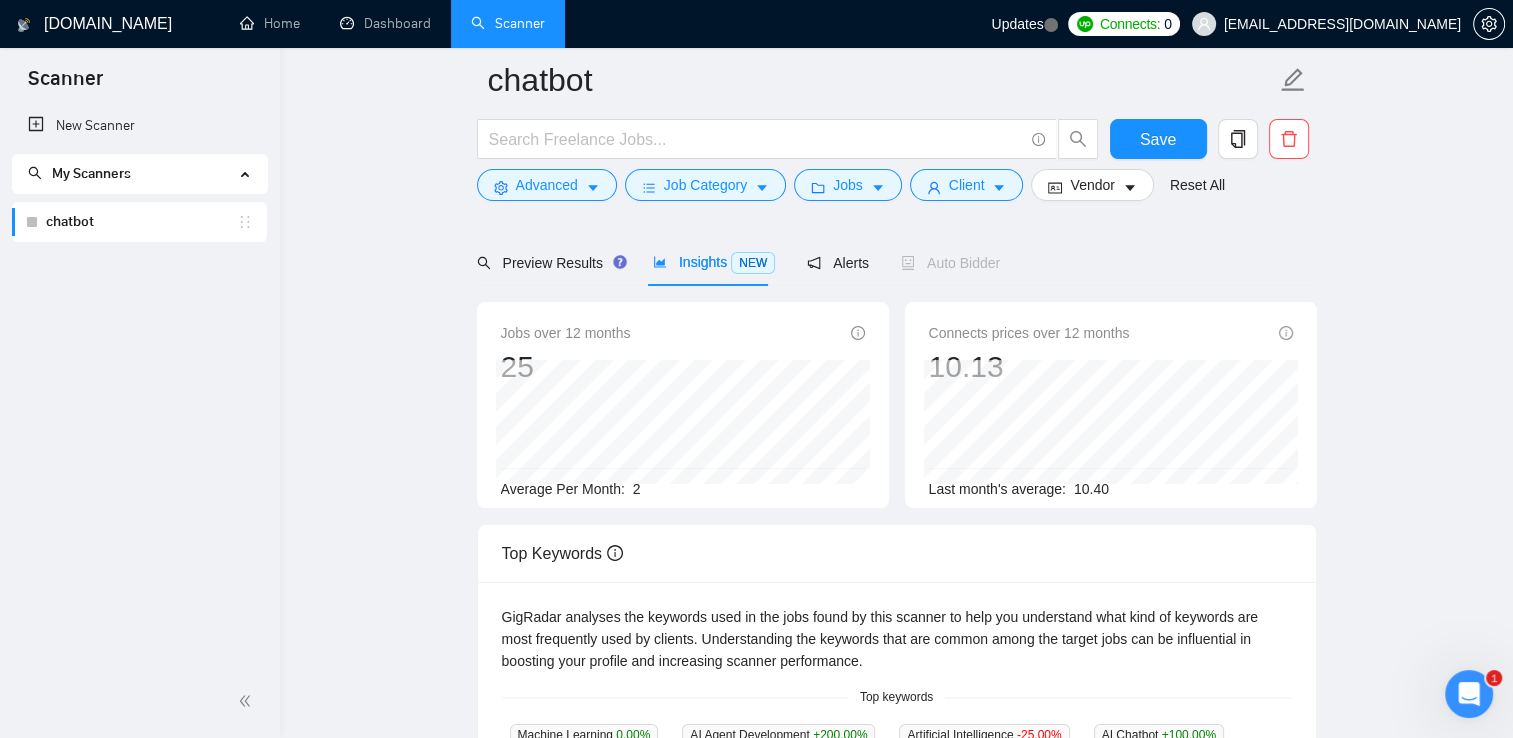 scroll, scrollTop: 200, scrollLeft: 0, axis: vertical 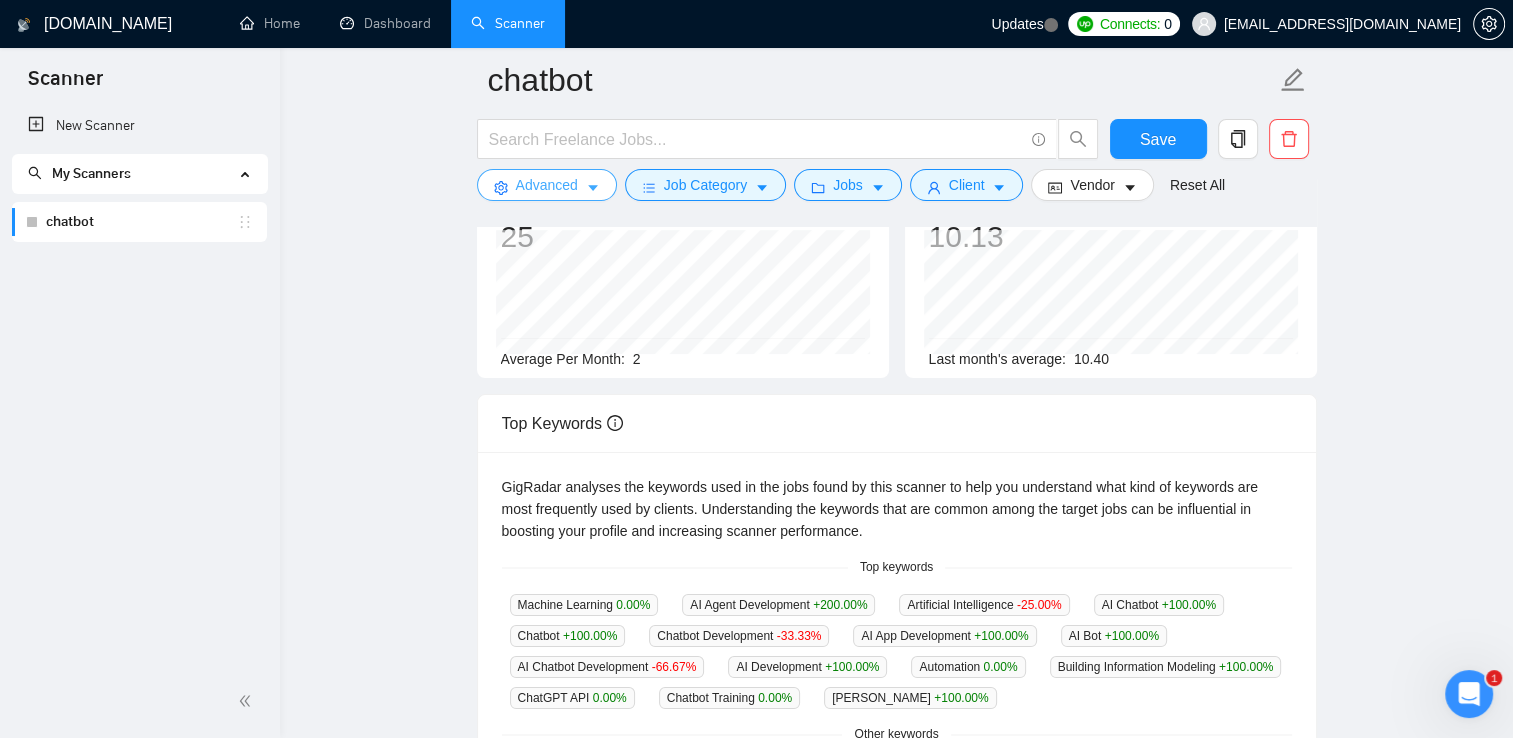 click on "Advanced" at bounding box center (547, 185) 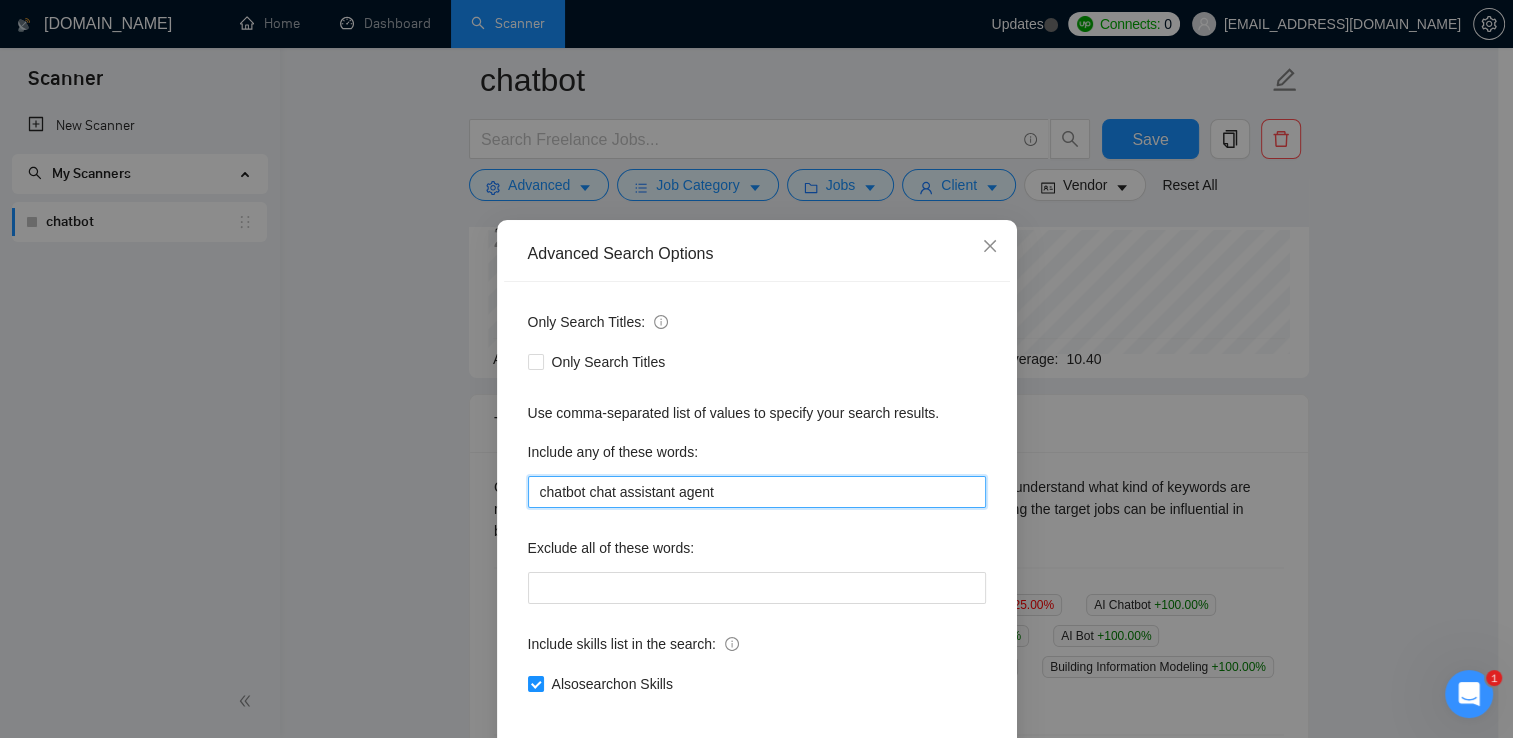 click on "chatbot chat assistant agent" at bounding box center [757, 492] 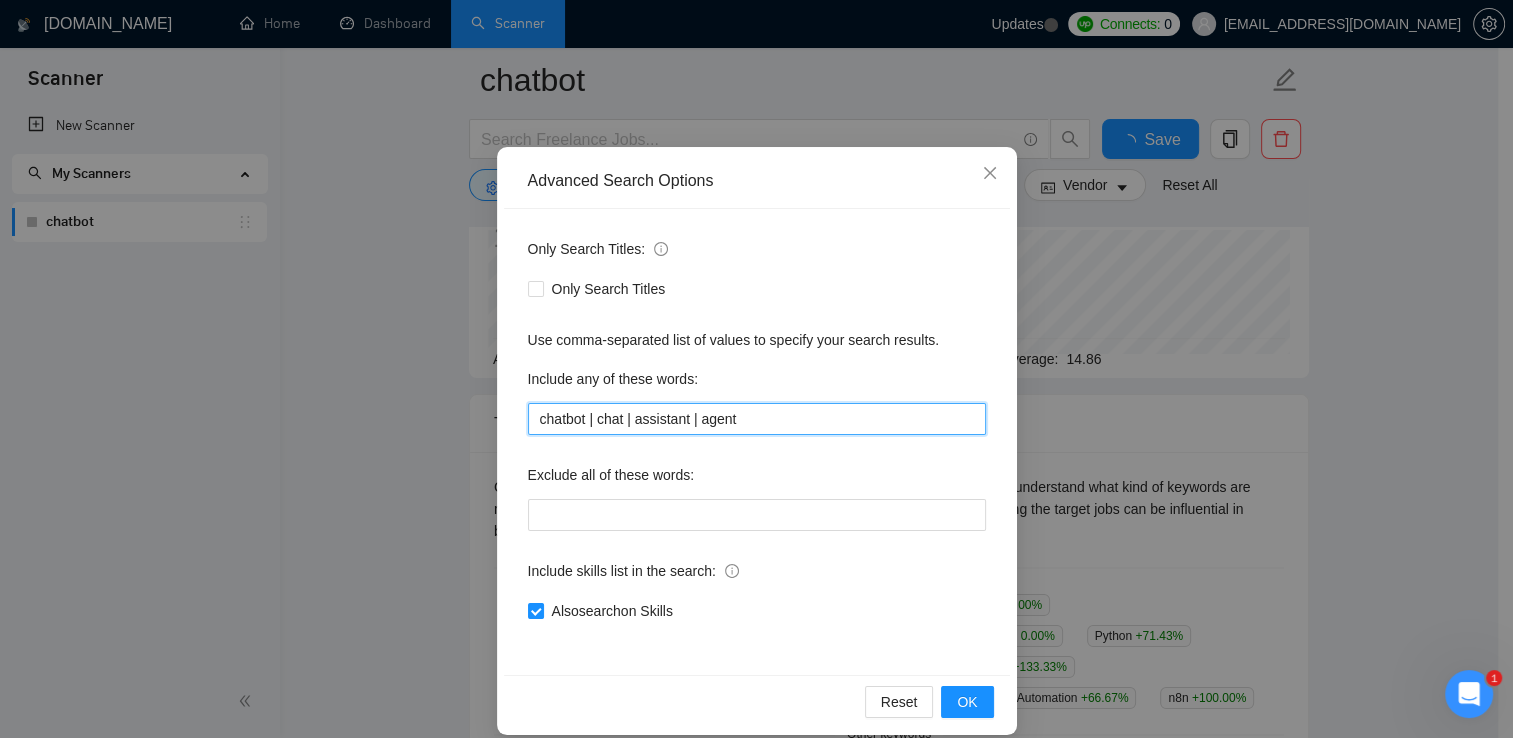scroll, scrollTop: 93, scrollLeft: 0, axis: vertical 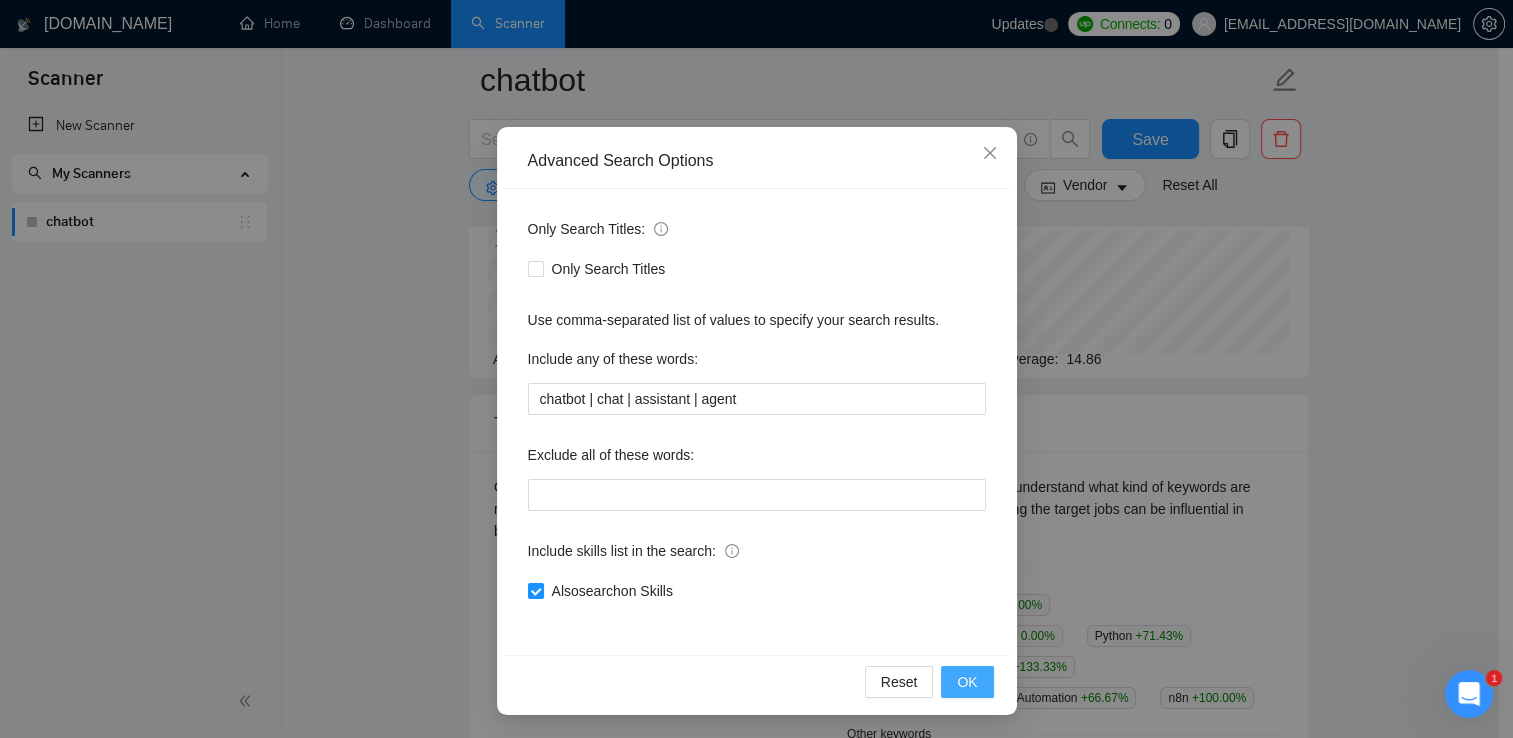 click on "OK" at bounding box center (967, 682) 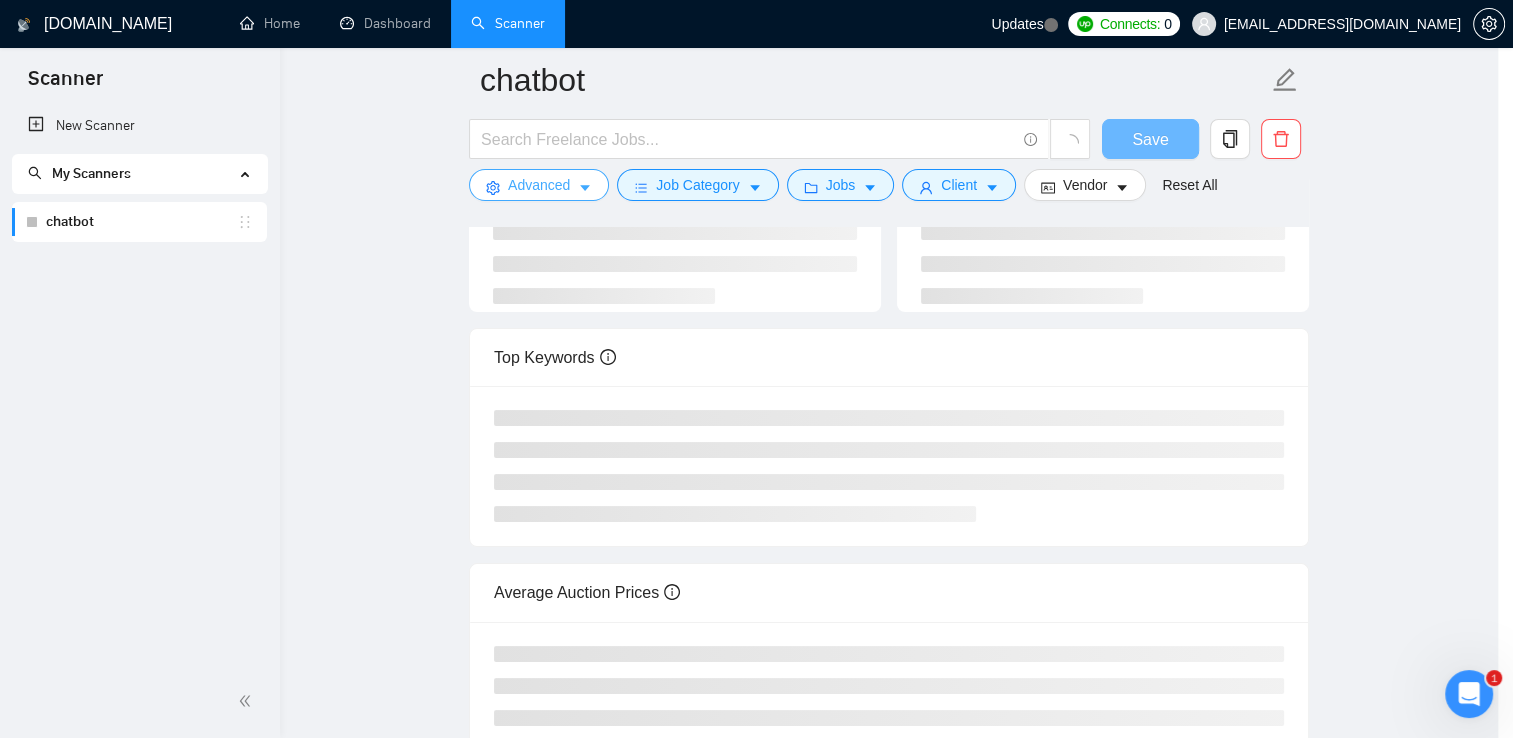 scroll, scrollTop: 0, scrollLeft: 0, axis: both 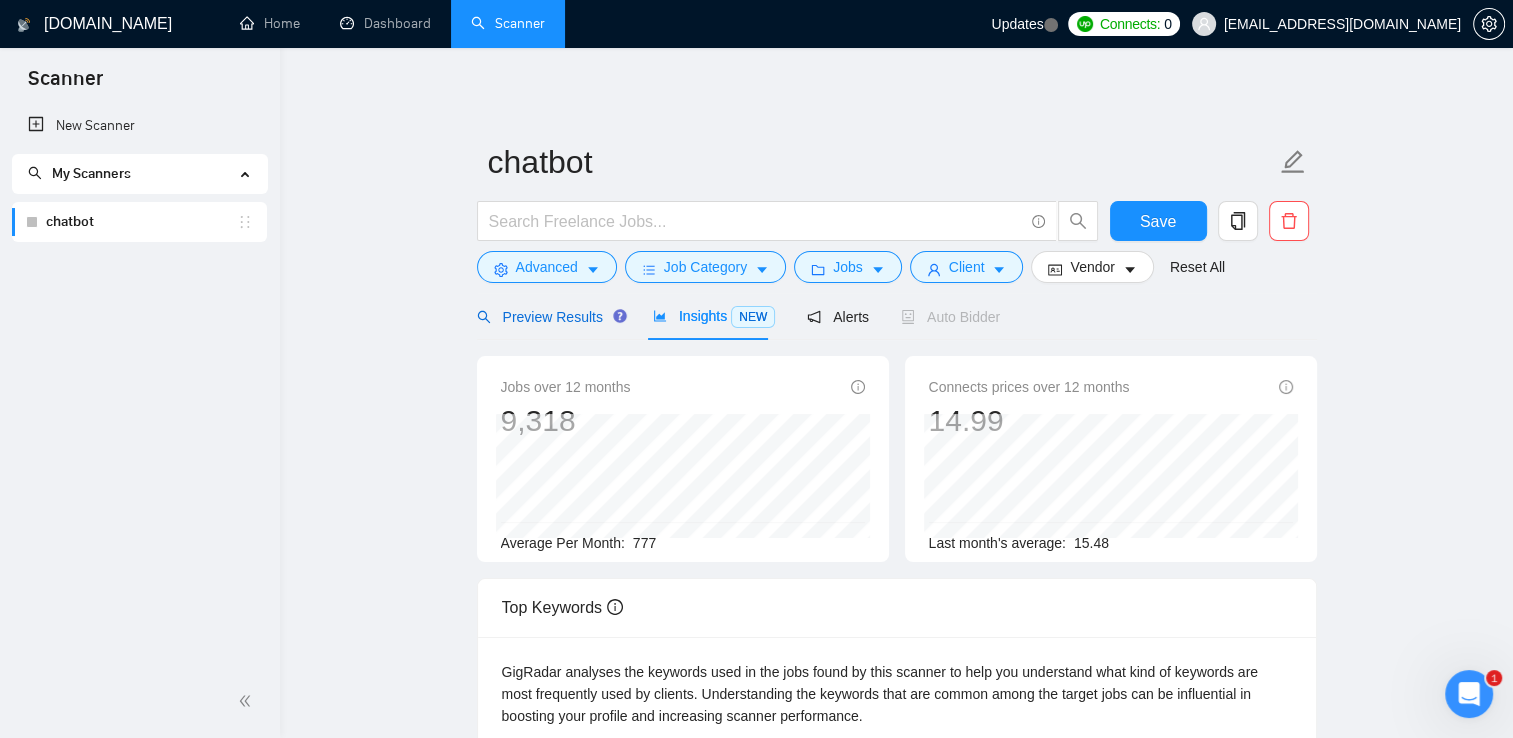 click on "Preview Results" at bounding box center (549, 317) 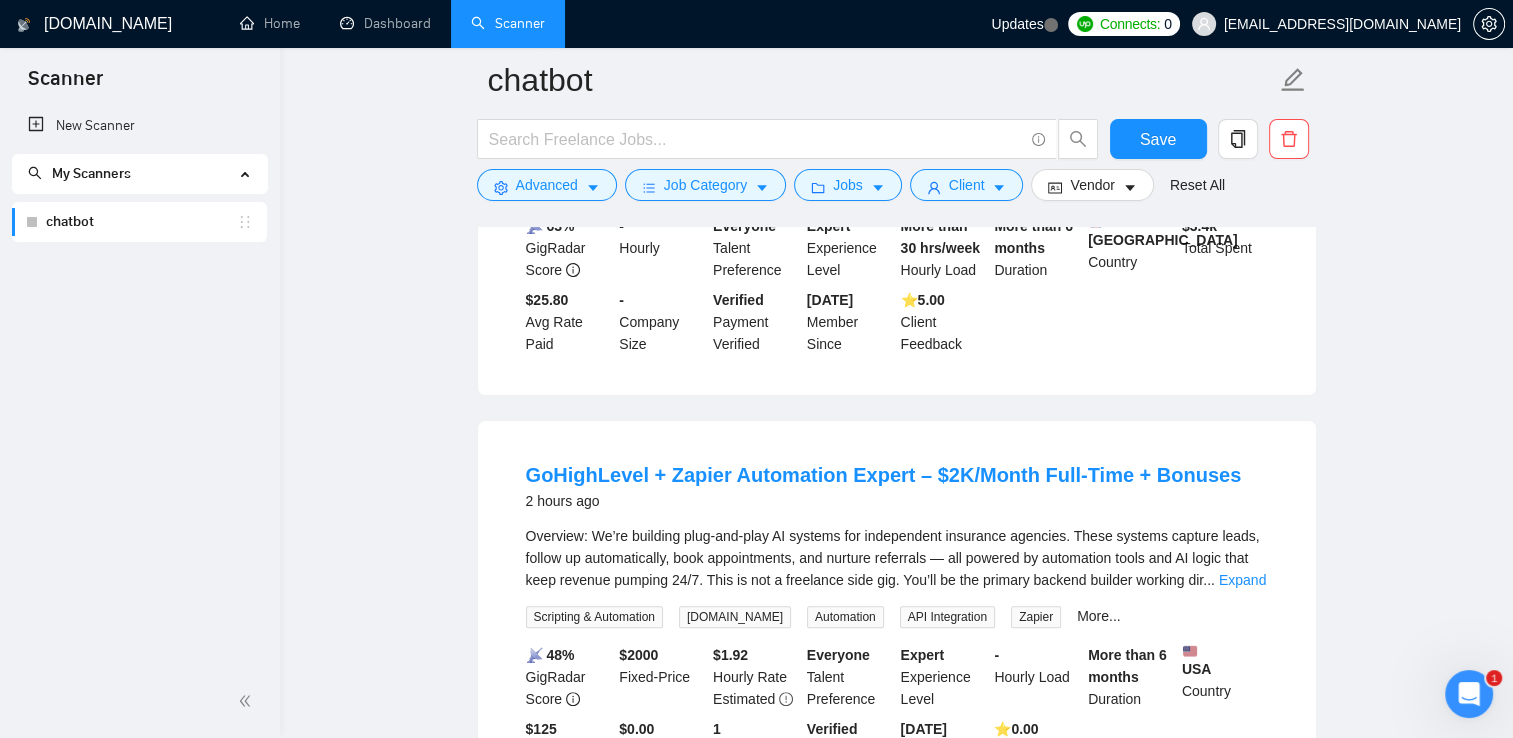 scroll, scrollTop: 600, scrollLeft: 0, axis: vertical 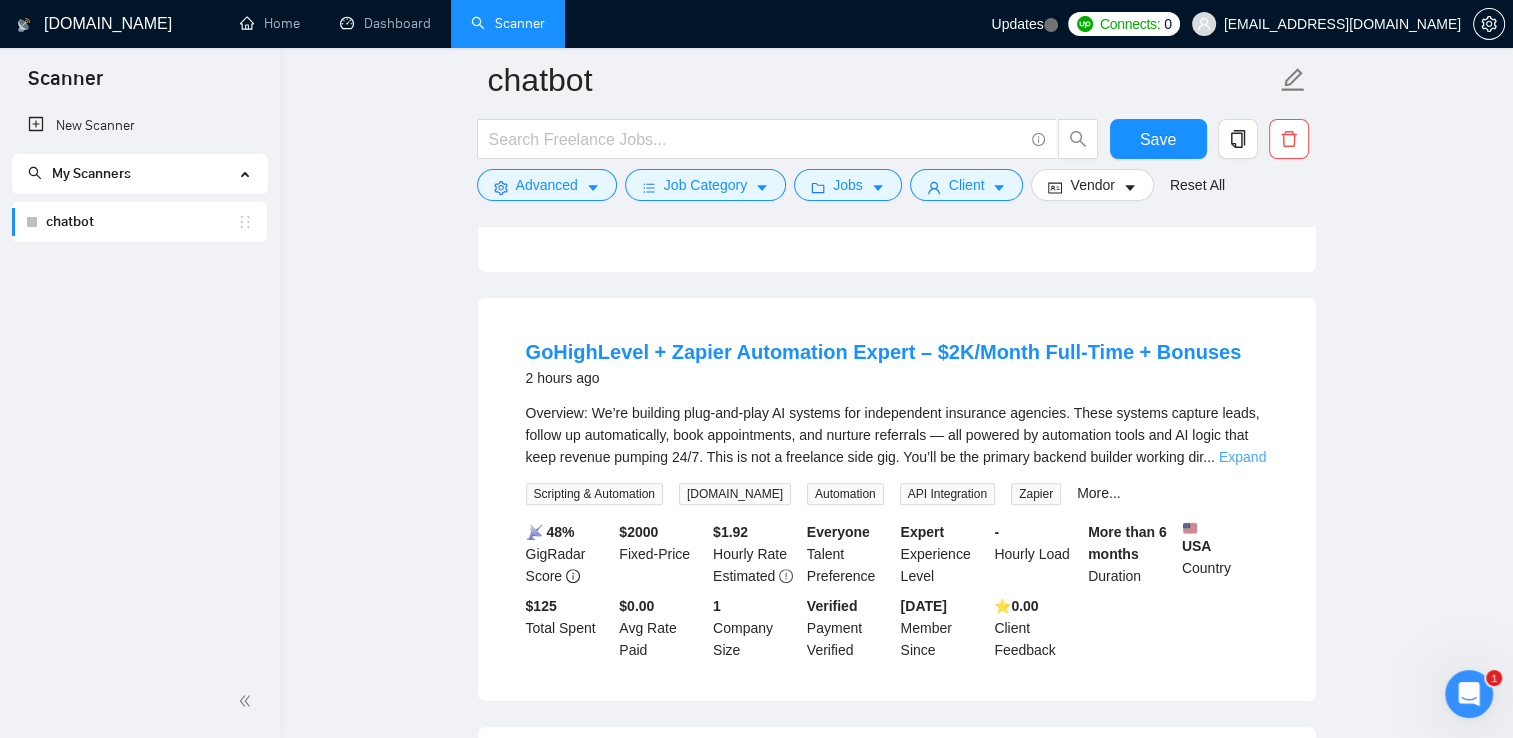 click on "Expand" at bounding box center (1242, 457) 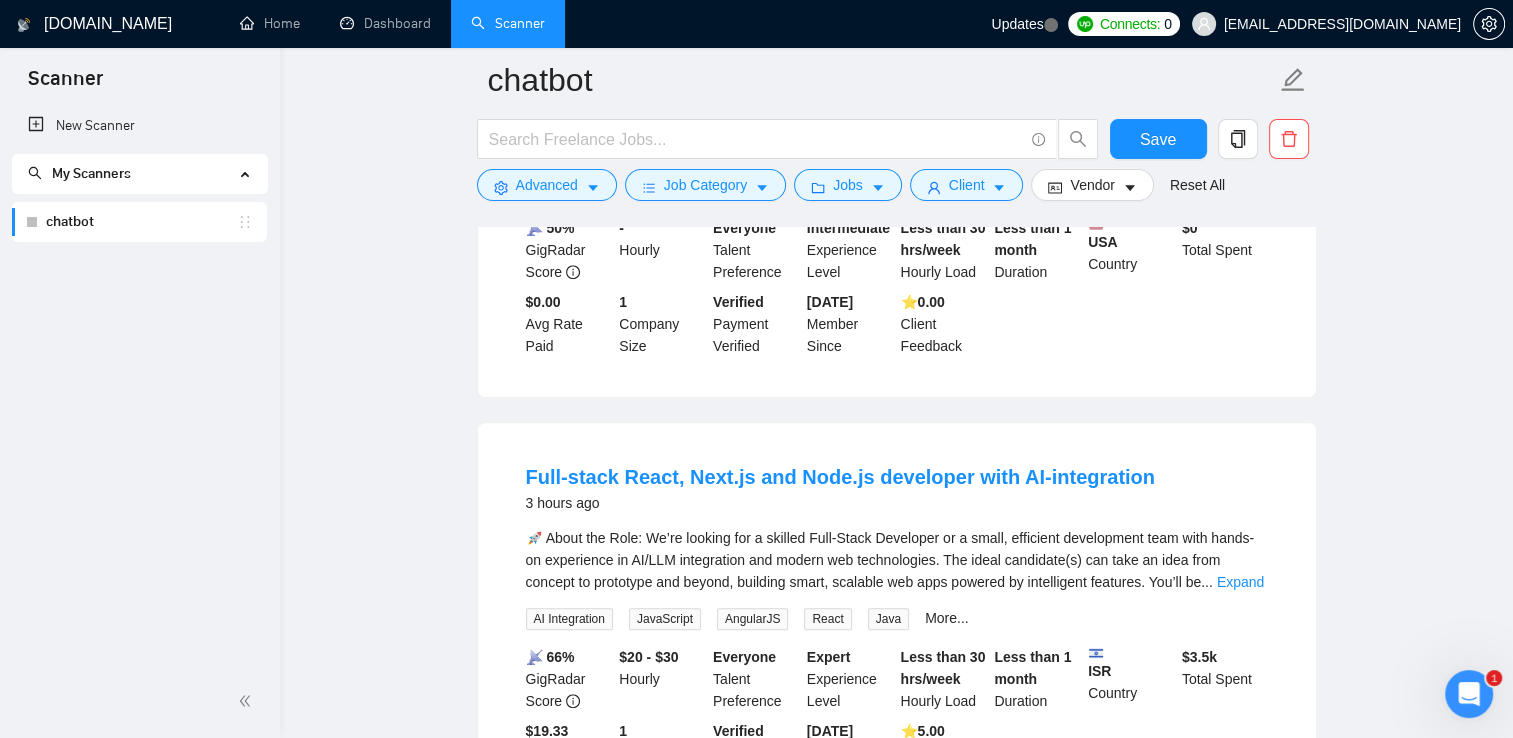 scroll, scrollTop: 1800, scrollLeft: 0, axis: vertical 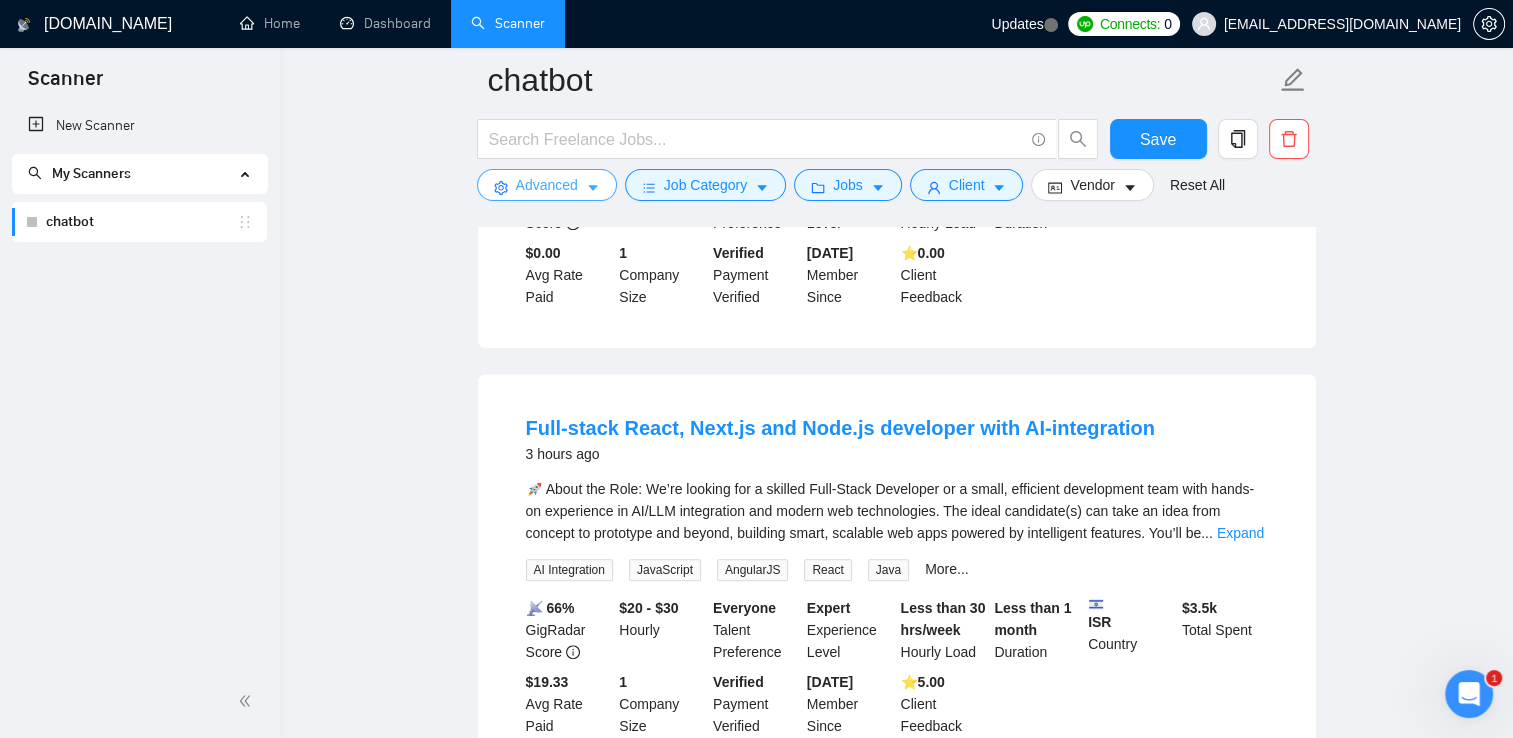 click on "Advanced" at bounding box center [547, 185] 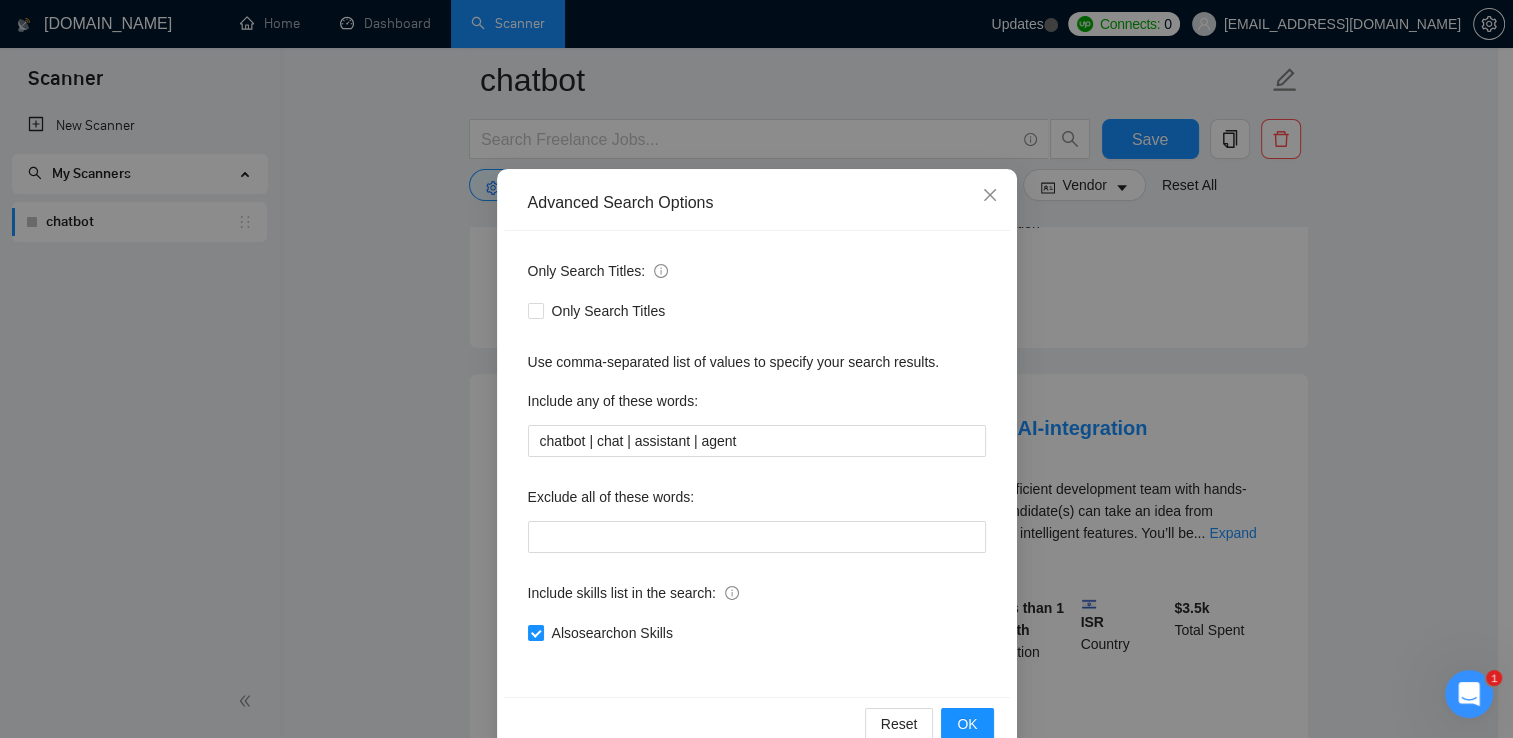 scroll, scrollTop: 93, scrollLeft: 0, axis: vertical 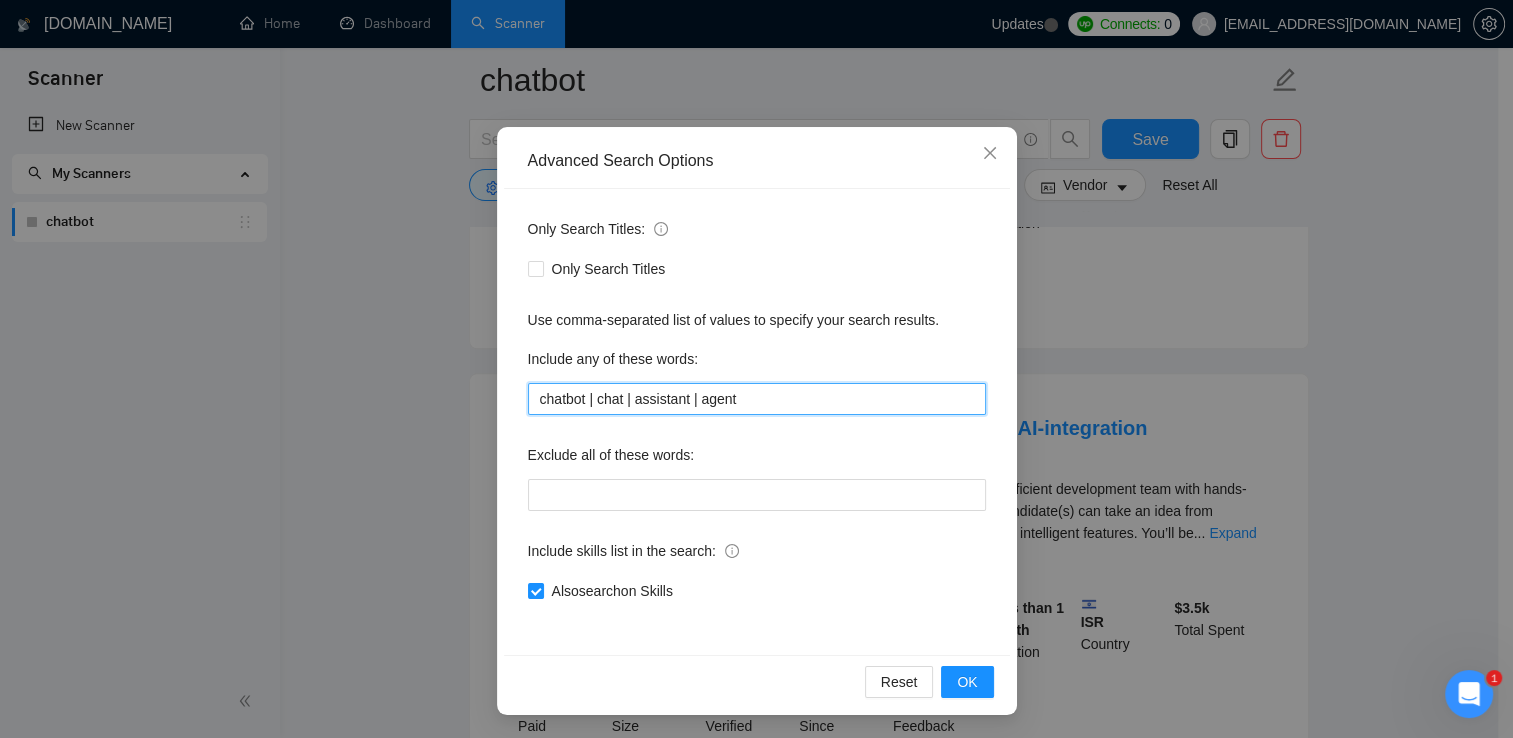 click on "chatbot | chat | assistant | agent" at bounding box center (757, 399) 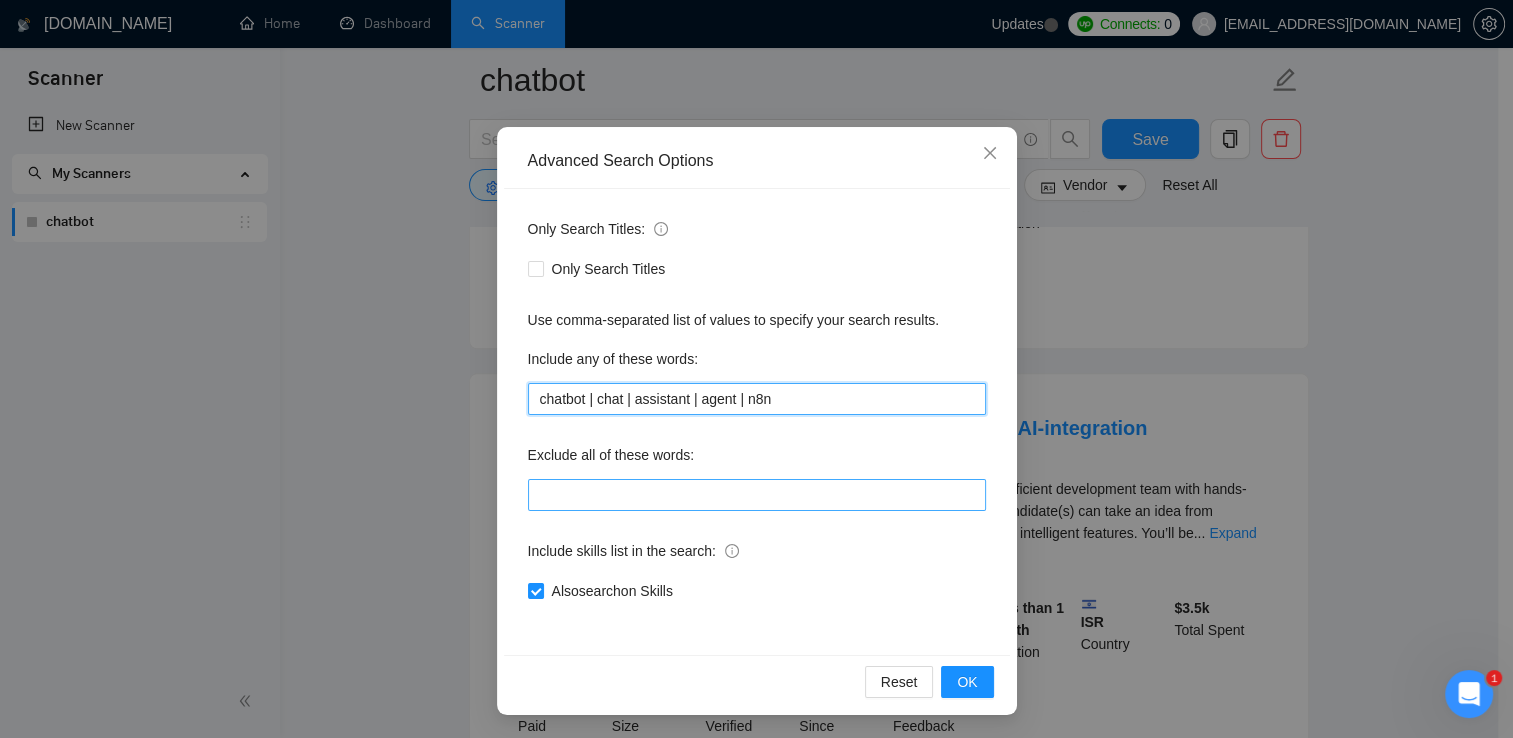 type on "chatbot | chat | assistant | agent | n8n" 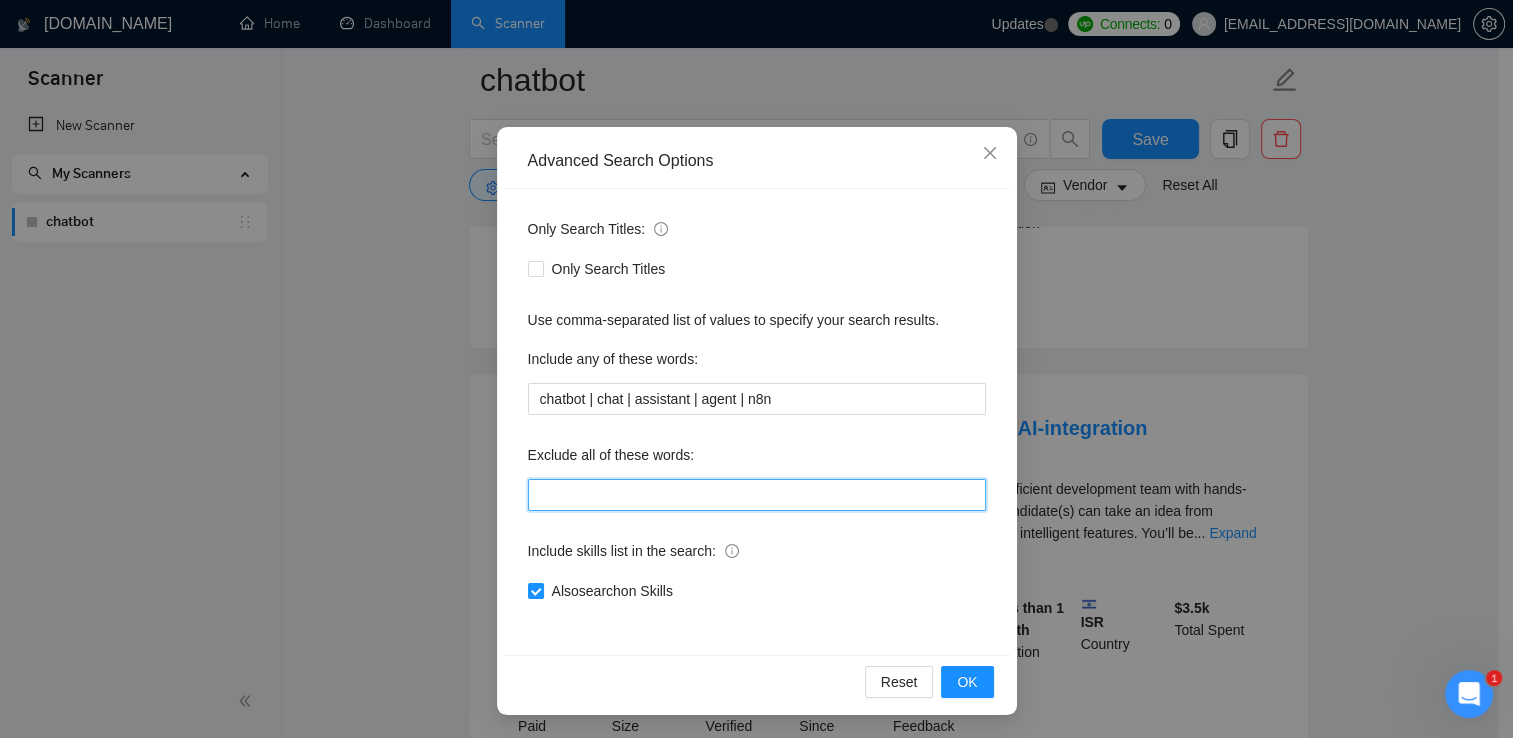 click at bounding box center [757, 495] 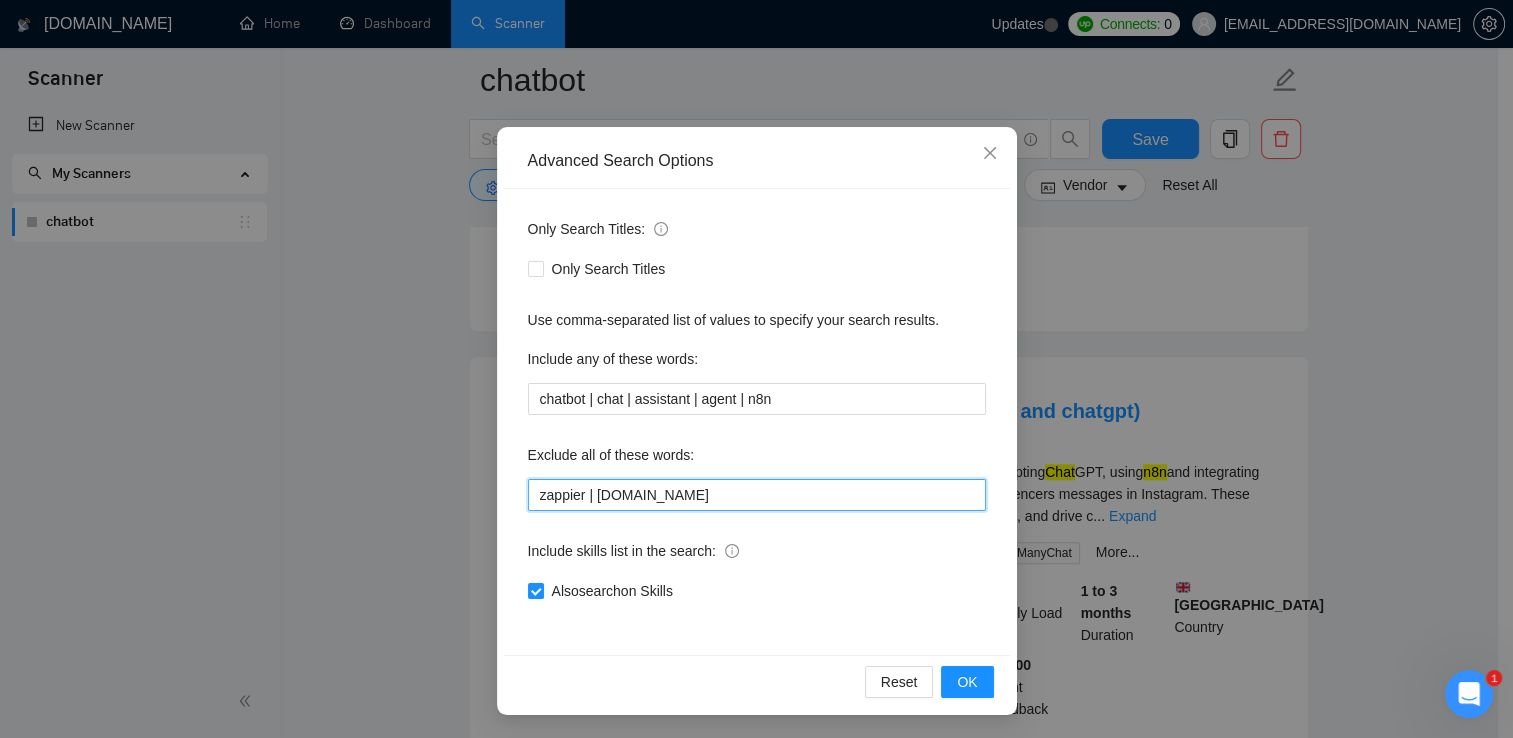type on "zappier | [DOMAIN_NAME]" 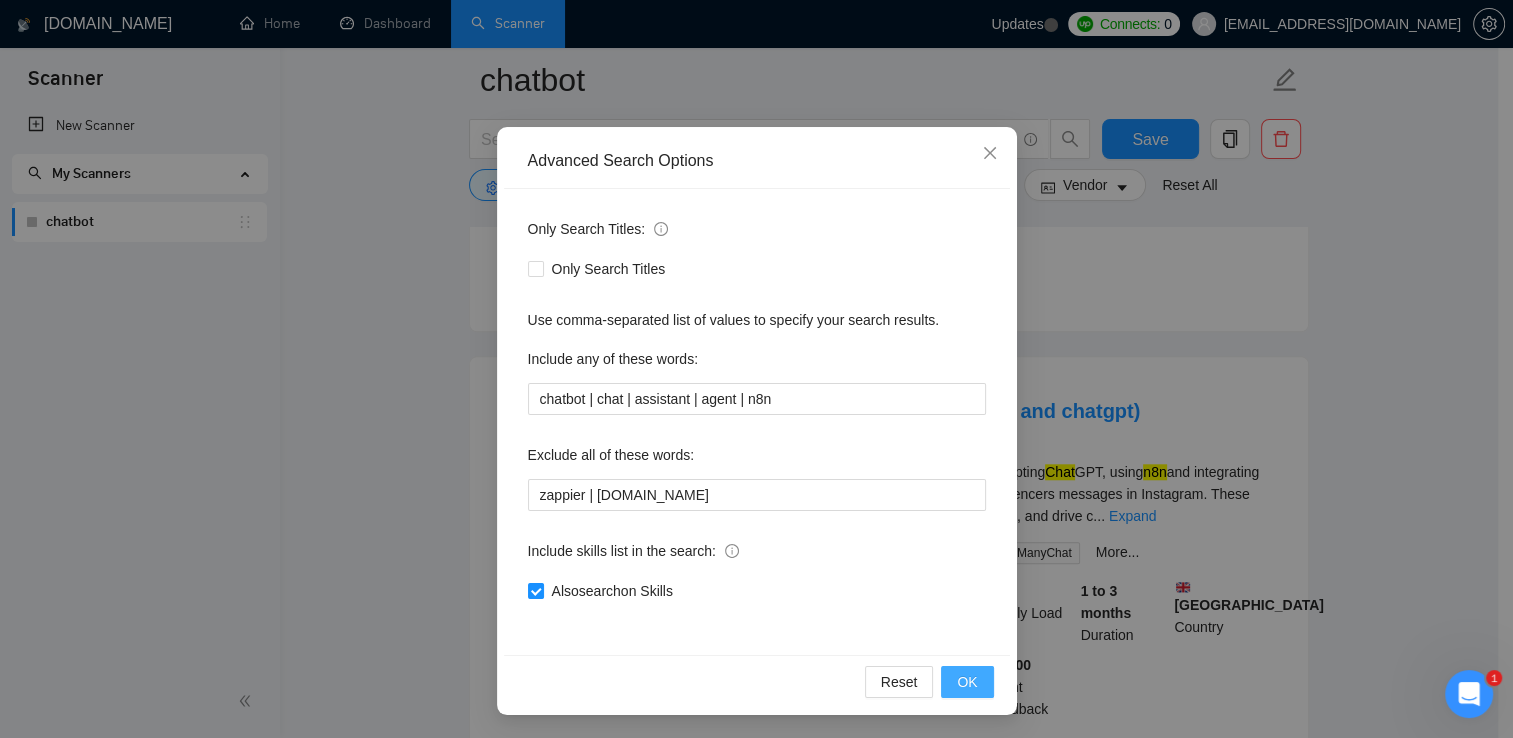 click on "OK" at bounding box center (967, 682) 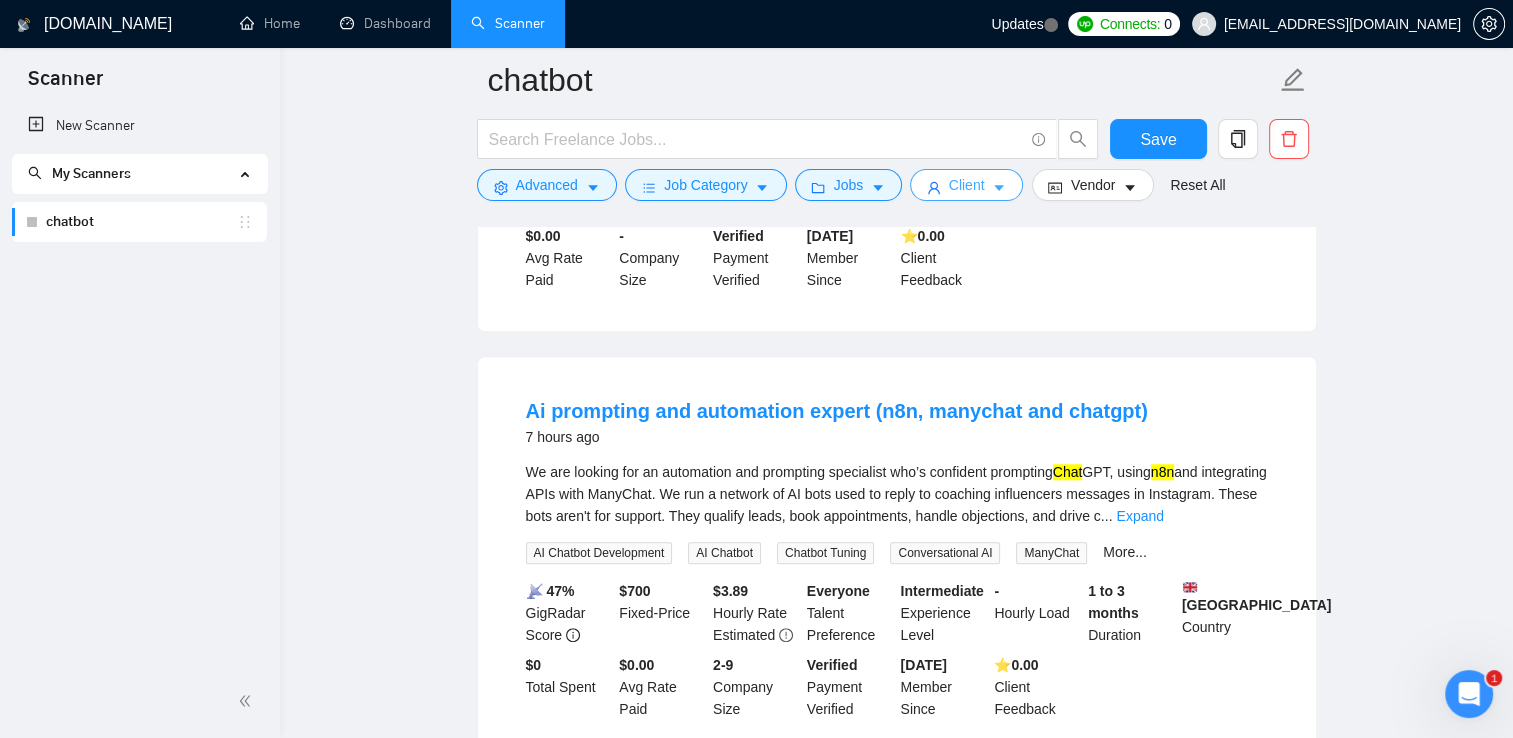 click on "Client" at bounding box center (967, 185) 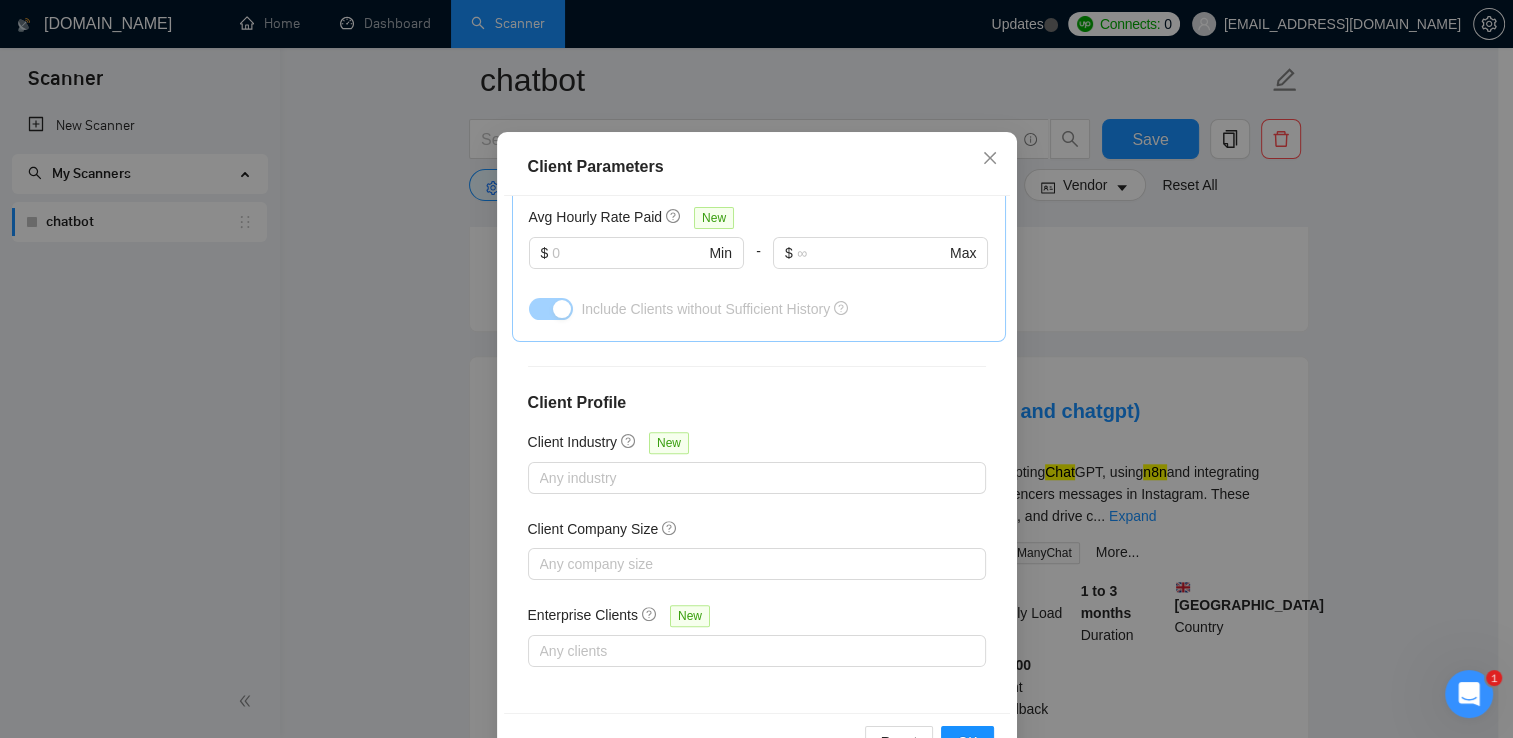 scroll, scrollTop: 136, scrollLeft: 0, axis: vertical 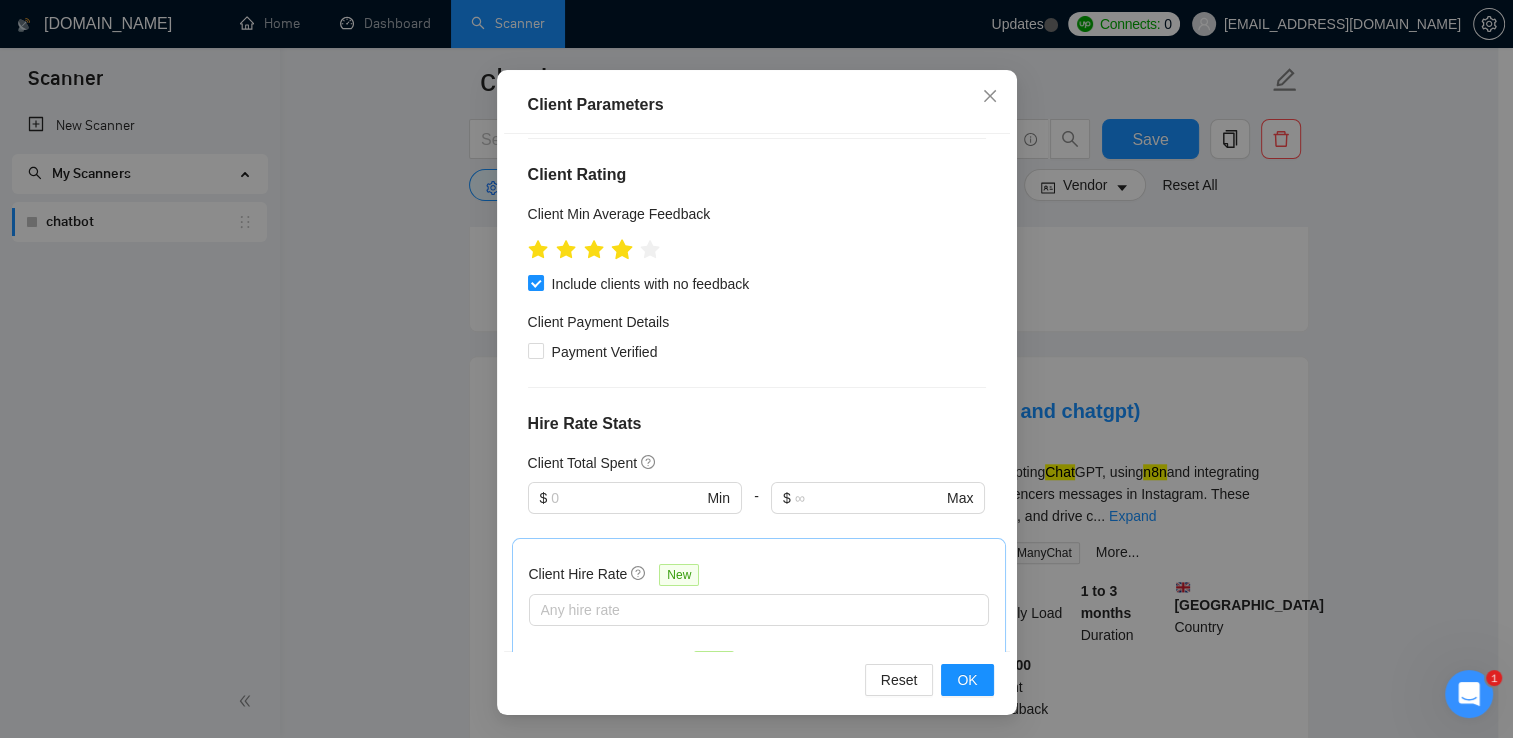 click 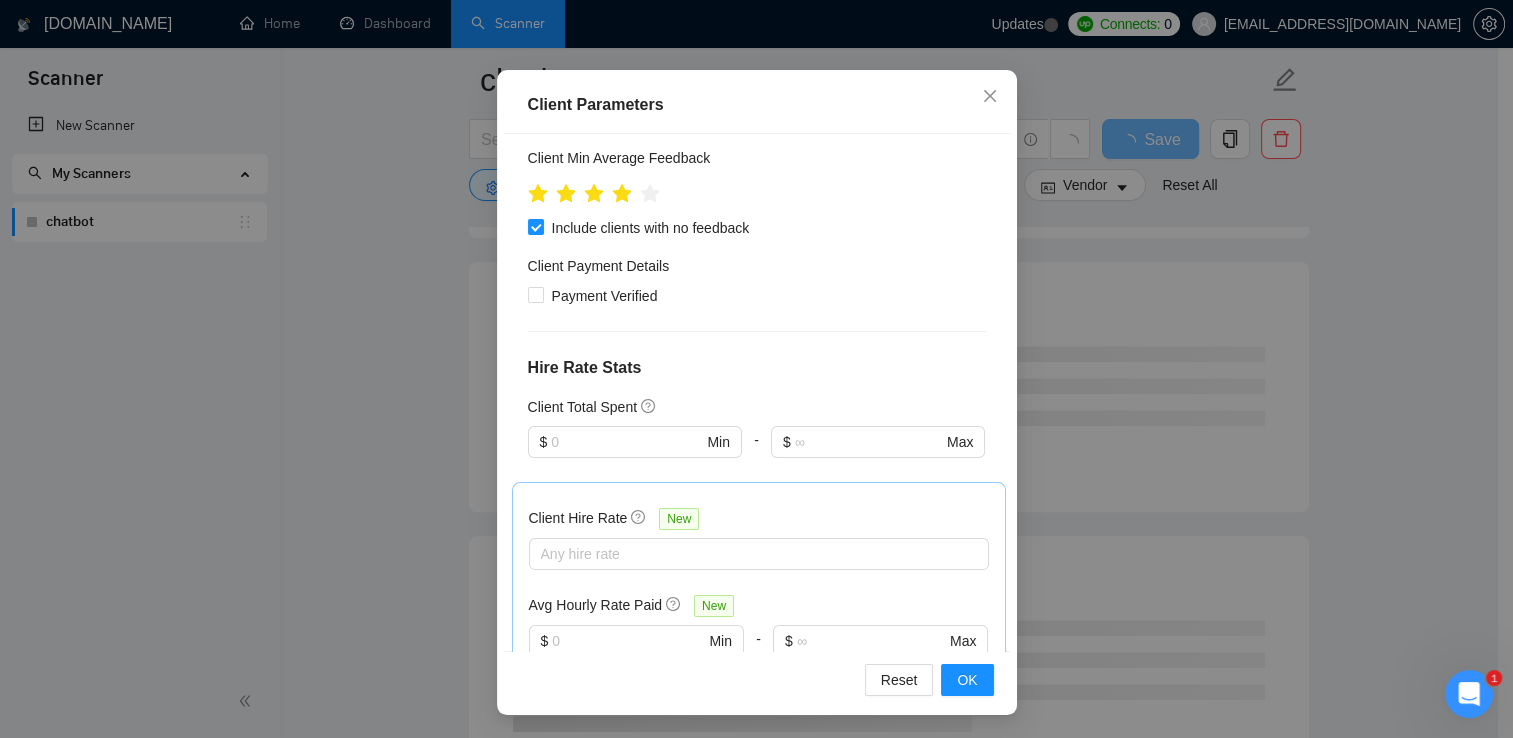 scroll, scrollTop: 288, scrollLeft: 0, axis: vertical 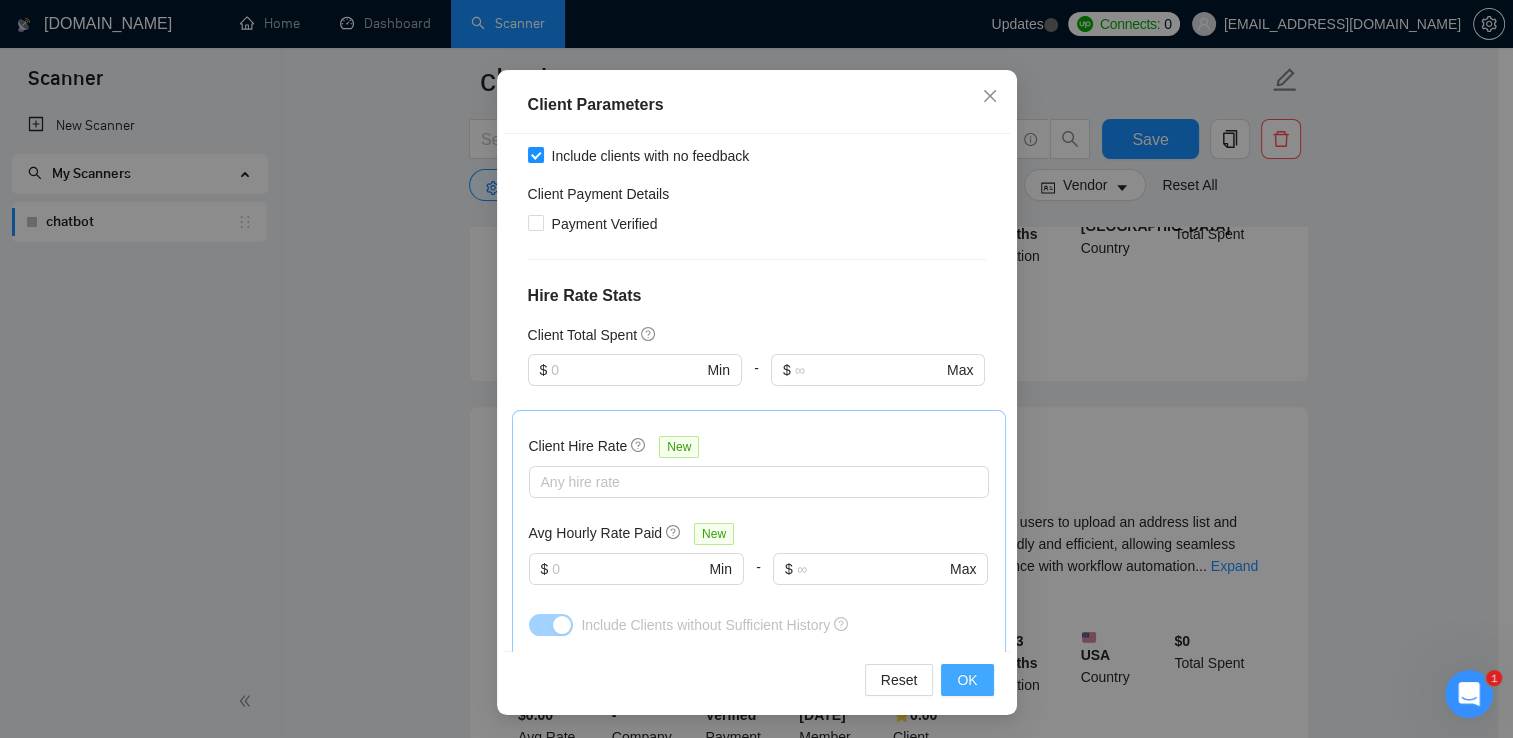 click on "OK" at bounding box center (967, 680) 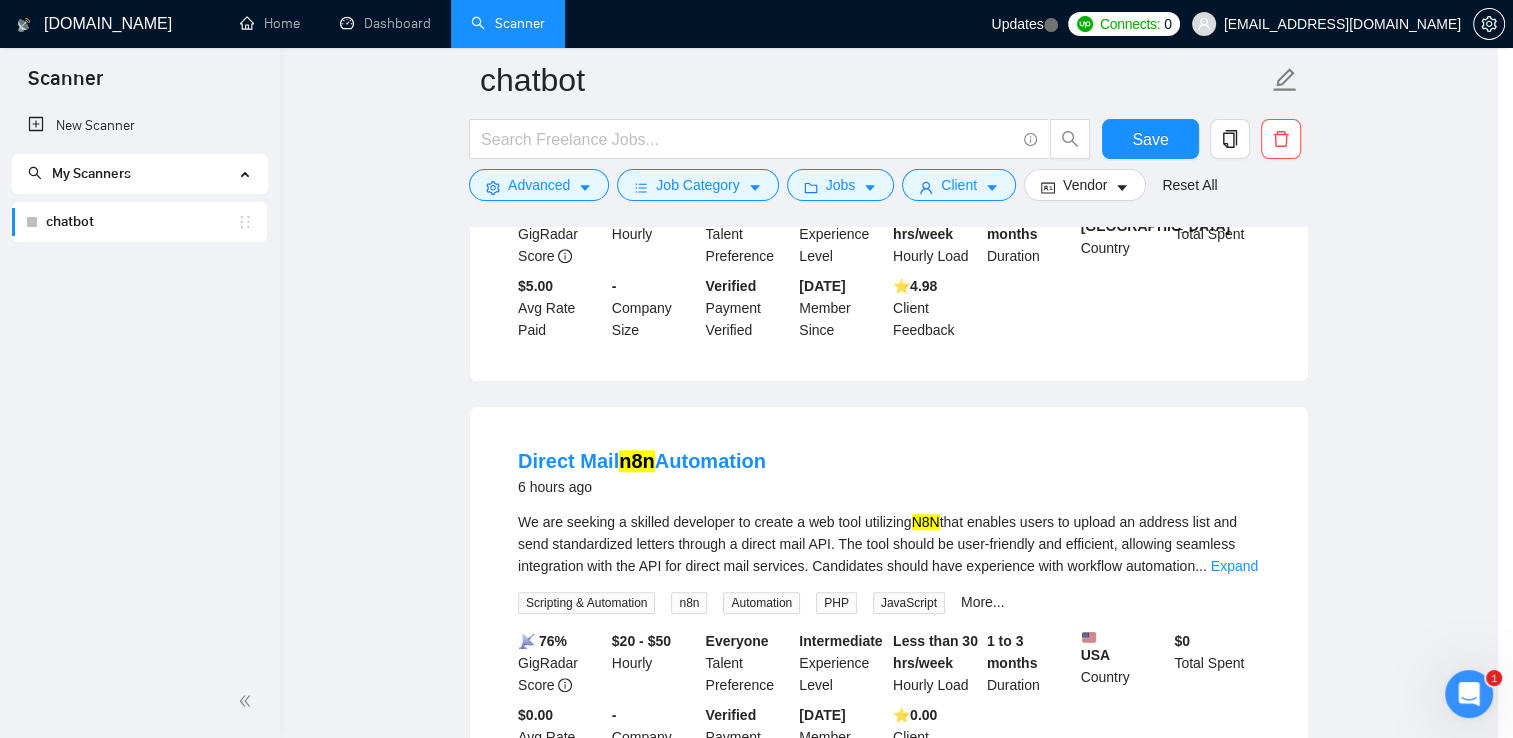 scroll, scrollTop: 50, scrollLeft: 0, axis: vertical 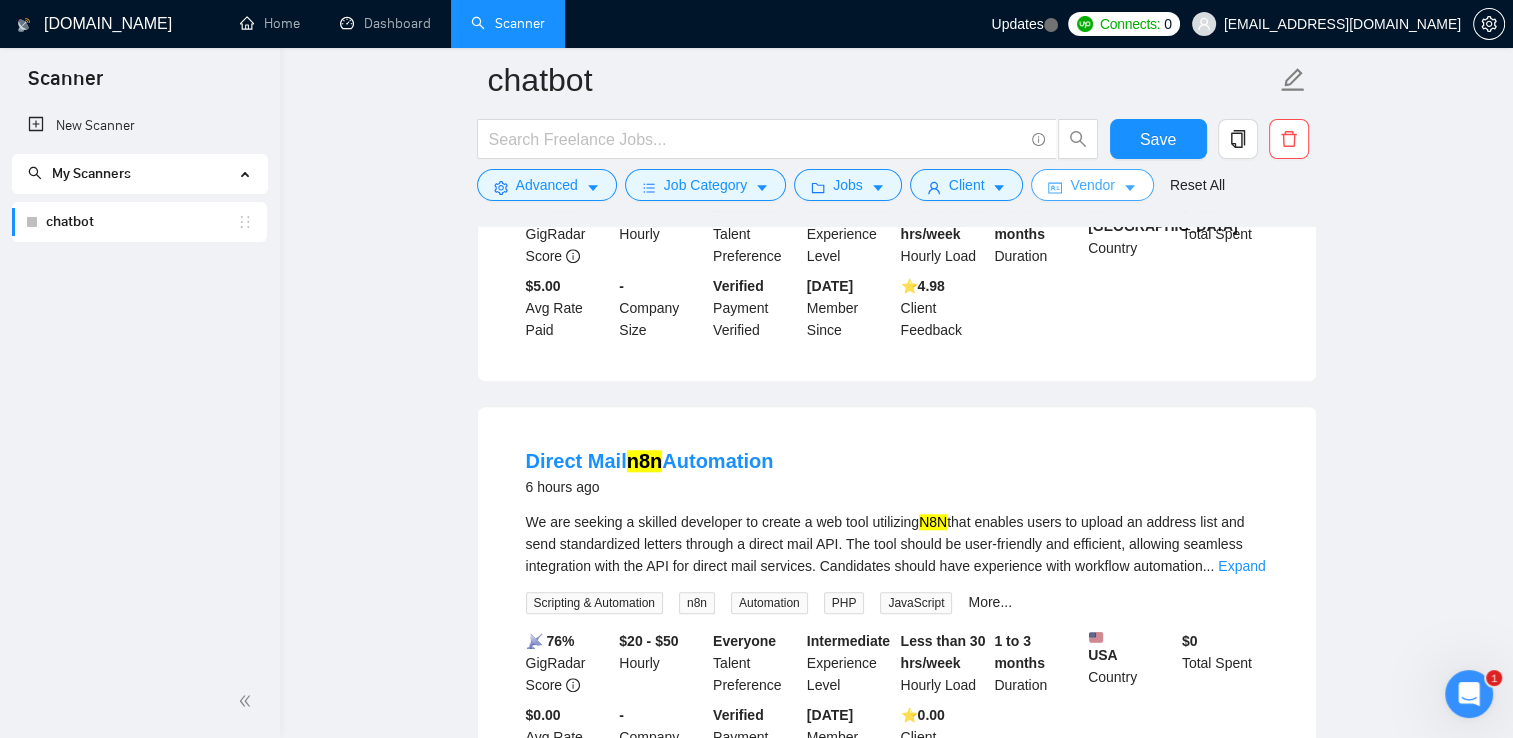 click on "Vendor" at bounding box center [1092, 185] 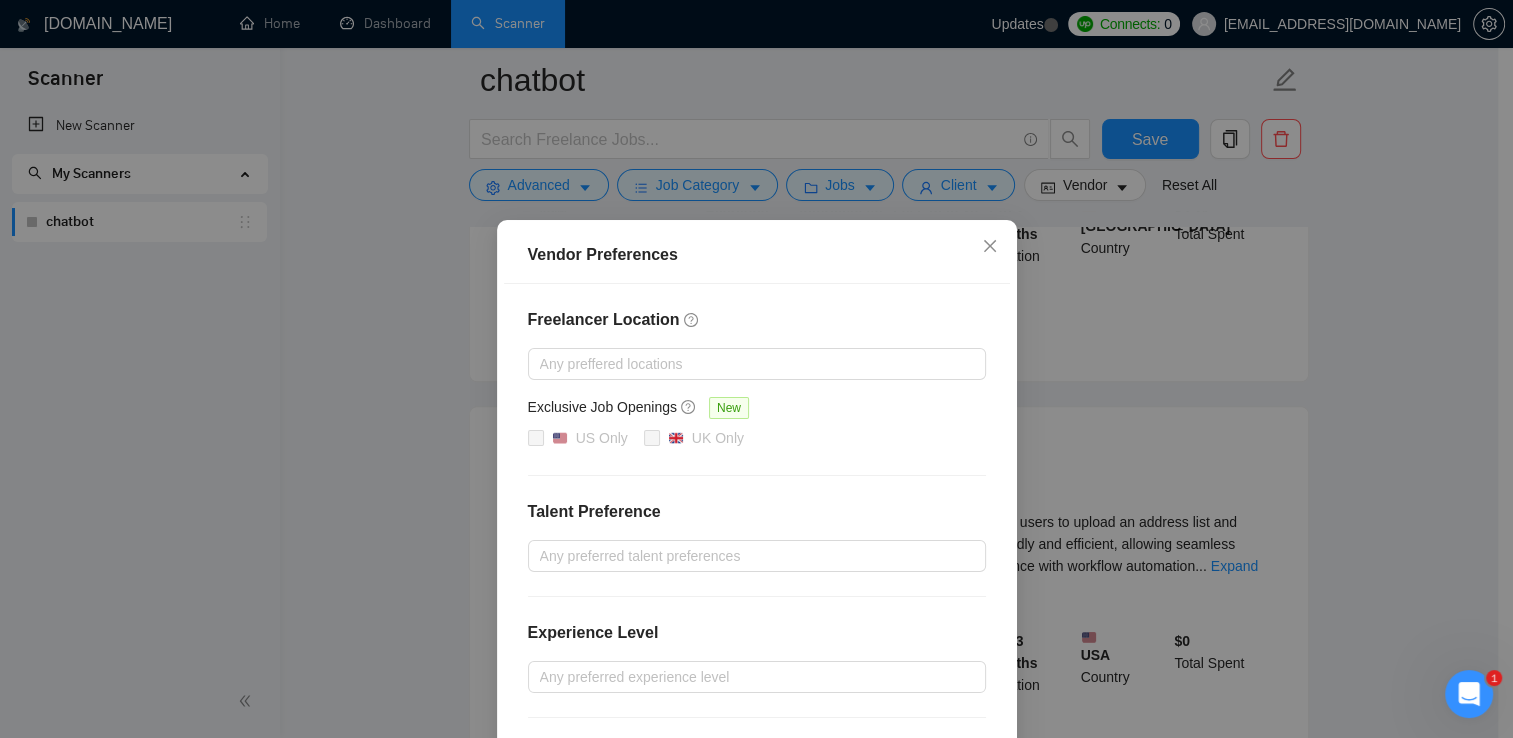 scroll, scrollTop: 170, scrollLeft: 0, axis: vertical 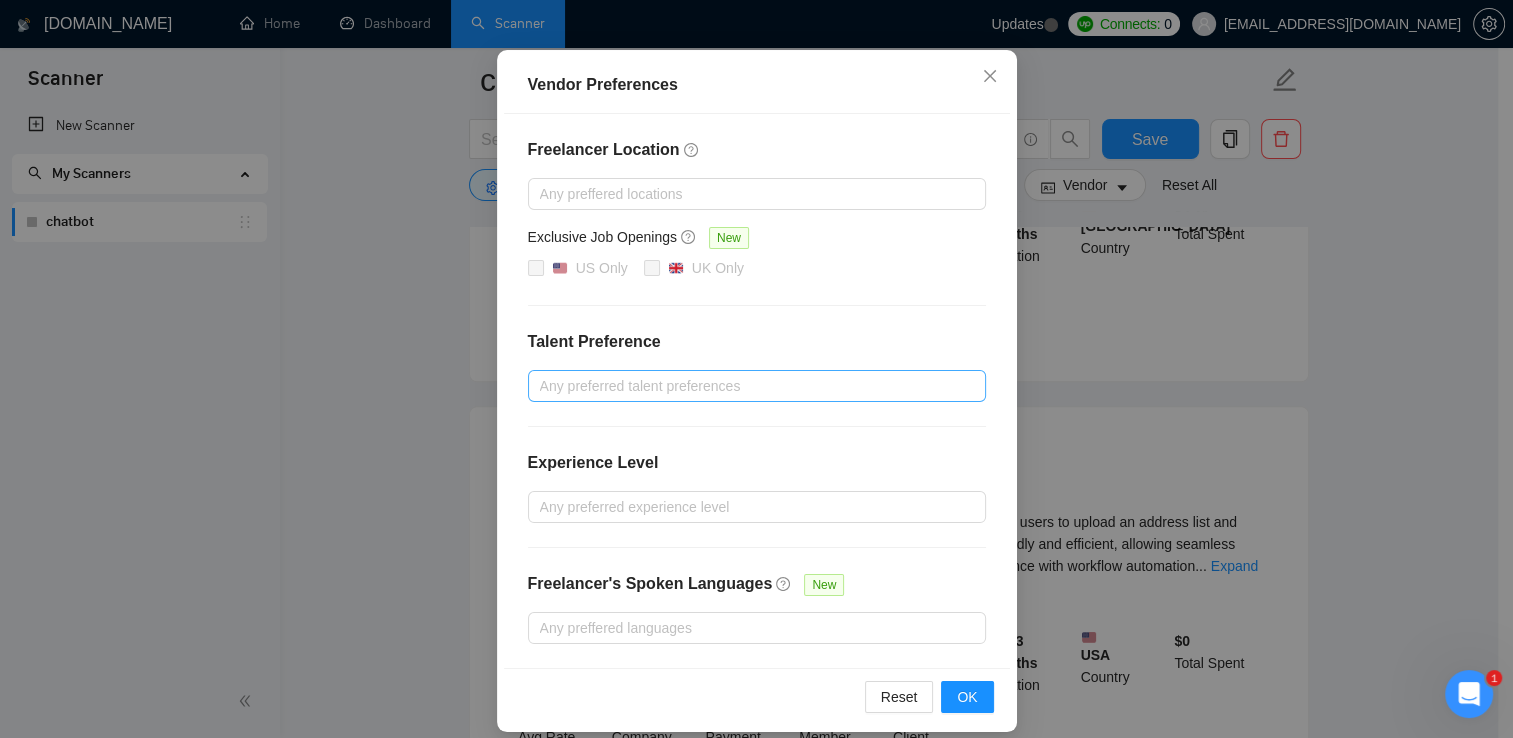 click at bounding box center (747, 386) 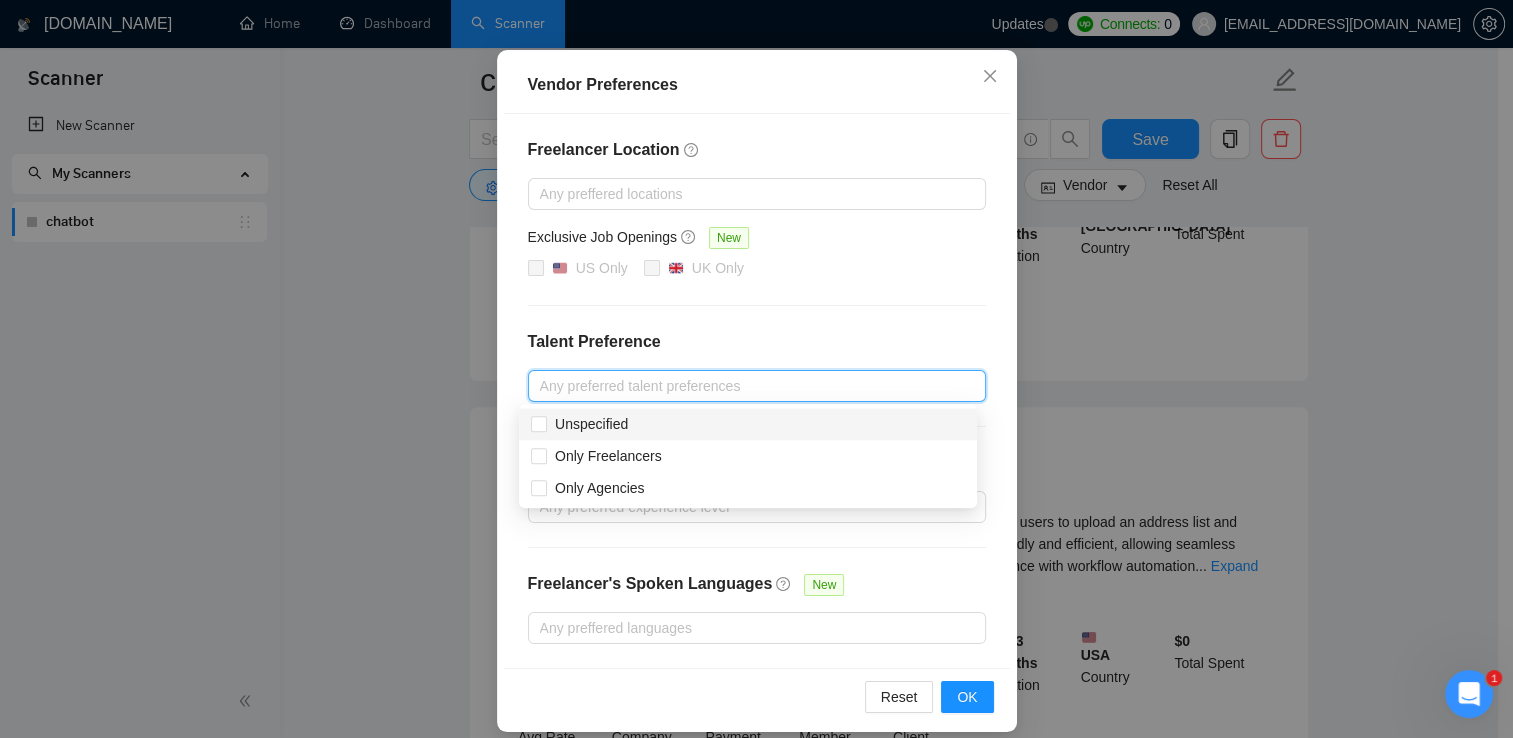 click on "Talent Preference" at bounding box center (757, 342) 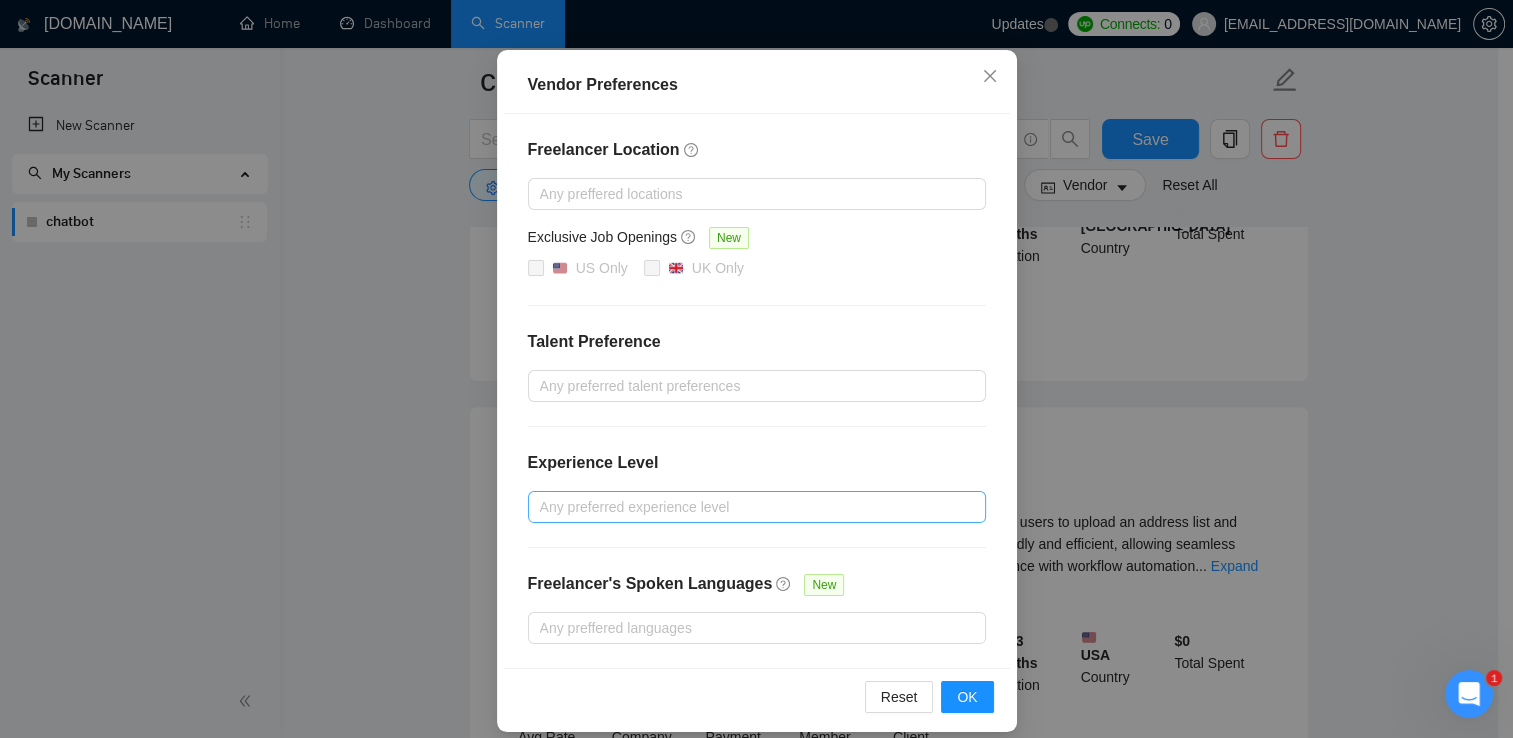 click at bounding box center (747, 507) 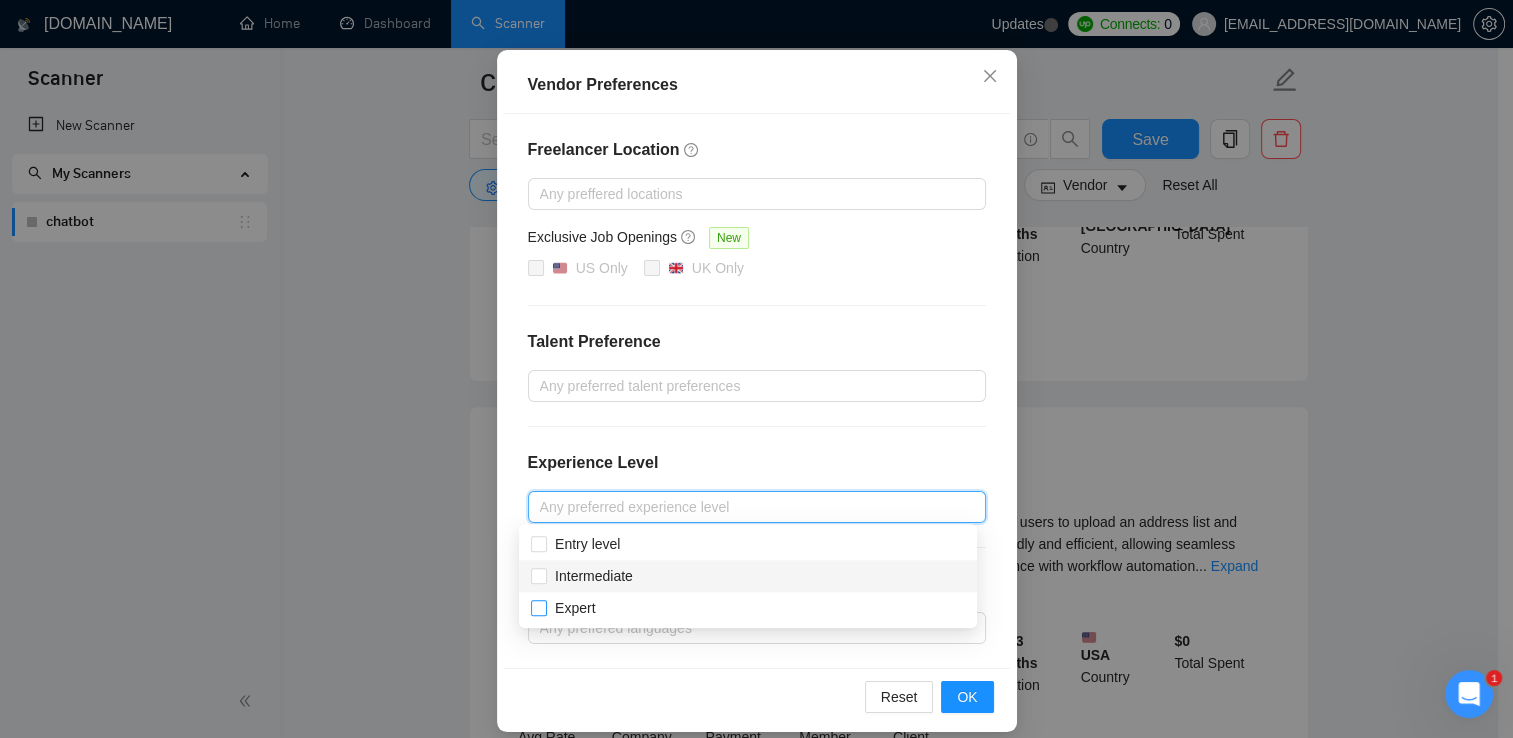 click on "Intermediate" at bounding box center (594, 576) 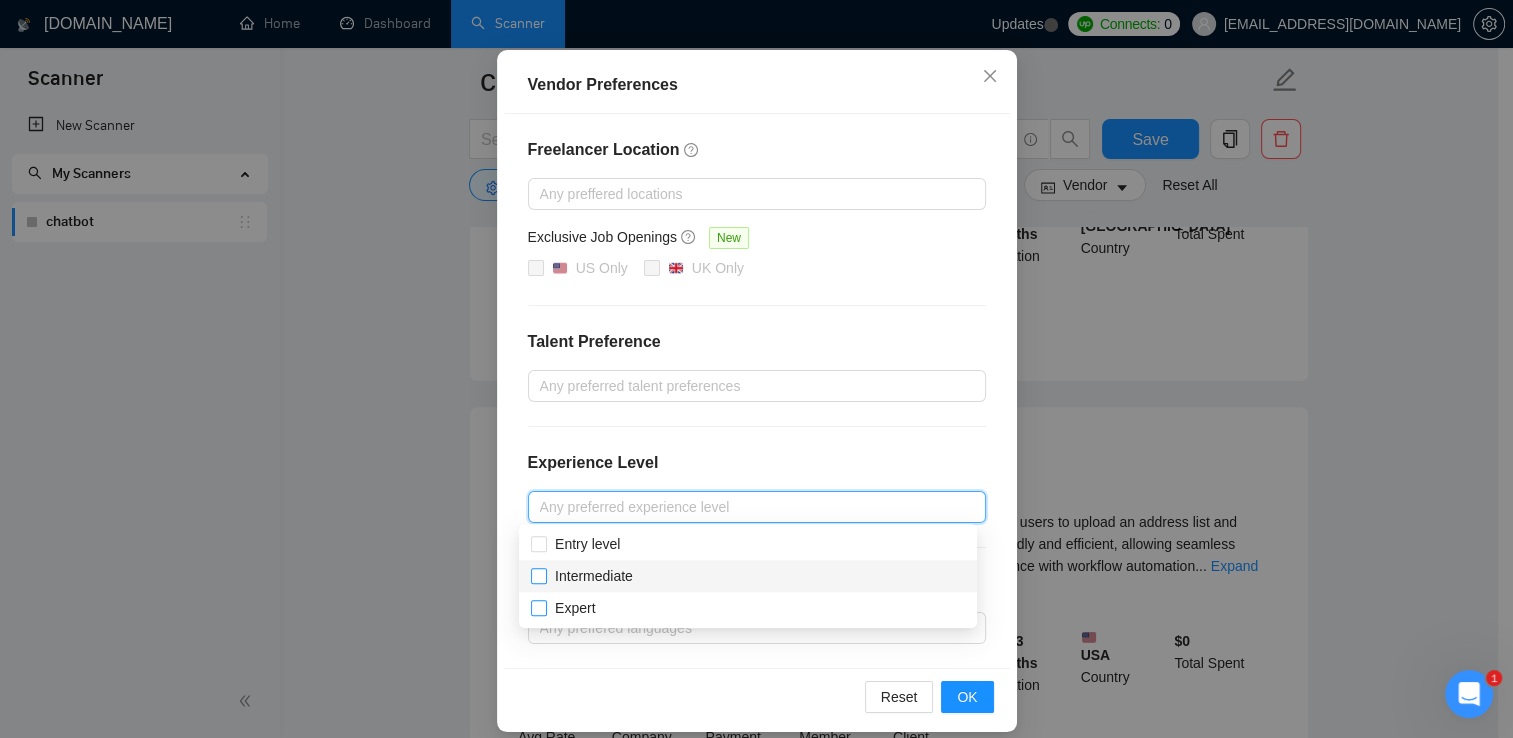 click on "Intermediate" at bounding box center (538, 575) 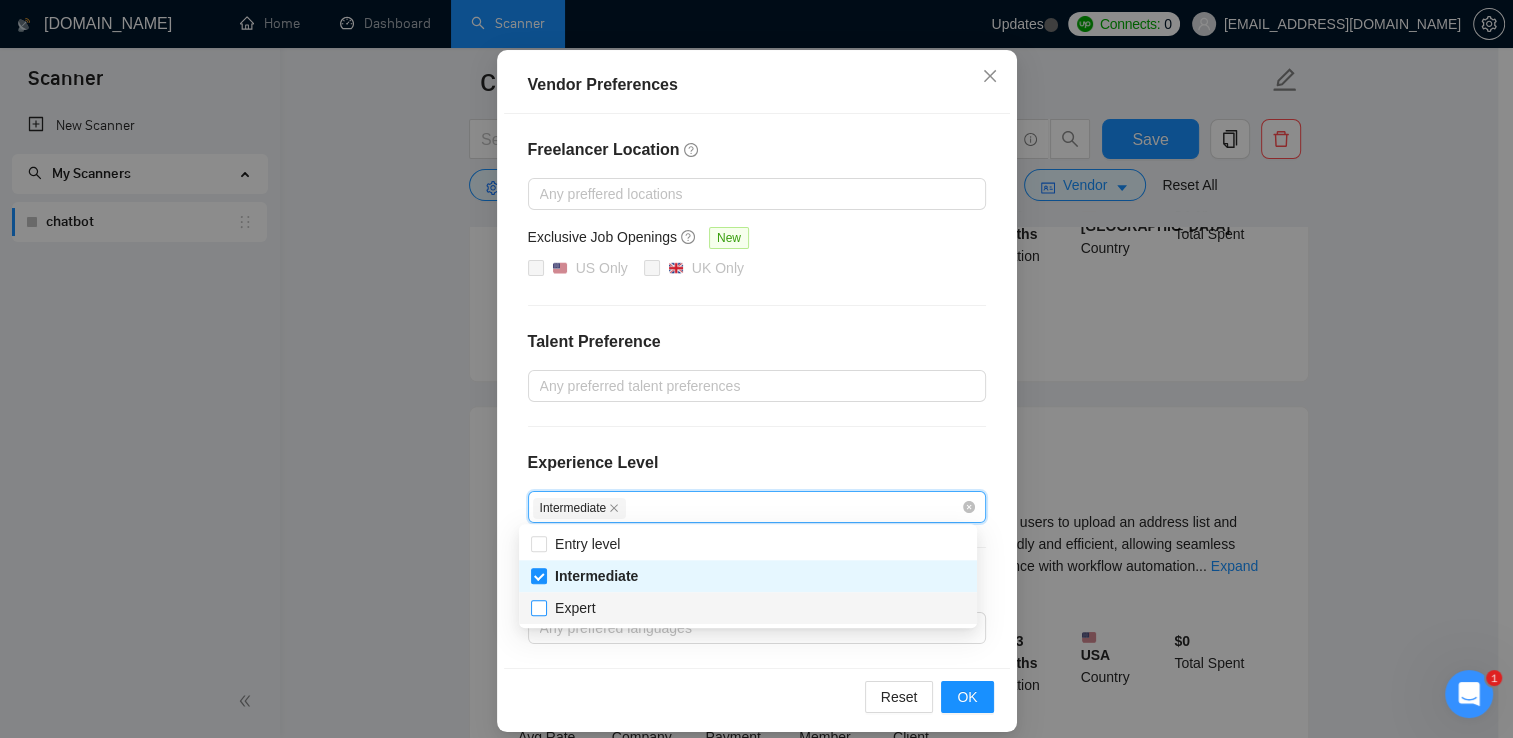 click on "Expert" at bounding box center (575, 608) 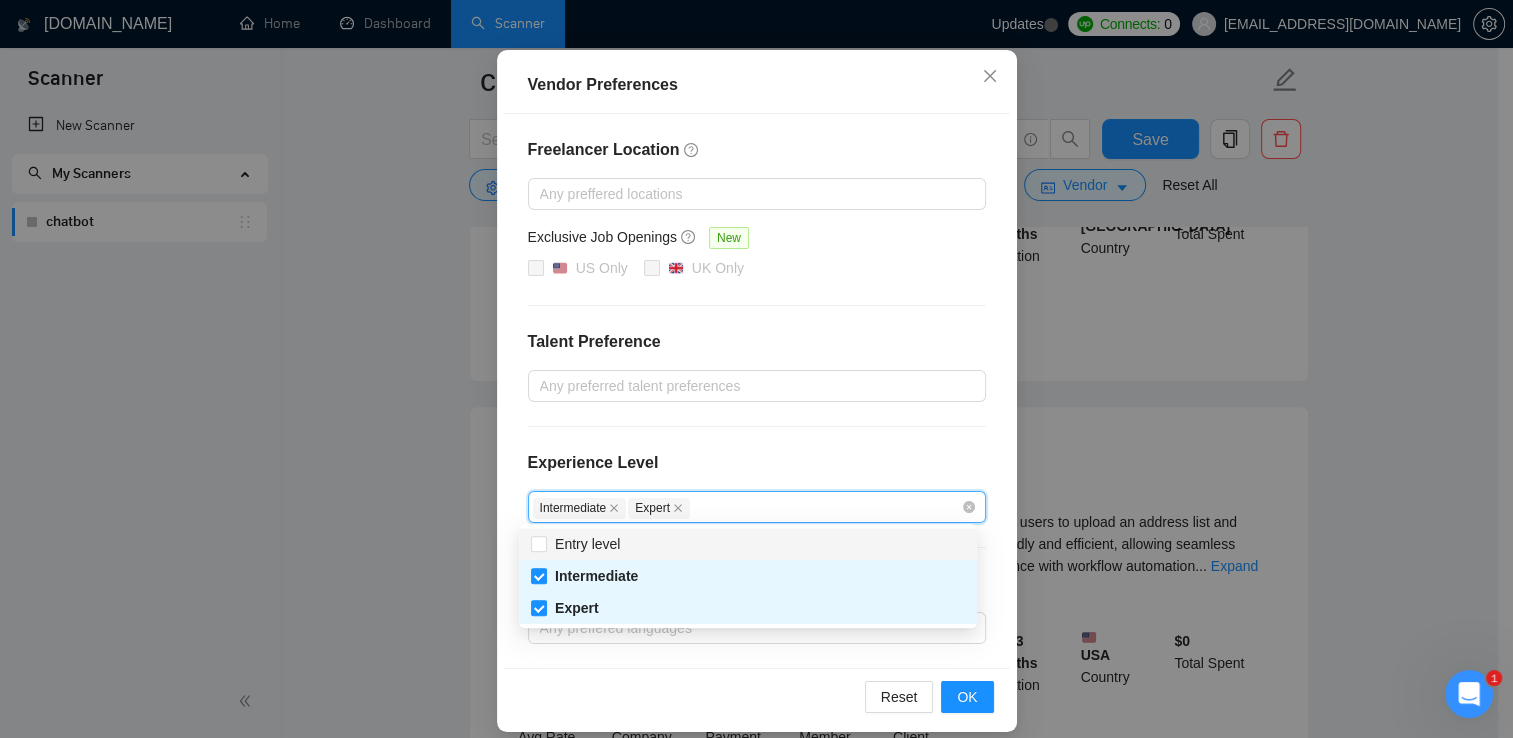 click on "Experience Level" at bounding box center (757, 471) 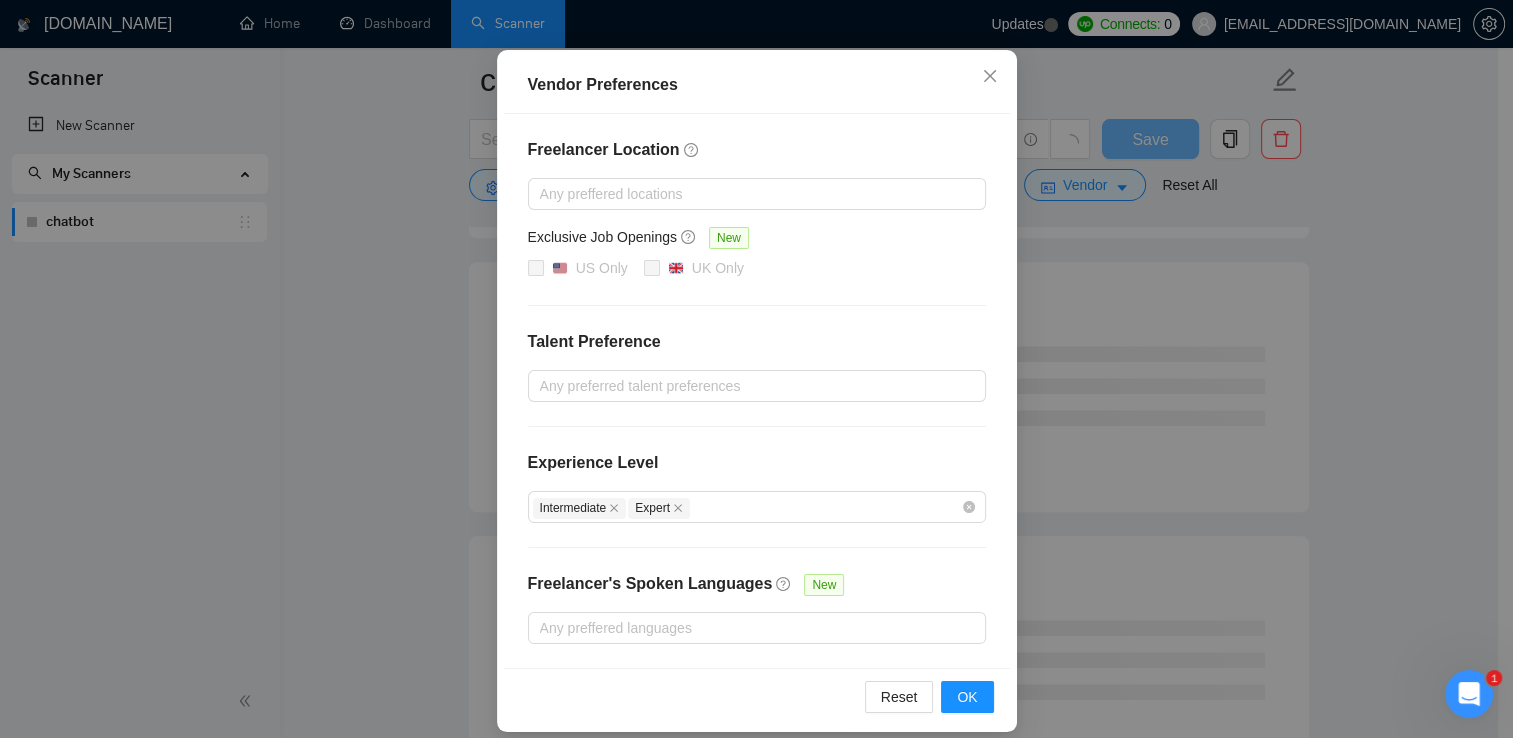 scroll, scrollTop: 185, scrollLeft: 0, axis: vertical 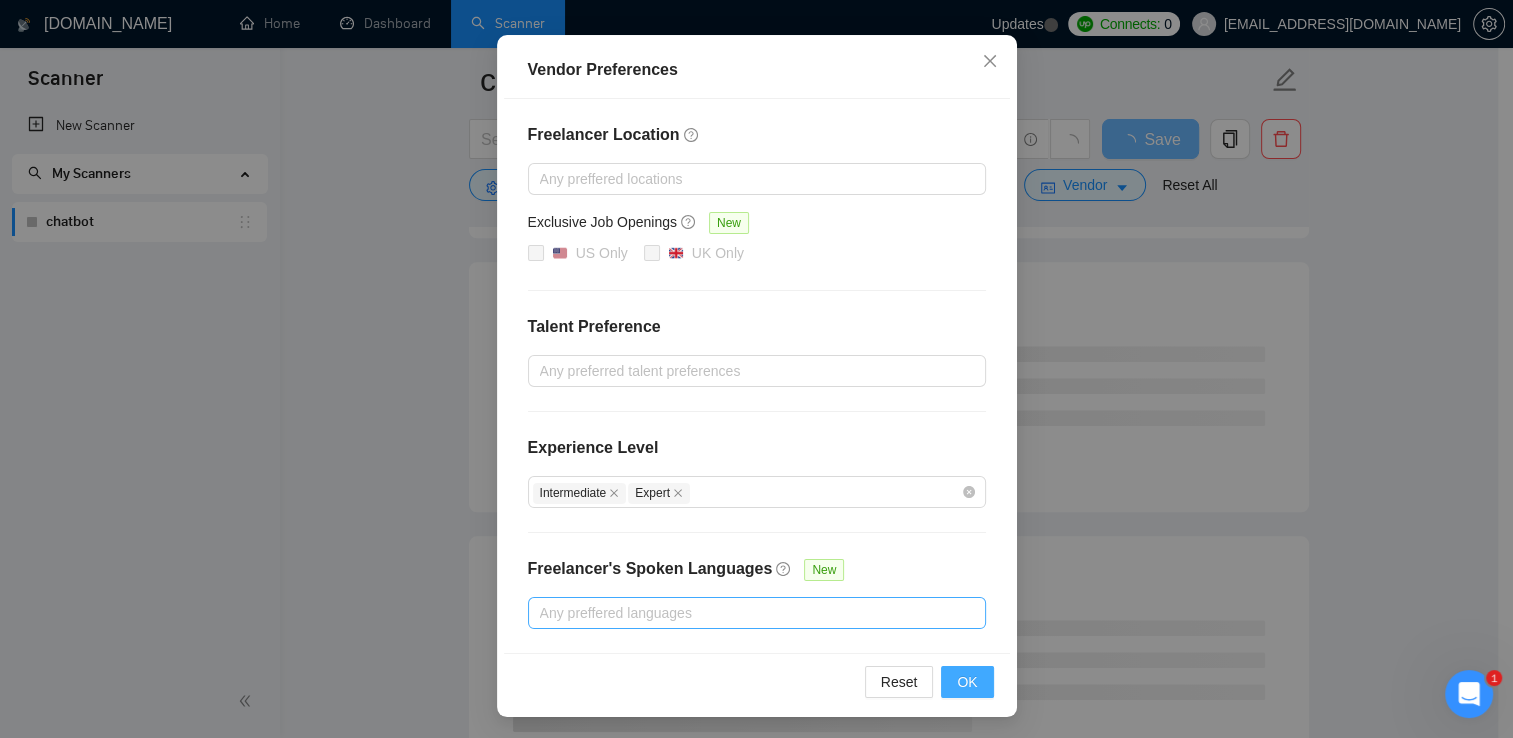 click on "OK" at bounding box center (967, 682) 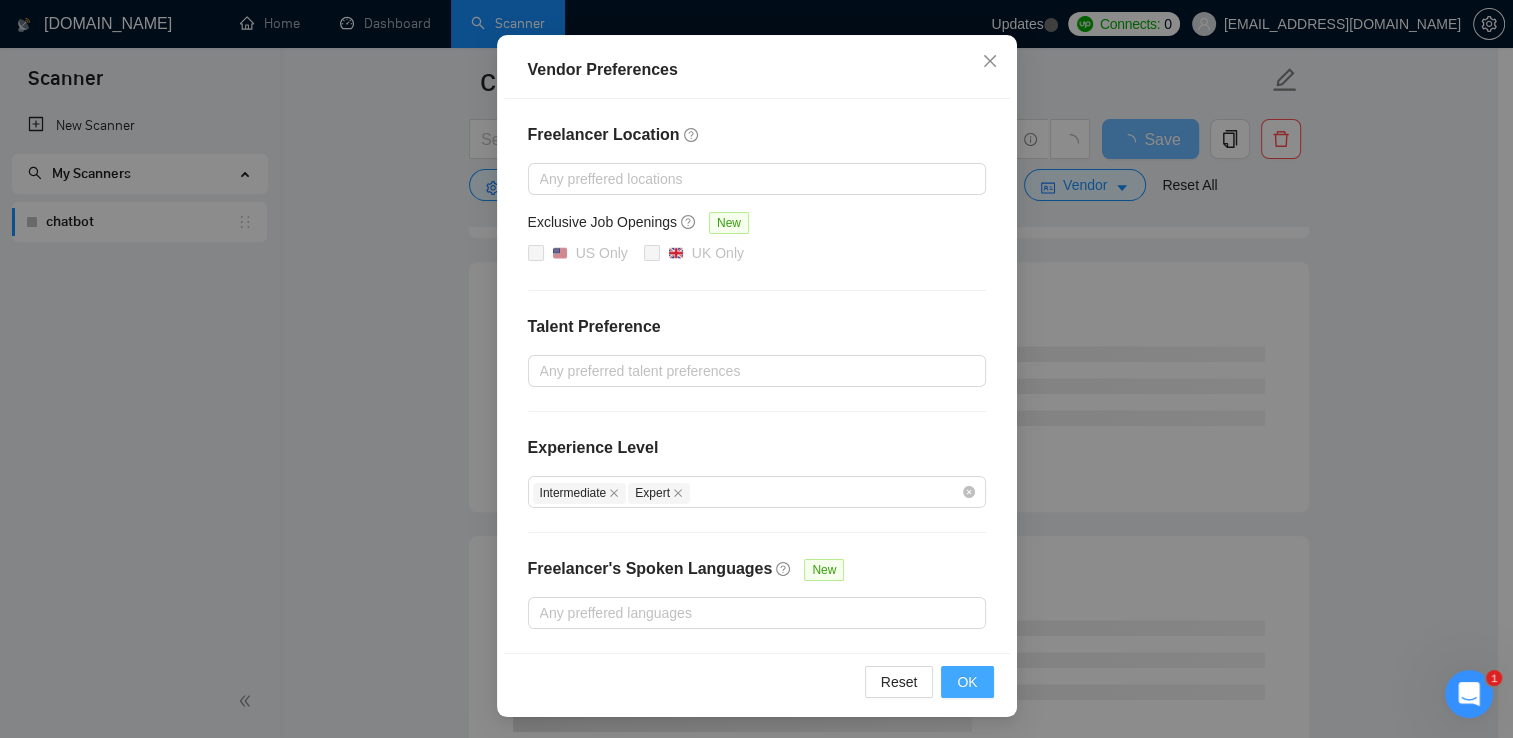 scroll, scrollTop: 85, scrollLeft: 0, axis: vertical 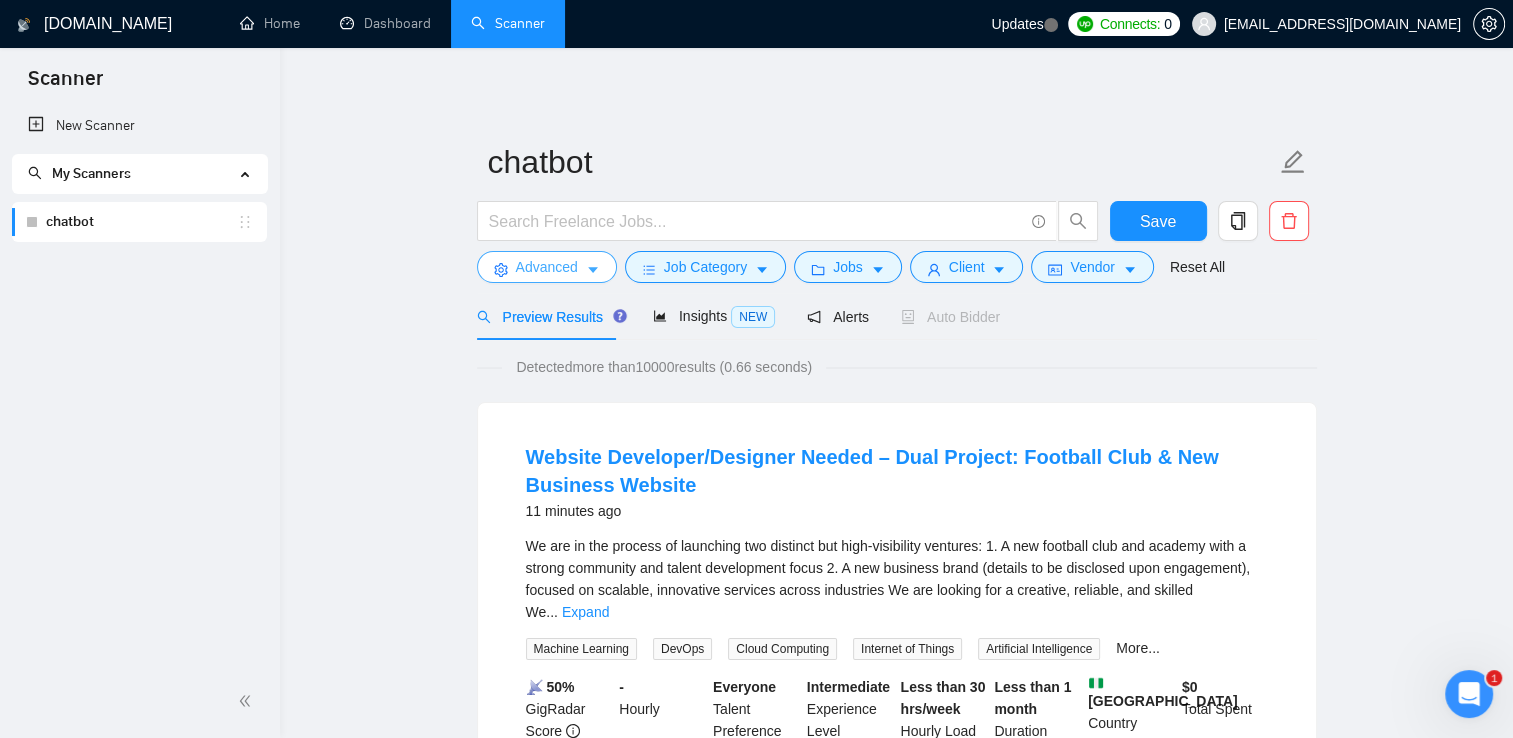 click on "Advanced" at bounding box center (547, 267) 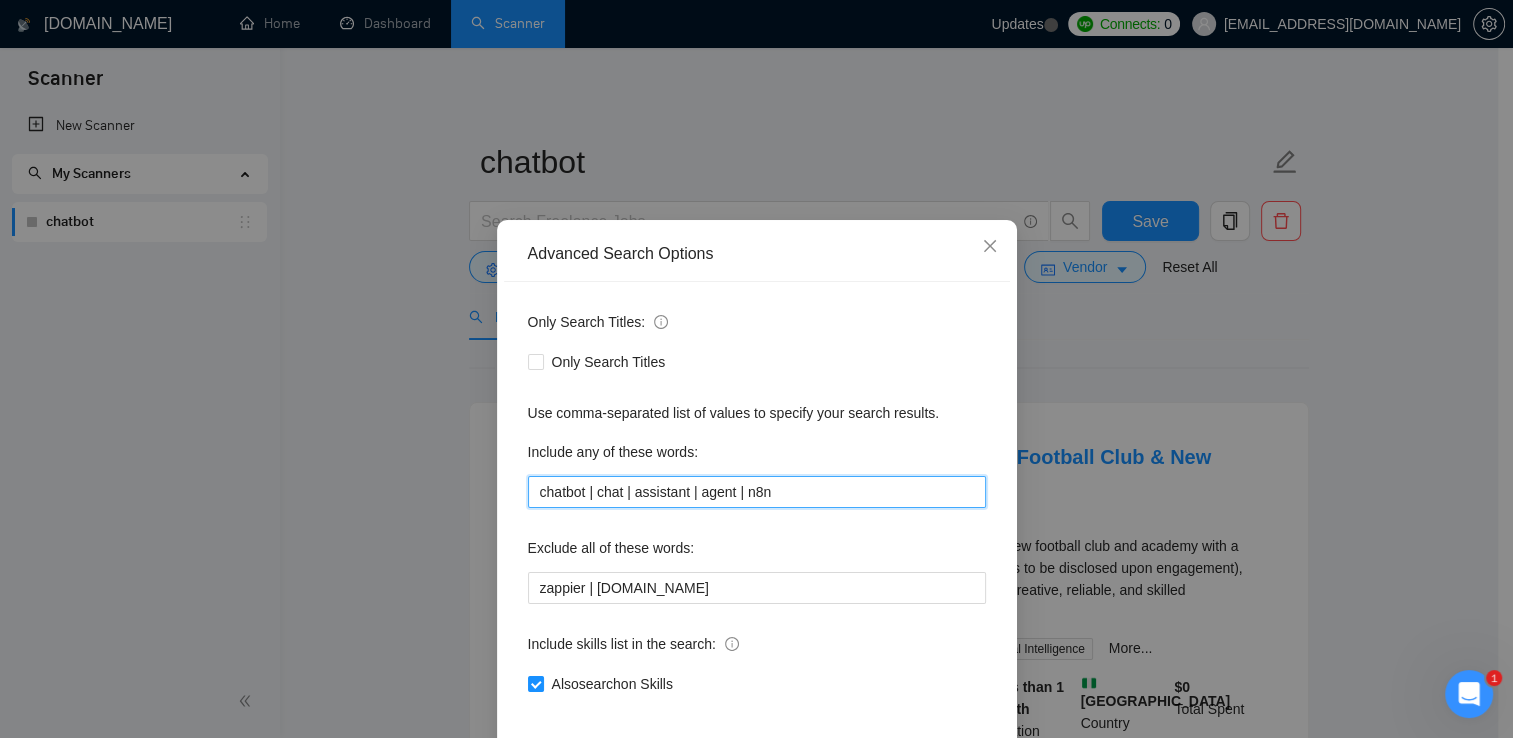click on "chatbot | chat | assistant | agent | n8n" at bounding box center [757, 492] 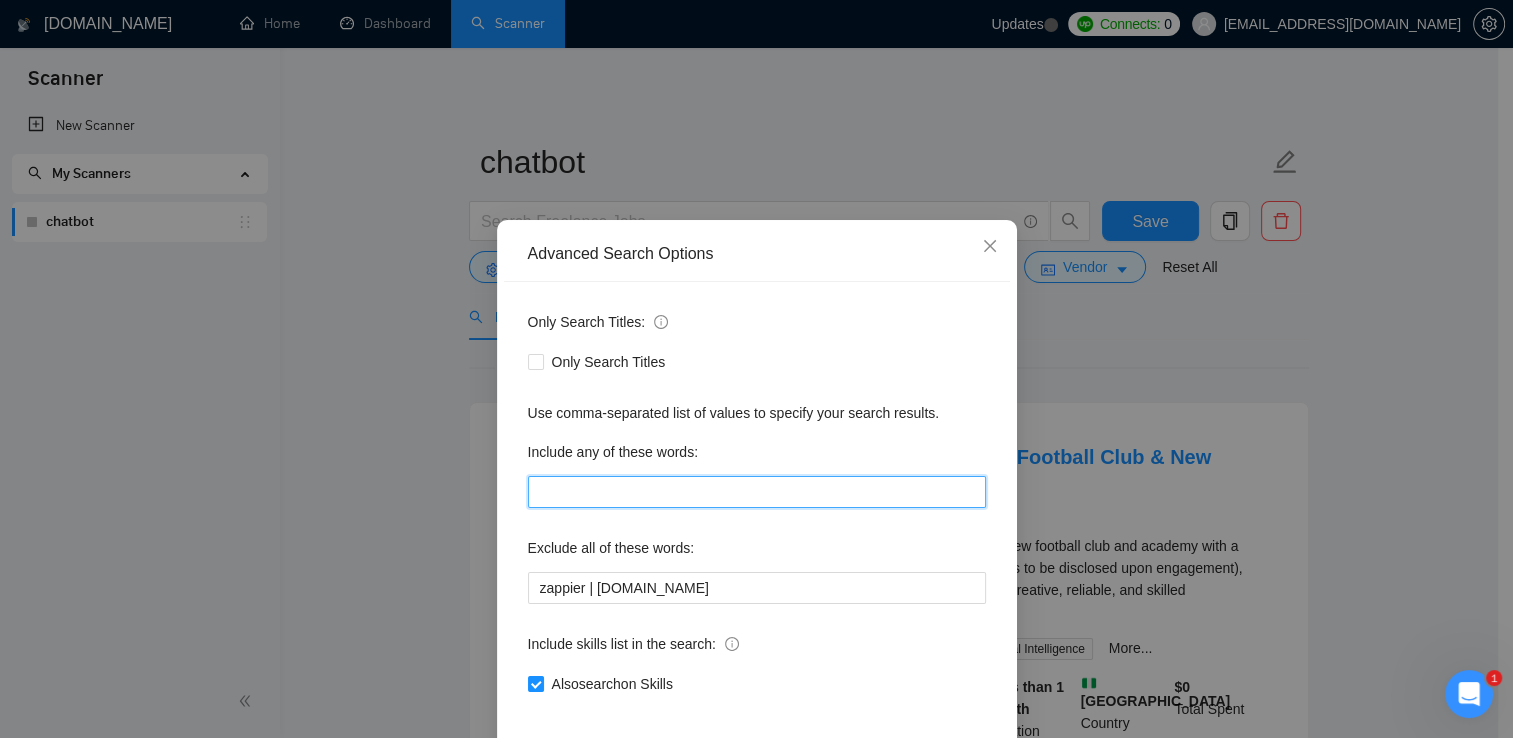 type 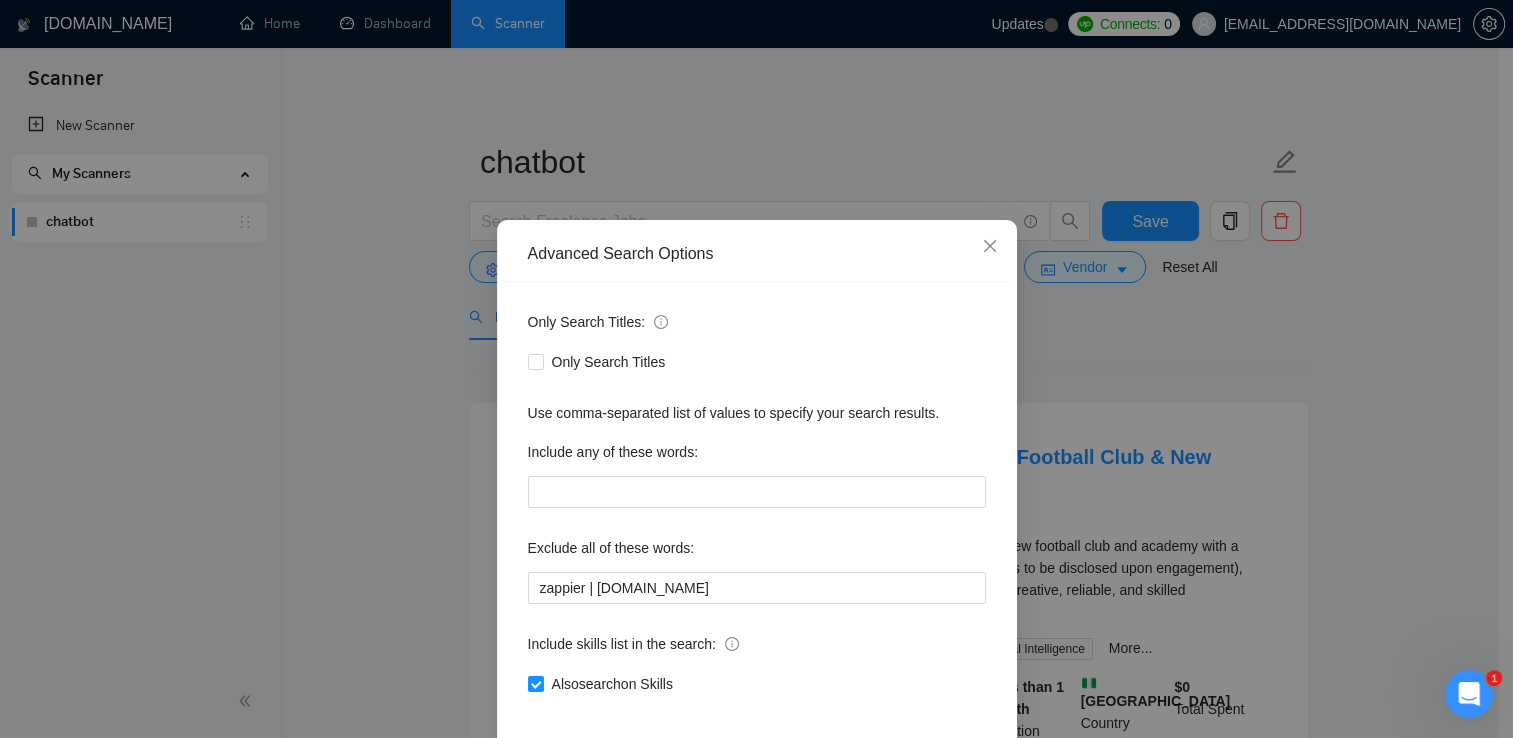 click on "Advanced Search Options Only Search Titles:   Only Search Titles Use comma-separated list of values to specify your search results. Include any of these words: Exclude all of these words: zappier | [DOMAIN_NAME] Include skills list in the search:   Also  search  on Skills Reset OK" at bounding box center (756, 369) 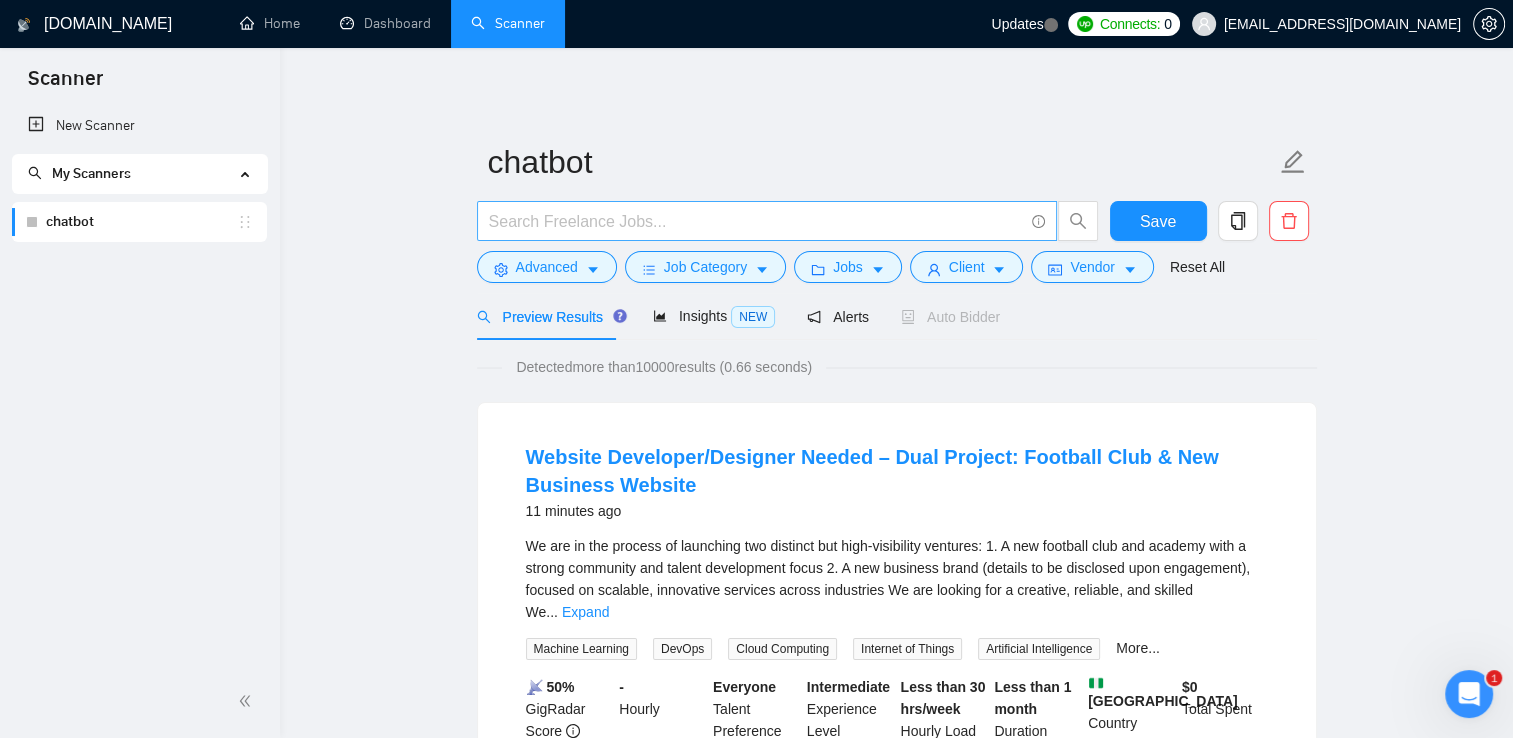 click at bounding box center [756, 221] 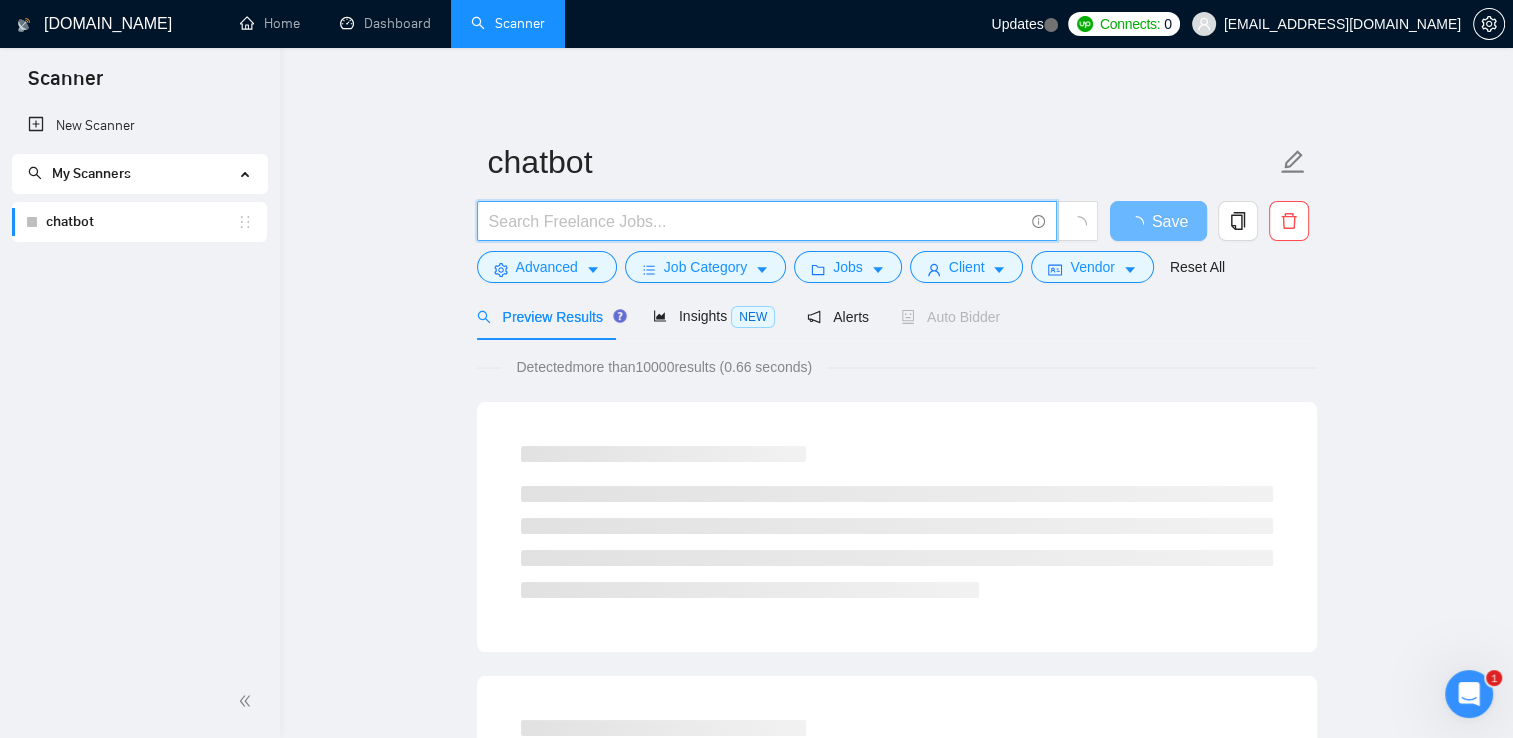 paste on "chatbot | chat | assistant | agent | n8n" 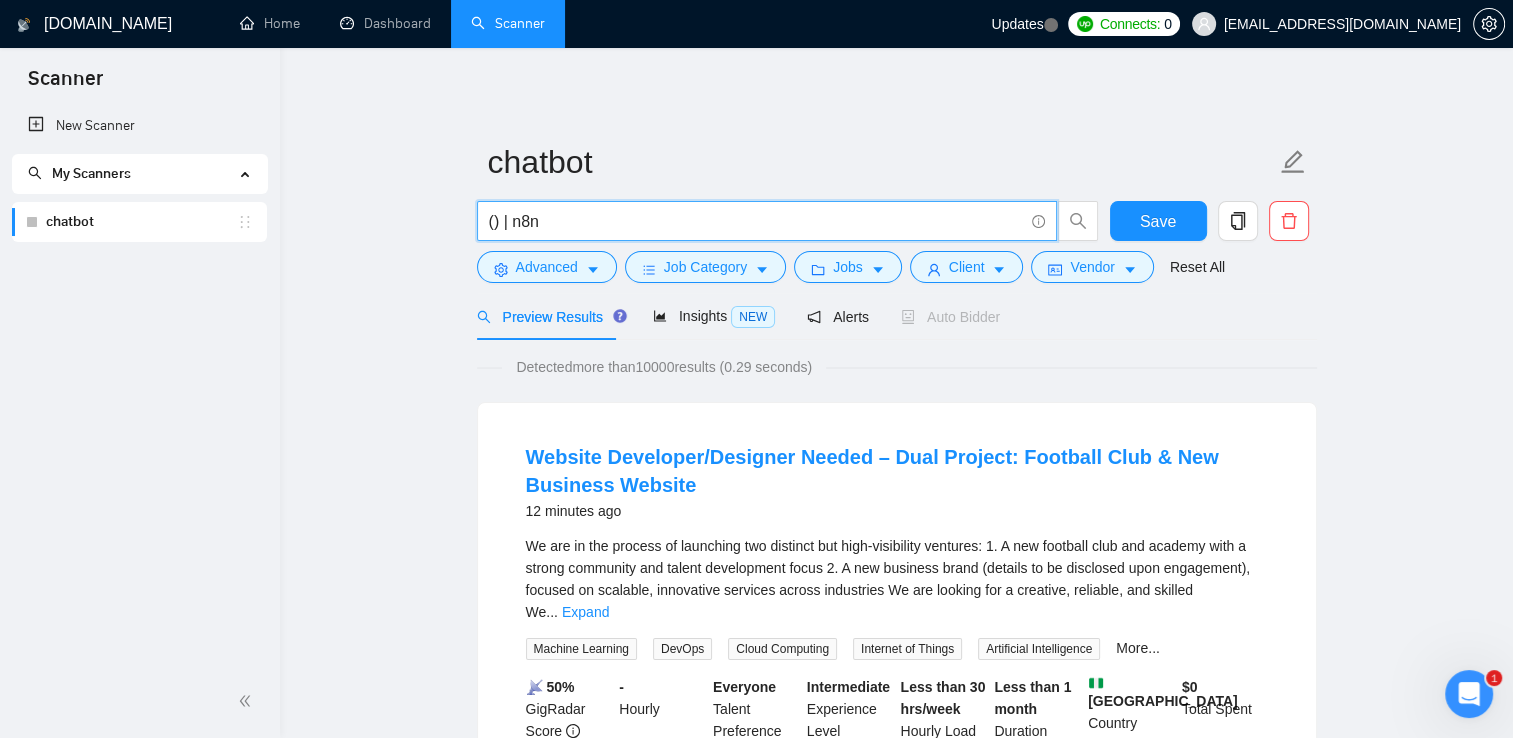 paste on "chat* | assistant* | agent*" 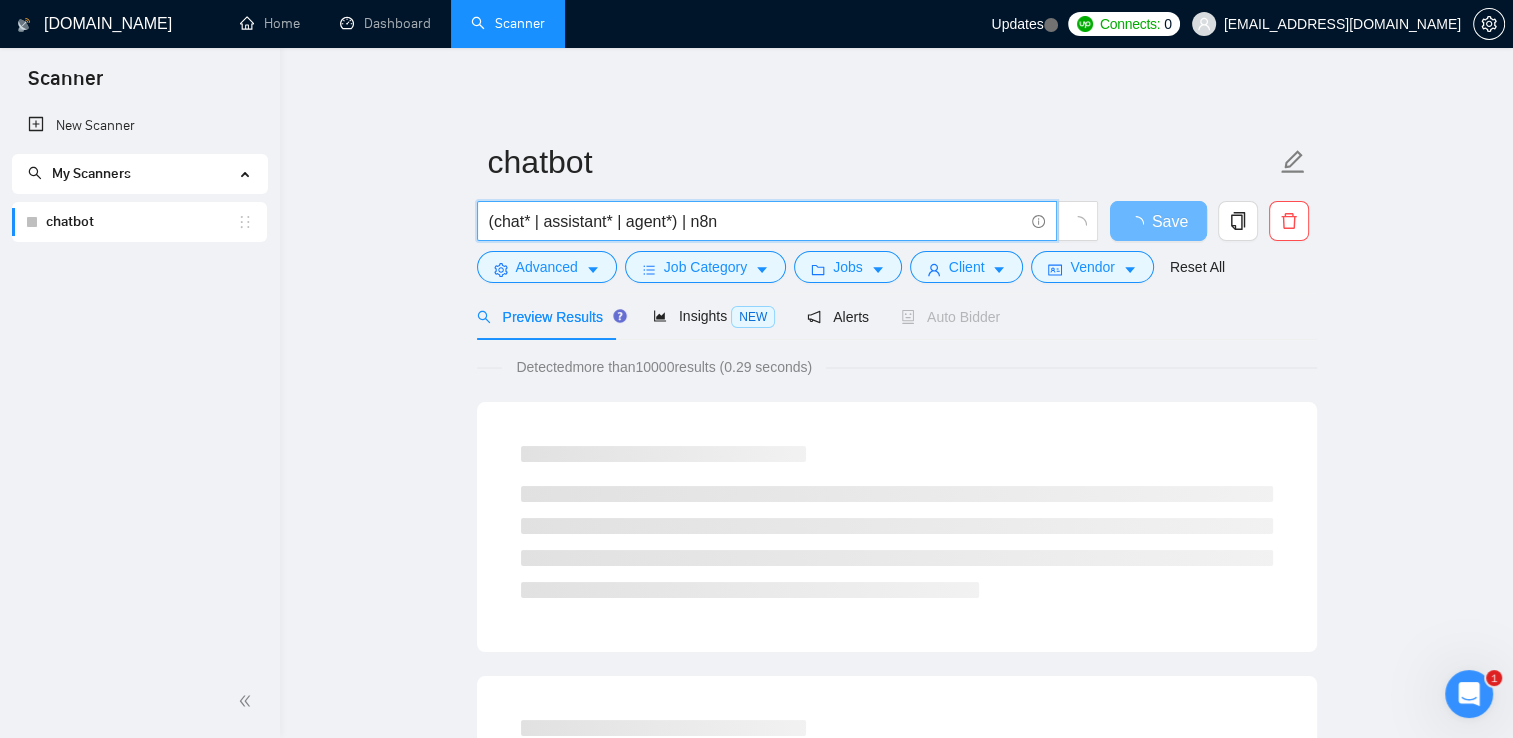 type on "(chat* | assistant* | agent*) | n8n" 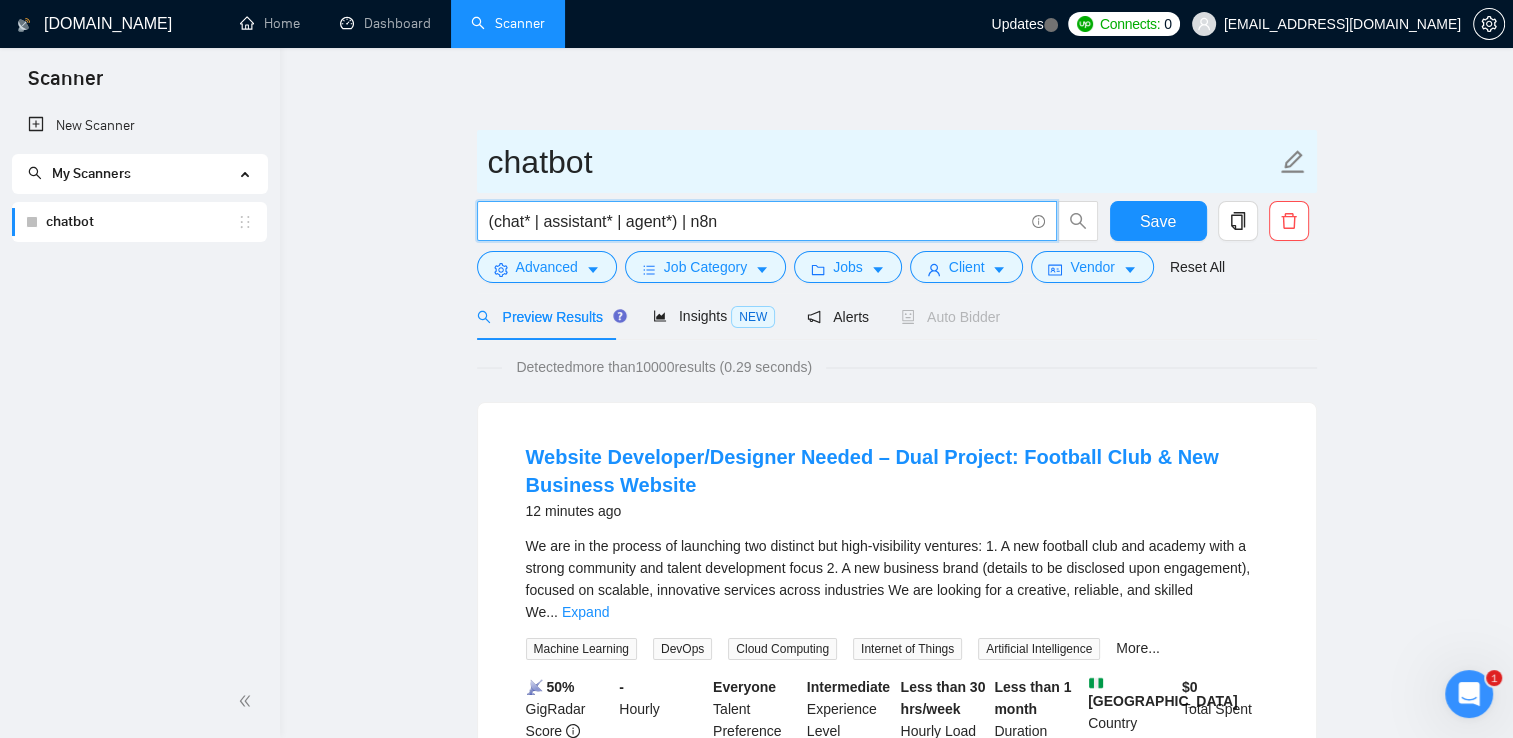 click on "chatbot" at bounding box center (882, 162) 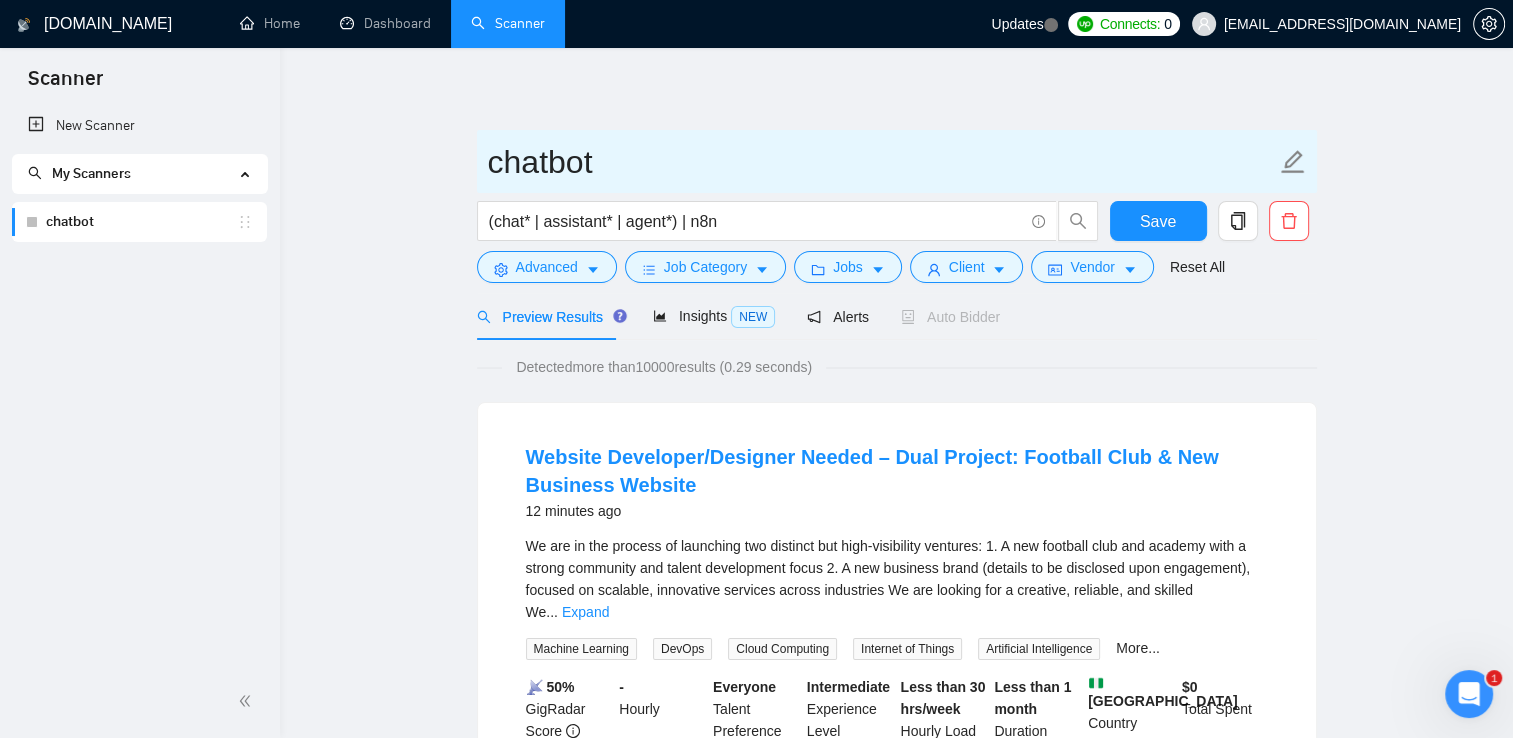 click on "chatbot" at bounding box center [882, 162] 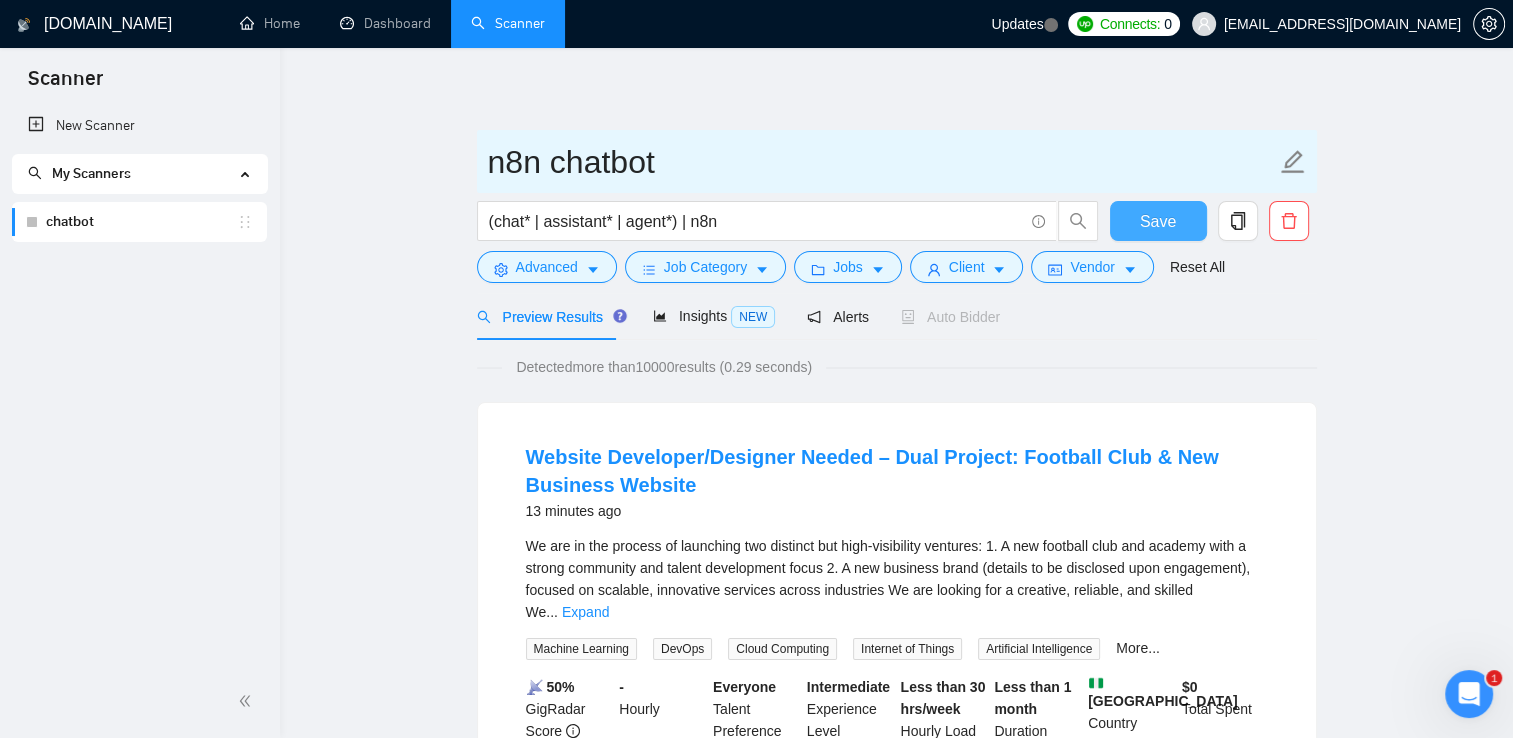 type on "n8n chatbot" 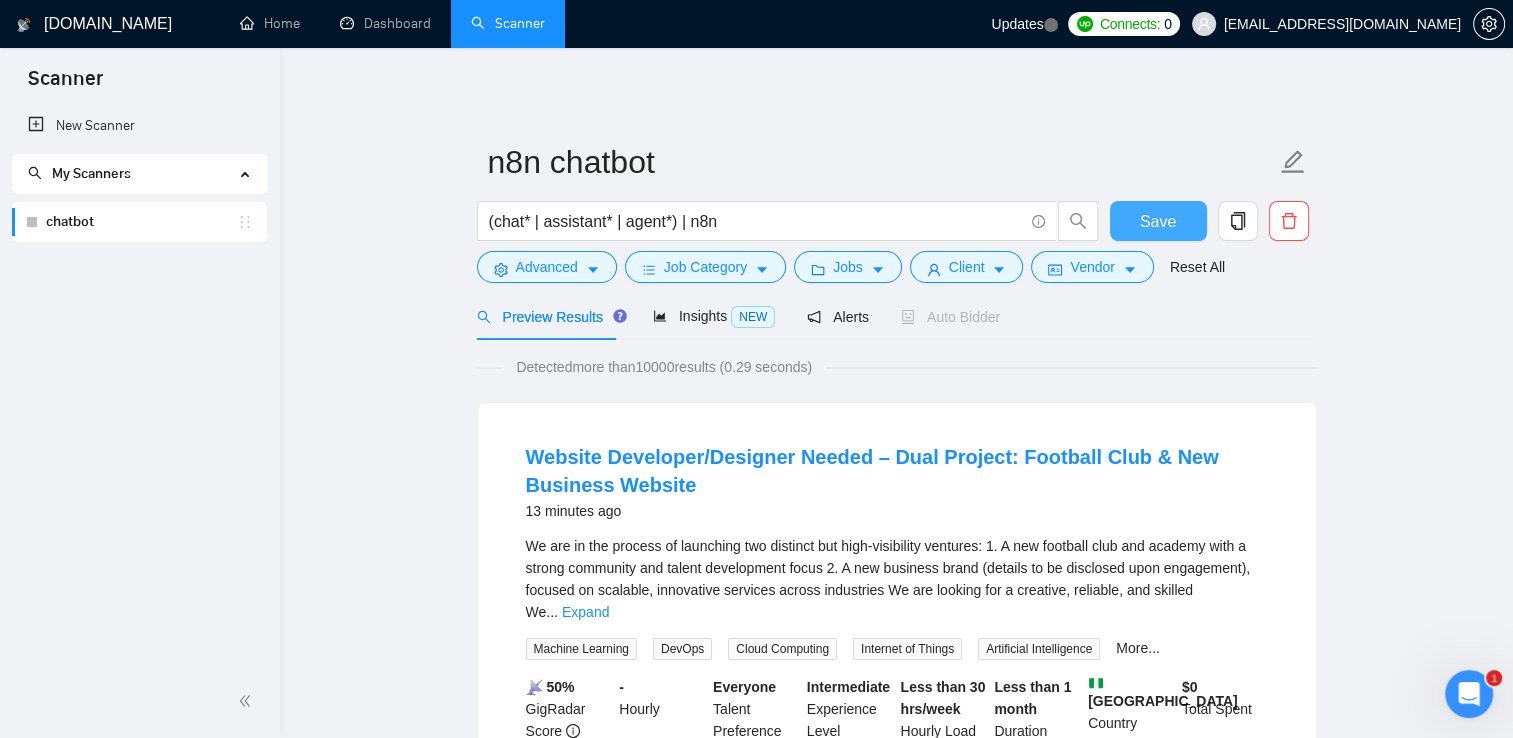 click on "Save" at bounding box center [1158, 221] 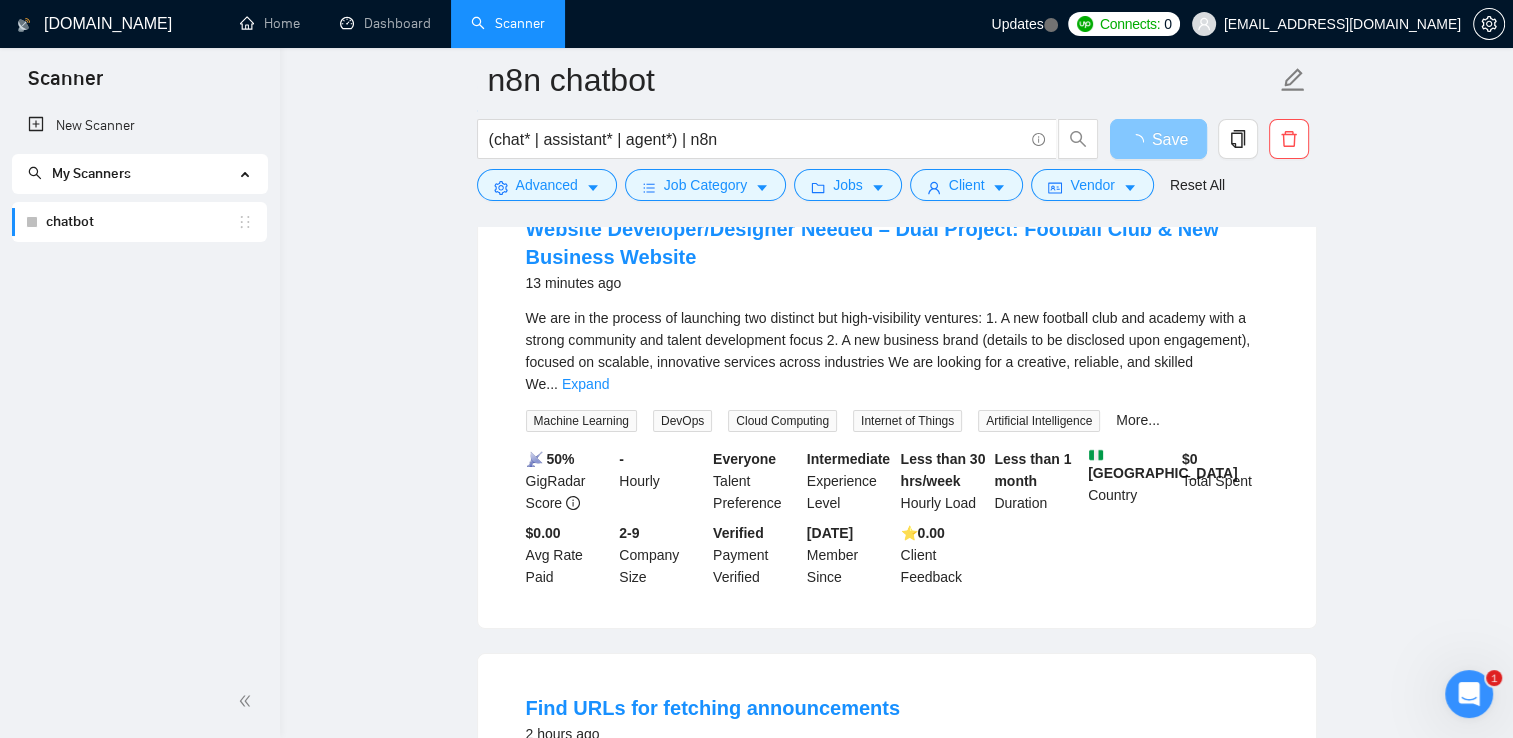 scroll, scrollTop: 242, scrollLeft: 0, axis: vertical 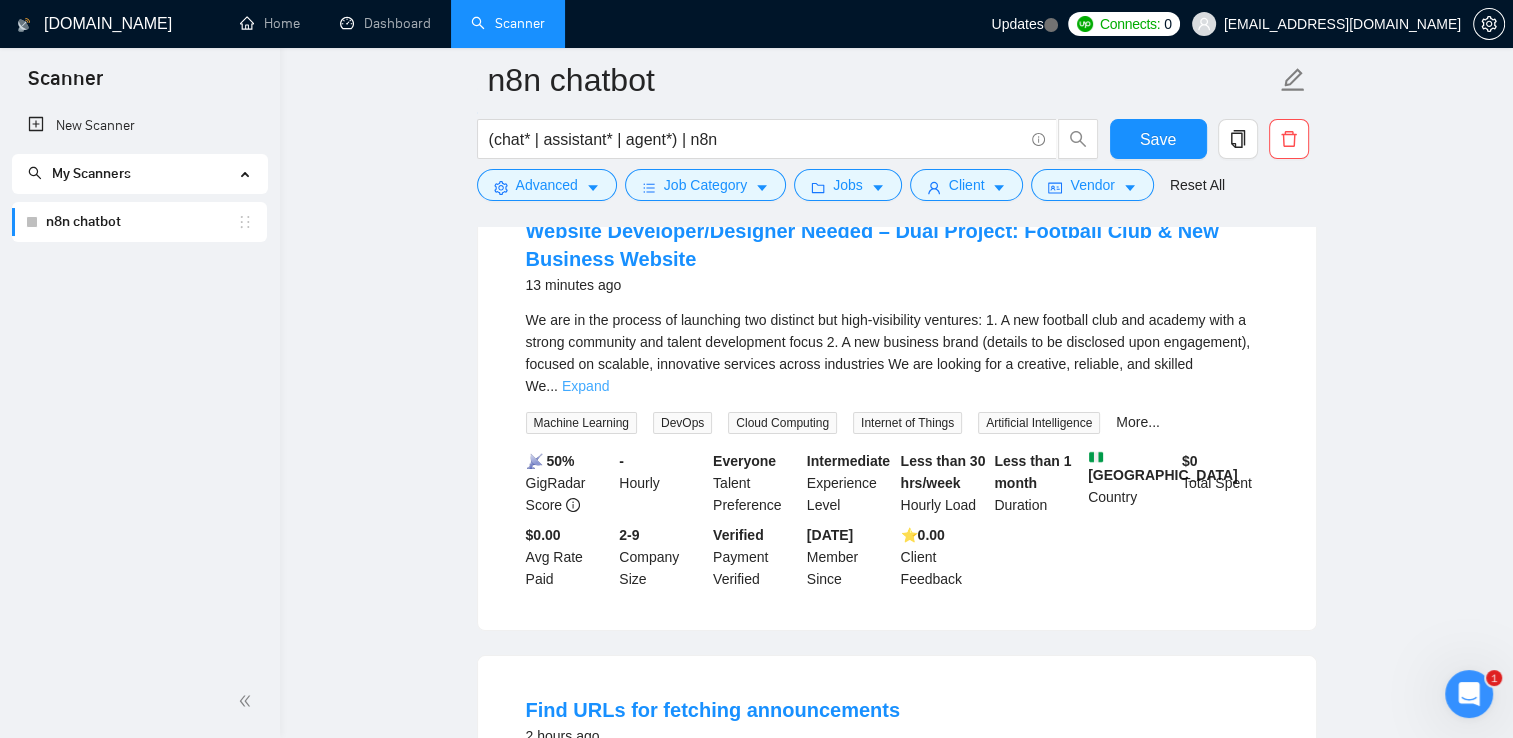 click on "Expand" at bounding box center (585, 386) 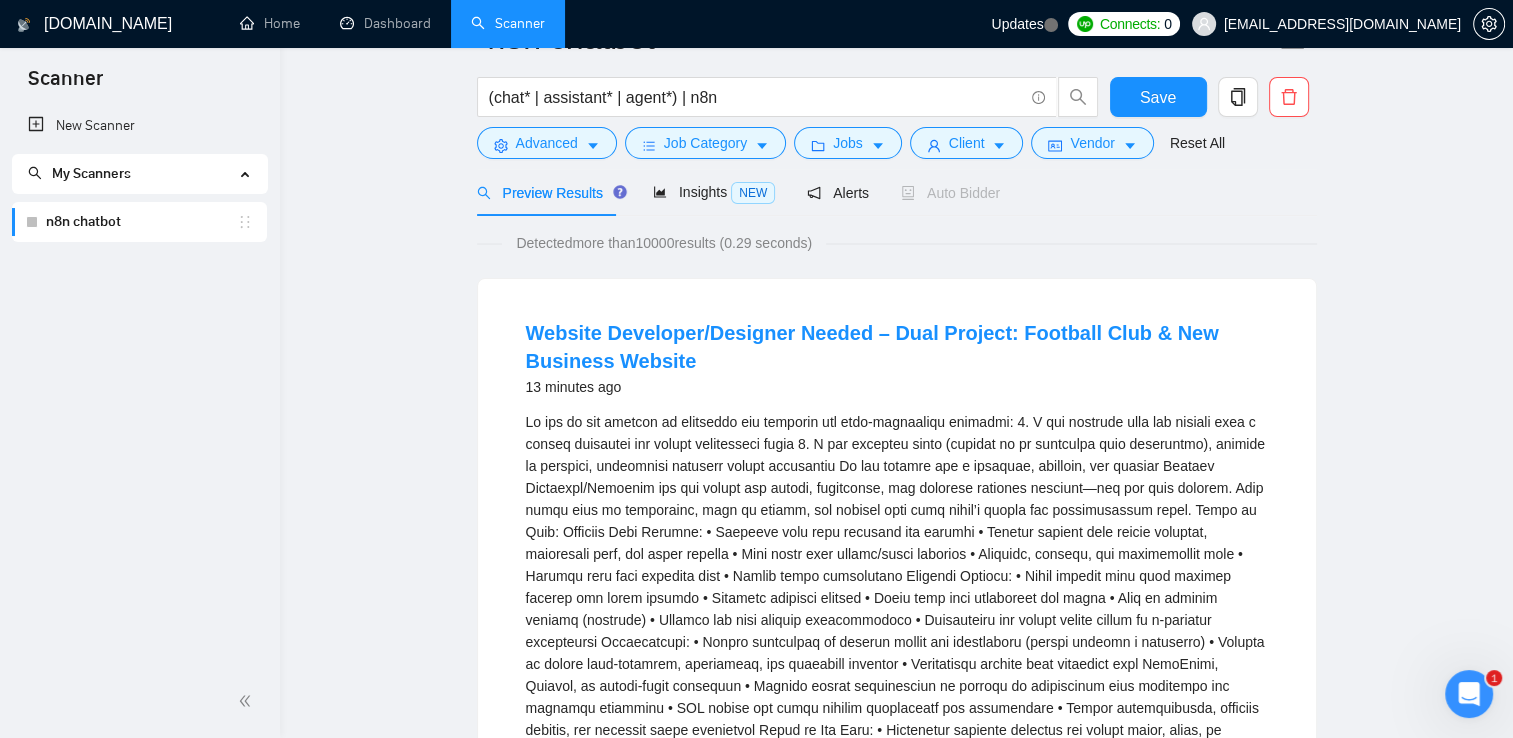 scroll, scrollTop: 19, scrollLeft: 0, axis: vertical 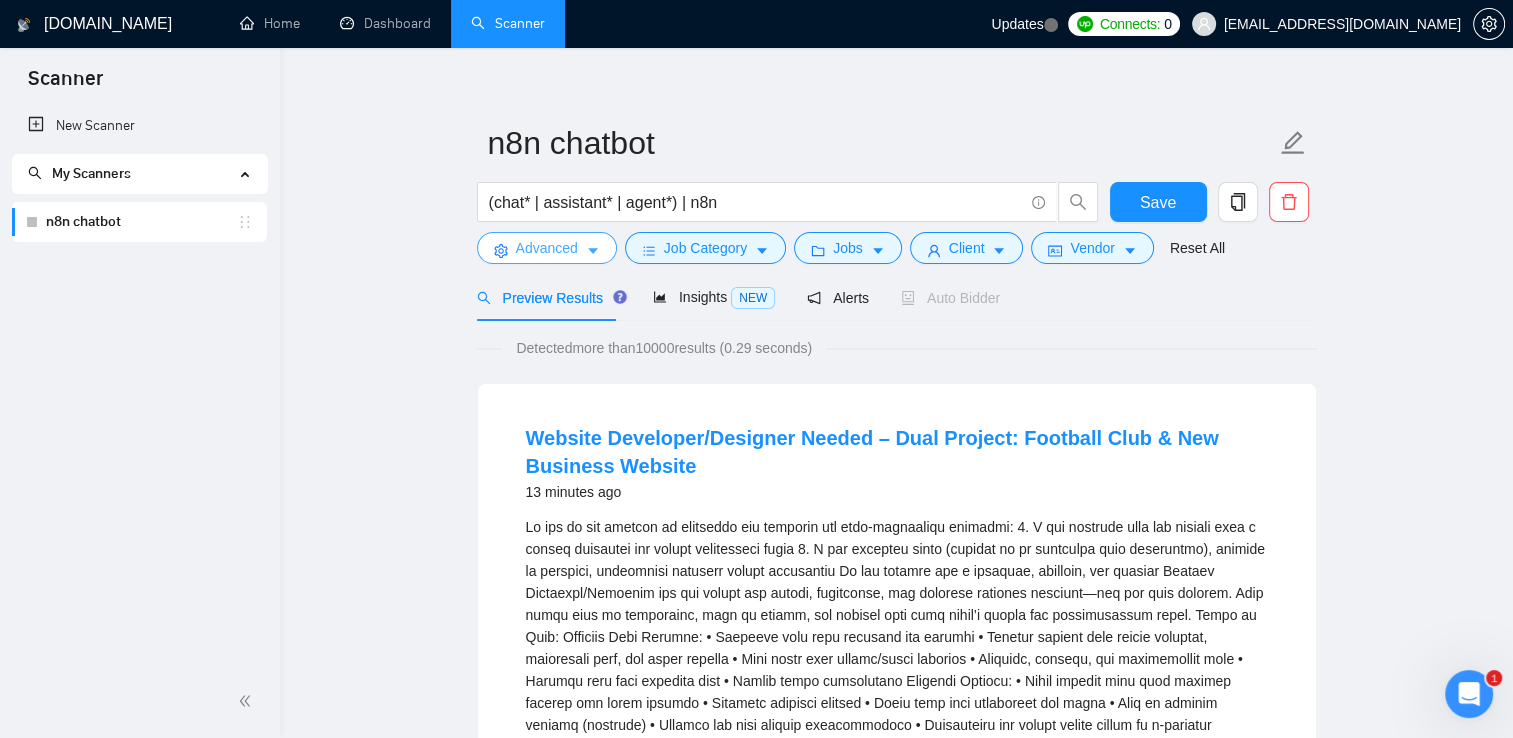 click on "Advanced" at bounding box center [547, 248] 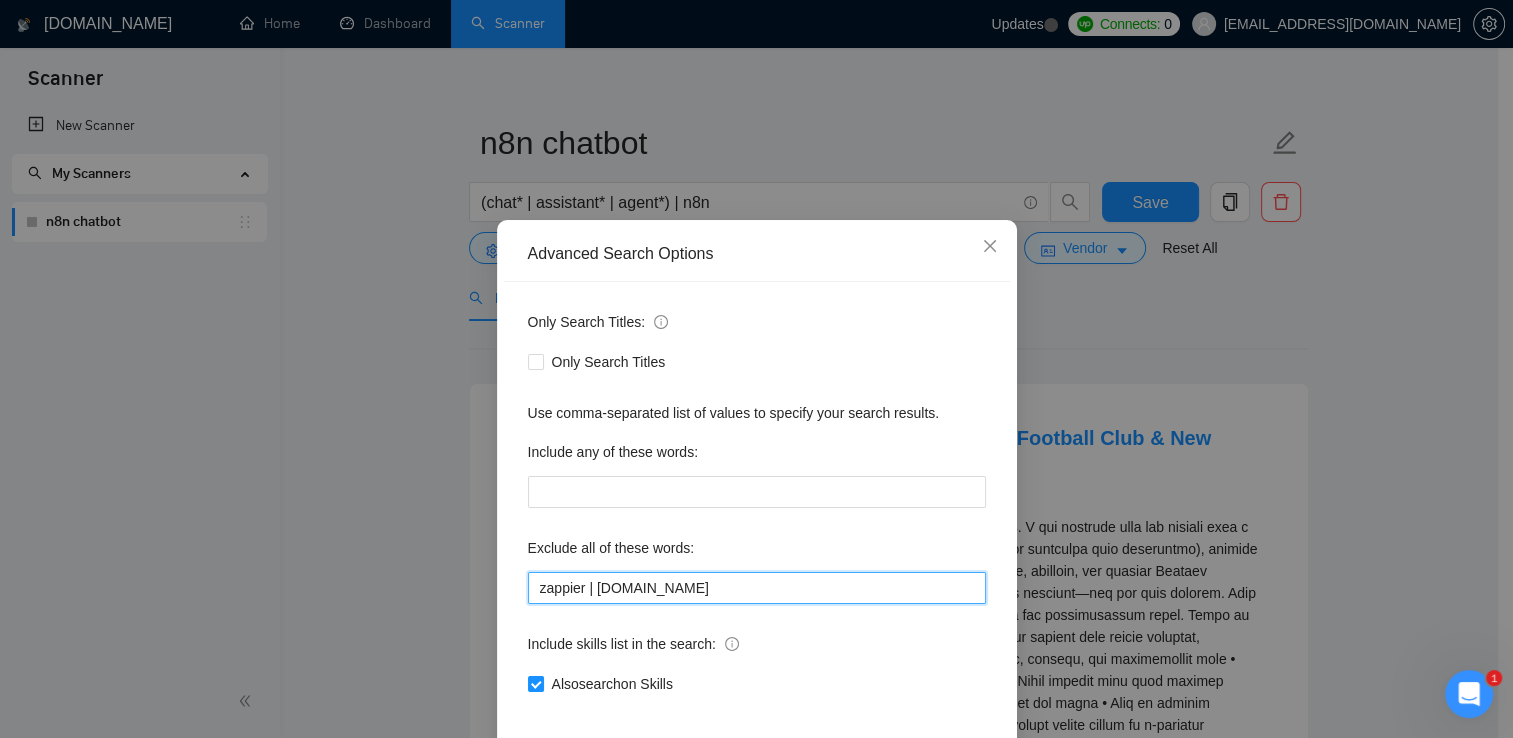 click on "zappier | [DOMAIN_NAME]" at bounding box center (757, 588) 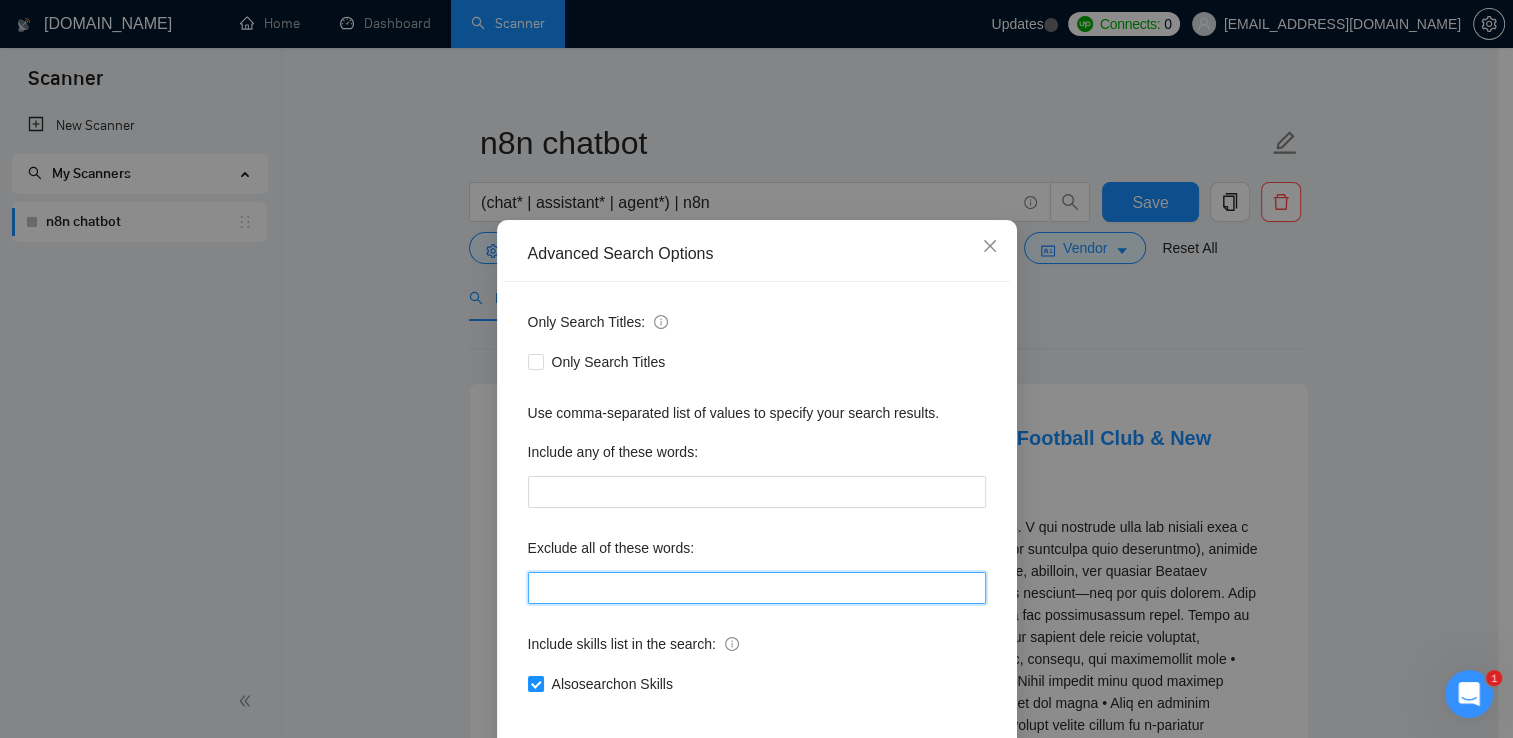 type on "zappier | [DOMAIN_NAME]" 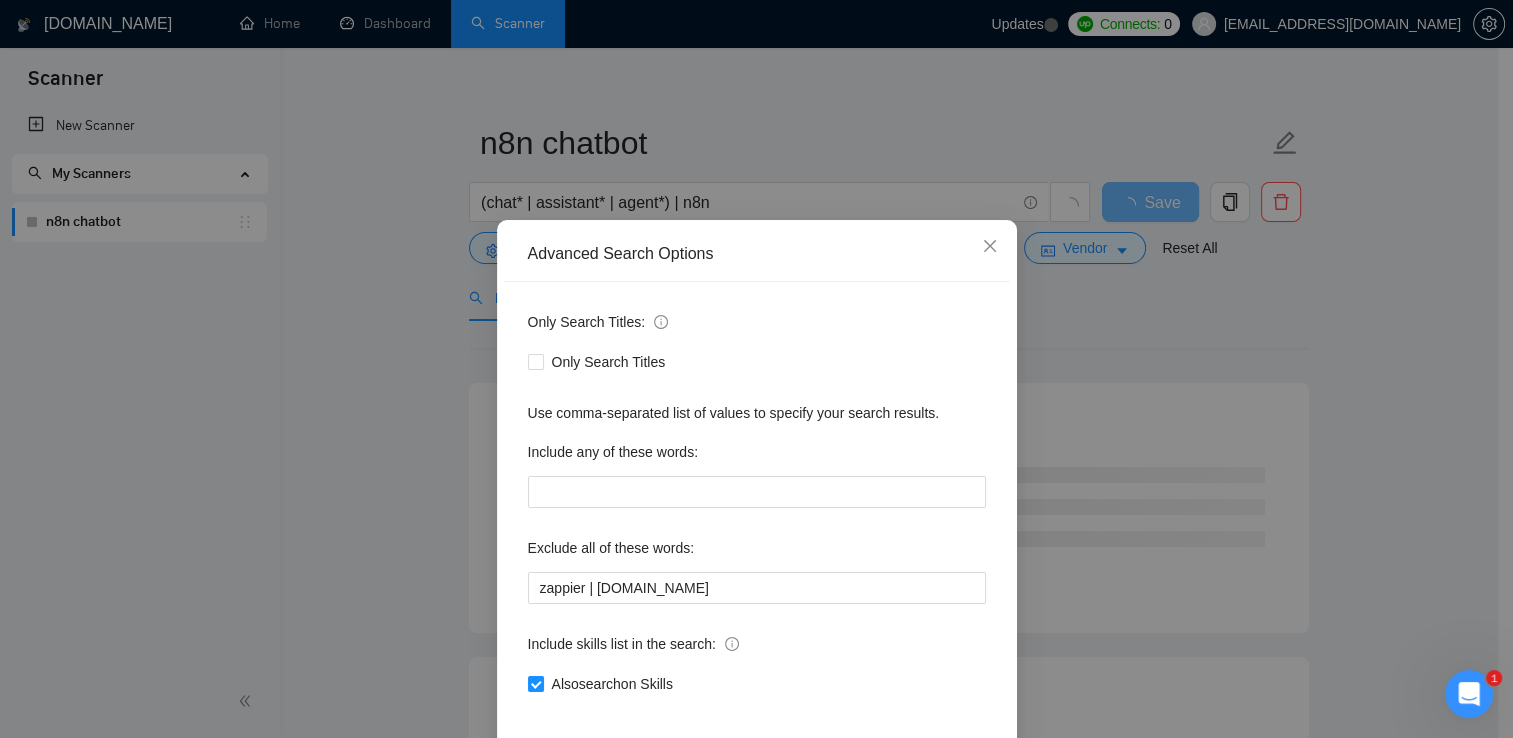click on "Advanced Search Options Only Search Titles:   Only Search Titles Use comma-separated list of values to specify your search results. Include any of these words: Exclude all of these words: zappier | [DOMAIN_NAME] Include skills list in the search:   Also  search  on Skills Reset OK" at bounding box center (756, 369) 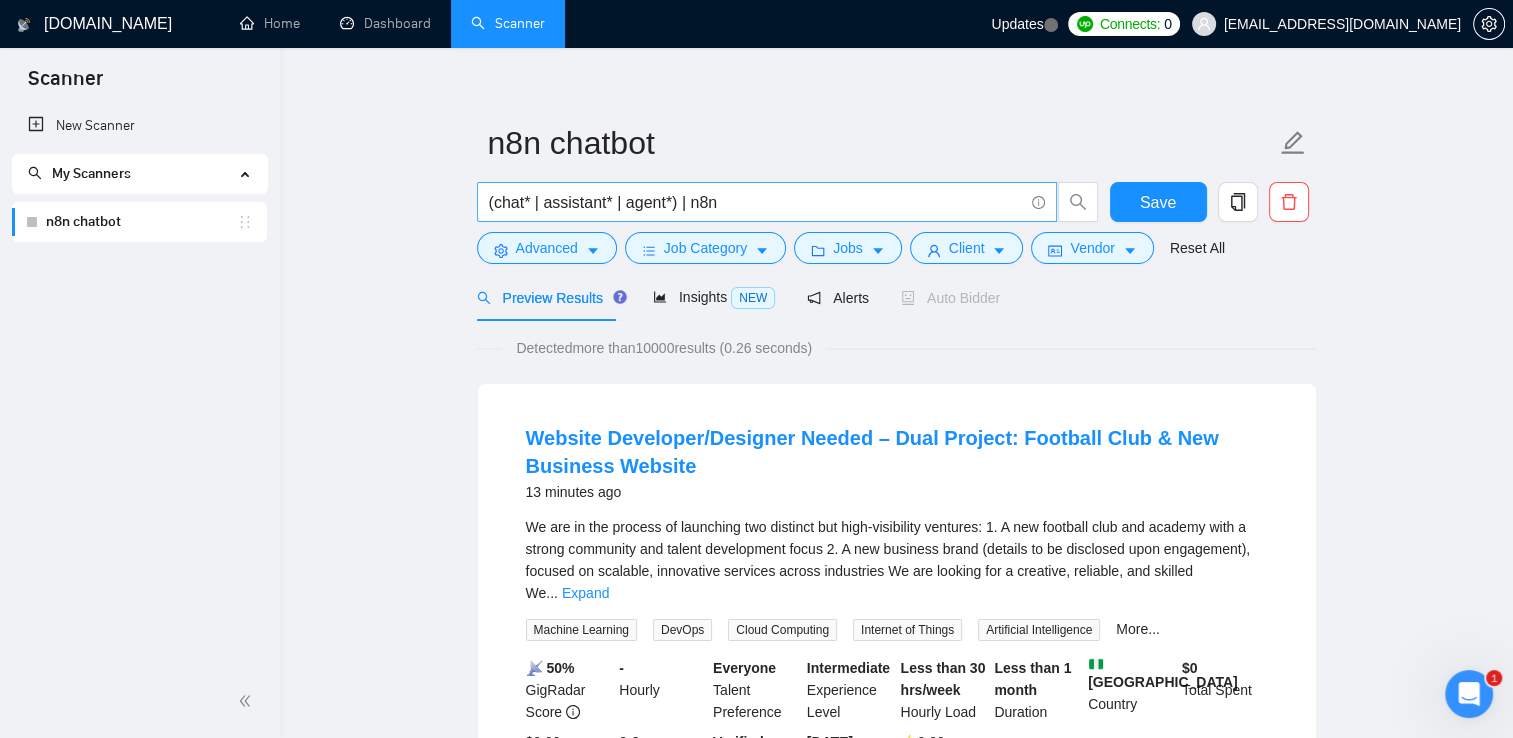click on "(chat* | assistant* | agent*) | n8n" at bounding box center (756, 202) 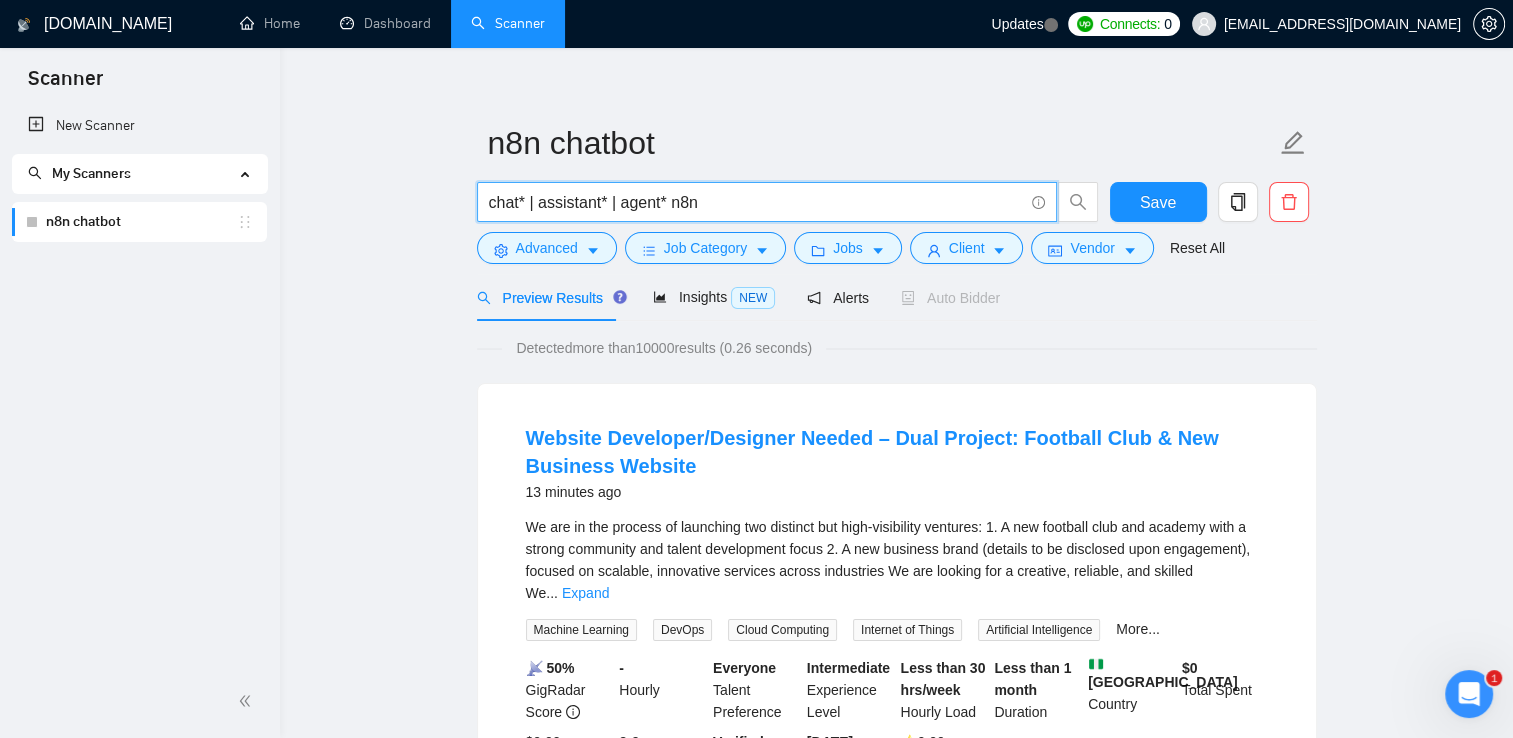 type on "chat* | assistant* | agent* n8n" 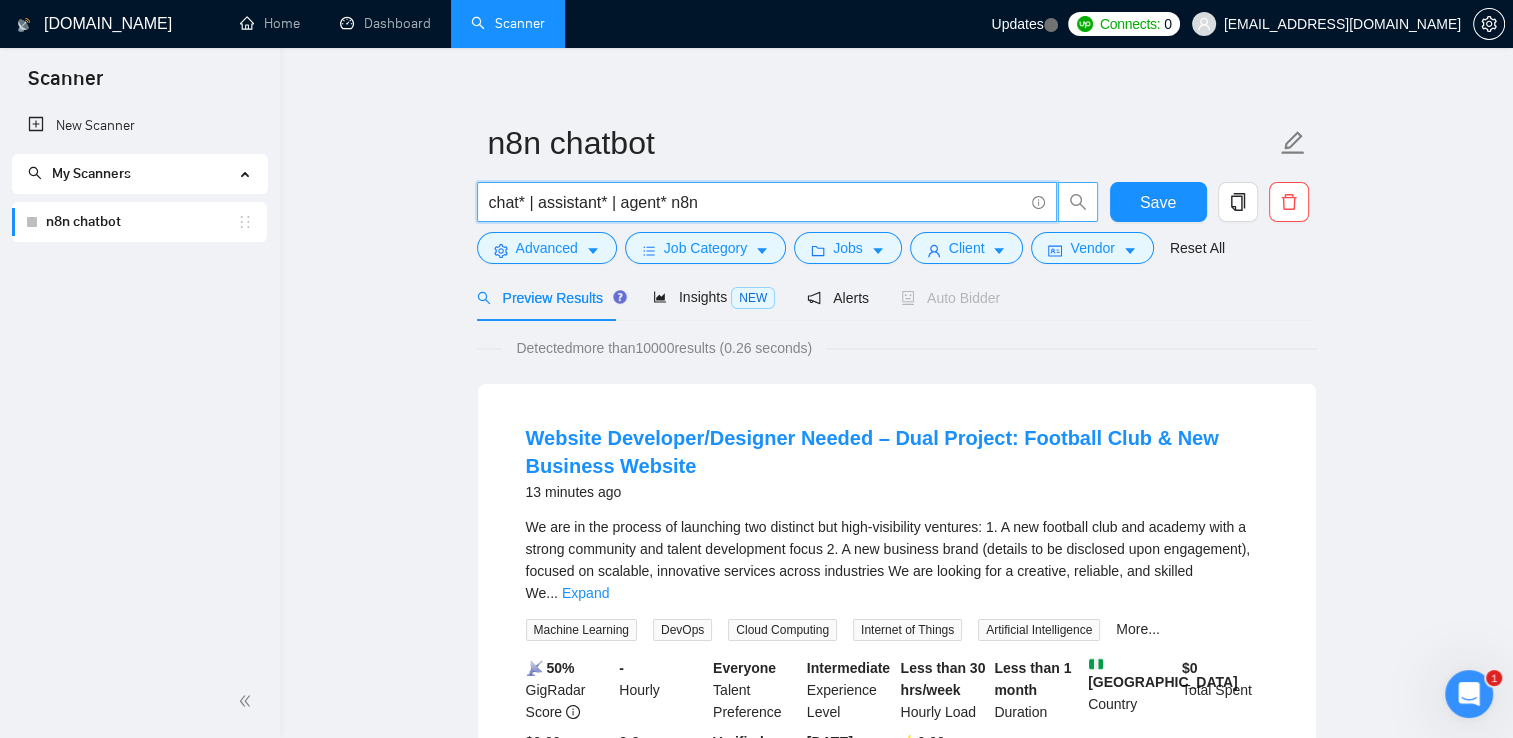 type 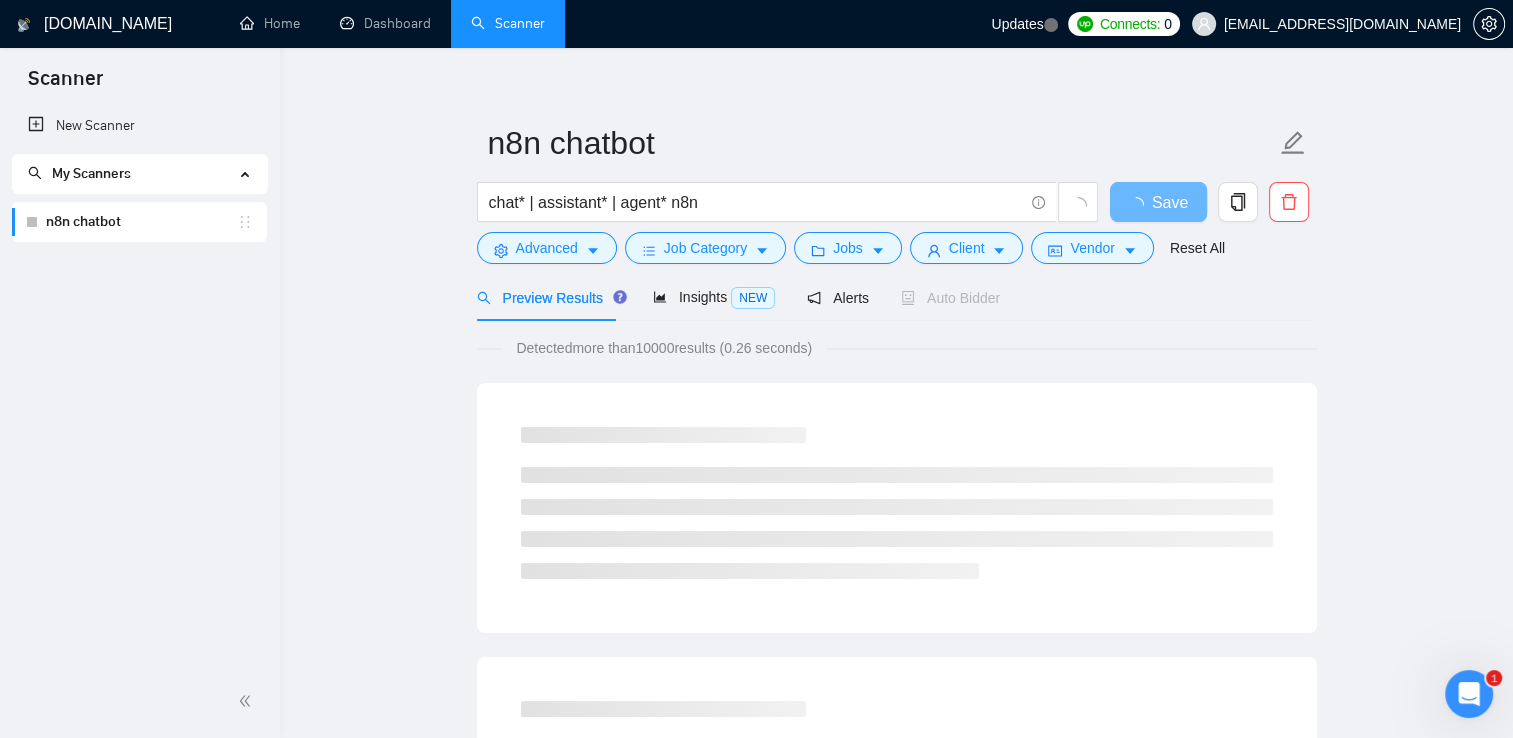 click on "n8n chatbot chat* | assistant* | agent* n8n Save Advanced   Job Category   Jobs   Client   Vendor   Reset All Preview Results Insights NEW Alerts Auto Bidder Detected  more than   10000  results   (0.26 seconds) Loading..." at bounding box center [896, 1604] 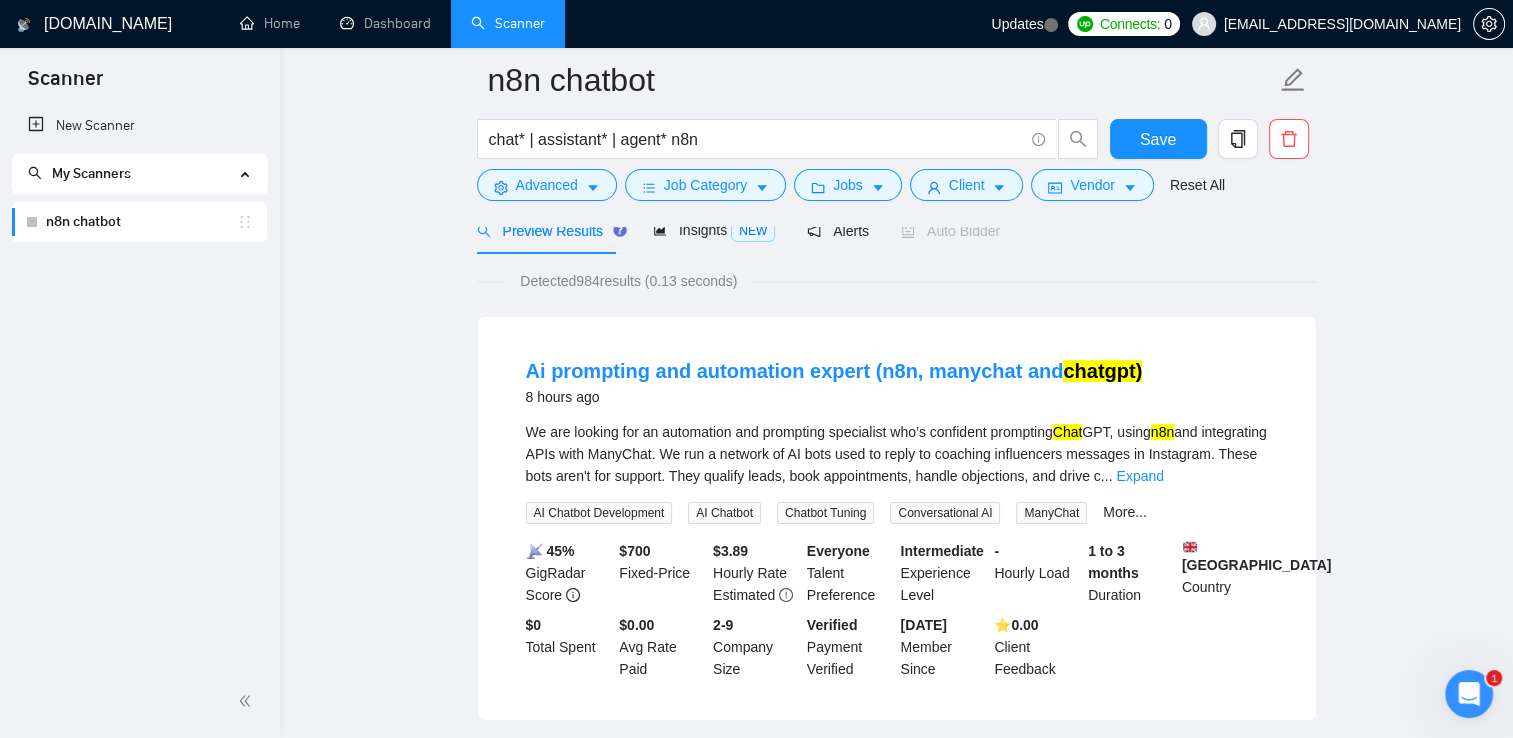 scroll, scrollTop: 183, scrollLeft: 0, axis: vertical 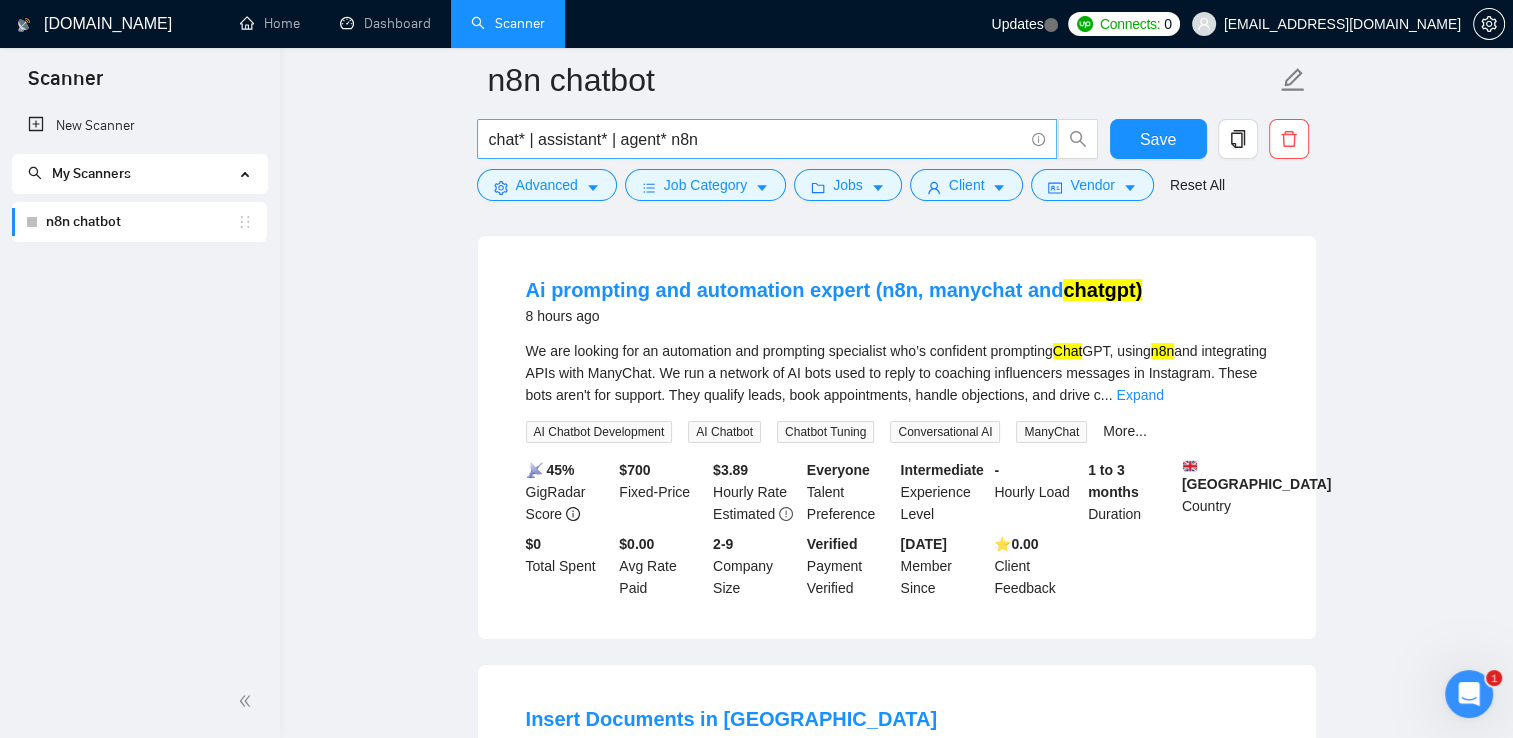 click on "chat* | assistant* | agent* n8n" at bounding box center [756, 139] 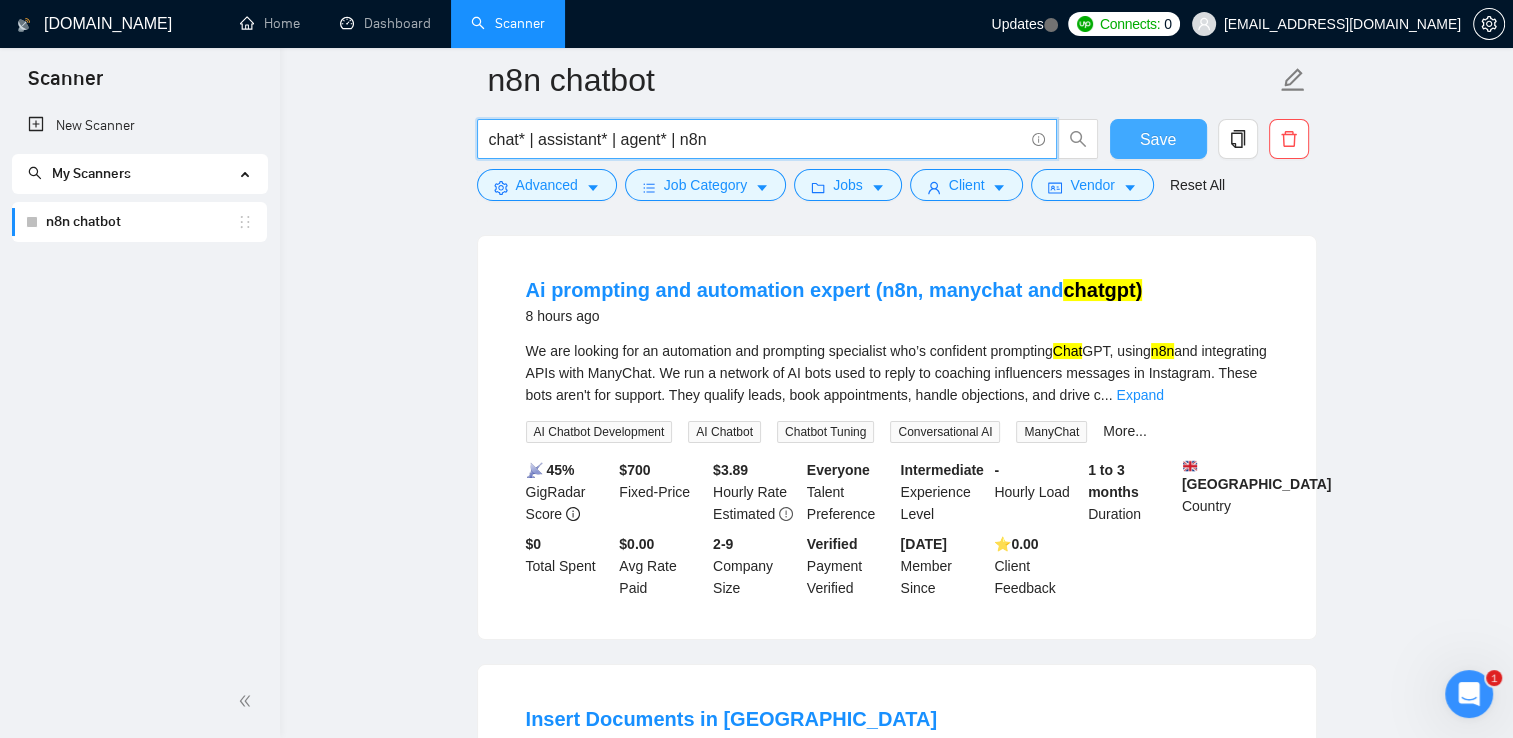 click on "Save" at bounding box center [1158, 139] 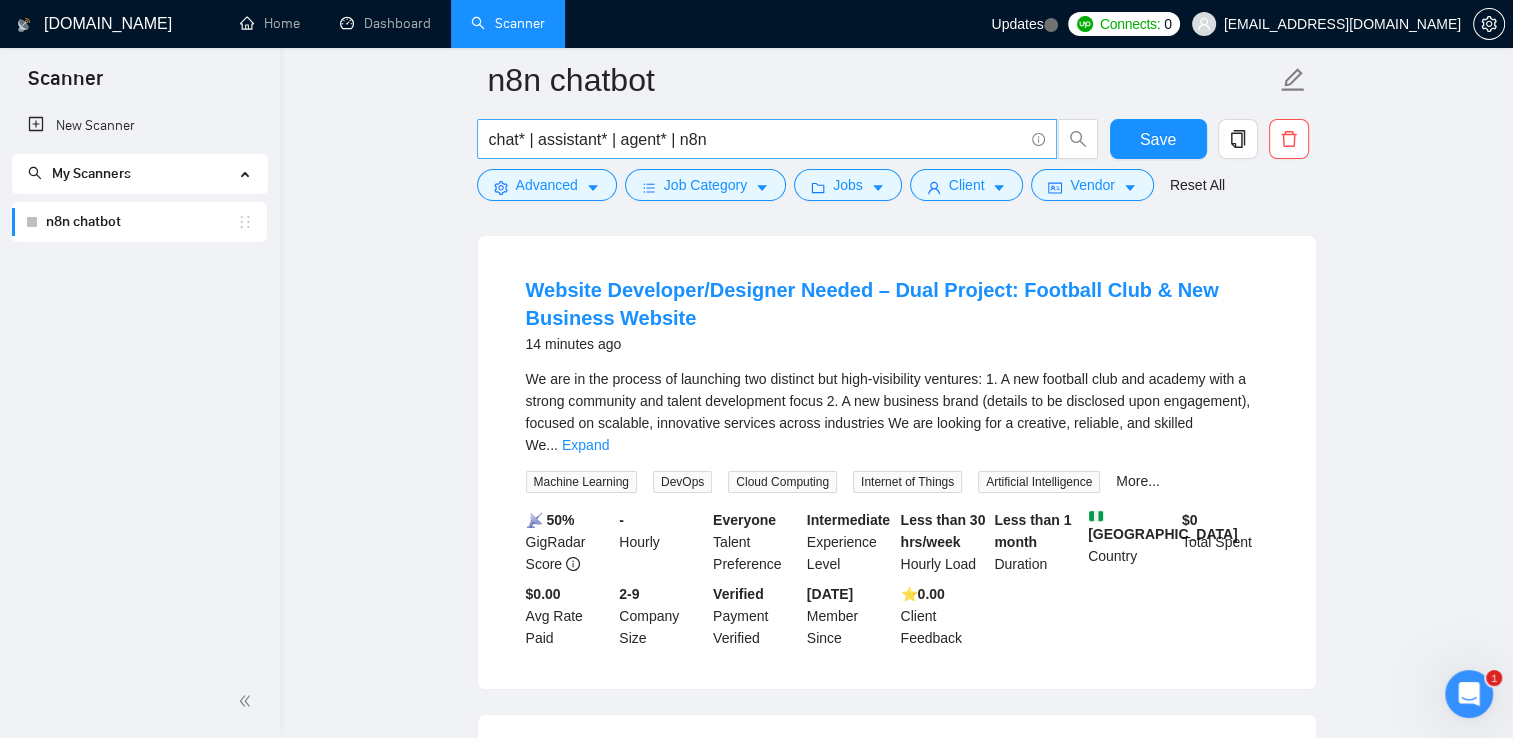 click on "chat* | assistant* | agent* | n8n" at bounding box center (756, 139) 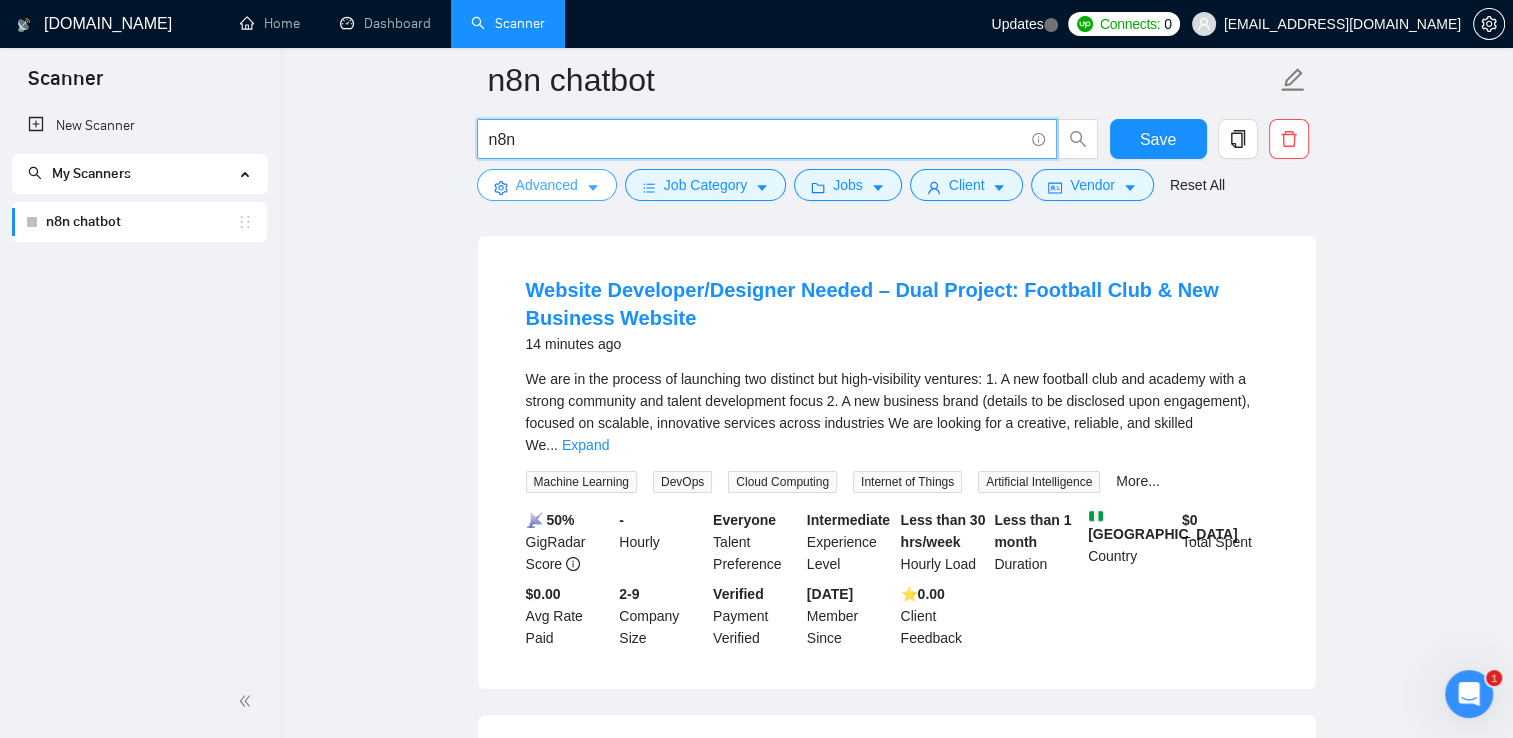 type on "n8n" 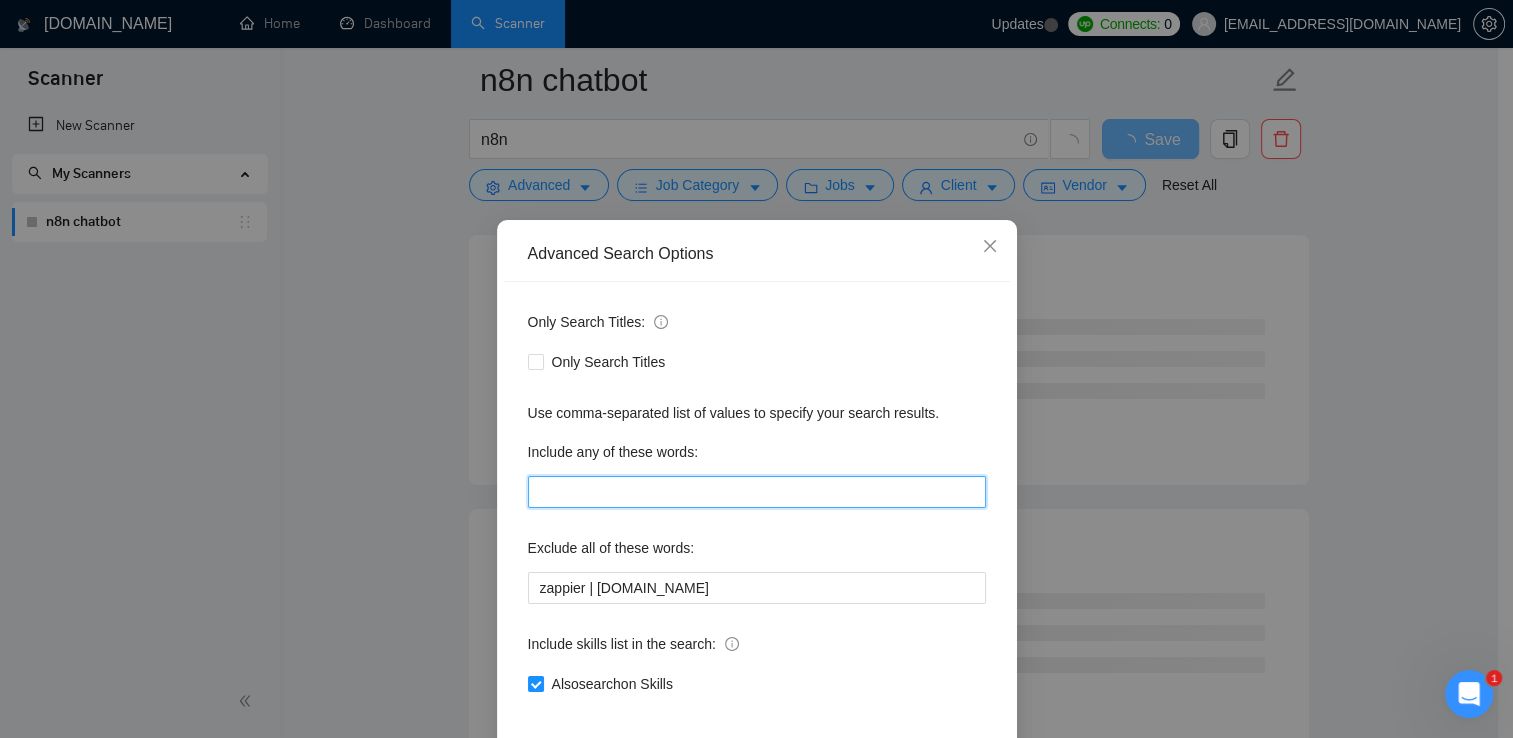 click at bounding box center (757, 492) 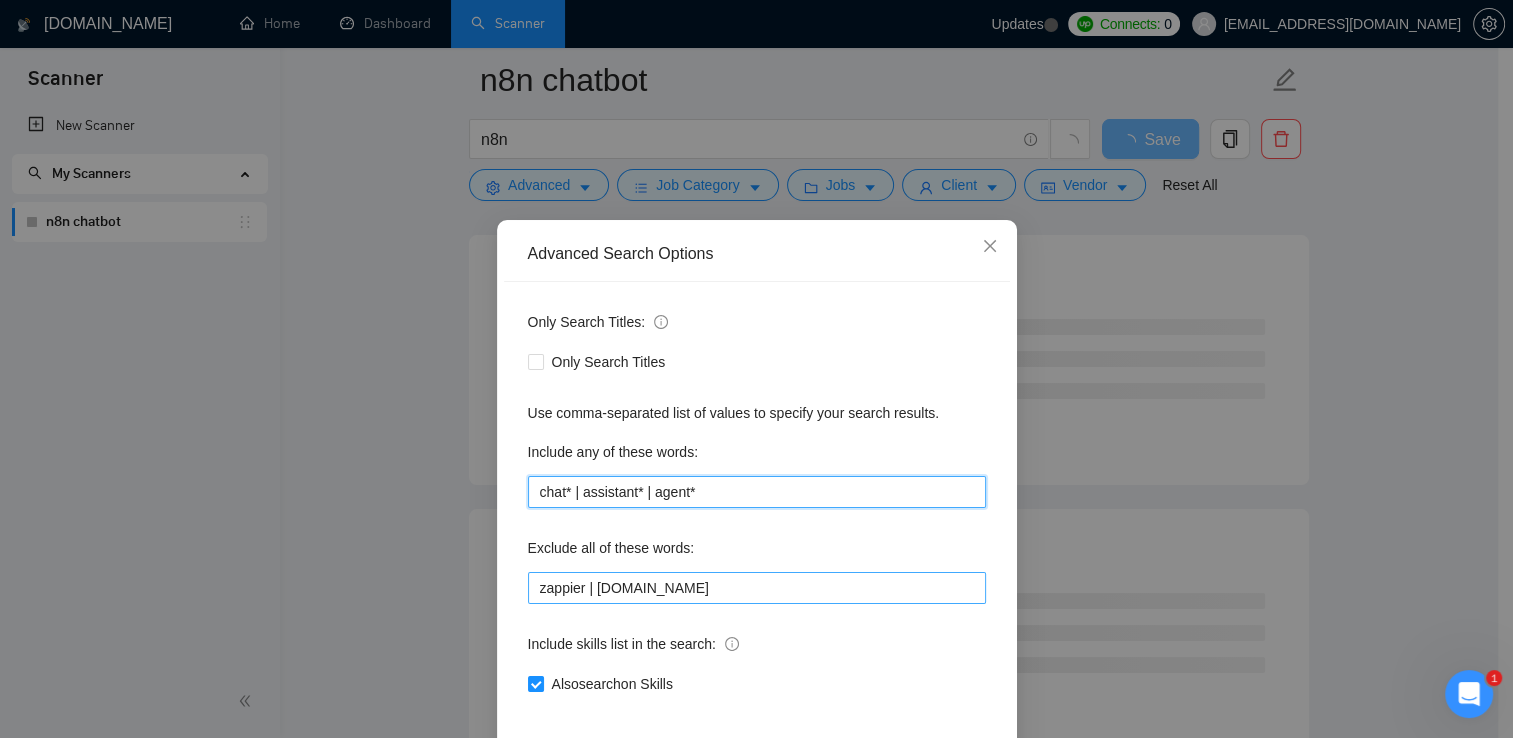 type on "chat* | assistant* | agent*" 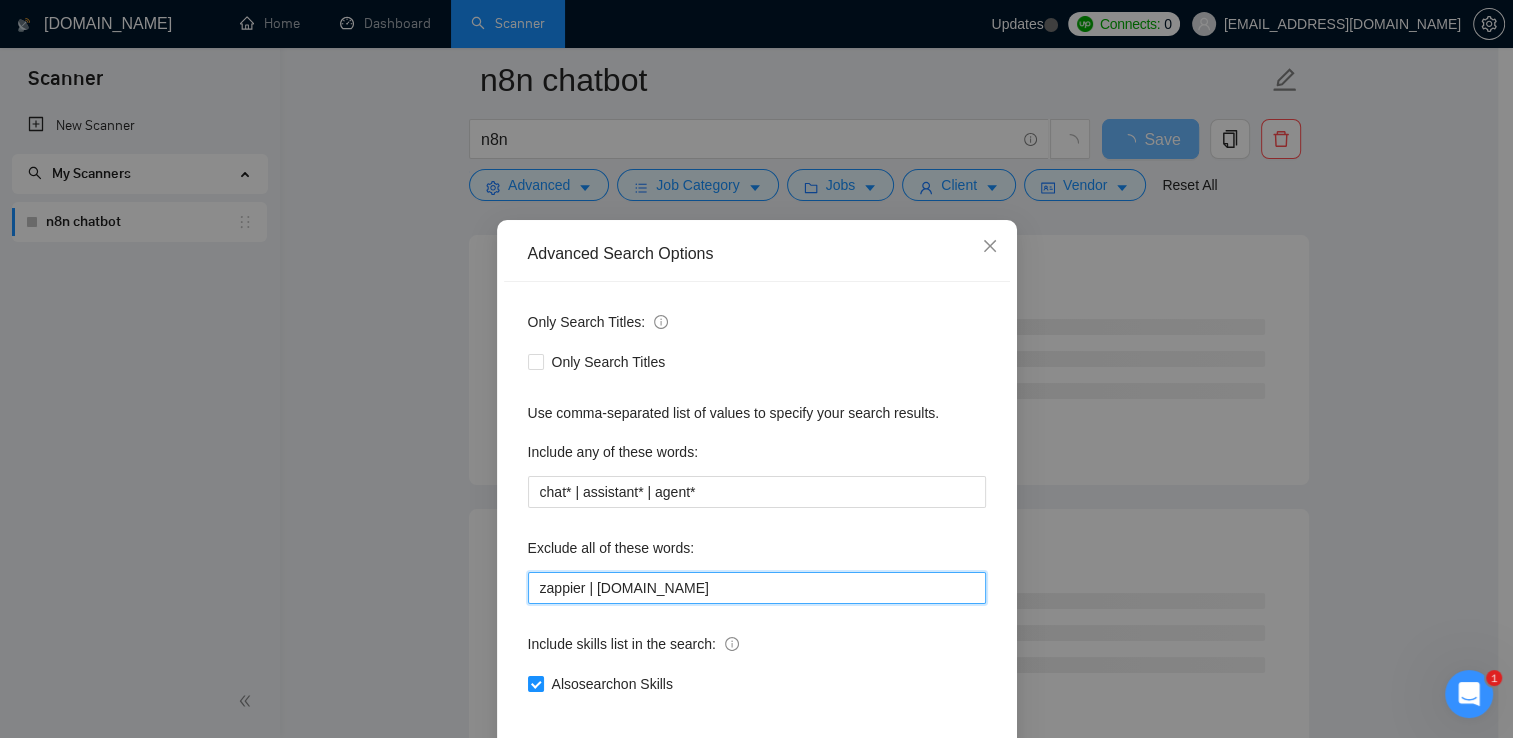 click on "zappier | [DOMAIN_NAME]" at bounding box center (757, 588) 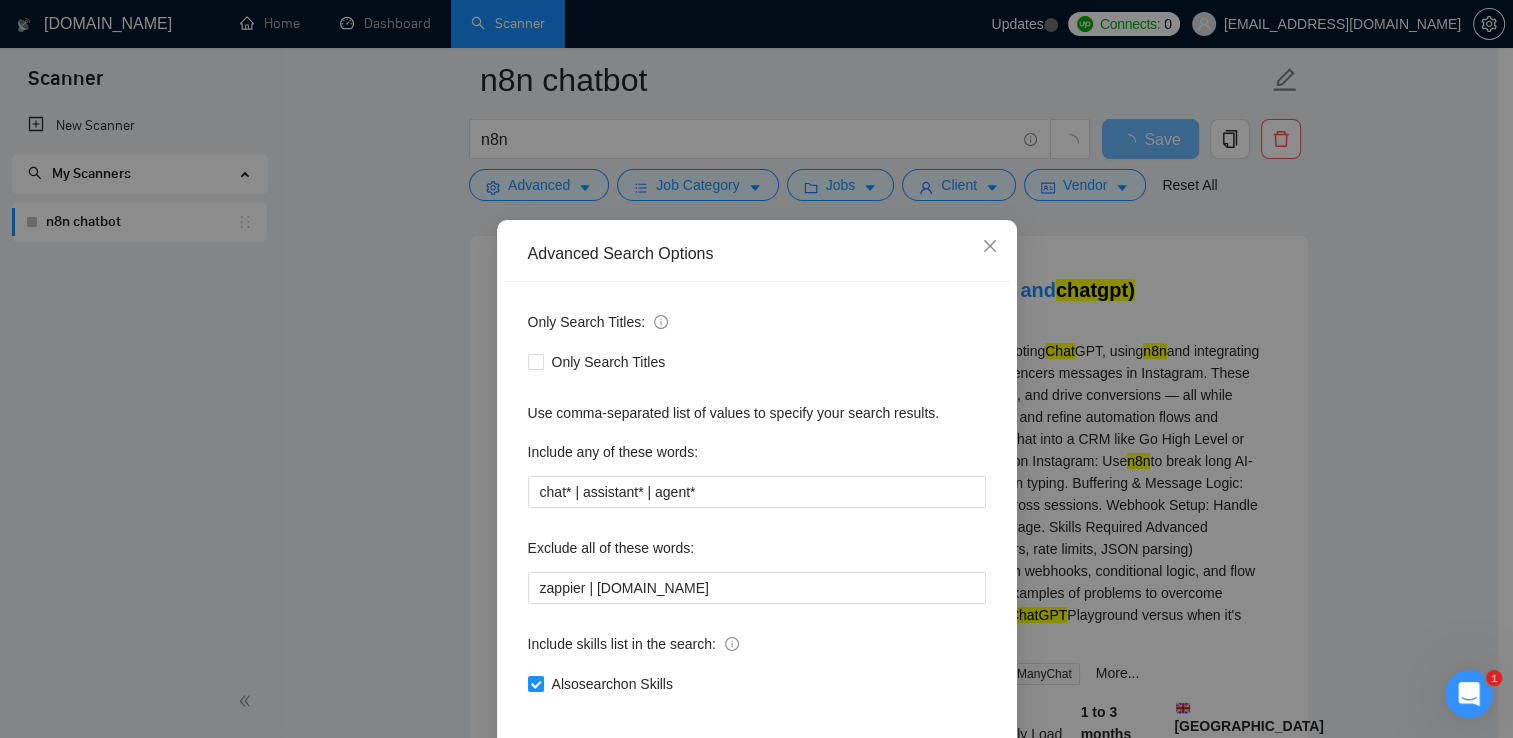 click on "Advanced Search Options Only Search Titles:   Only Search Titles Use comma-separated list of values to specify your search results. Include any of these words: chat* | assistant* | agent* Exclude all of these words: zappier | [DOMAIN_NAME] Include skills list in the search:   Also  search  on Skills Reset OK" at bounding box center (756, 369) 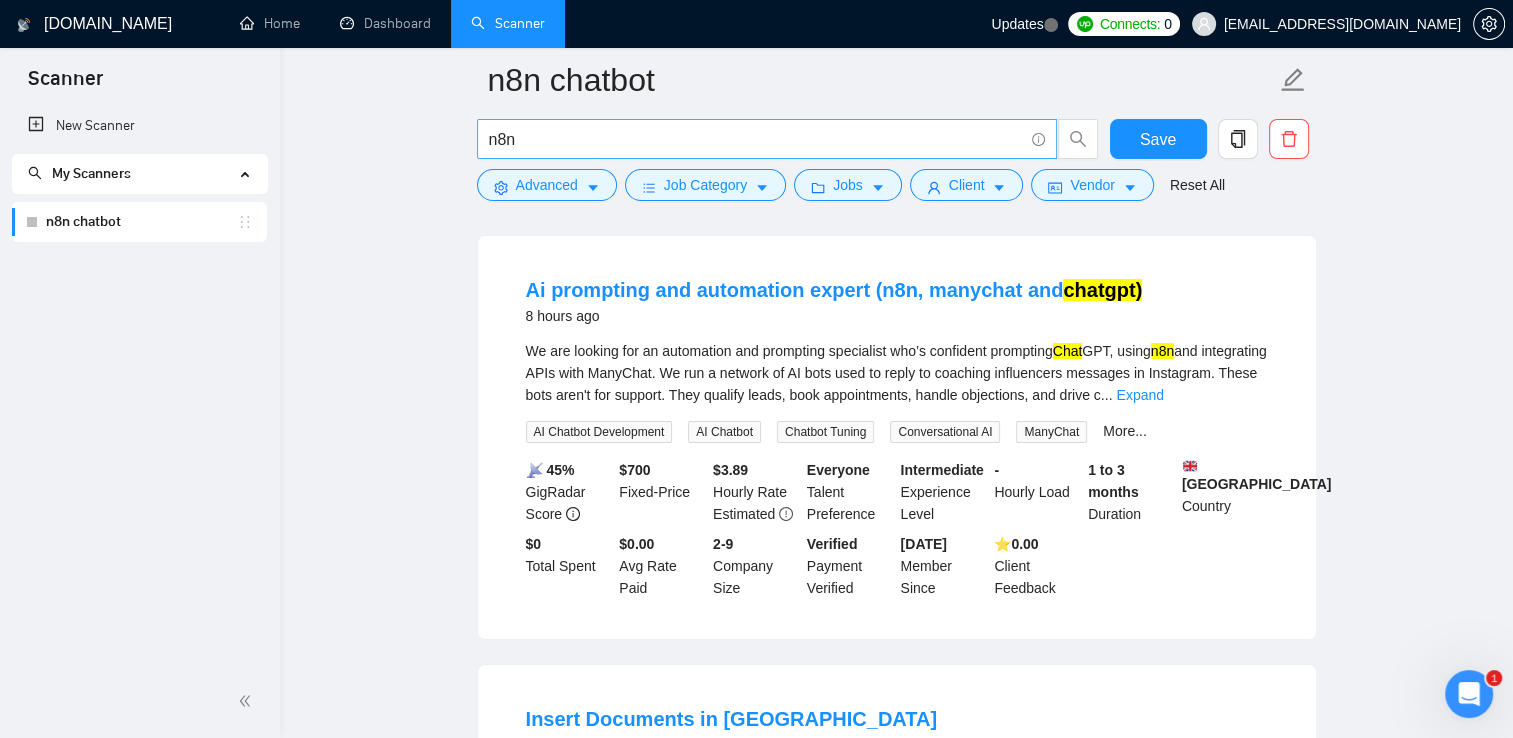 click on "n8n" at bounding box center [756, 139] 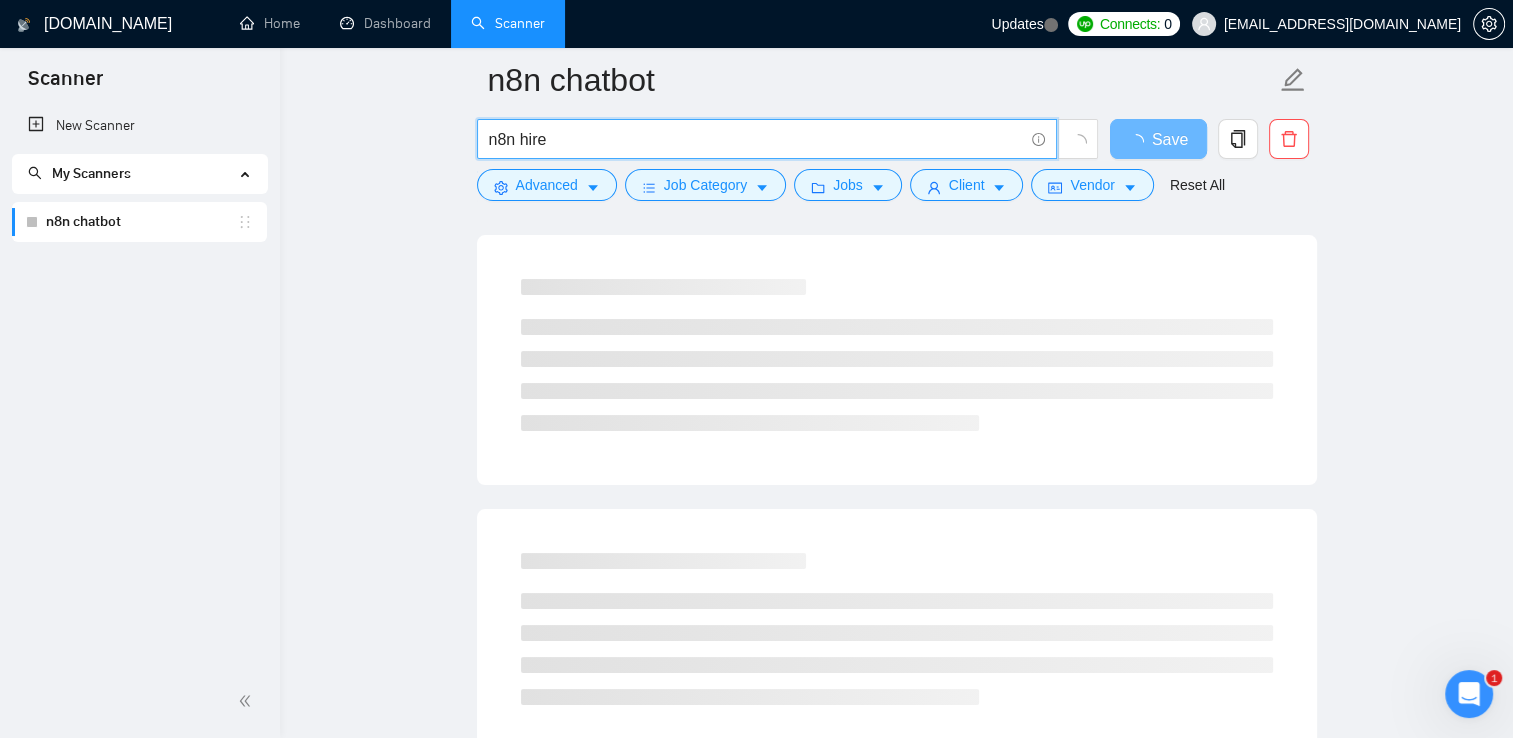 click on "n8n chatbot n8n hire Save Advanced   Job Category   Jobs   Client   Vendor   Reset All Preview Results Insights NEW Alerts Auto Bidder Detected   984  results   (0.11 seconds) Loading..." at bounding box center (896, 1448) 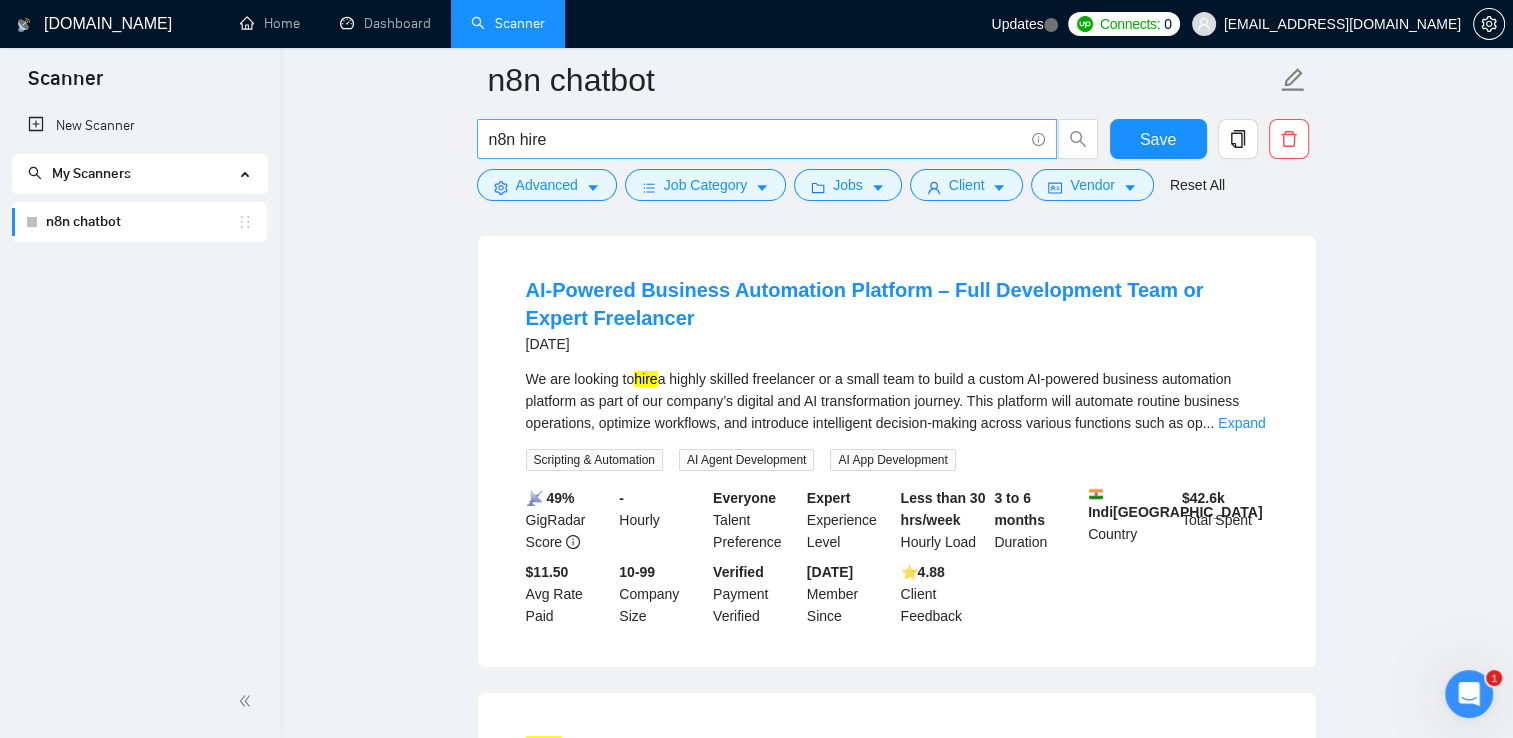 click on "n8n hire" at bounding box center (756, 139) 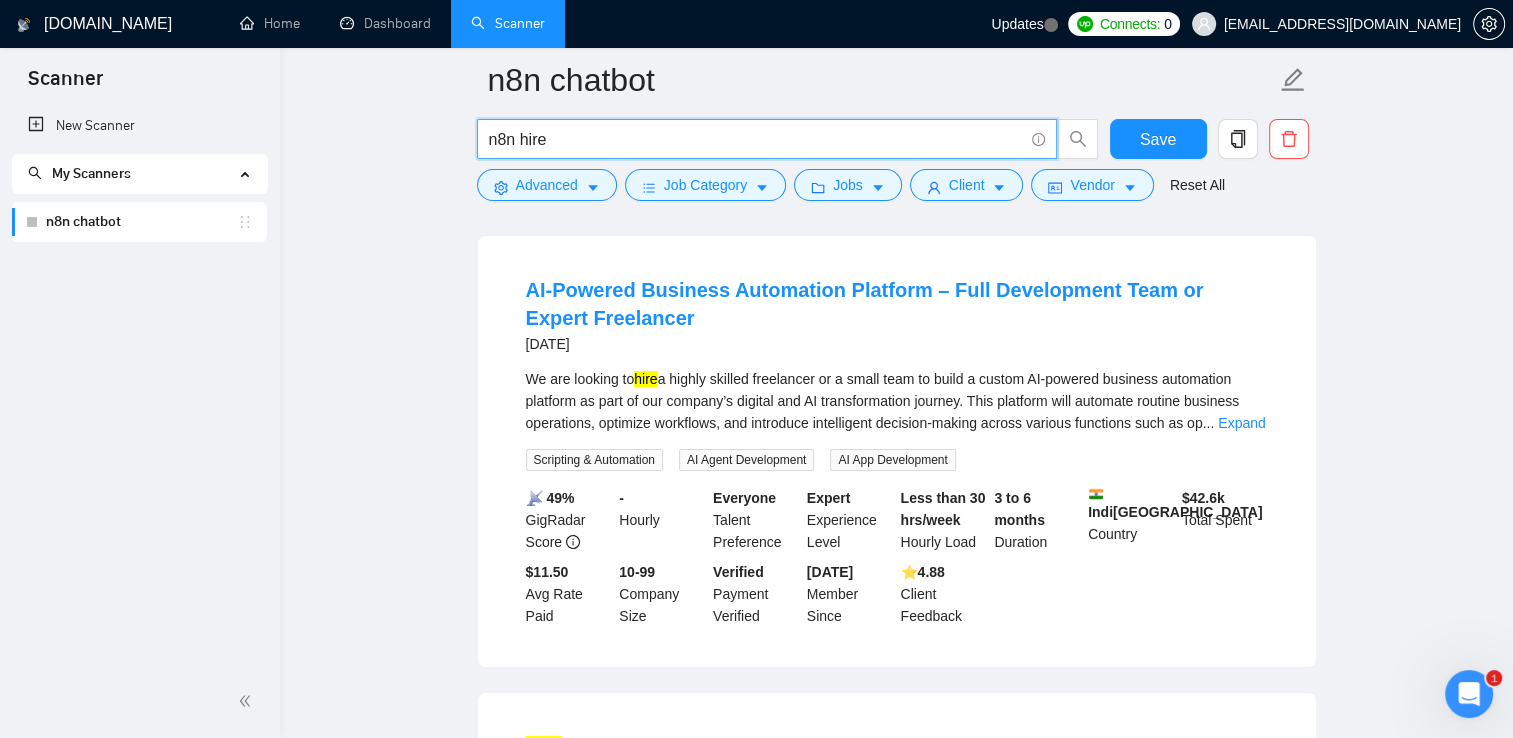 click on "n8n hire" at bounding box center (756, 139) 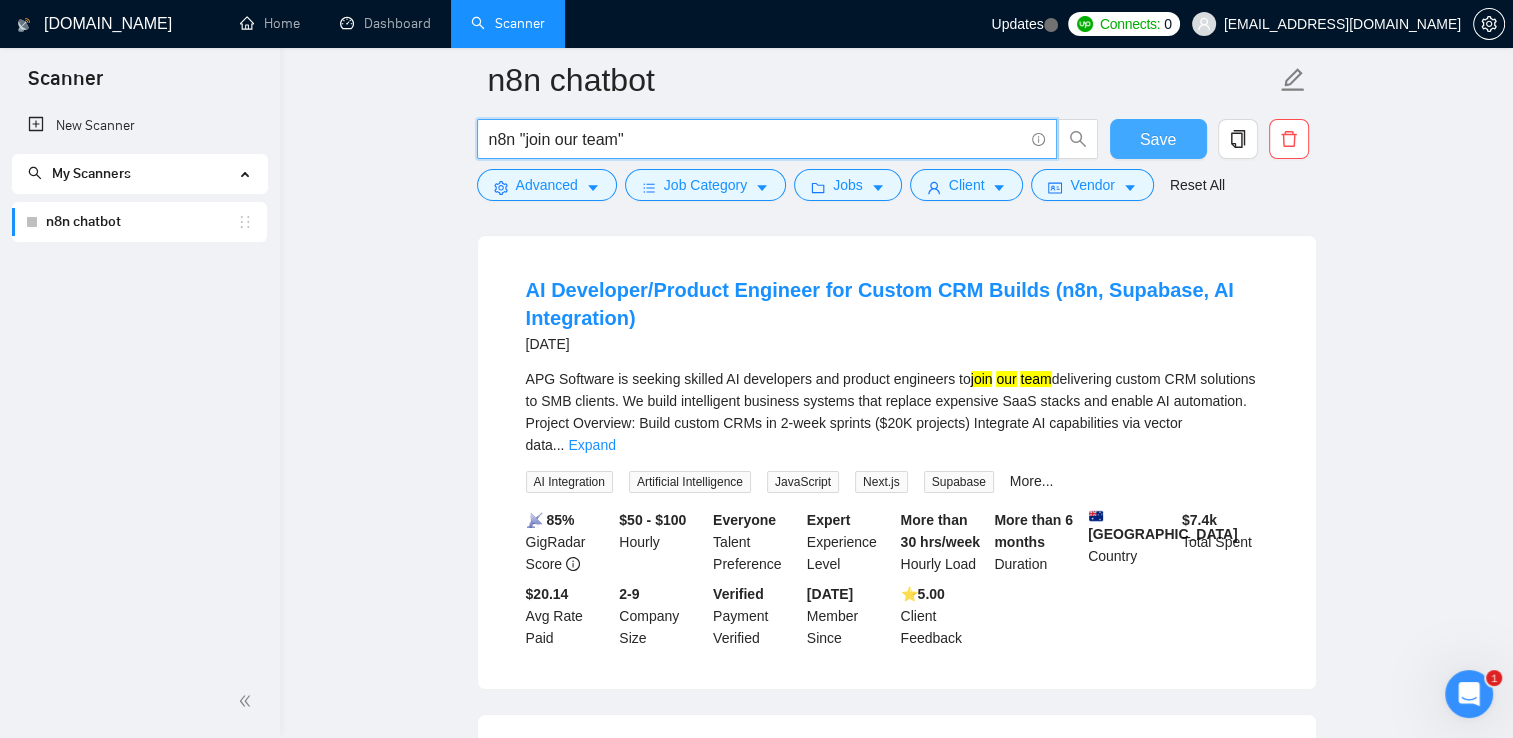 click on "Save" at bounding box center (1158, 139) 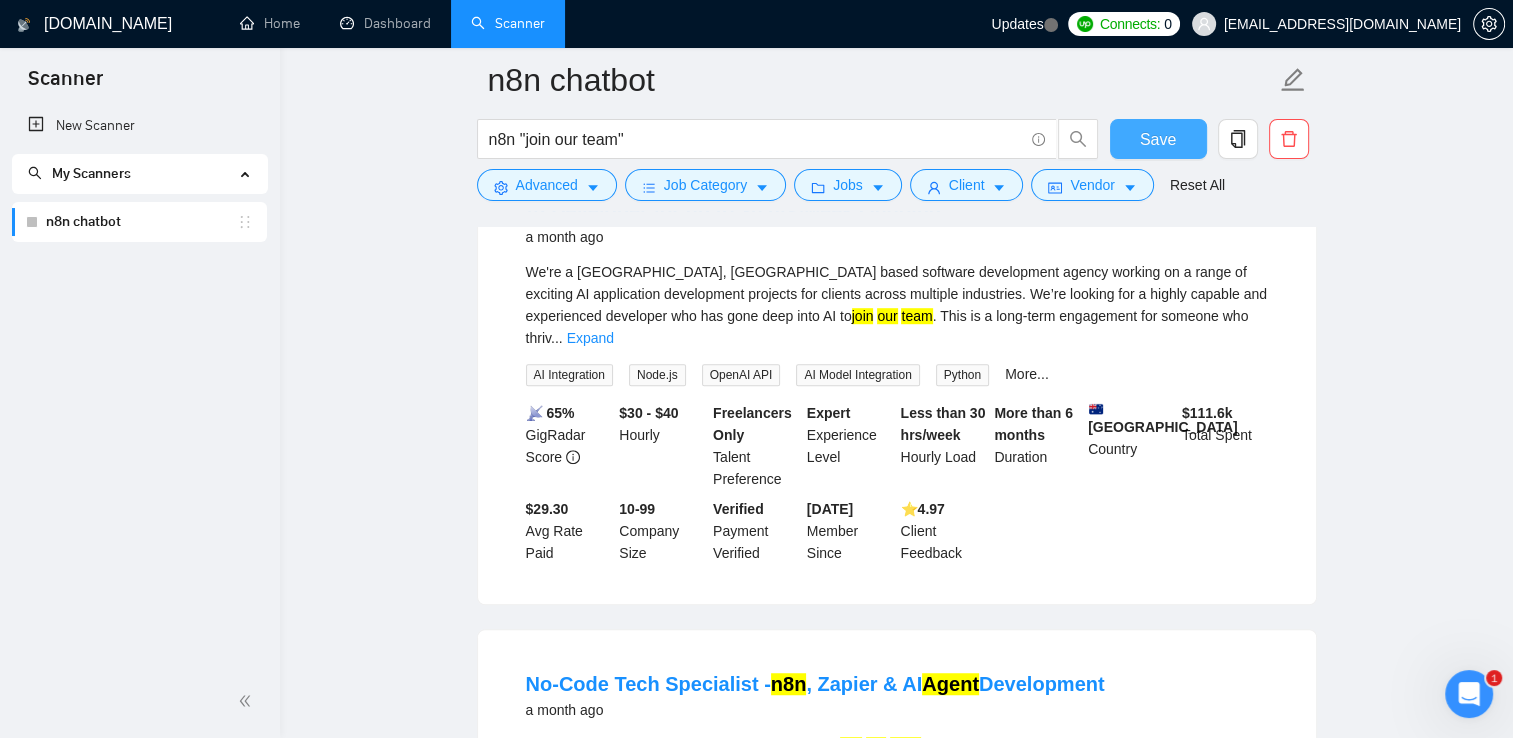 scroll, scrollTop: 1168, scrollLeft: 0, axis: vertical 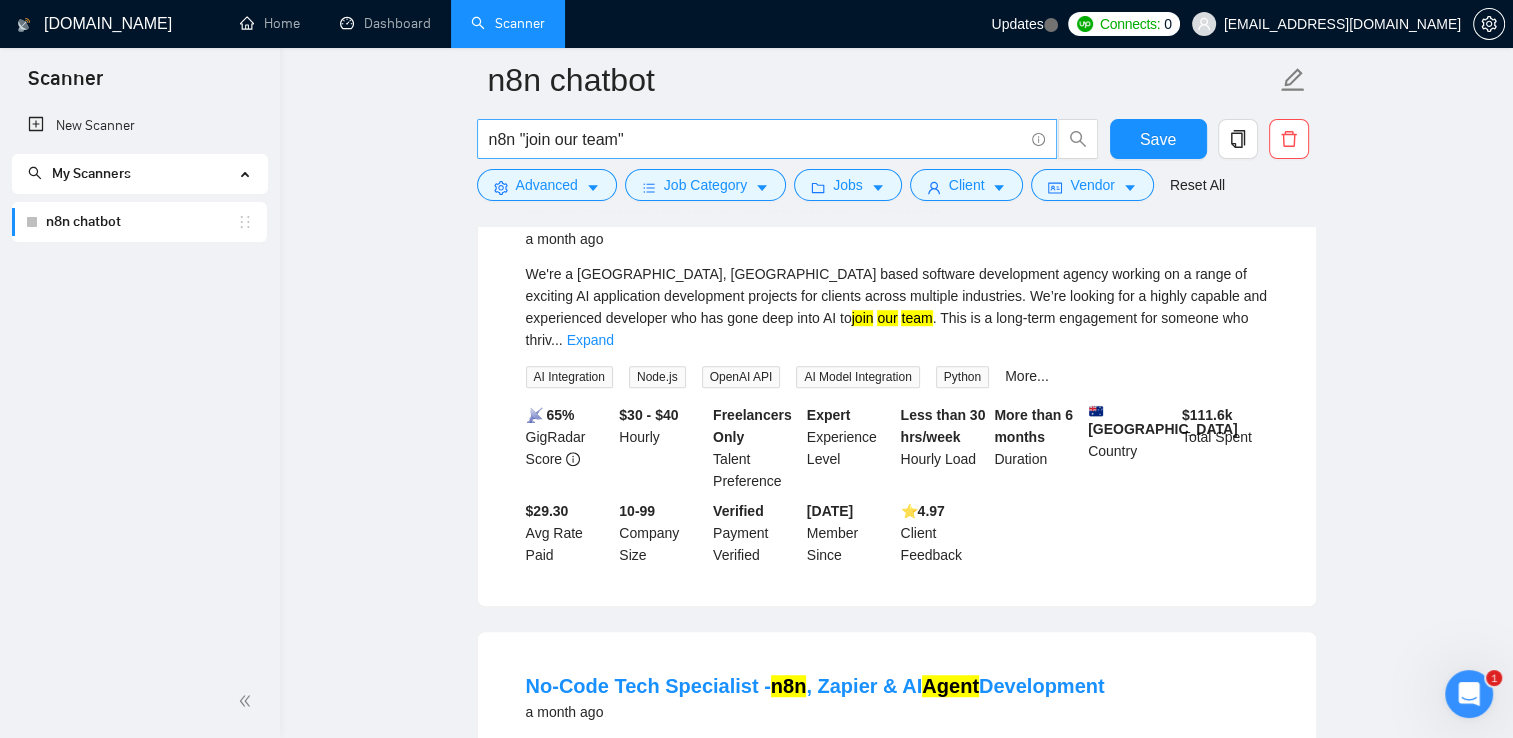 click on "n8n "join our team"" at bounding box center [756, 139] 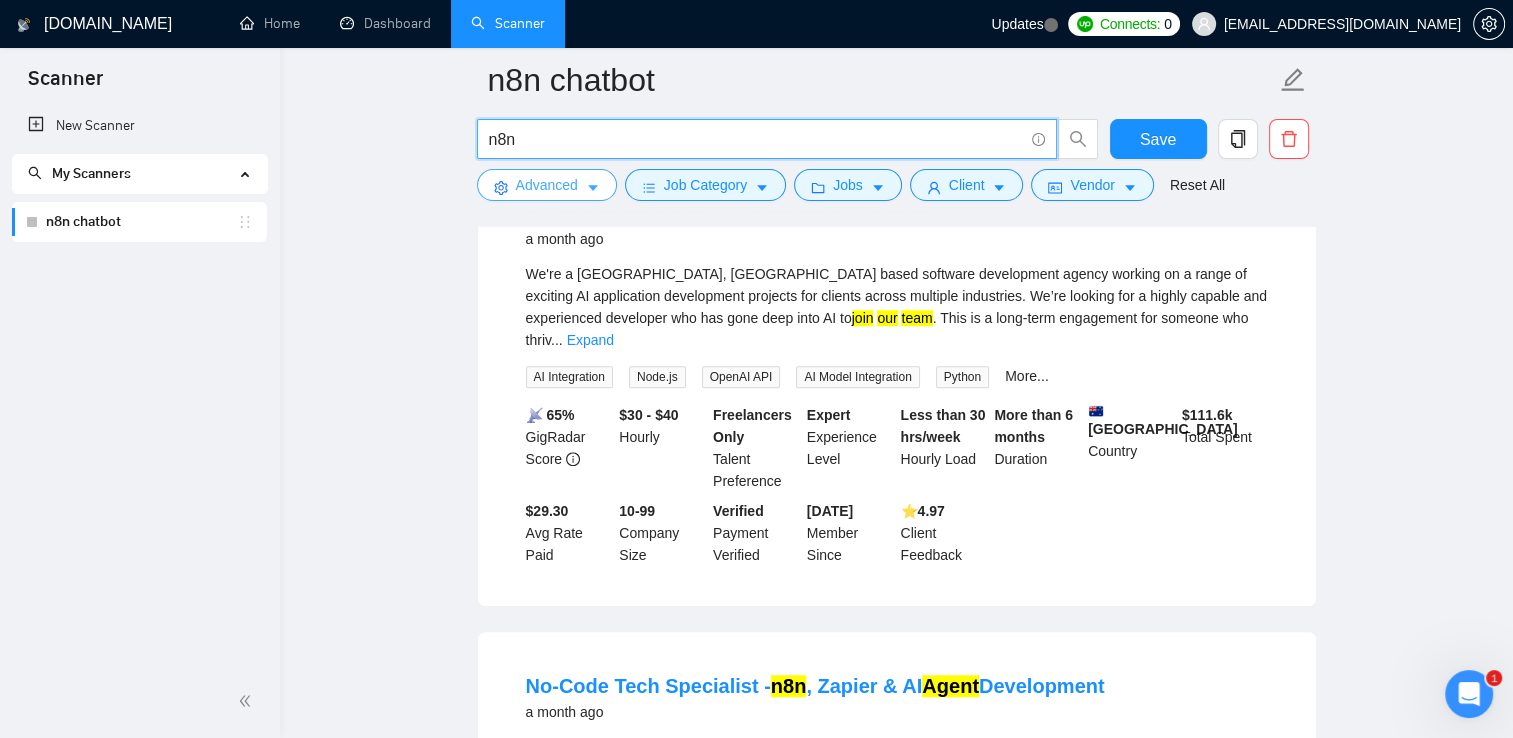 type on "n8n" 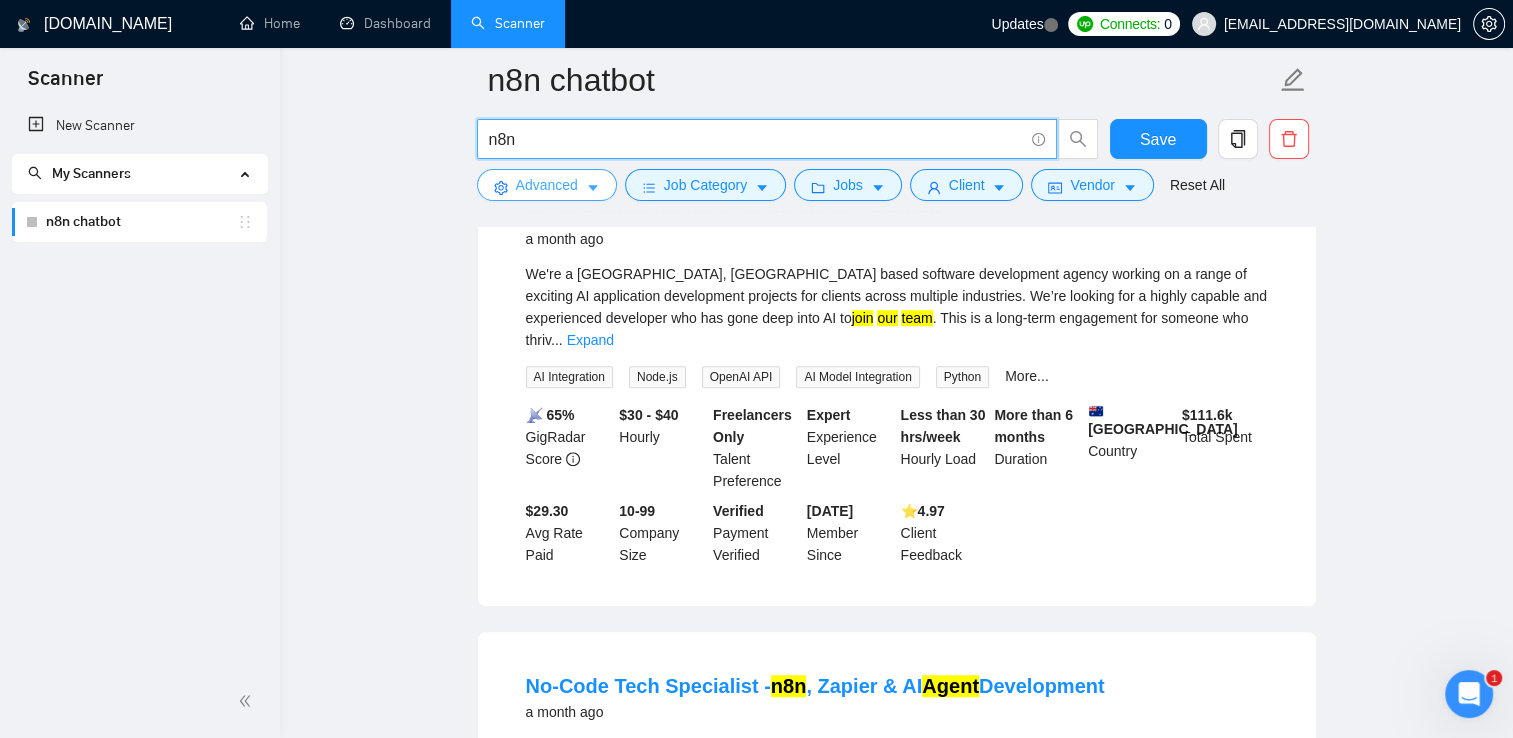 click on "Advanced" at bounding box center (547, 185) 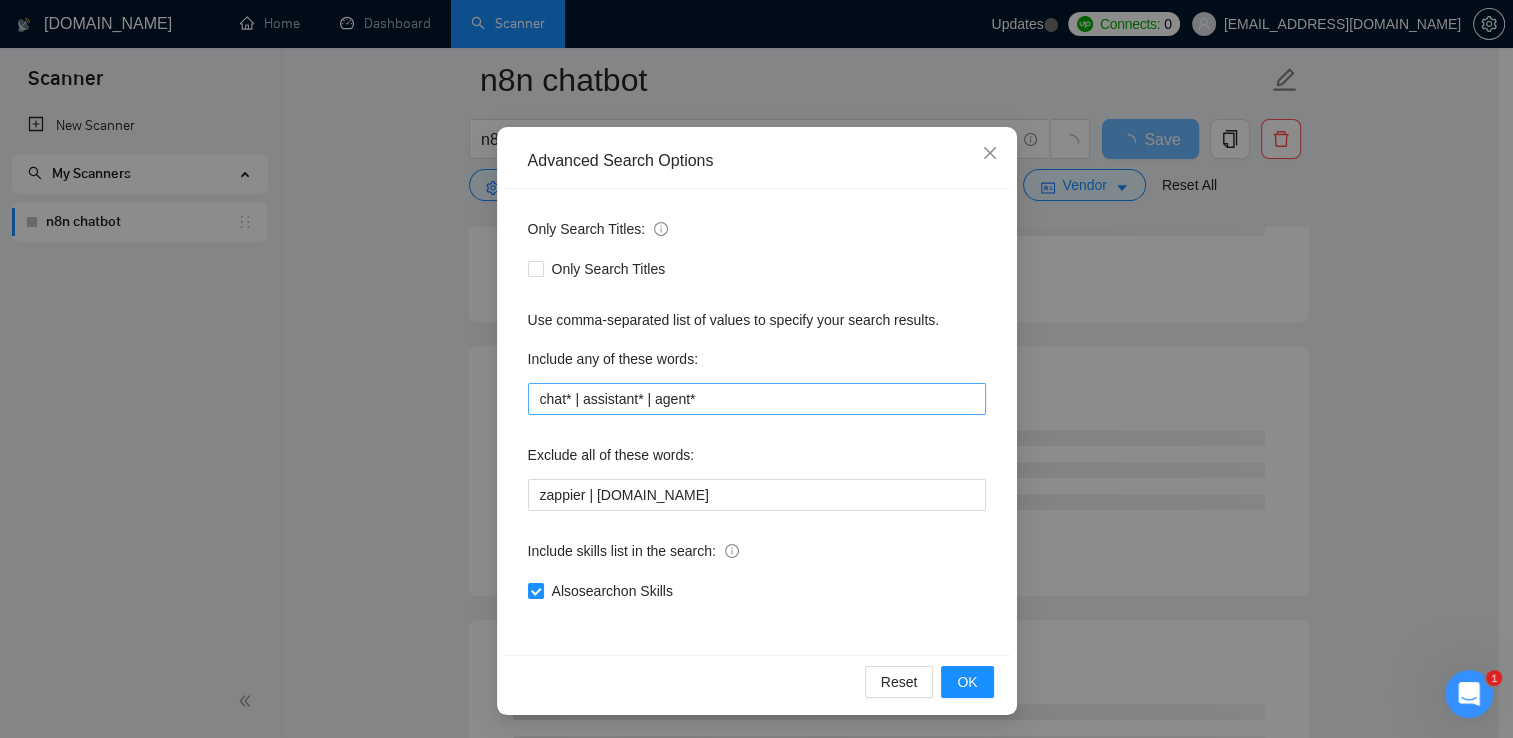 scroll, scrollTop: 92, scrollLeft: 0, axis: vertical 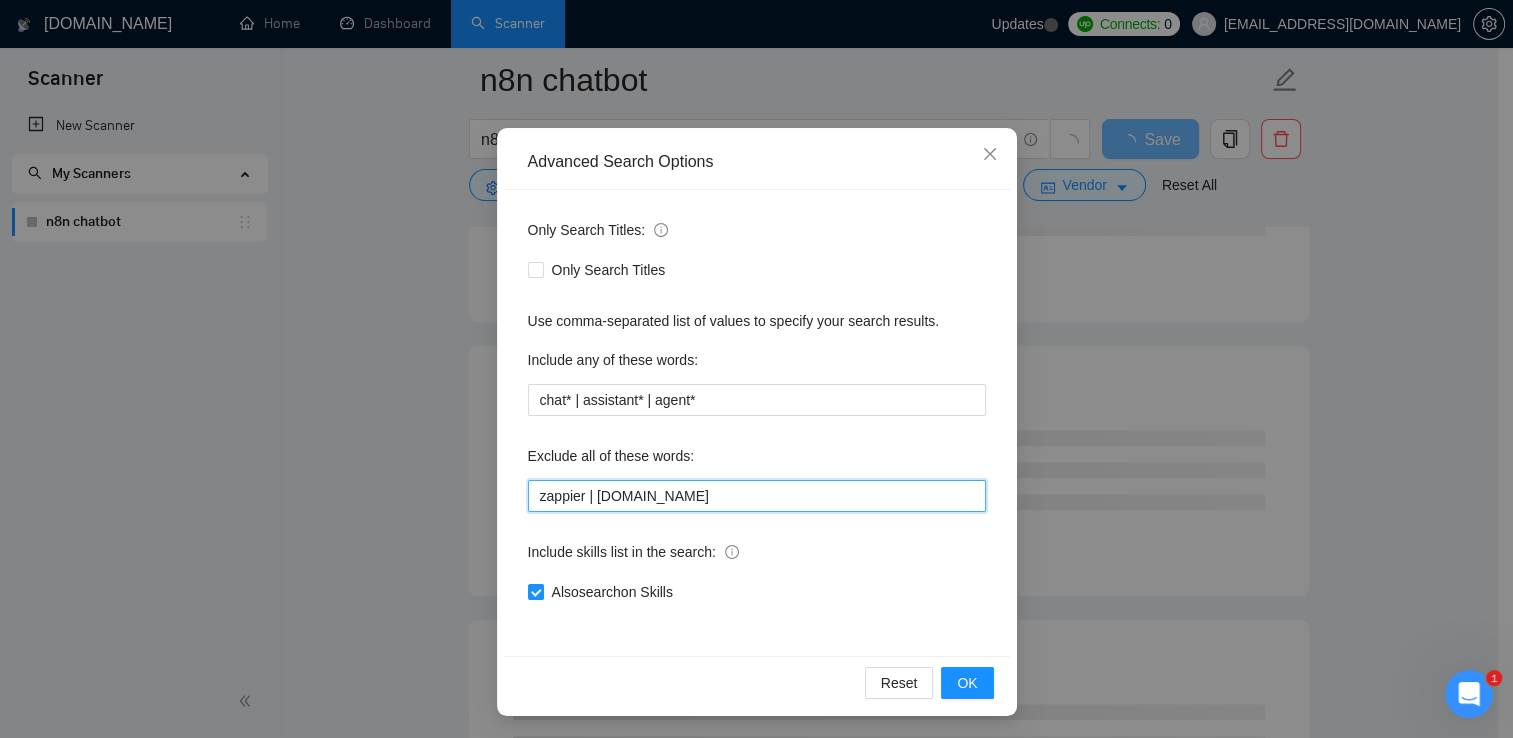 click on "zappier | [DOMAIN_NAME]" at bounding box center [757, 496] 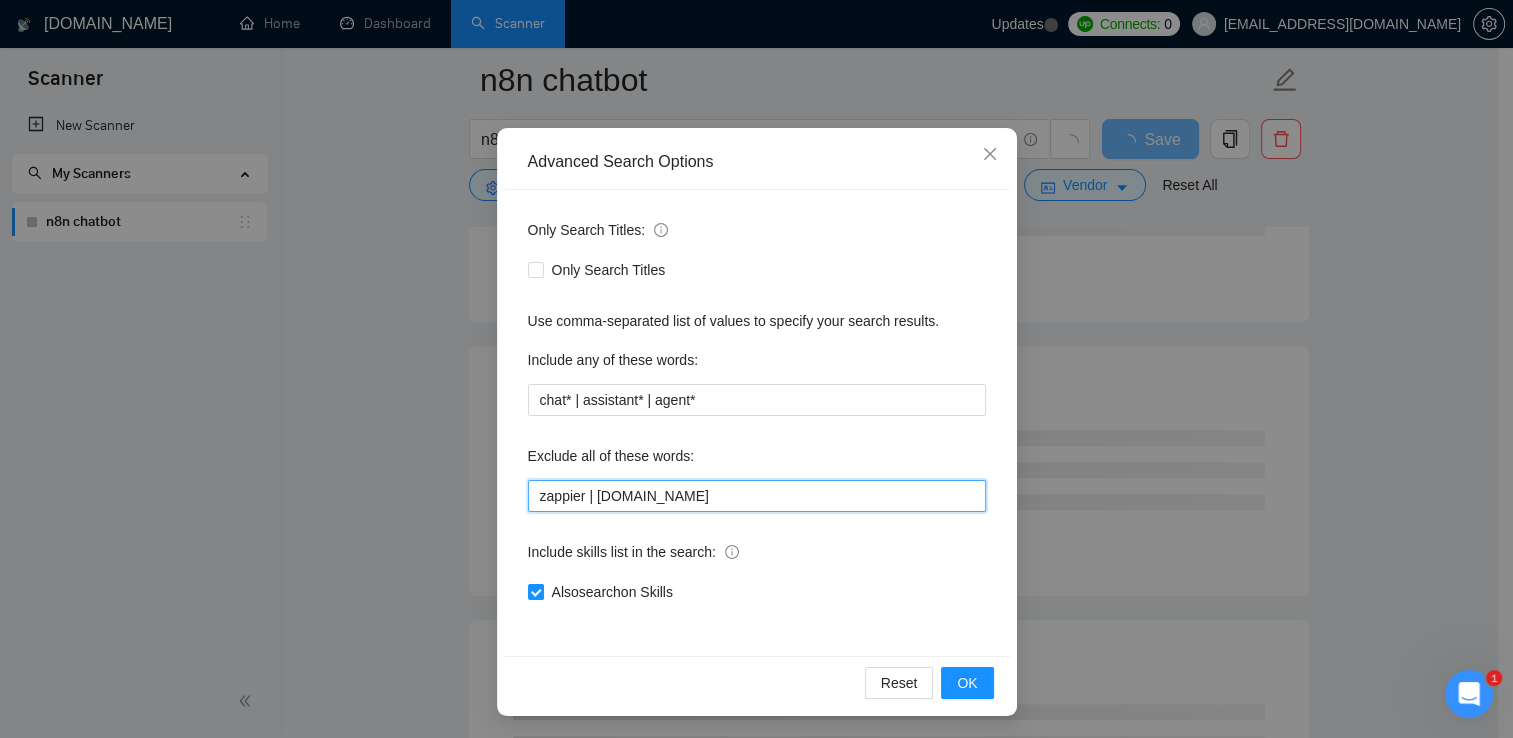 paste on ""join our team"" 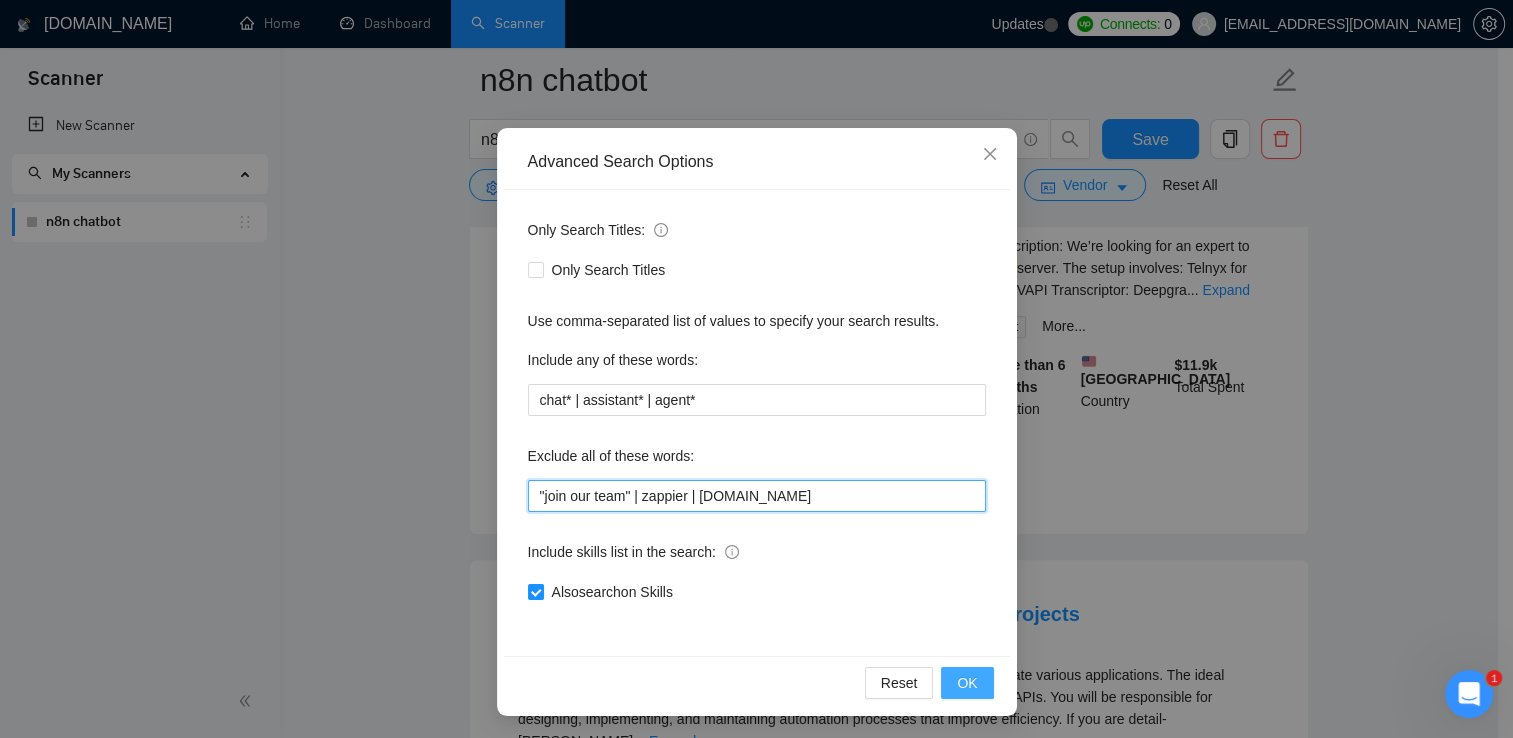 type on ""join our team" | zappier | [DOMAIN_NAME]" 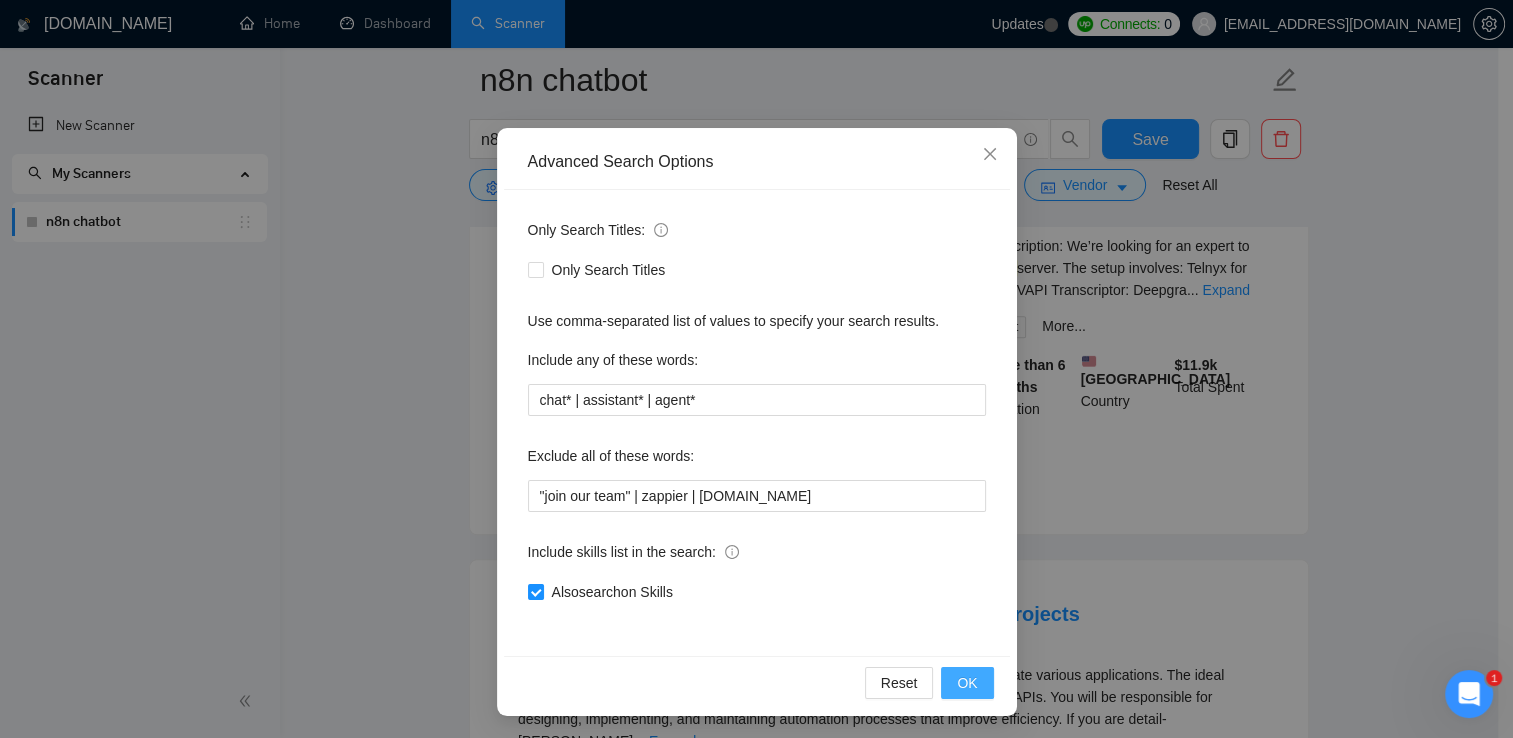 click on "OK" at bounding box center [967, 683] 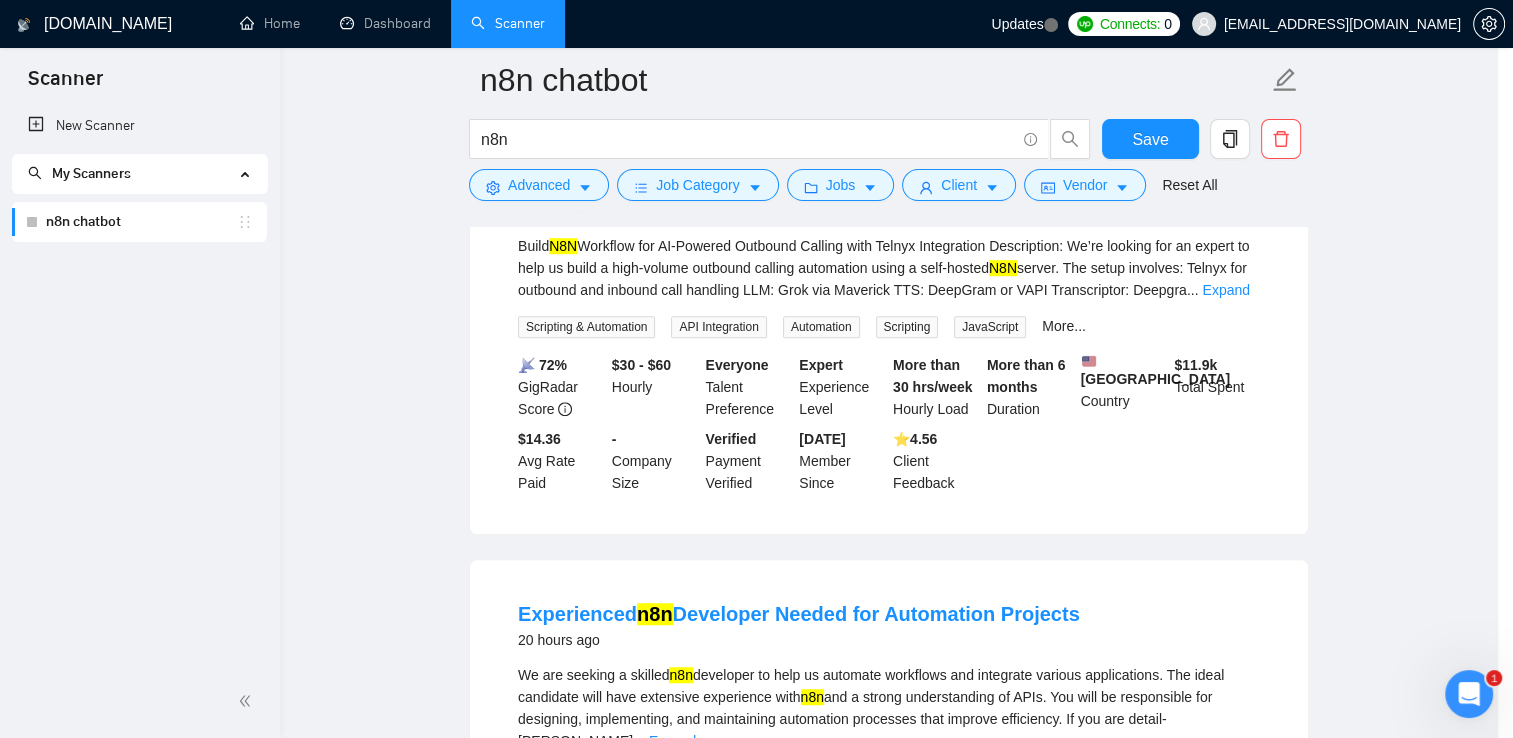 scroll, scrollTop: 0, scrollLeft: 0, axis: both 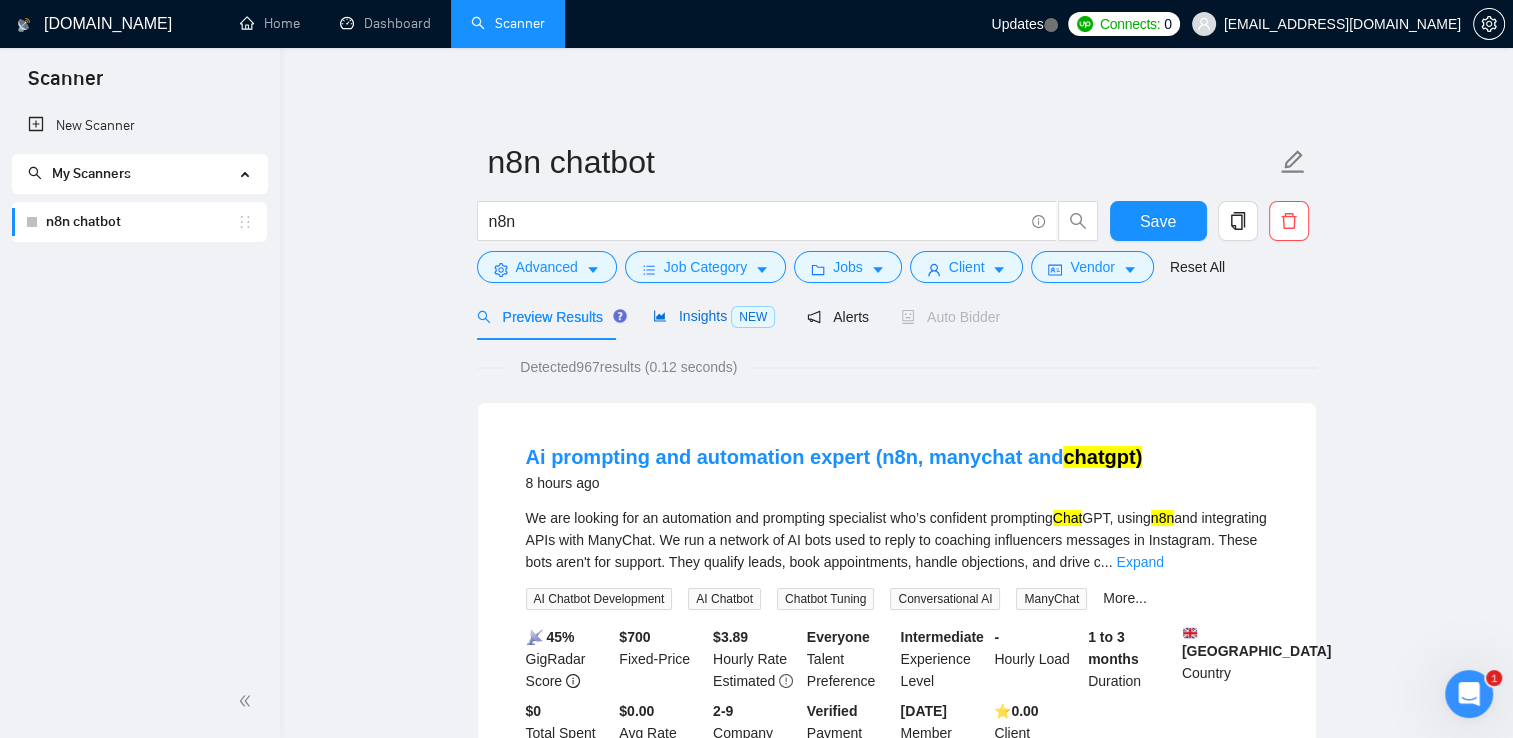 click on "Insights NEW" at bounding box center [714, 316] 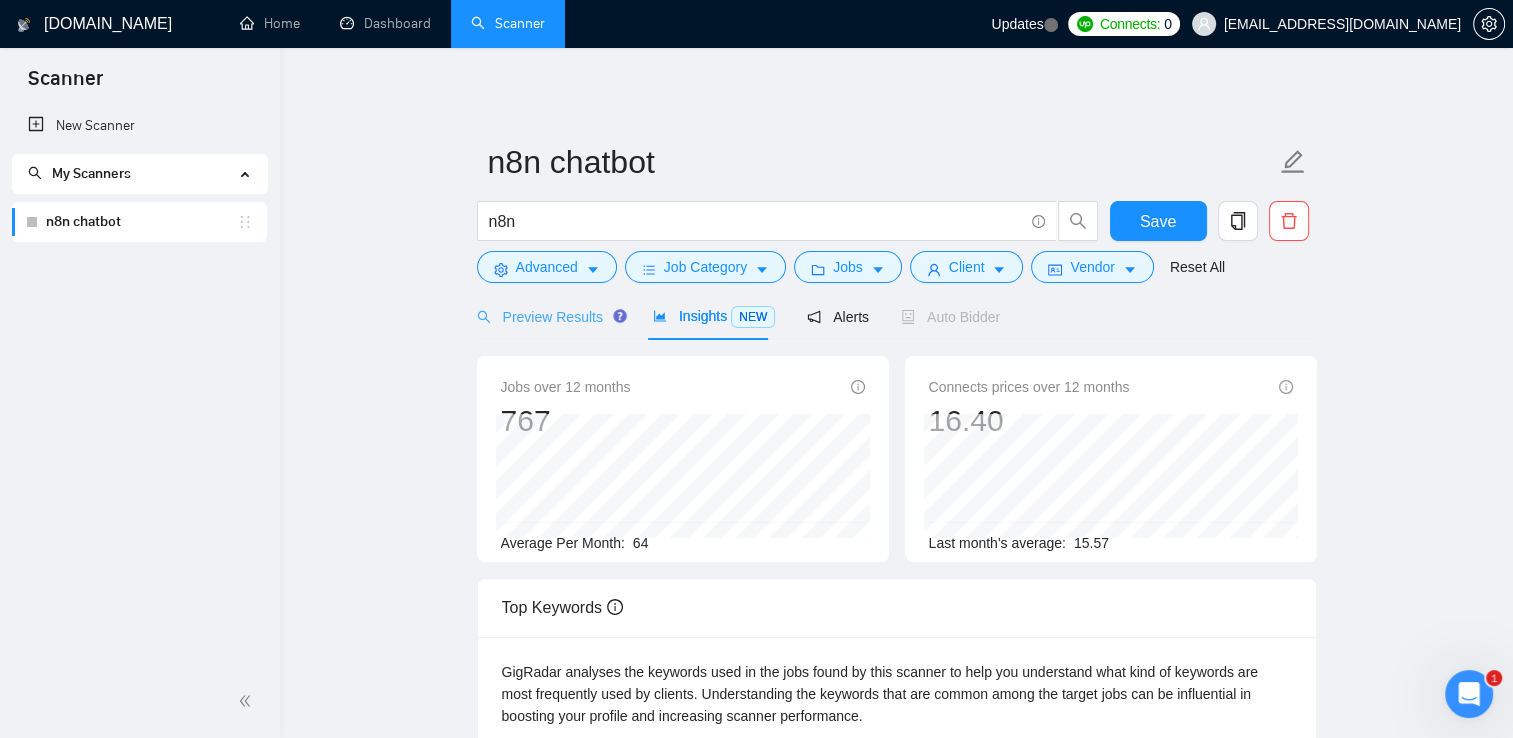 click on "Preview Results" at bounding box center [549, 316] 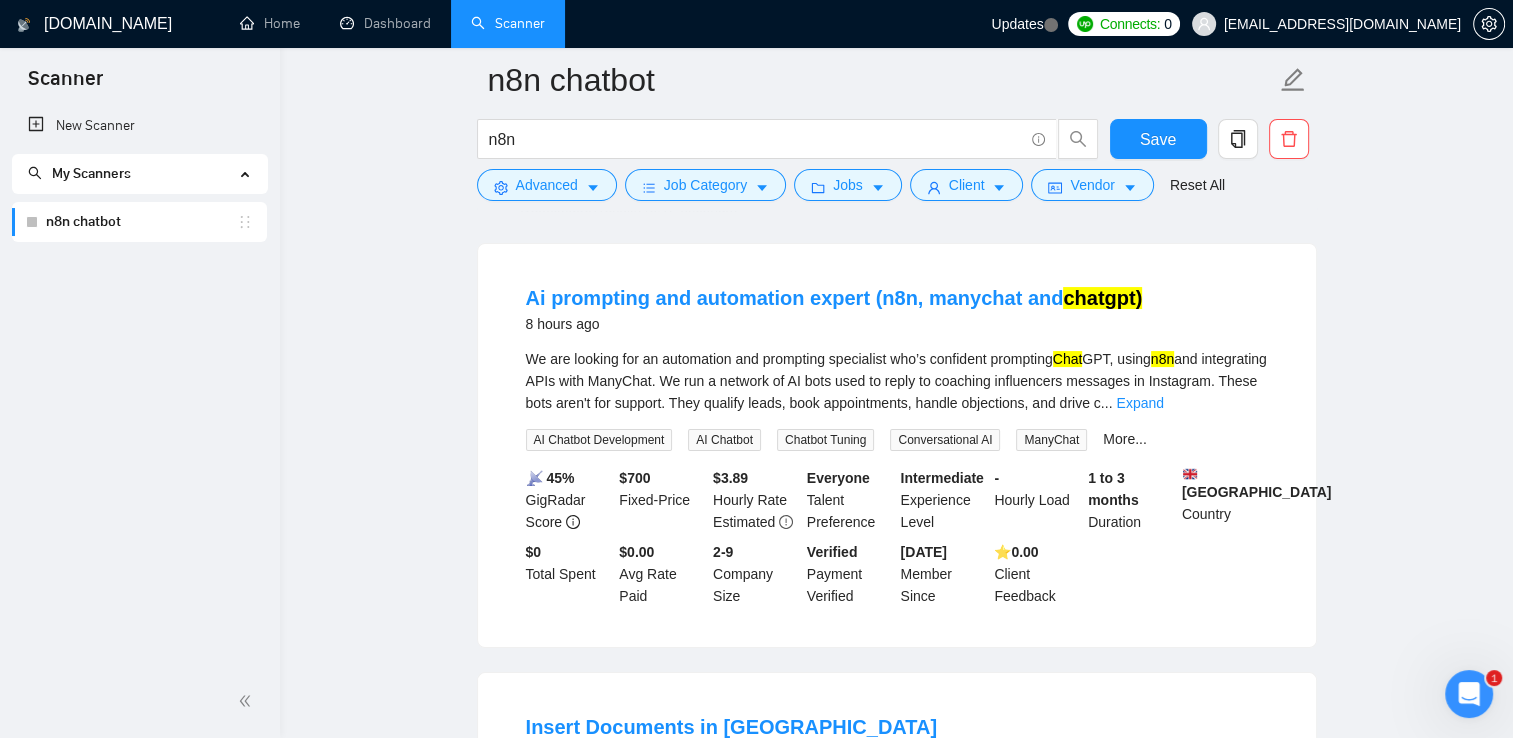 scroll, scrollTop: 176, scrollLeft: 0, axis: vertical 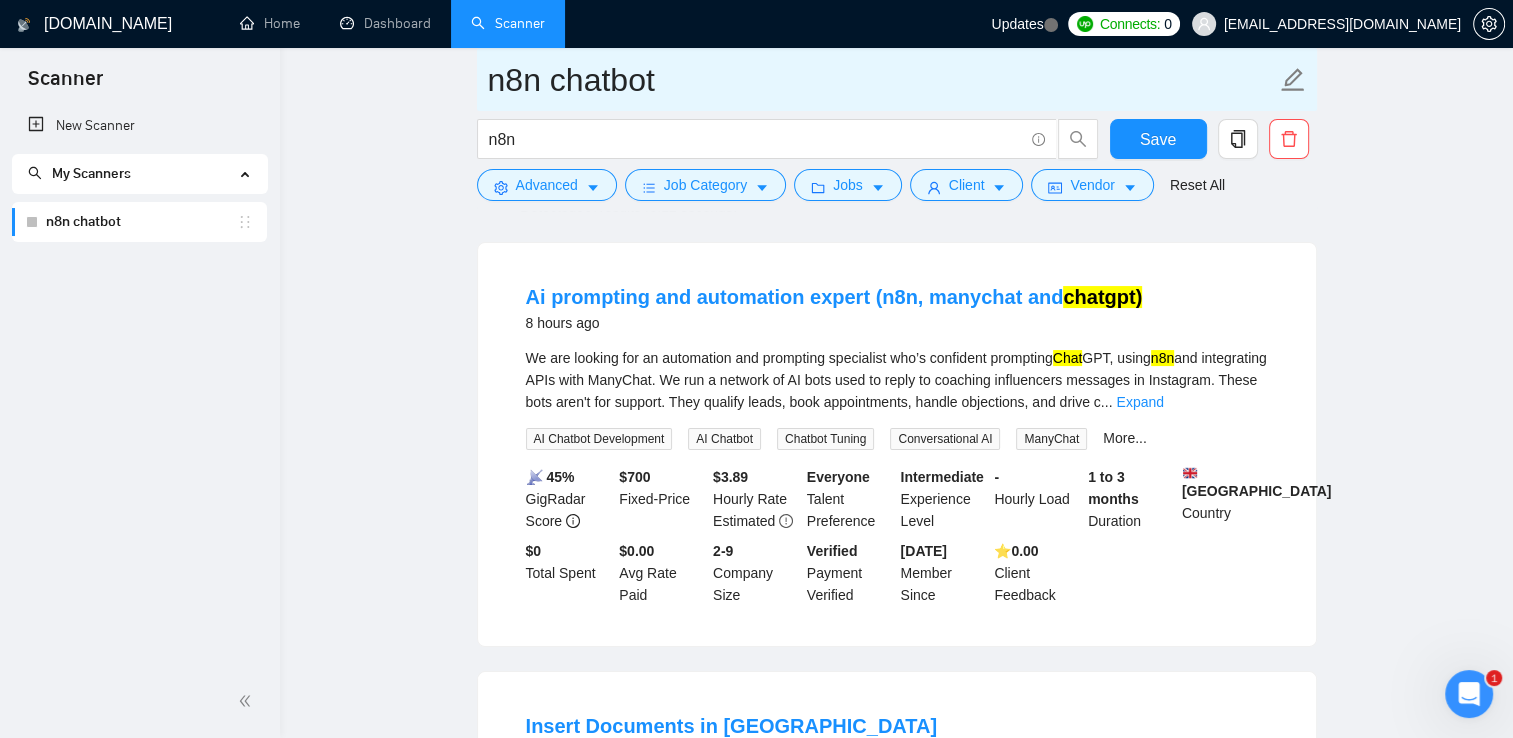 click on "n8n chatbot" at bounding box center [882, 80] 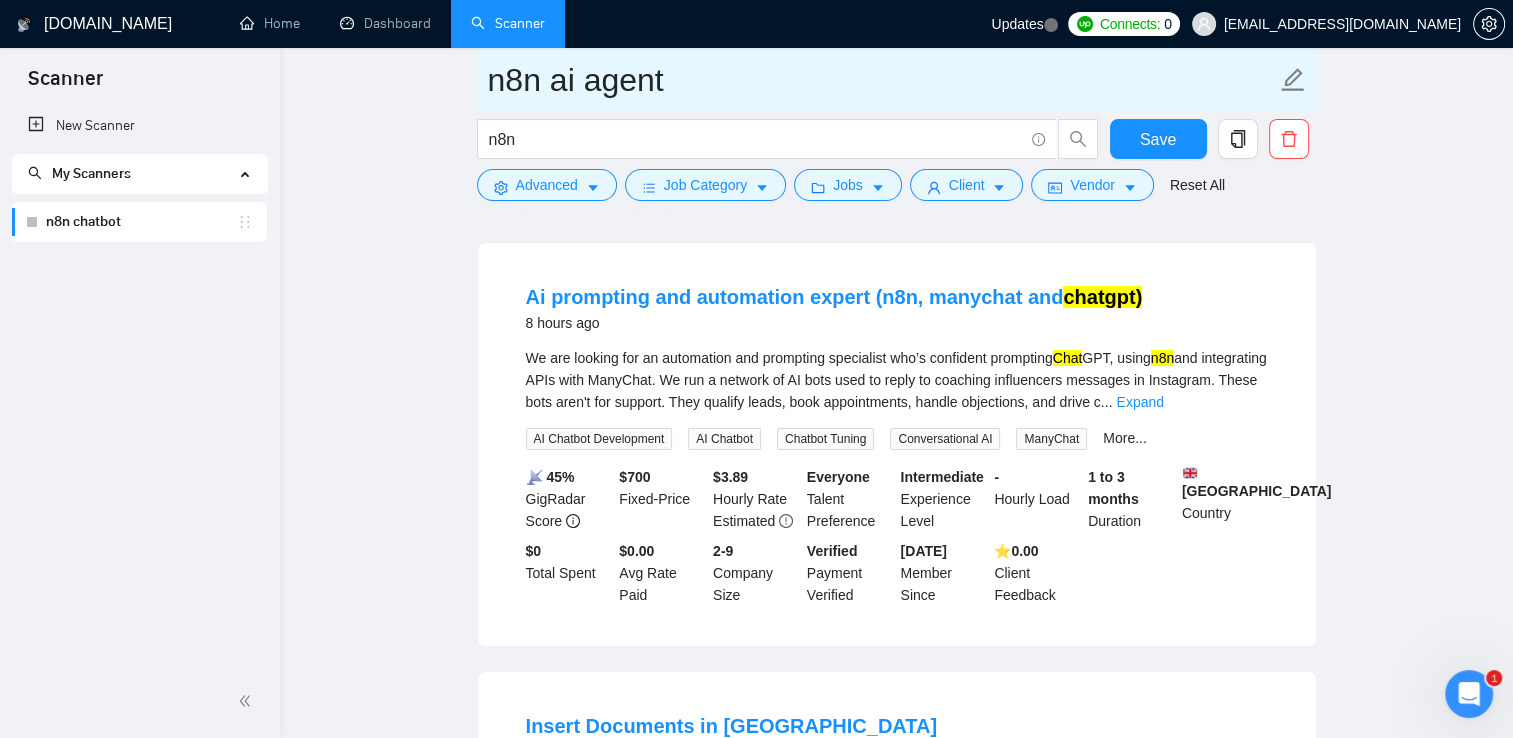 type on "n8n ai agent" 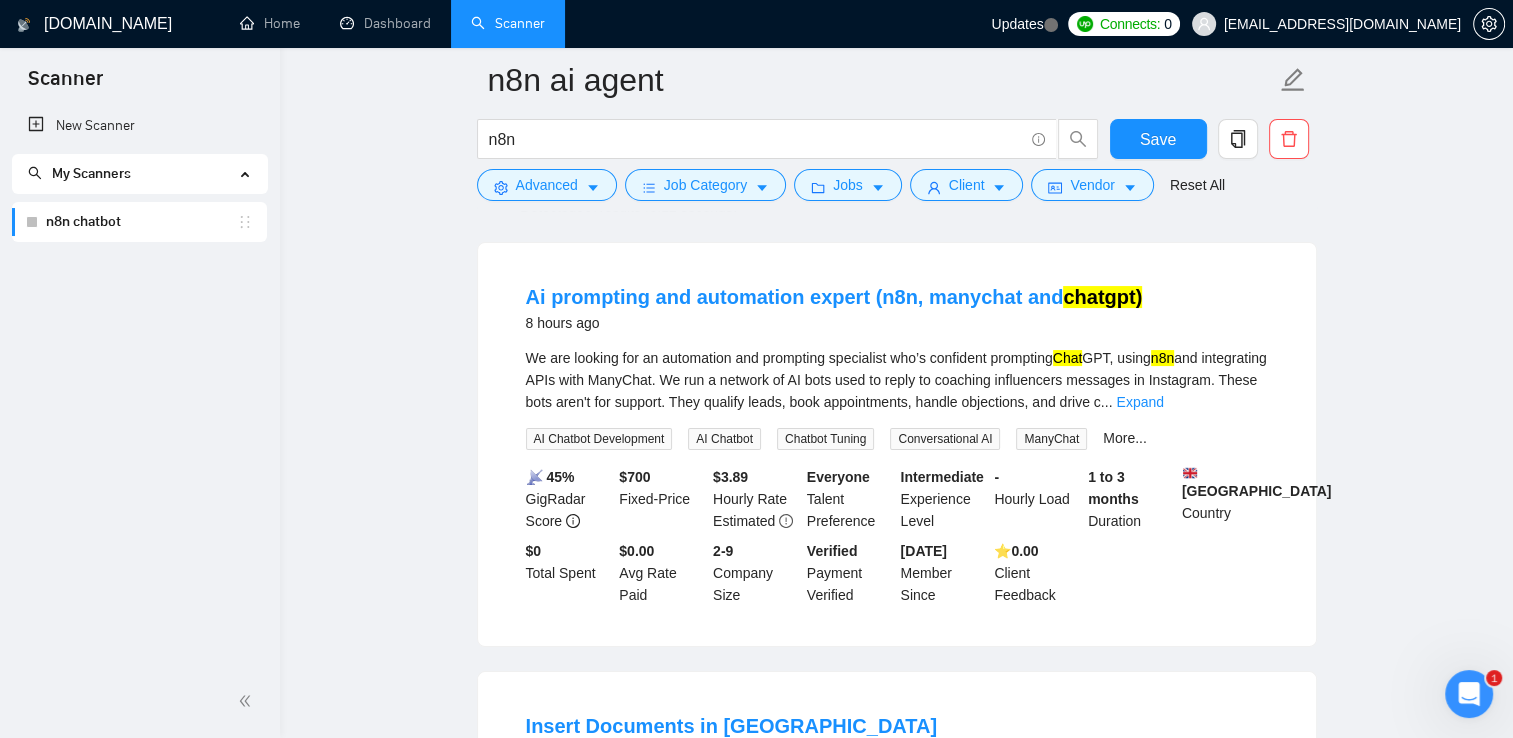 click on "n8n ai agent n8n Save Advanced   Job Category   Jobs   Client   Vendor   Reset All Preview Results Insights NEW Alerts Auto Bidder Detected   967  results   (0.12 seconds) Ai prompting and automation expert (n8n, manychat and  chatgpt) 8 hours ago We are looking for an automation and prompting specialist who’s confident prompting  Chat  GPT, using  n8n  and integrating APIs with ManyChat.
We run a network of AI bots used to reply to coaching influencers messages in Instagram.
These bots aren't for support. They qualify leads, book appointments, handle objections, and drive c ... Expand AI Chatbot Development AI Chatbot Chatbot Tuning Conversational AI ManyChat More... 📡   45% GigRadar Score   $ 700 Fixed-Price $ 3.89 Hourly Rate Estimated Everyone Talent Preference Intermediate Experience Level - Hourly Load 1 to 3 months Duration   [GEOGRAPHIC_DATA] Country $ 0 Total Spent $0.00 Avg Rate Paid 2-9 Company Size Verified Payment Verified [DATE] Member Since ⭐️  0.00 Client Feedback 8 hours ago ... n8n" at bounding box center [896, 2311] 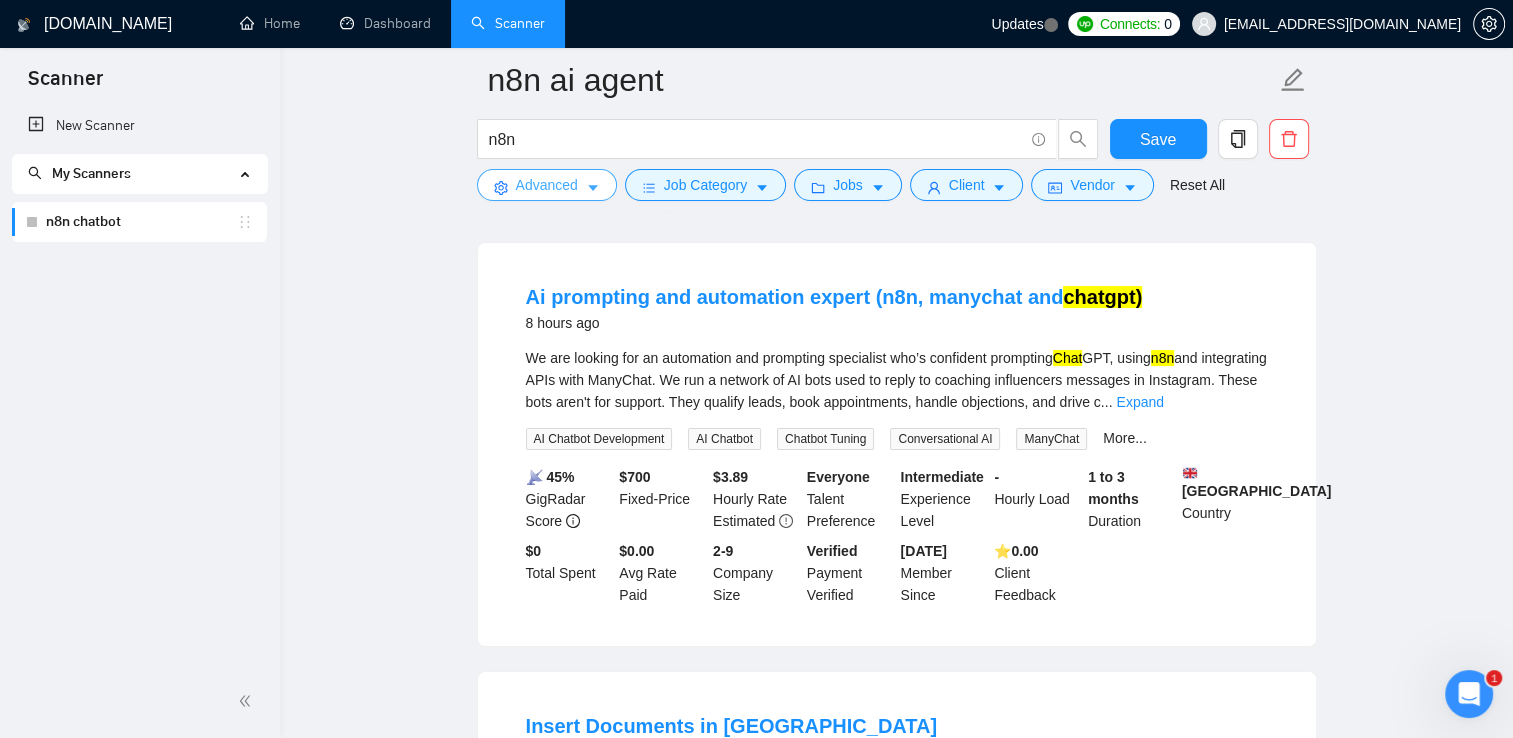 click on "Advanced" at bounding box center [547, 185] 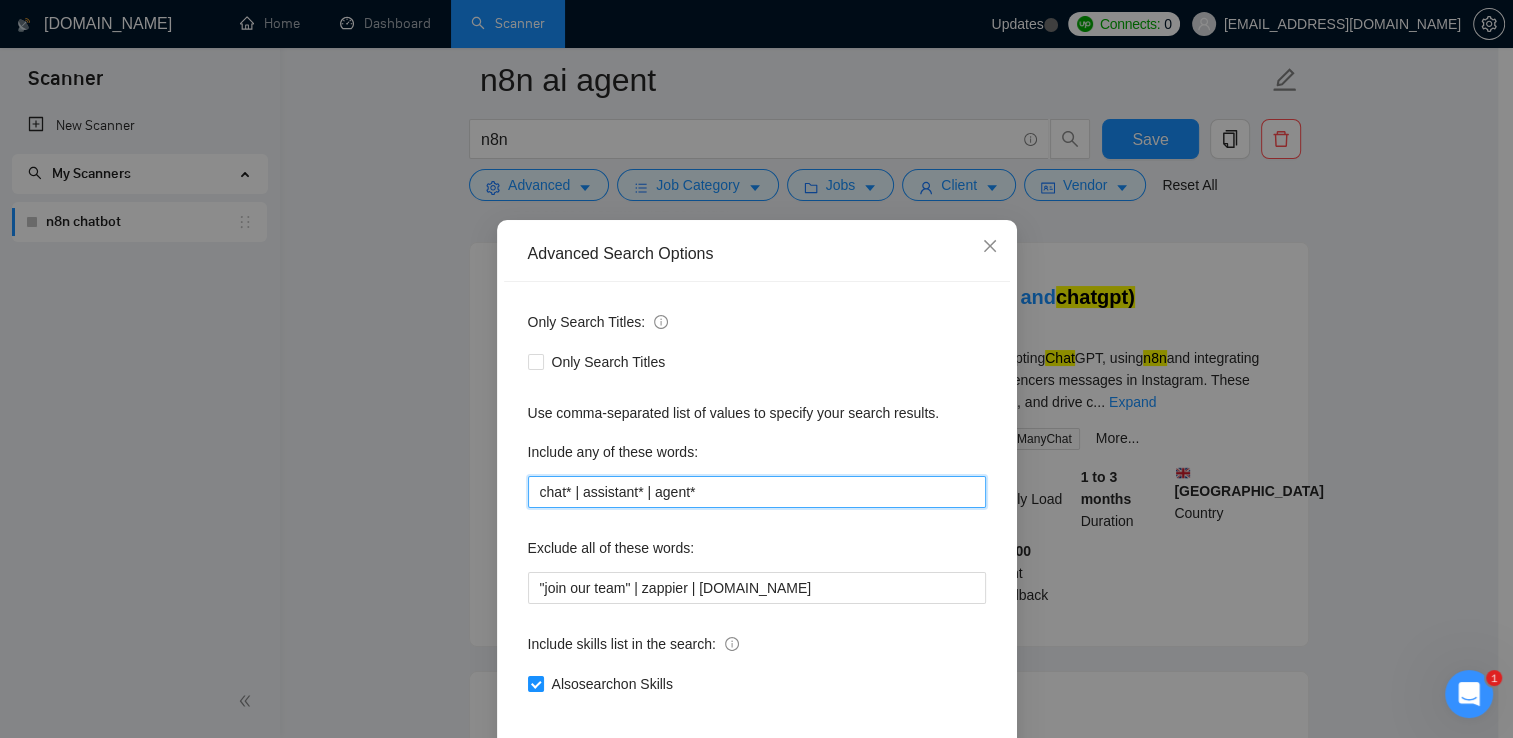 click on "chat* | assistant* | agent*" at bounding box center (757, 492) 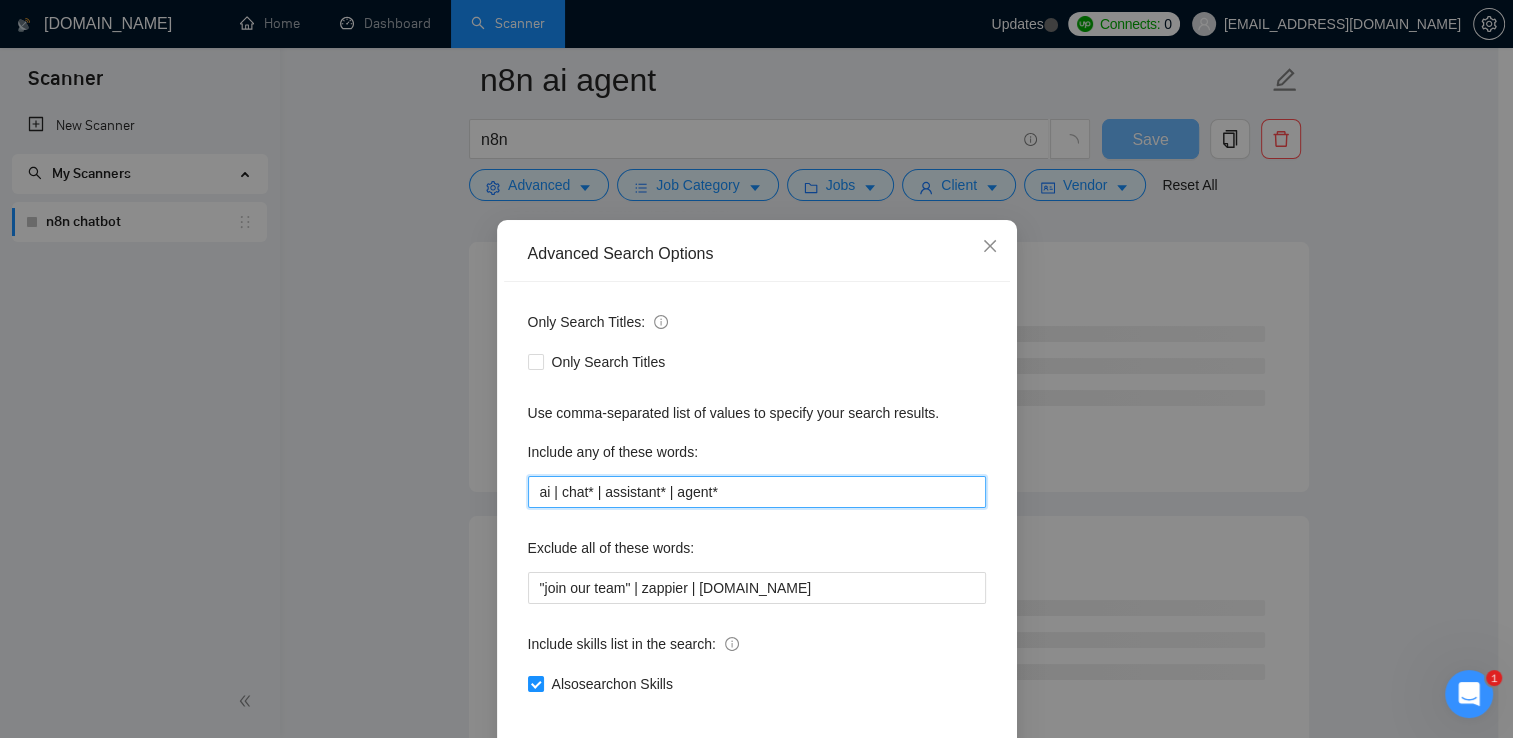 scroll, scrollTop: 93, scrollLeft: 0, axis: vertical 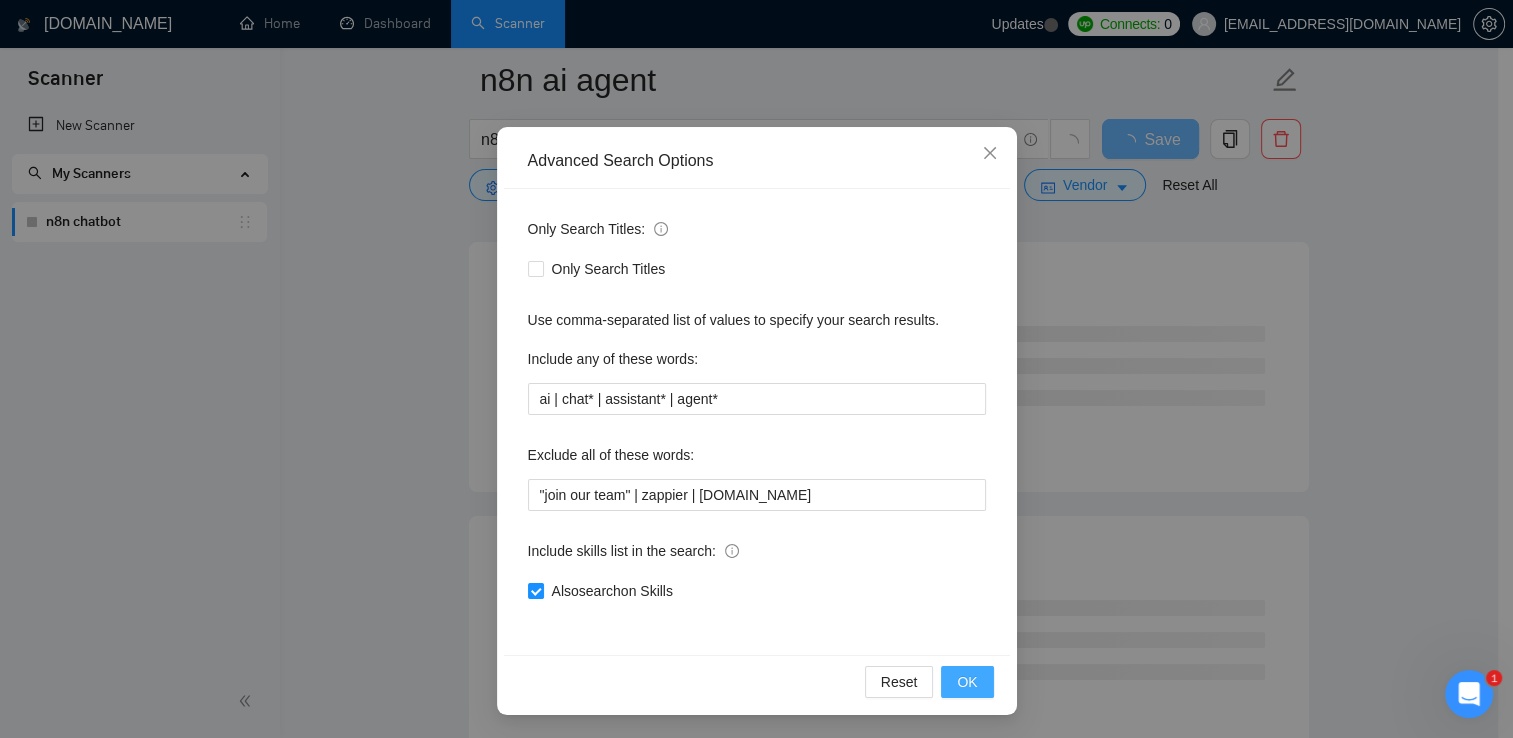 click on "OK" at bounding box center (967, 682) 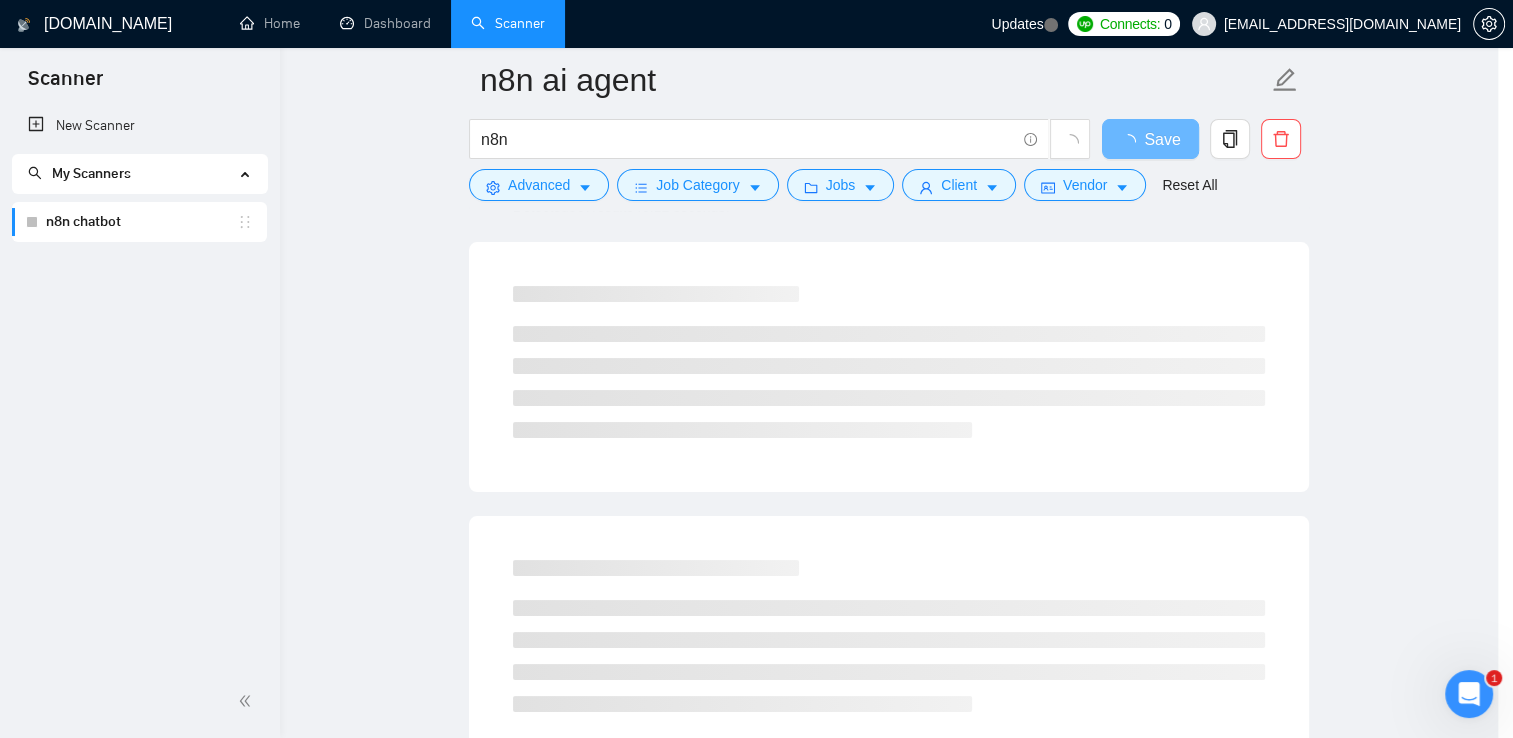 scroll, scrollTop: 0, scrollLeft: 0, axis: both 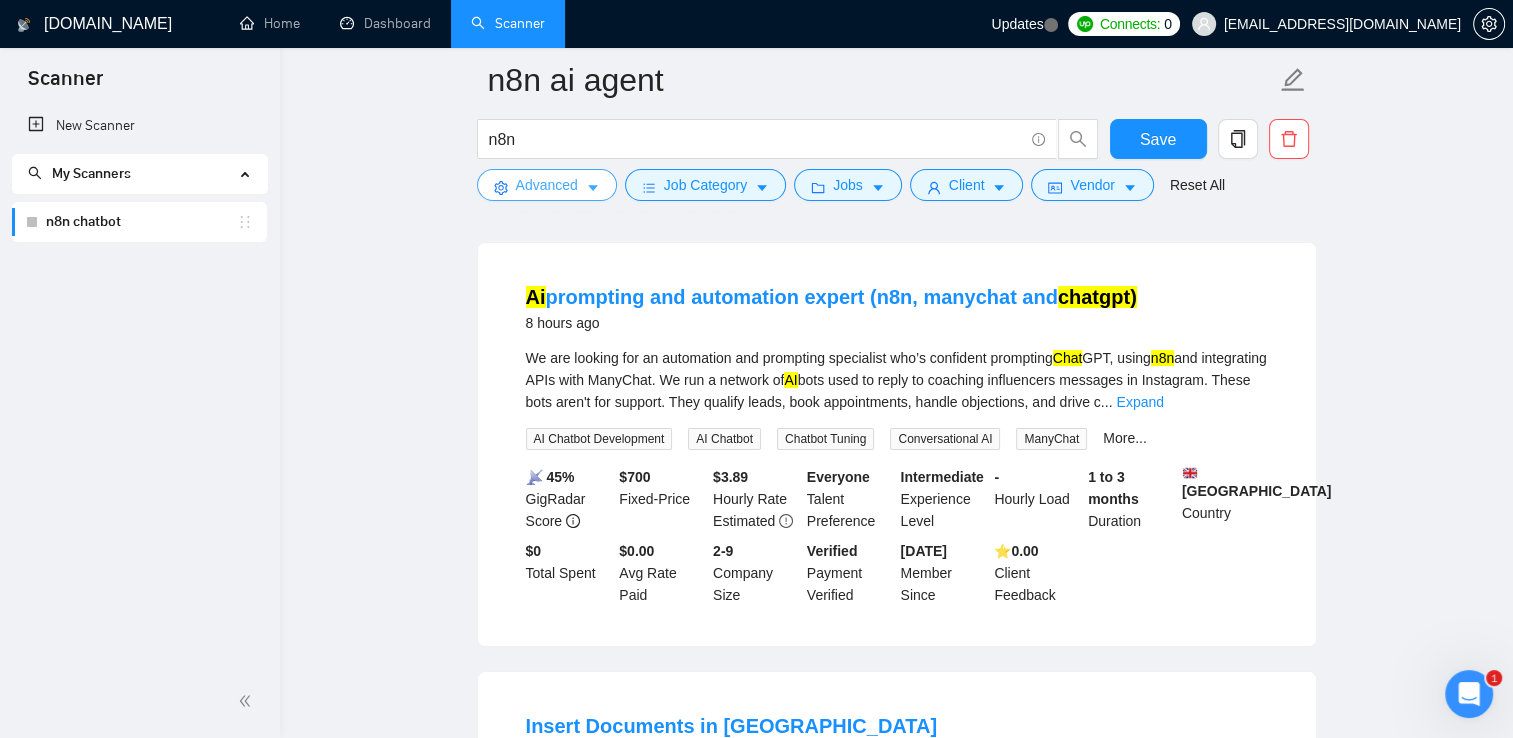 click on "Advanced" at bounding box center [547, 185] 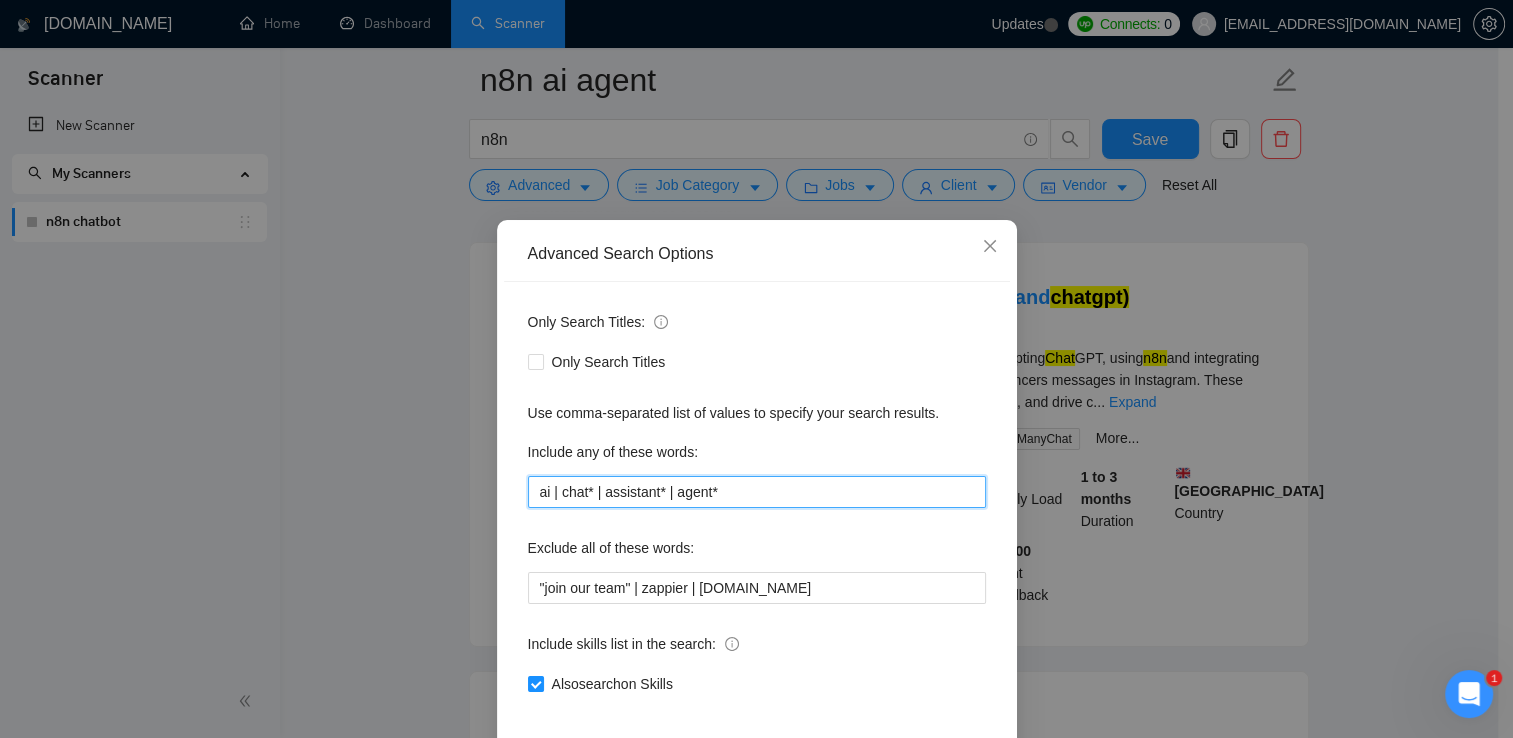 click on "ai | chat* | assistant* | agent*" at bounding box center (757, 492) 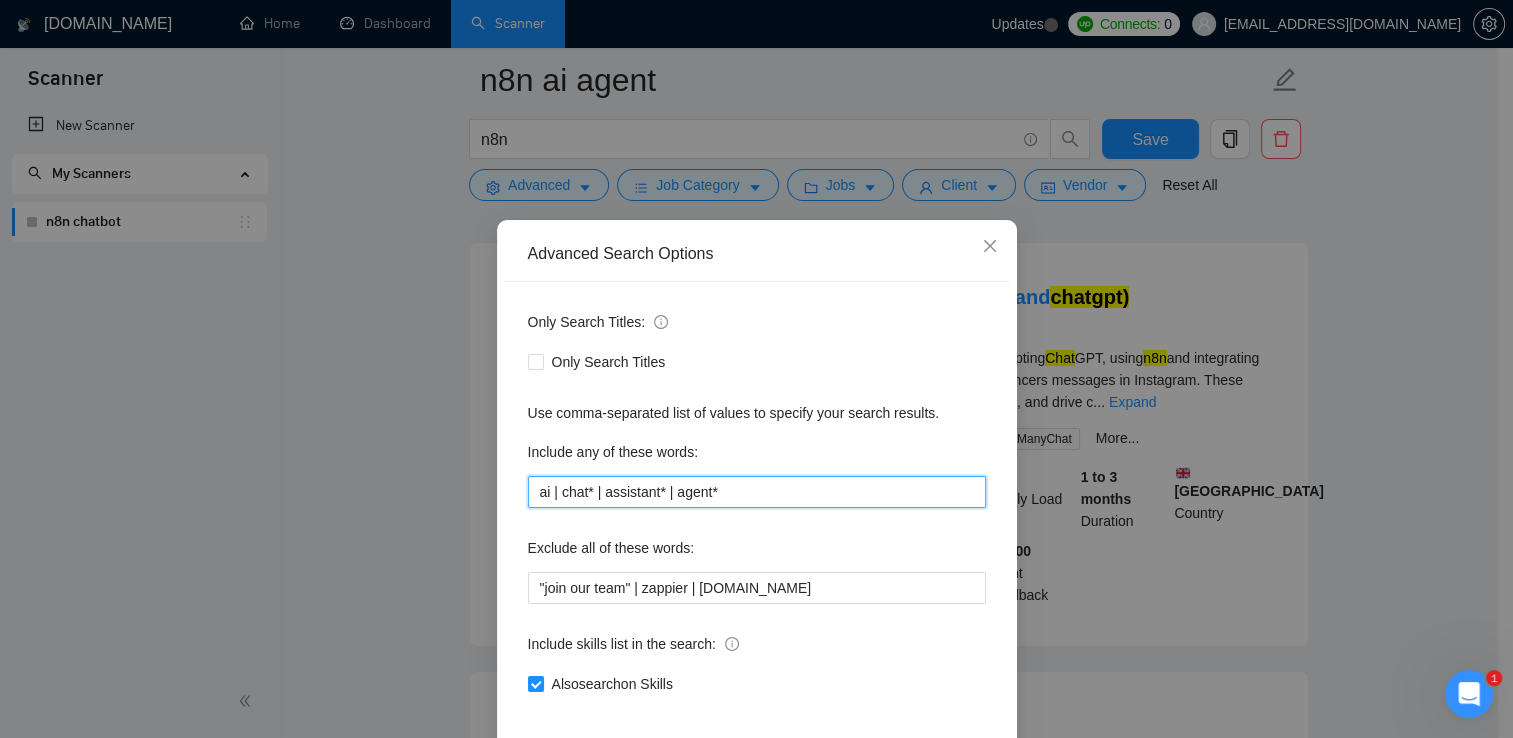type on "ai | chat* | assistant* | agent*" 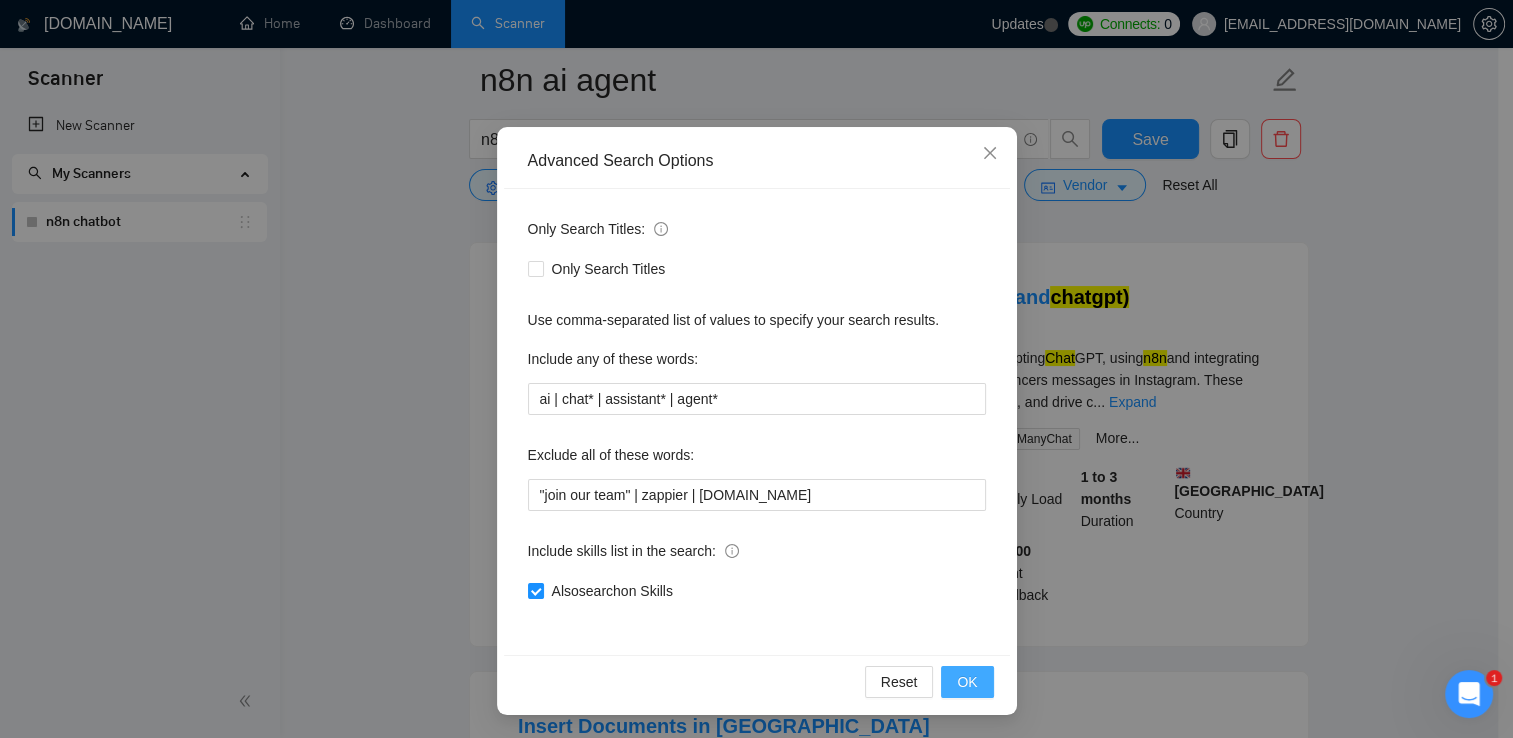 click on "OK" at bounding box center (967, 682) 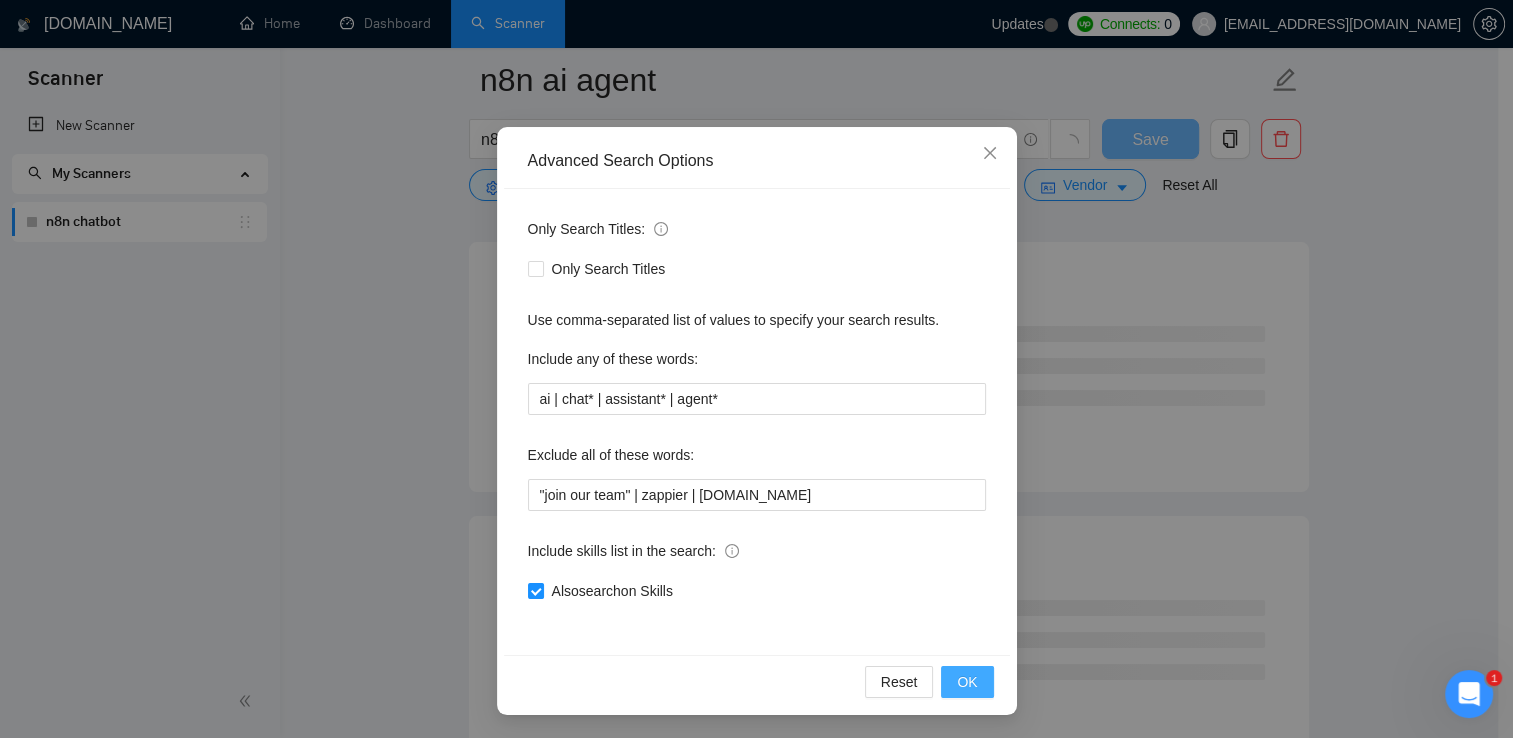 scroll, scrollTop: 0, scrollLeft: 0, axis: both 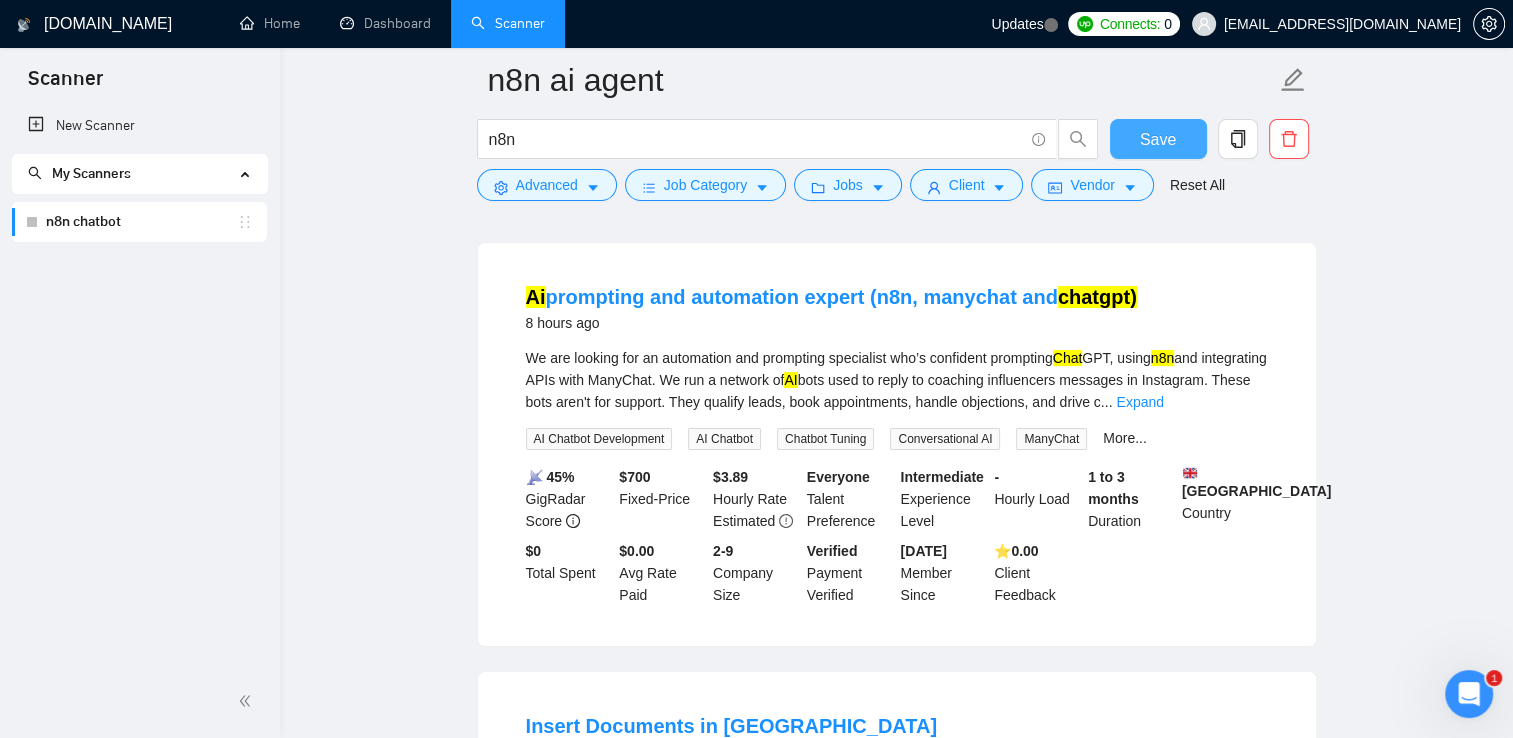 click on "Save" at bounding box center [1158, 139] 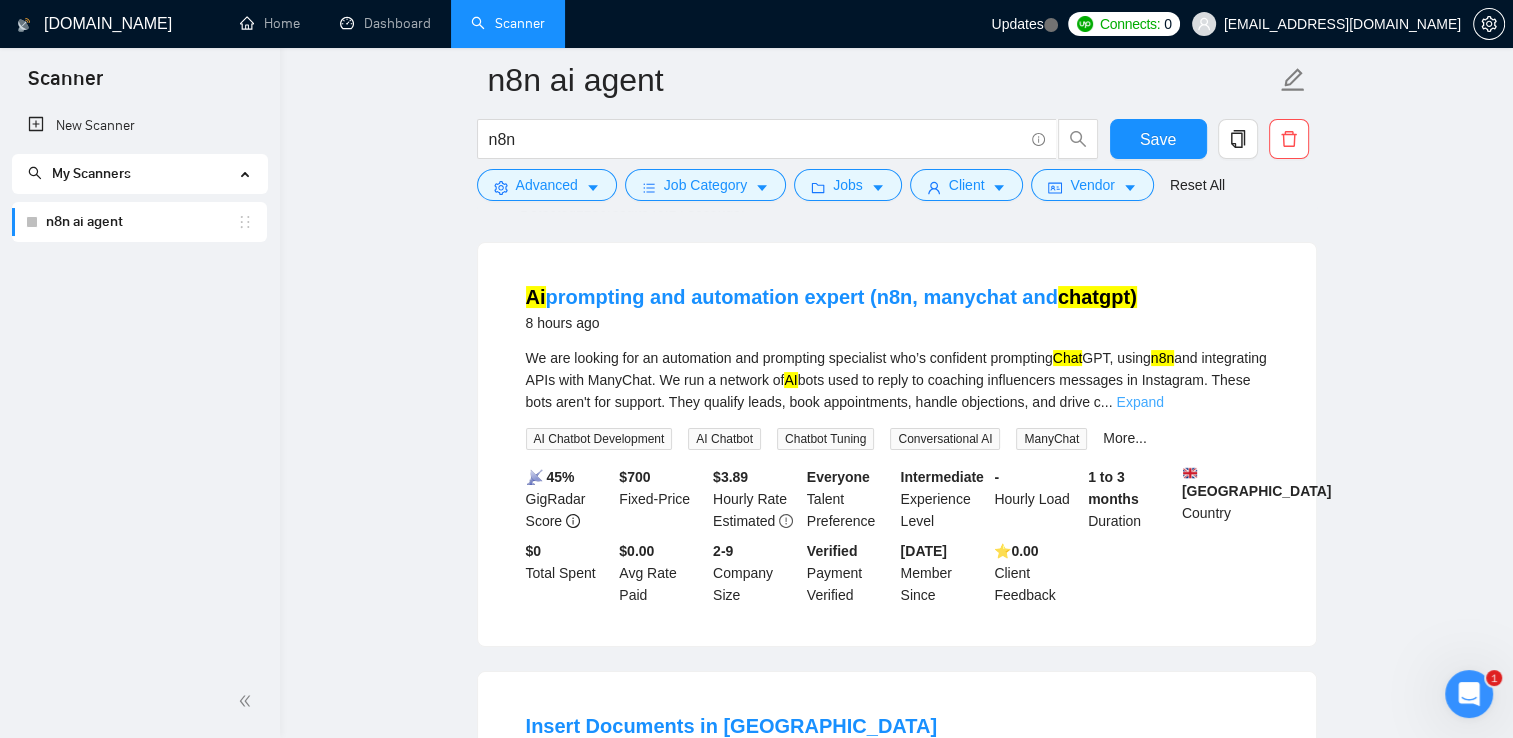 click on "Expand" at bounding box center (1139, 402) 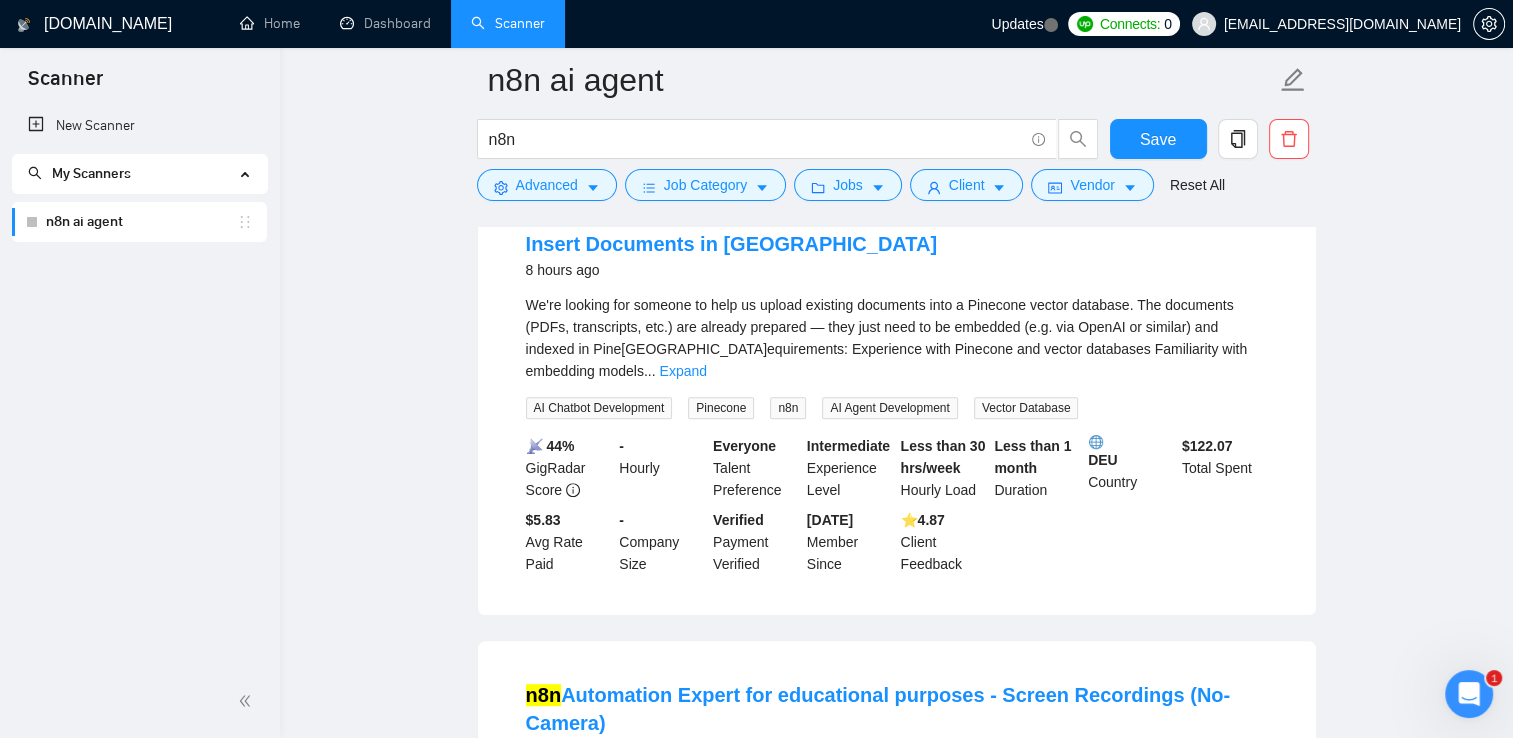 scroll, scrollTop: 892, scrollLeft: 0, axis: vertical 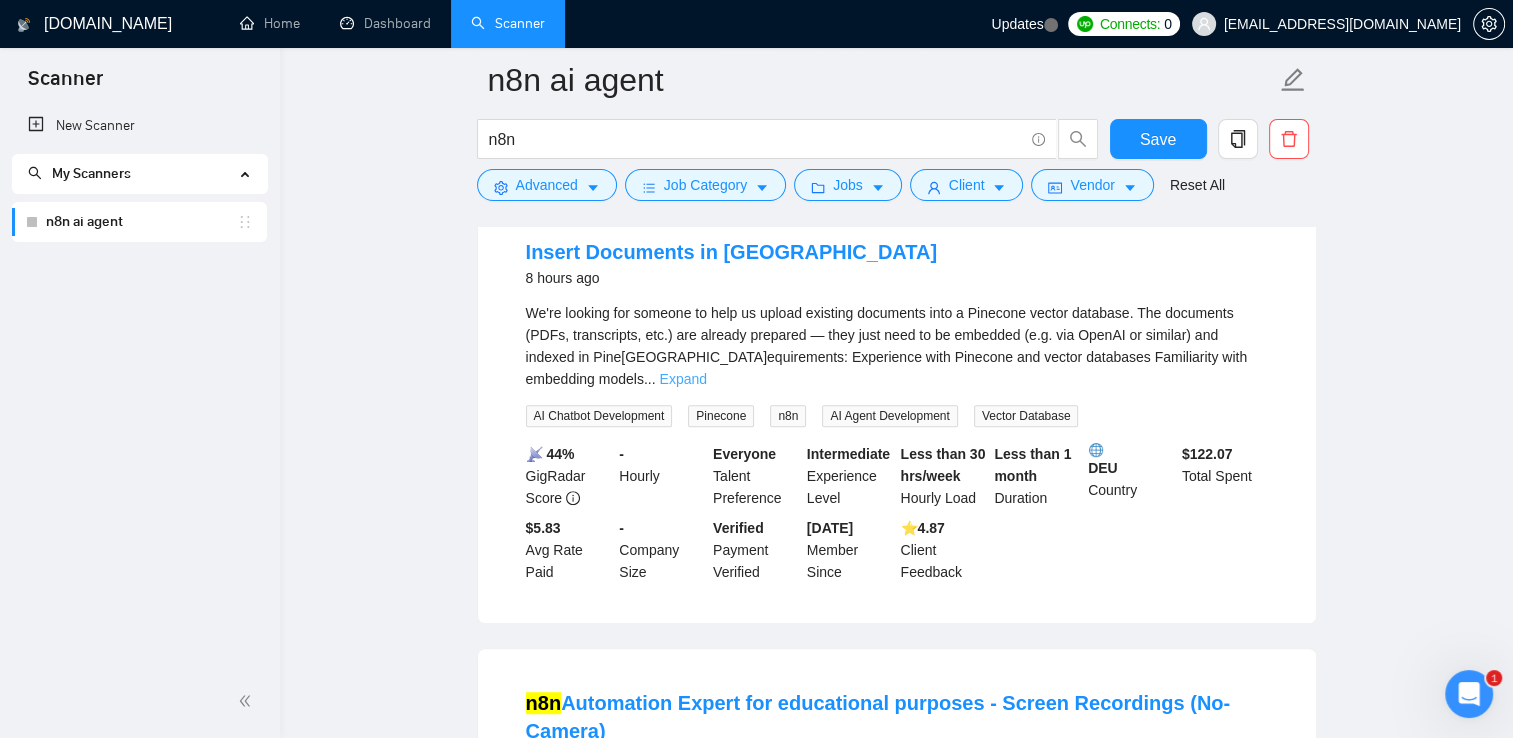 click on "Expand" at bounding box center [682, 379] 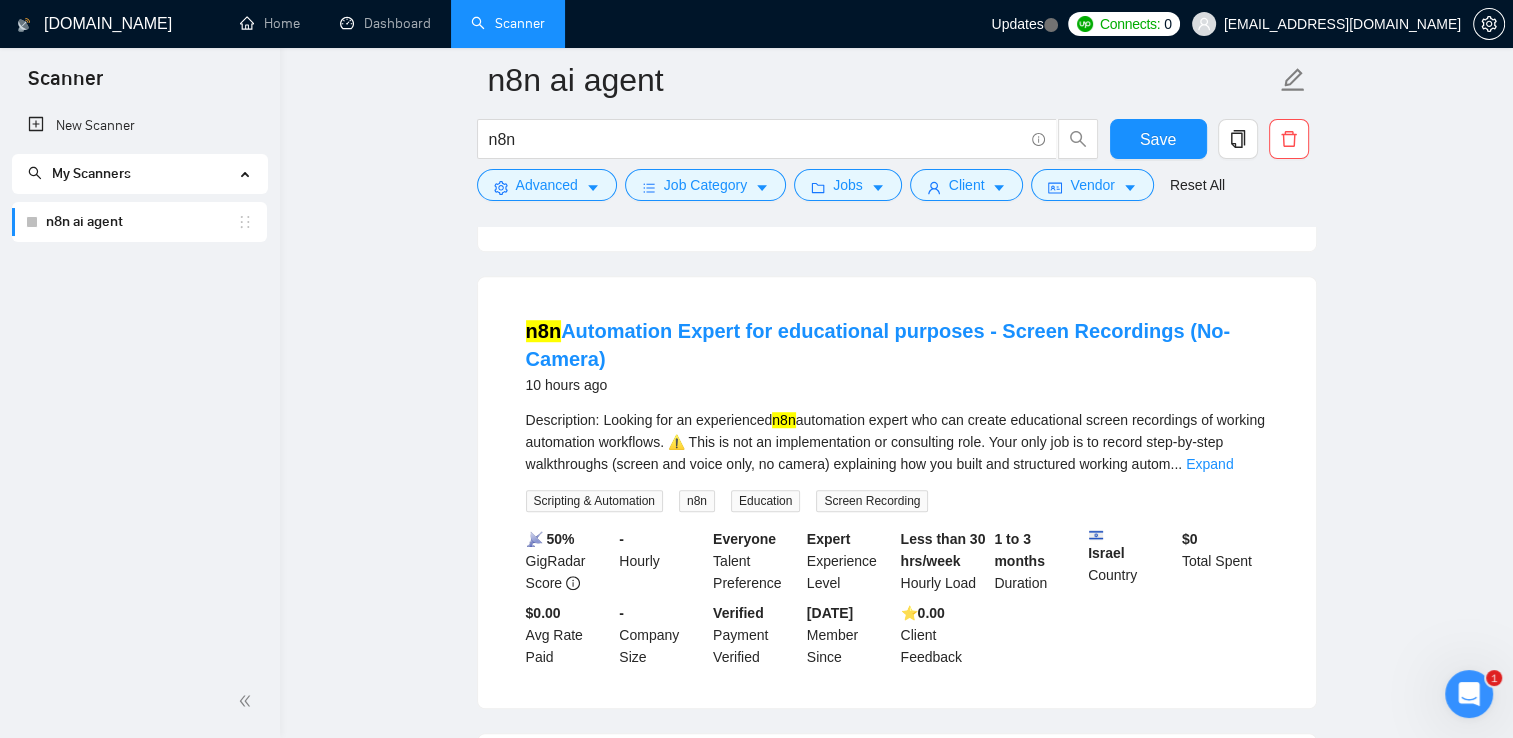 scroll, scrollTop: 1292, scrollLeft: 0, axis: vertical 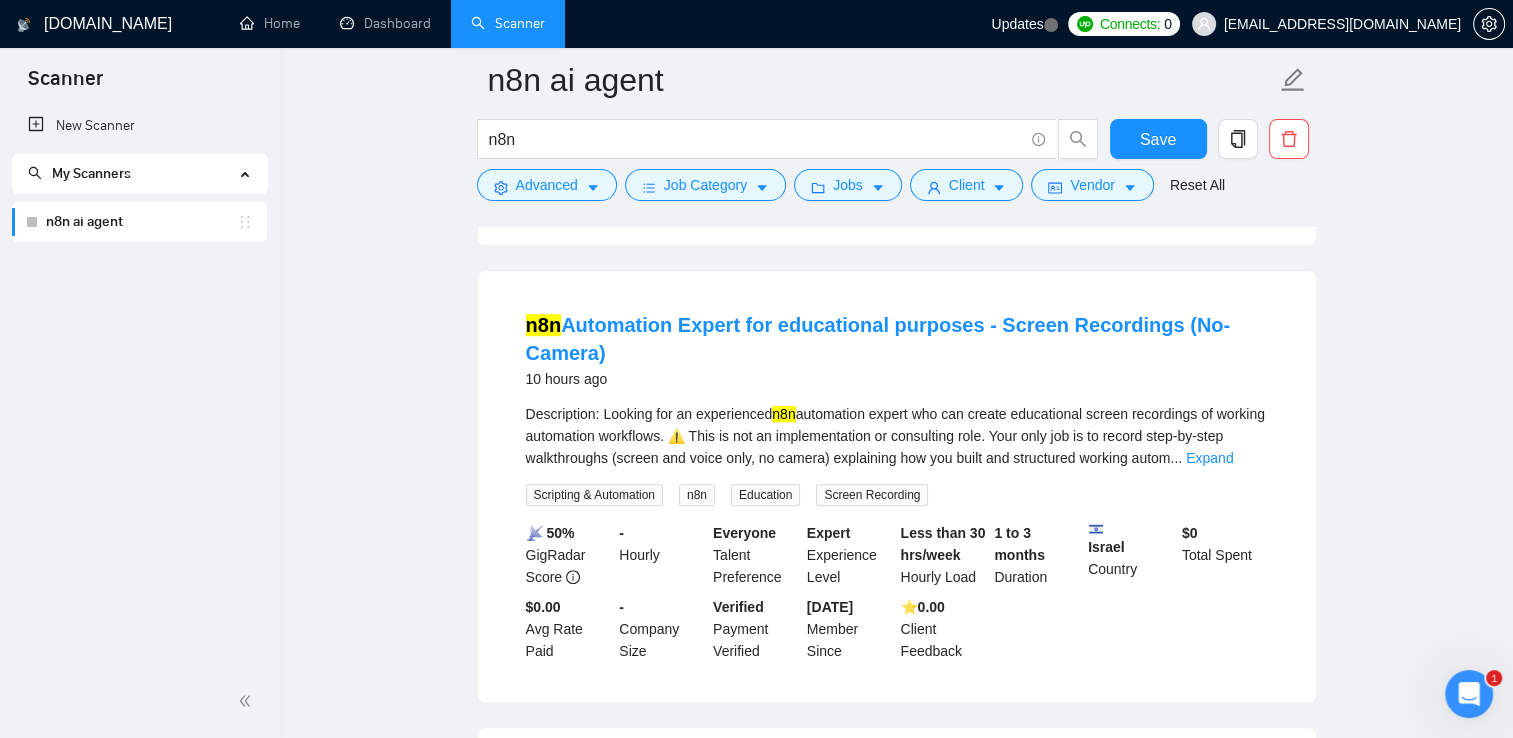 click on "Description:
Looking for an experienced  n8n  automation expert who can create educational screen recordings of working automation workflows.
⚠️ This is not an implementation or consulting role.
Your only job is to record step-by-step walkthroughs (screen and voice only, no camera) explaining how you built and structured working autom ... Expand" at bounding box center [897, 436] 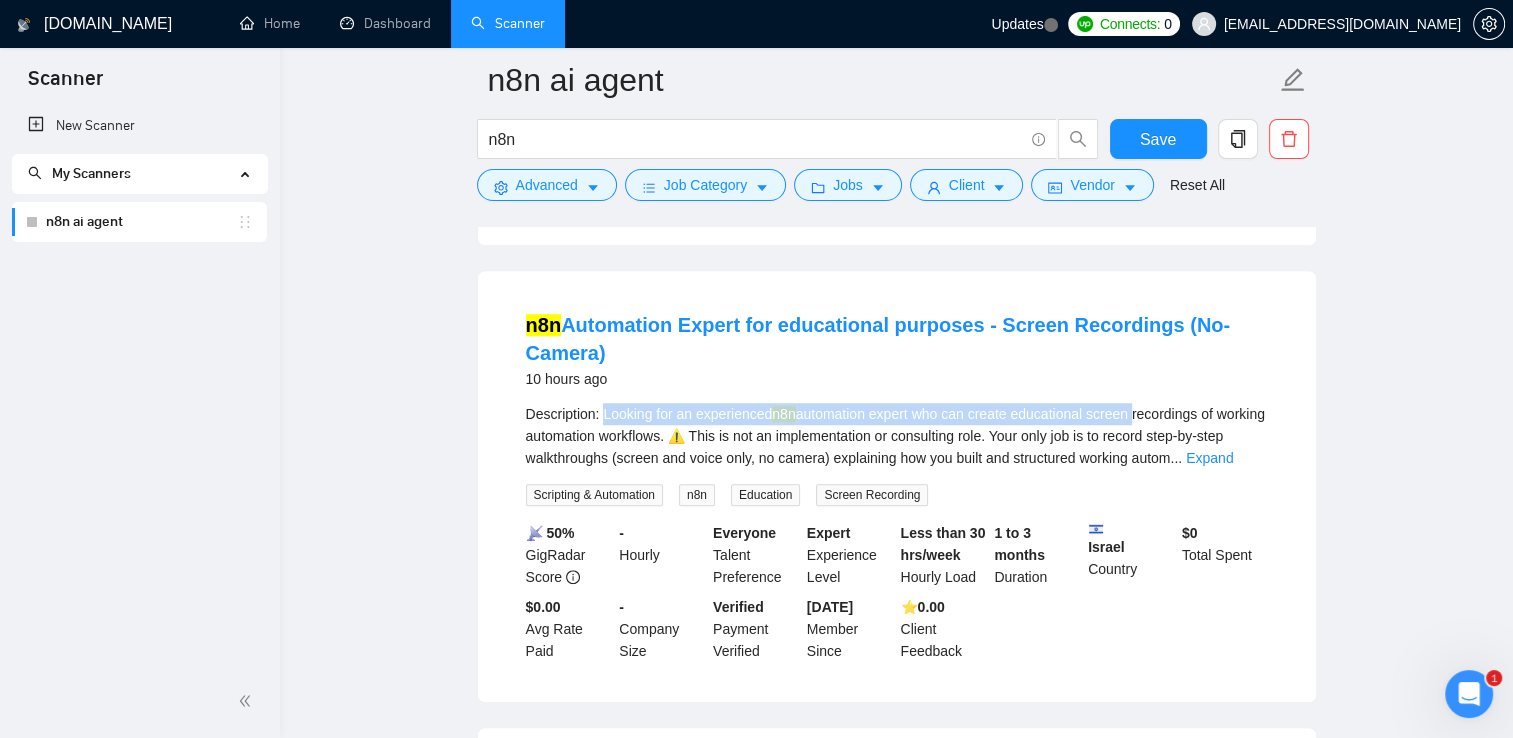 drag, startPoint x: 640, startPoint y: 430, endPoint x: 1126, endPoint y: 415, distance: 486.2314 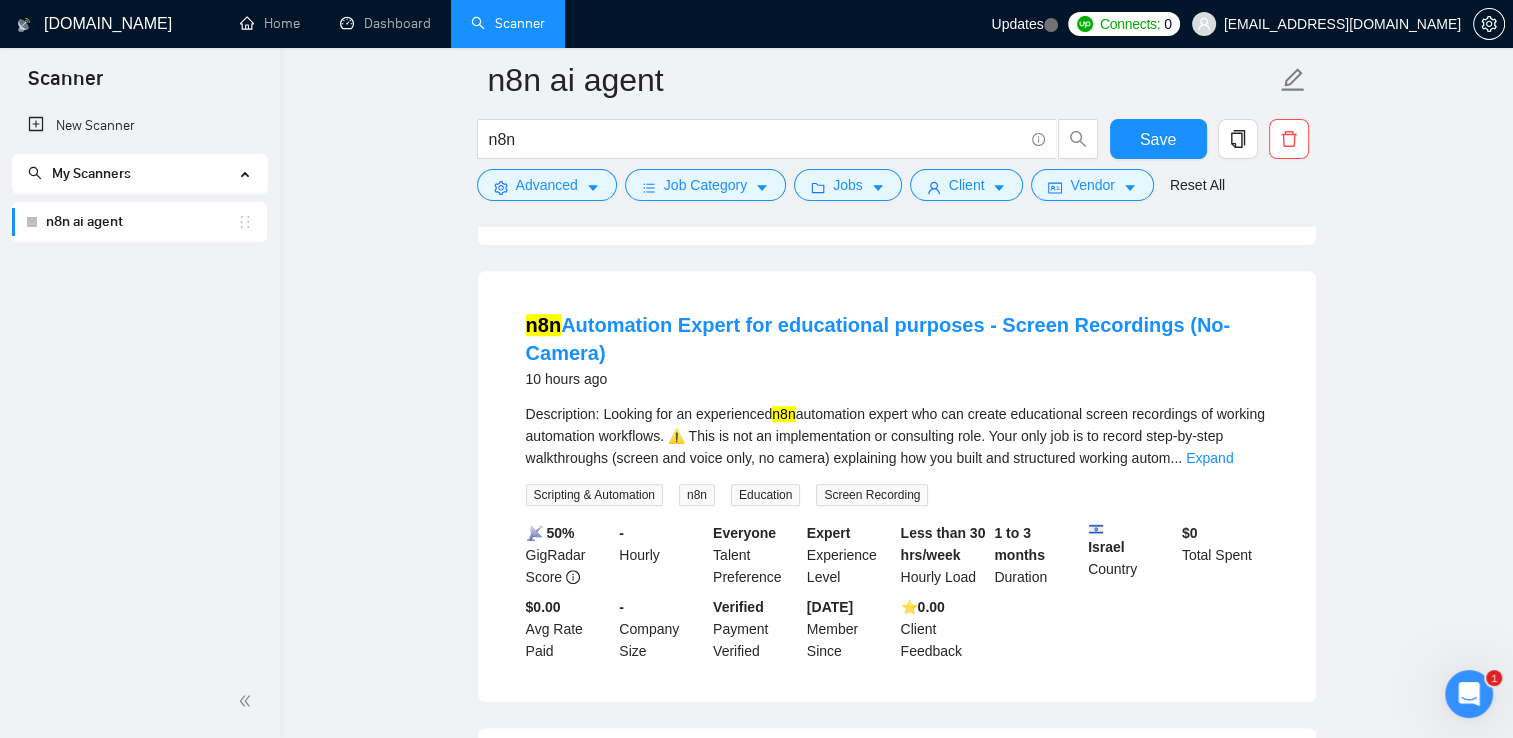 click on "Description:
Looking for an experienced  n8n  automation expert who can create educational screen recordings of working automation workflows.
⚠️ This is not an implementation or consulting role.
Your only job is to record step-by-step walkthroughs (screen and voice only, no camera) explaining how you built and structured working autom ... Expand" at bounding box center (897, 436) 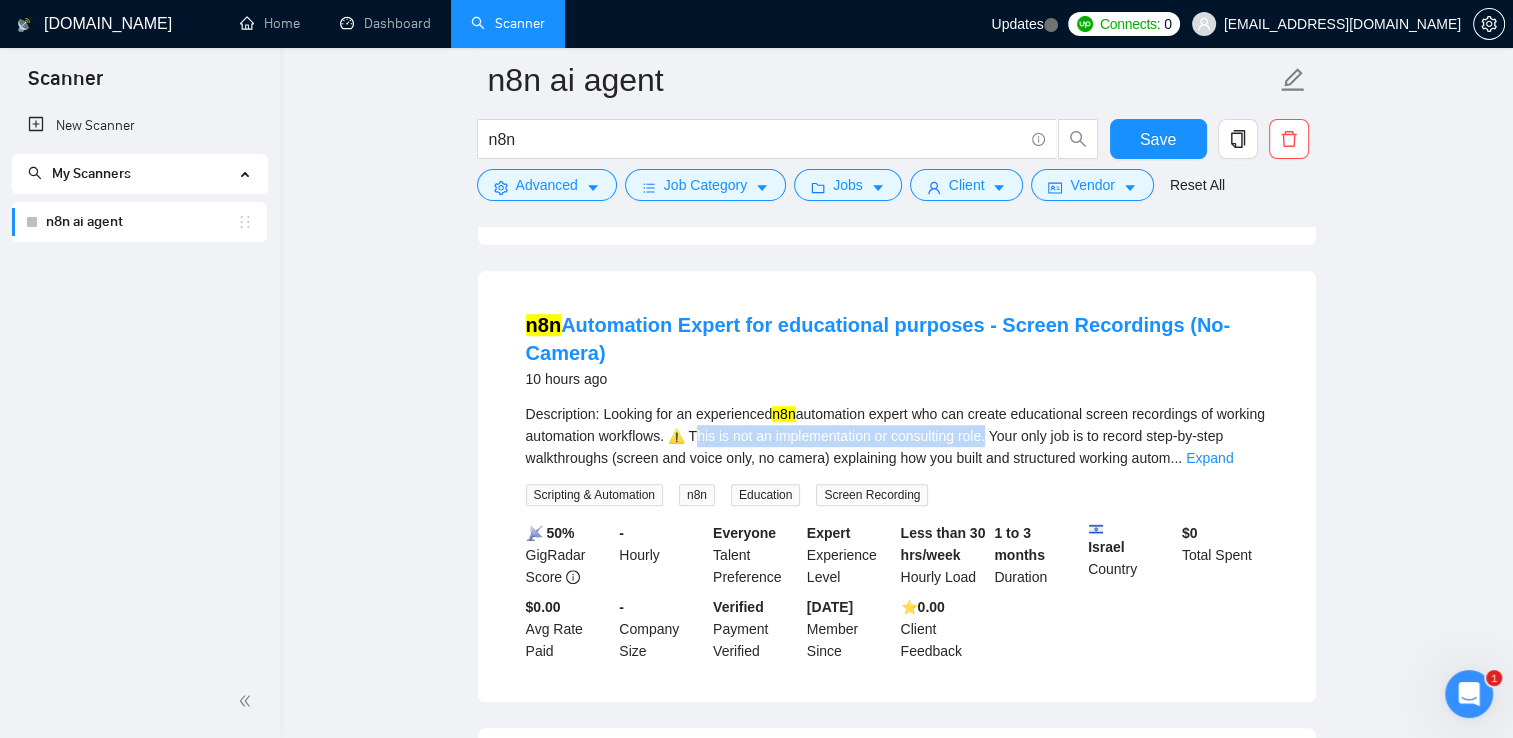 drag, startPoint x: 766, startPoint y: 454, endPoint x: 1016, endPoint y: 451, distance: 250.018 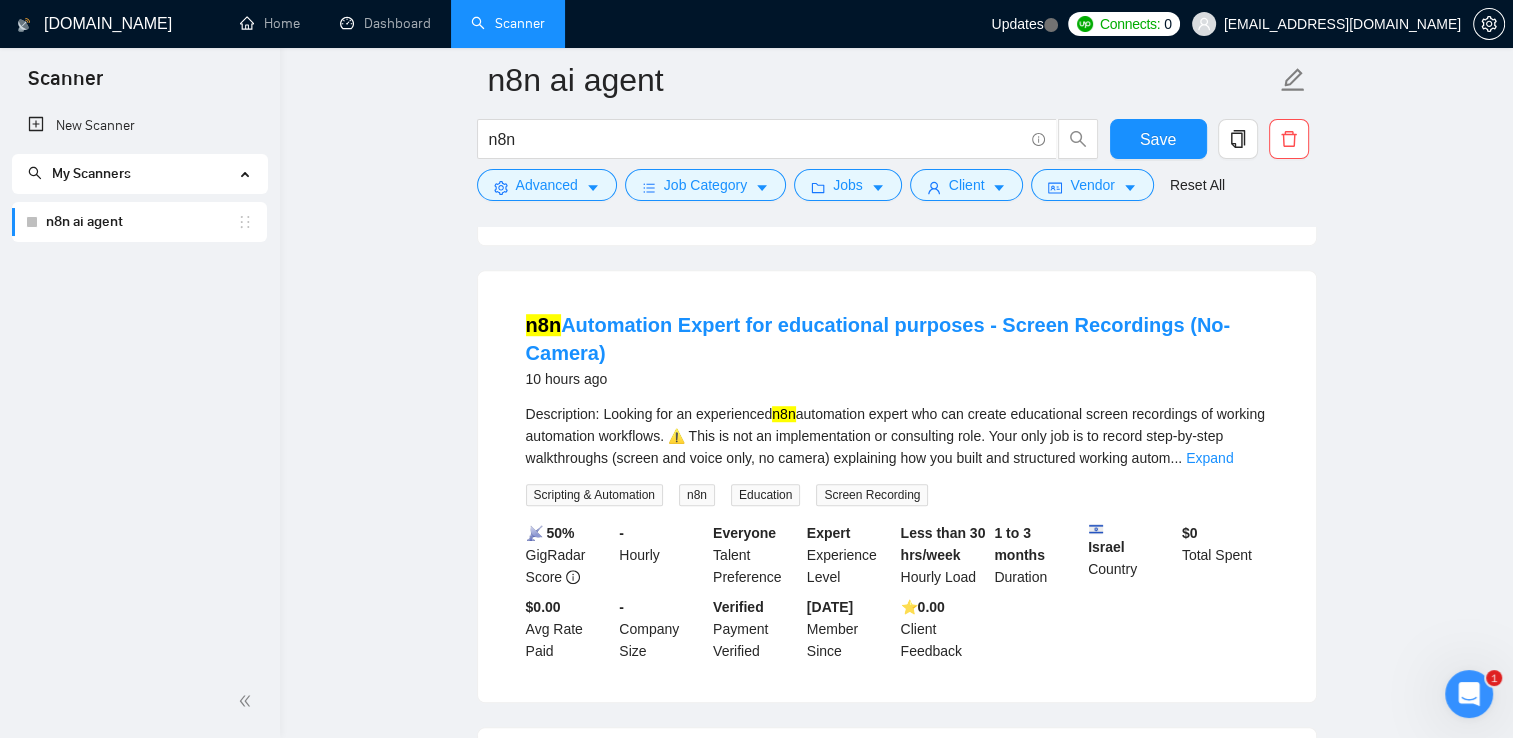 drag, startPoint x: 1016, startPoint y: 451, endPoint x: 1225, endPoint y: 474, distance: 210.26175 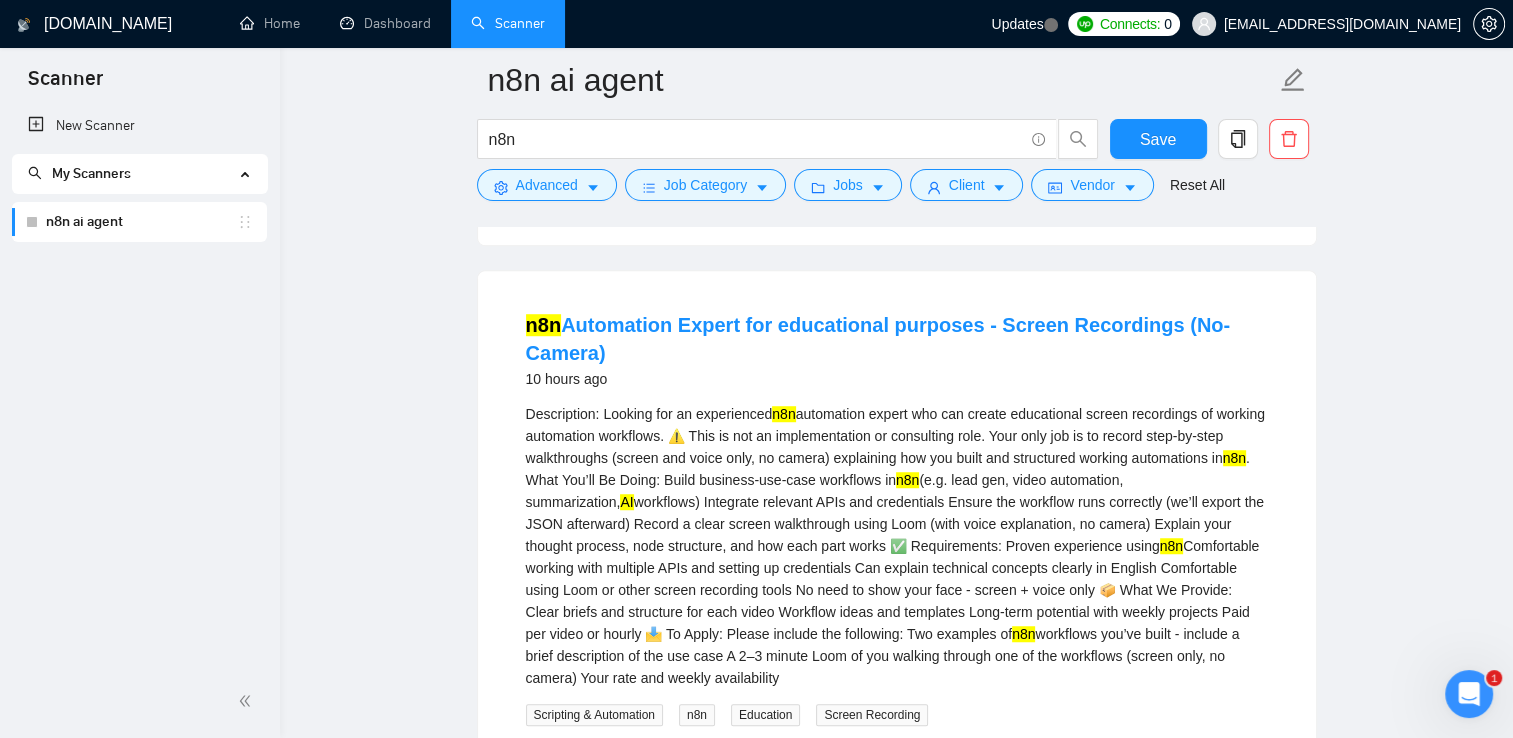click on "Description:
Looking for an experienced  n8n  automation expert who can create educational screen recordings of working automation workflows.
⚠️ This is not an implementation or consulting role.
Your only job is to record step-by-step walkthroughs (screen and voice only, no camera) explaining how you built and structured working automations in  n8n .
What You’ll Be Doing:
Build business-use-case workflows in  n8n  (e.g. lead gen, video automation, summarization,  AI  workflows)
Integrate relevant APIs and credentials
Ensure the workflow runs correctly (we’ll export the JSON afterward)
Record a clear screen walkthrough using Loom (with voice explanation, no camera)
Explain your thought process, node structure, and how each part works
✅ Requirements:
Proven experience using  n8n n8n  workflows you’ve built - include a brief description of the use case
A 2–3 minute Loom of you walking through one of the workflows (screen only, no camera)
Your rate and weekly availability" at bounding box center (897, 546) 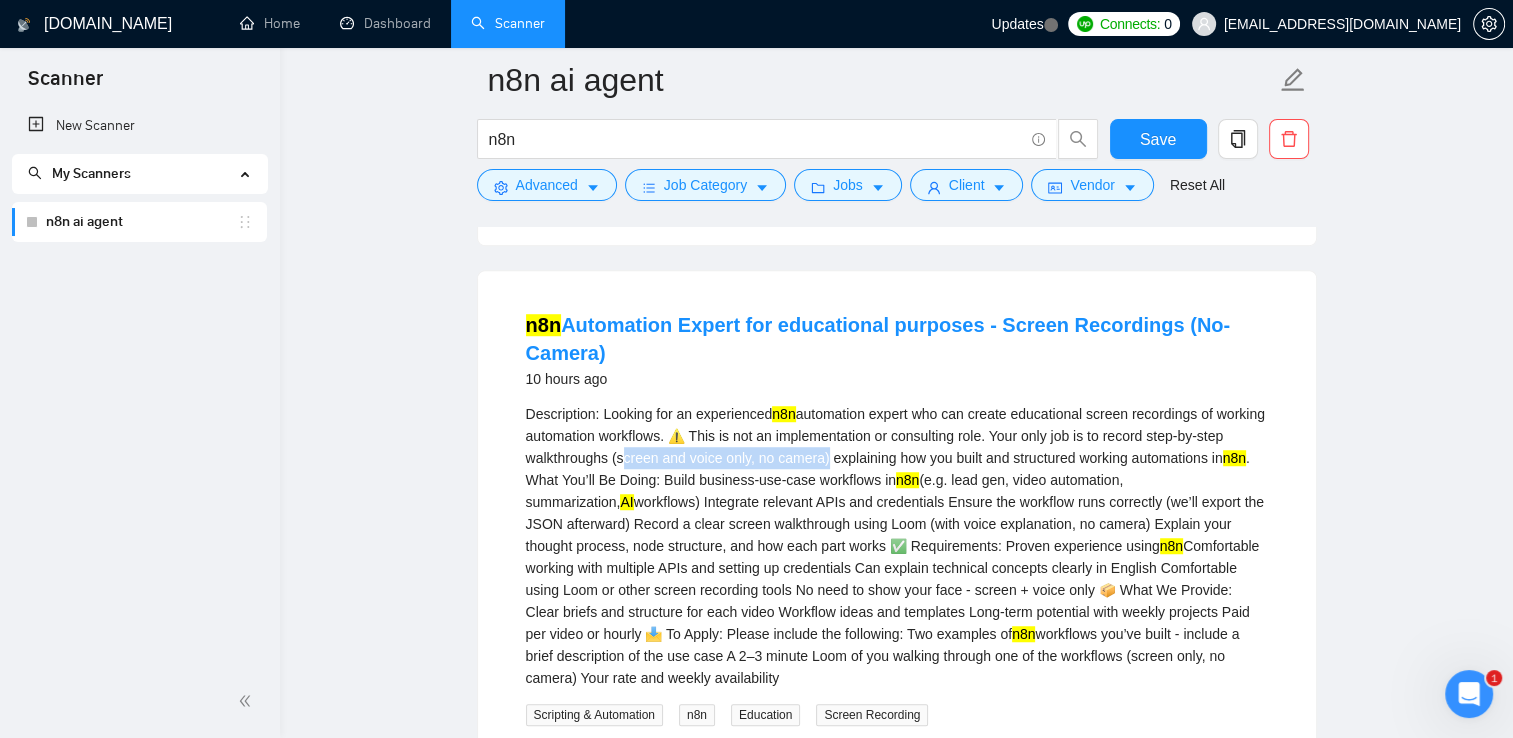 drag, startPoint x: 661, startPoint y: 469, endPoint x: 835, endPoint y: 470, distance: 174.00287 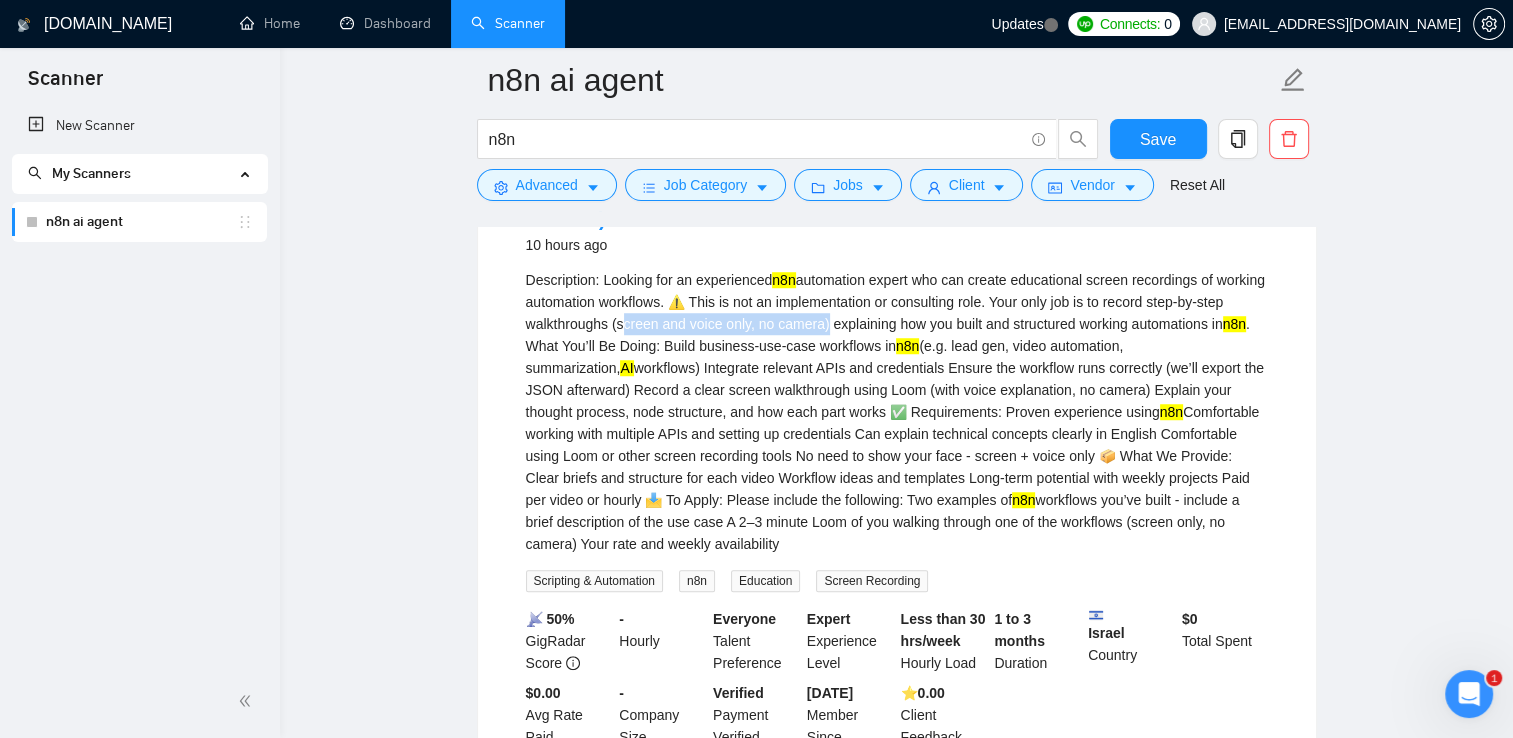 scroll, scrollTop: 1420, scrollLeft: 0, axis: vertical 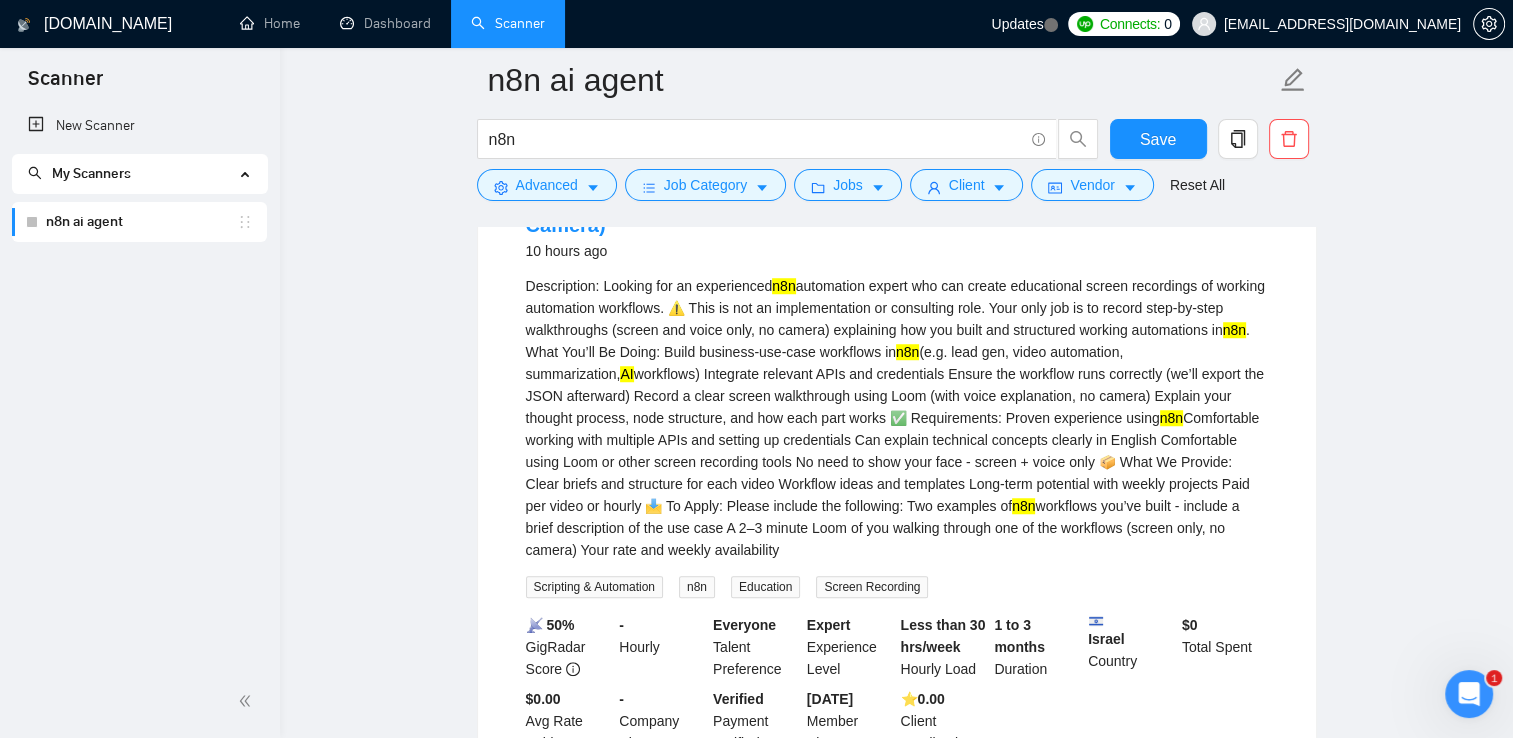 click on "Description:
Looking for an experienced  n8n  automation expert who can create educational screen recordings of working automation workflows.
⚠️ This is not an implementation or consulting role.
Your only job is to record step-by-step walkthroughs (screen and voice only, no camera) explaining how you built and structured working automations in  n8n .
What You’ll Be Doing:
Build business-use-case workflows in  n8n  (e.g. lead gen, video automation, summarization,  AI  workflows)
Integrate relevant APIs and credentials
Ensure the workflow runs correctly (we’ll export the JSON afterward)
Record a clear screen walkthrough using Loom (with voice explanation, no camera)
Explain your thought process, node structure, and how each part works
✅ Requirements:
Proven experience using  n8n n8n  workflows you’ve built - include a brief description of the use case
A 2–3 minute Loom of you walking through one of the workflows (screen only, no camera)
Your rate and weekly availability" at bounding box center [897, 418] 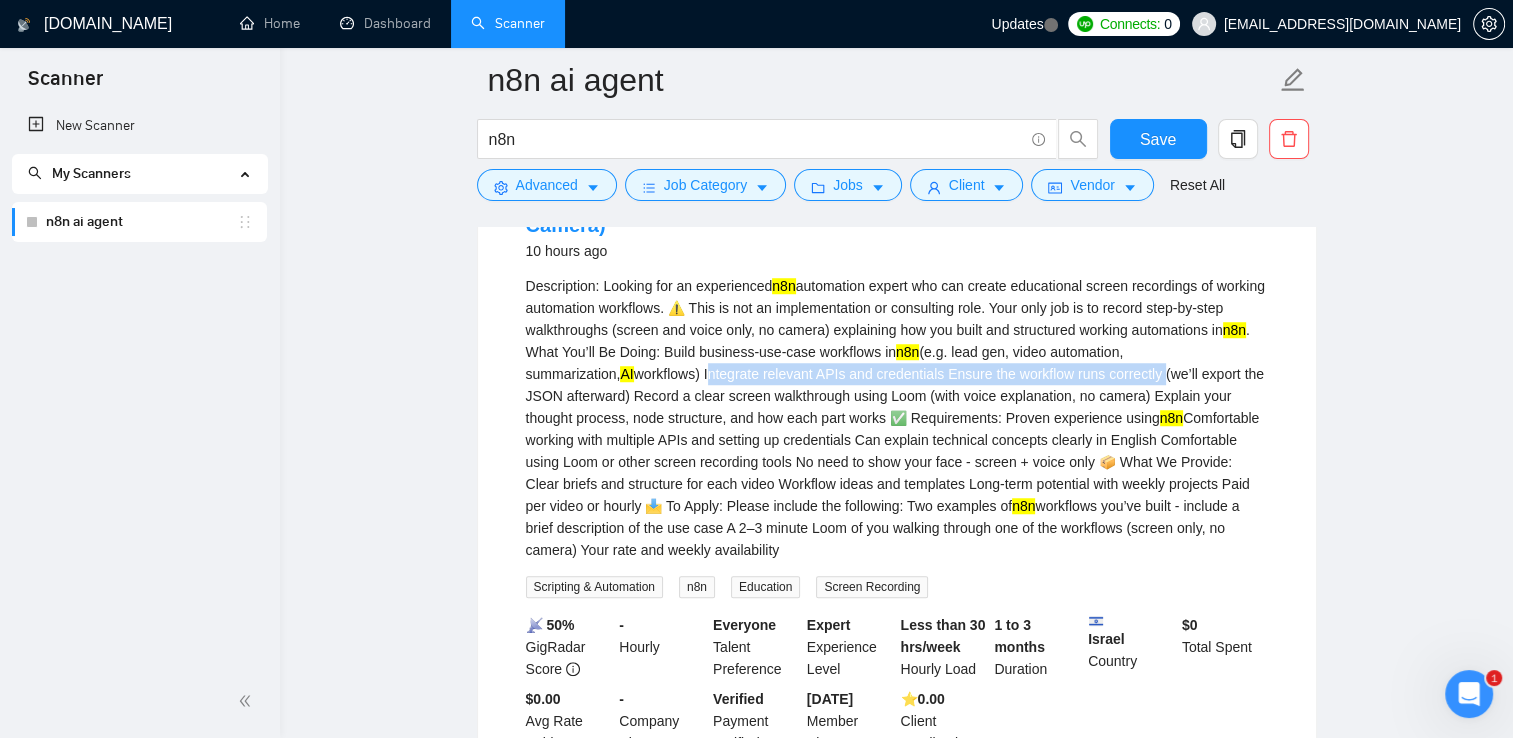 drag, startPoint x: 650, startPoint y: 394, endPoint x: 1043, endPoint y: 389, distance: 393.0318 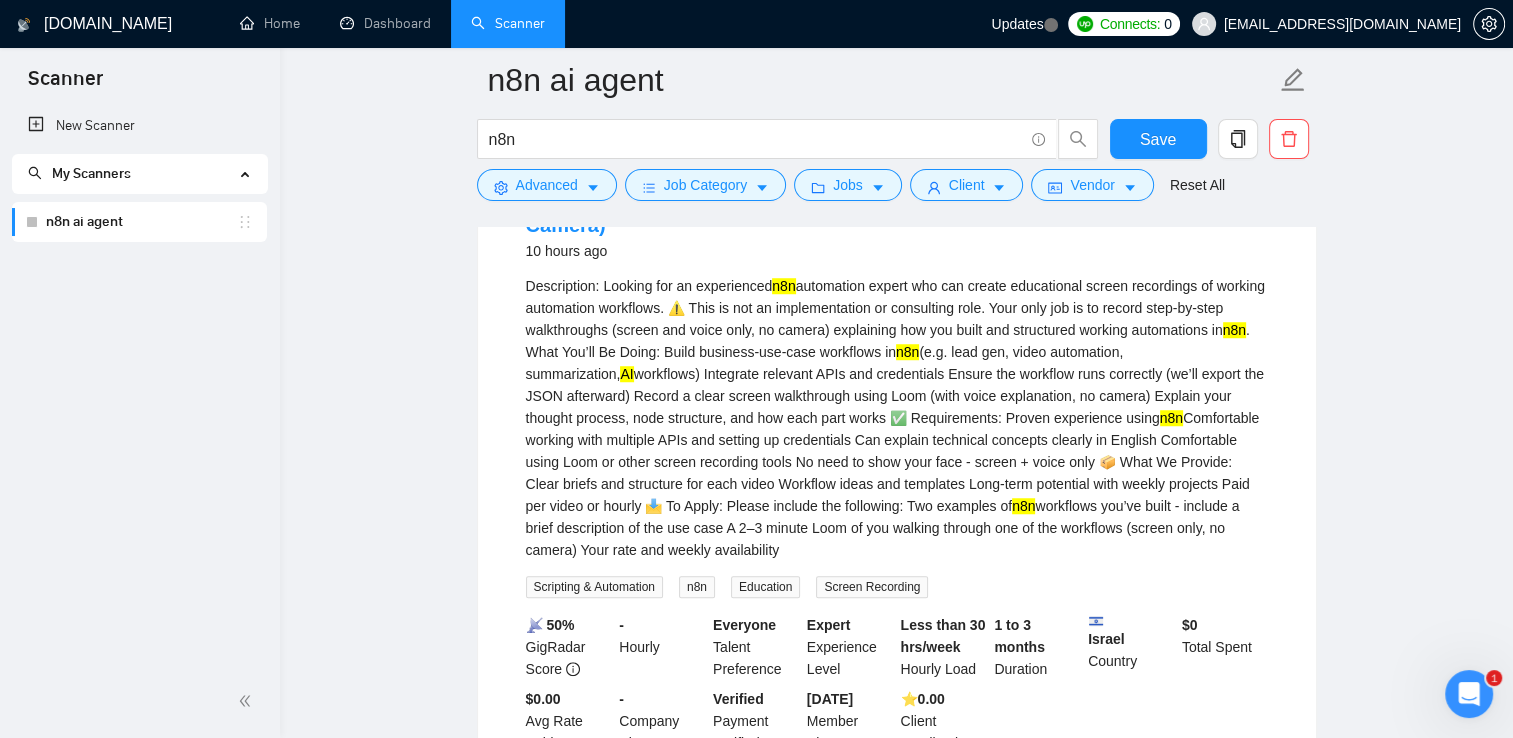 click on "Description:
Looking for an experienced  n8n  automation expert who can create educational screen recordings of working automation workflows.
⚠️ This is not an implementation or consulting role.
Your only job is to record step-by-step walkthroughs (screen and voice only, no camera) explaining how you built and structured working automations in  n8n .
What You’ll Be Doing:
Build business-use-case workflows in  n8n  (e.g. lead gen, video automation, summarization,  AI  workflows)
Integrate relevant APIs and credentials
Ensure the workflow runs correctly (we’ll export the JSON afterward)
Record a clear screen walkthrough using Loom (with voice explanation, no camera)
Explain your thought process, node structure, and how each part works
✅ Requirements:
Proven experience using  n8n n8n  workflows you’ve built - include a brief description of the use case
A 2–3 minute Loom of you walking through one of the workflows (screen only, no camera)
Your rate and weekly availability" at bounding box center (897, 418) 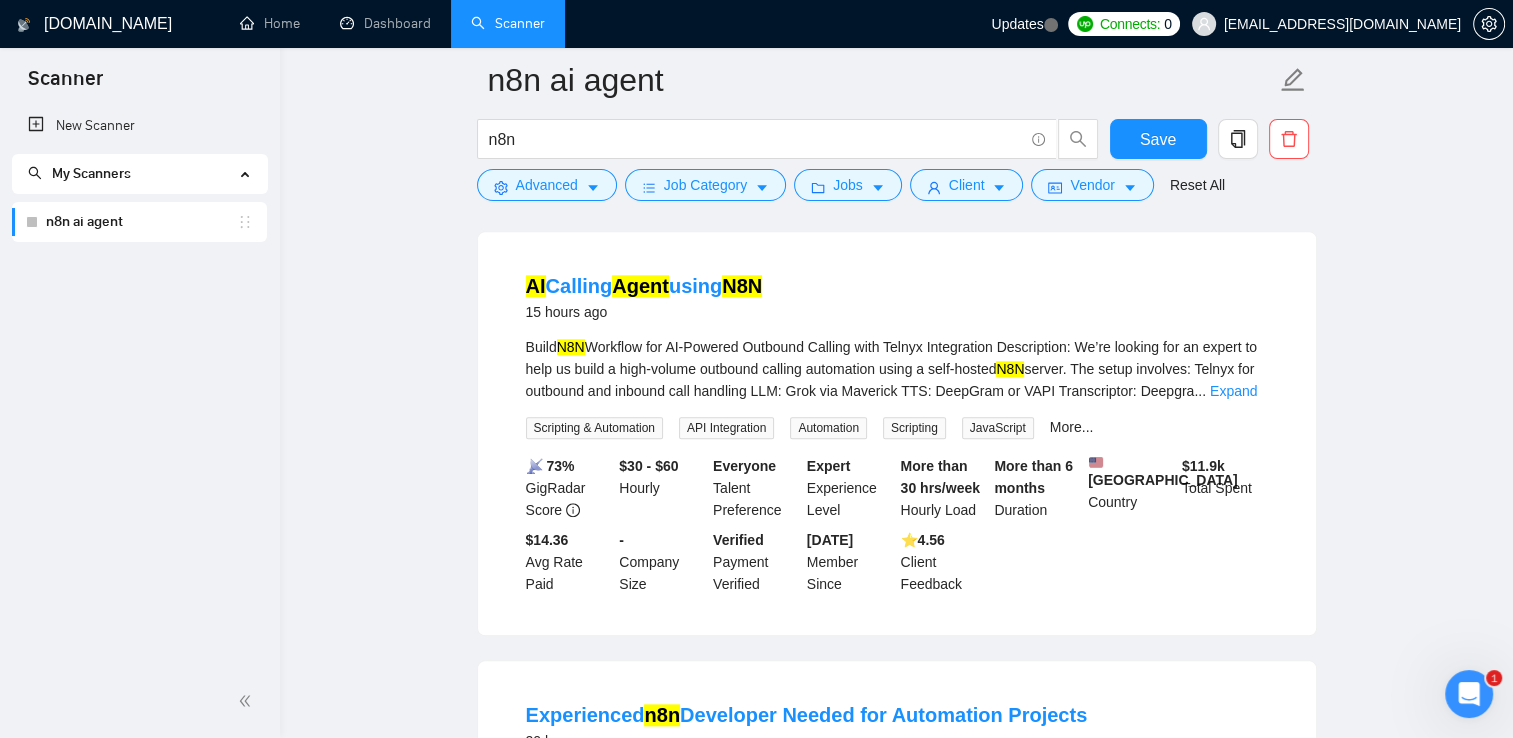 scroll, scrollTop: 2010, scrollLeft: 0, axis: vertical 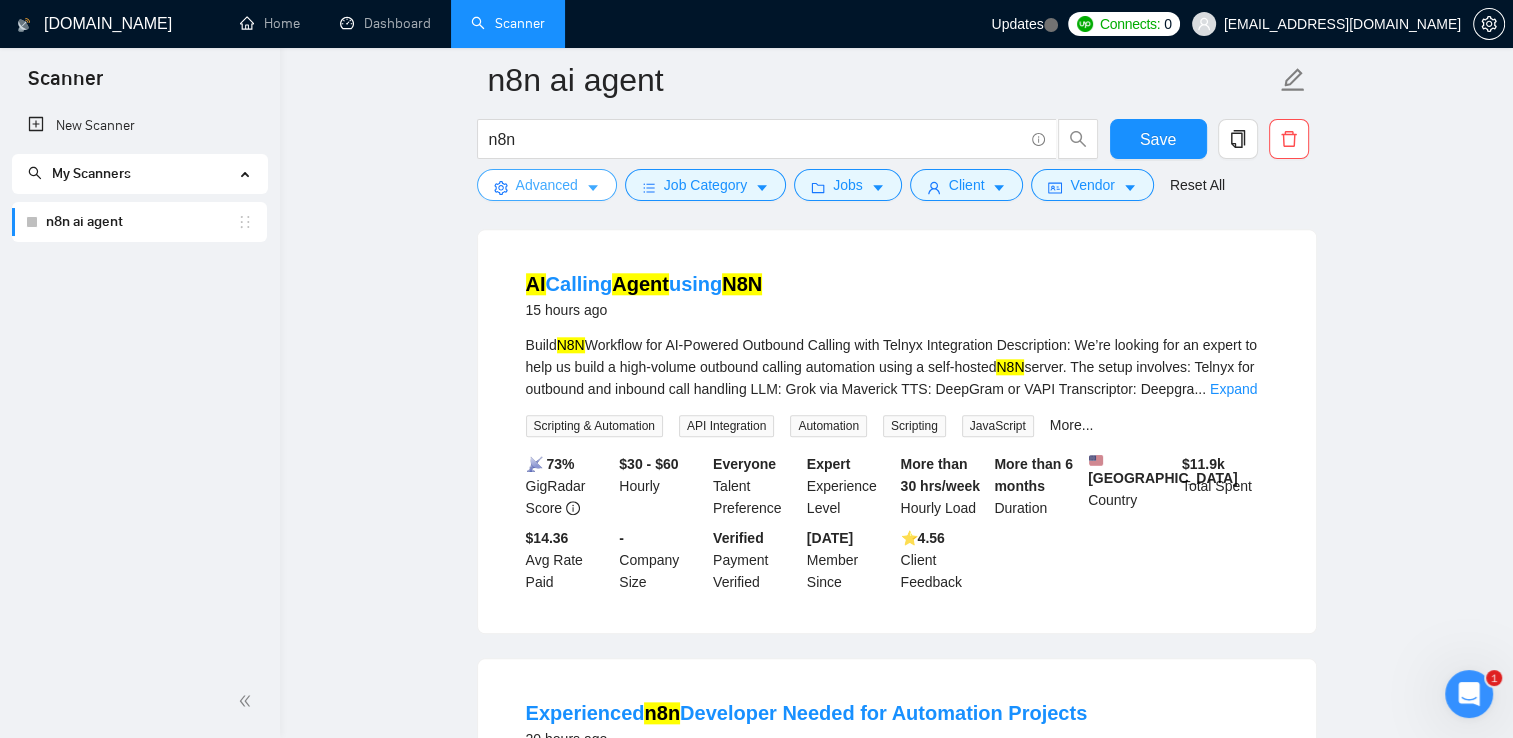 click on "Advanced" at bounding box center [547, 185] 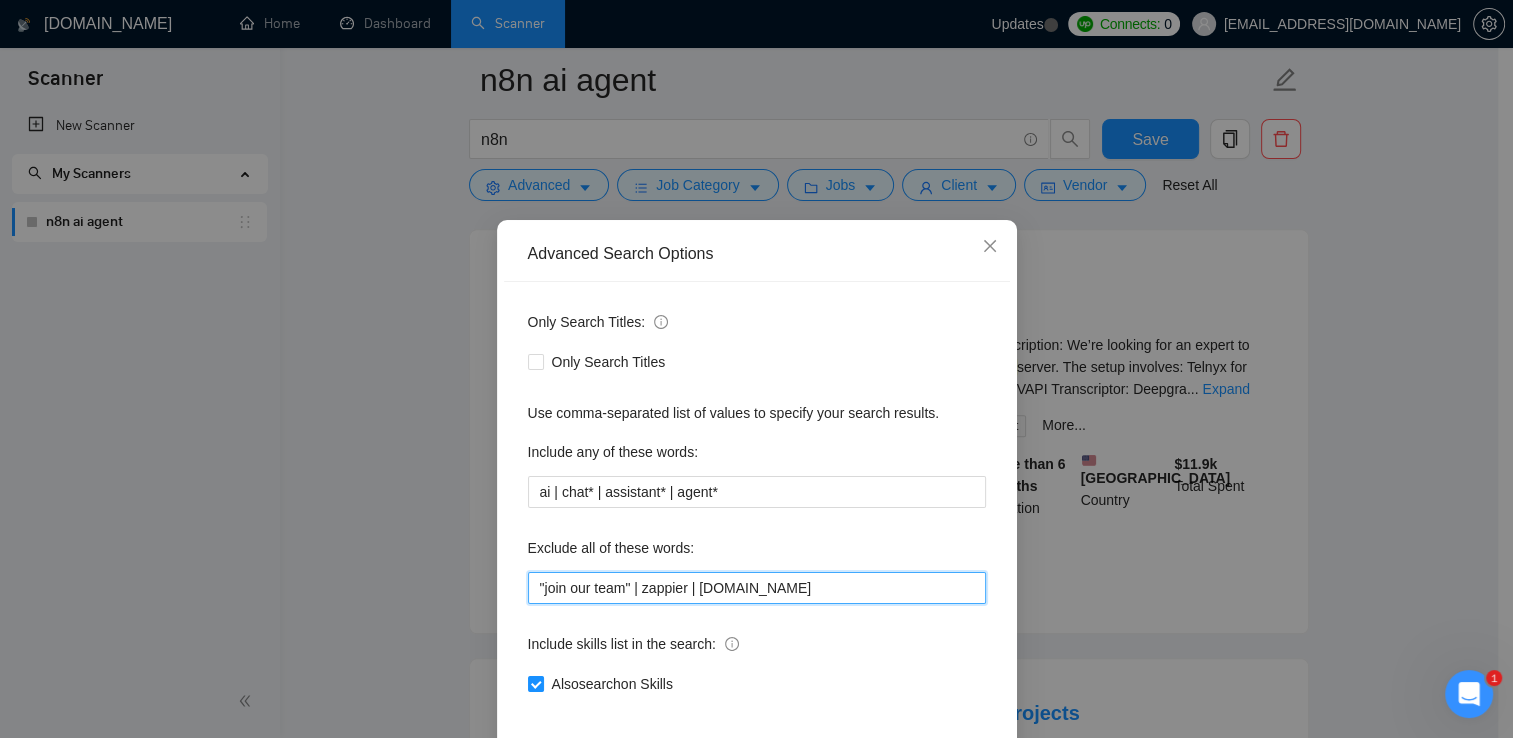 click on ""join our team" | zappier | [DOMAIN_NAME]" at bounding box center [757, 588] 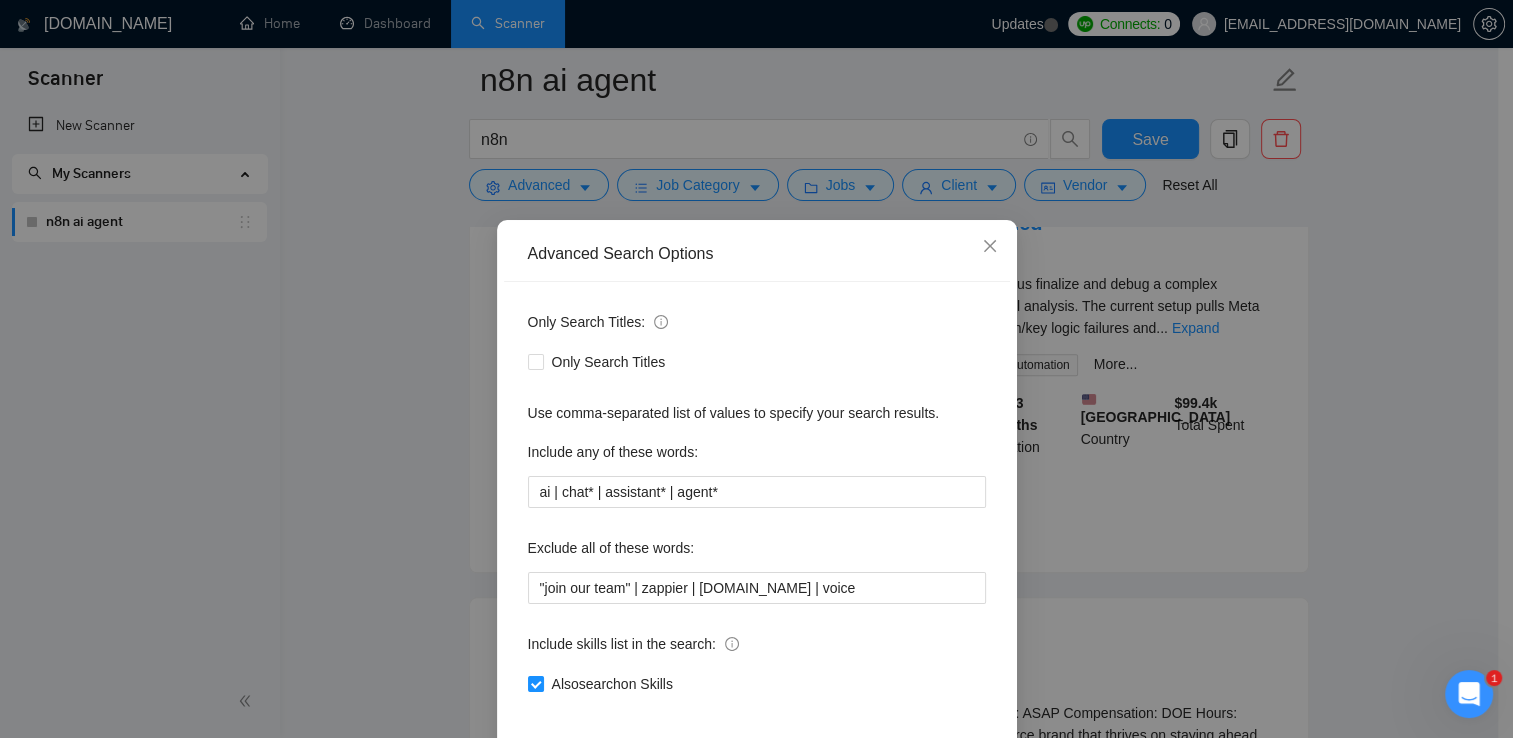 click on "Advanced Search Options Only Search Titles:   Only Search Titles Use comma-separated list of values to specify your search results. Include any of these words: ai | chat* | assistant* | agent* Exclude all of these words: "join our team" | zappier | [DOMAIN_NAME] | voice Include skills list in the search:   Also  search  on Skills Reset OK" at bounding box center [756, 369] 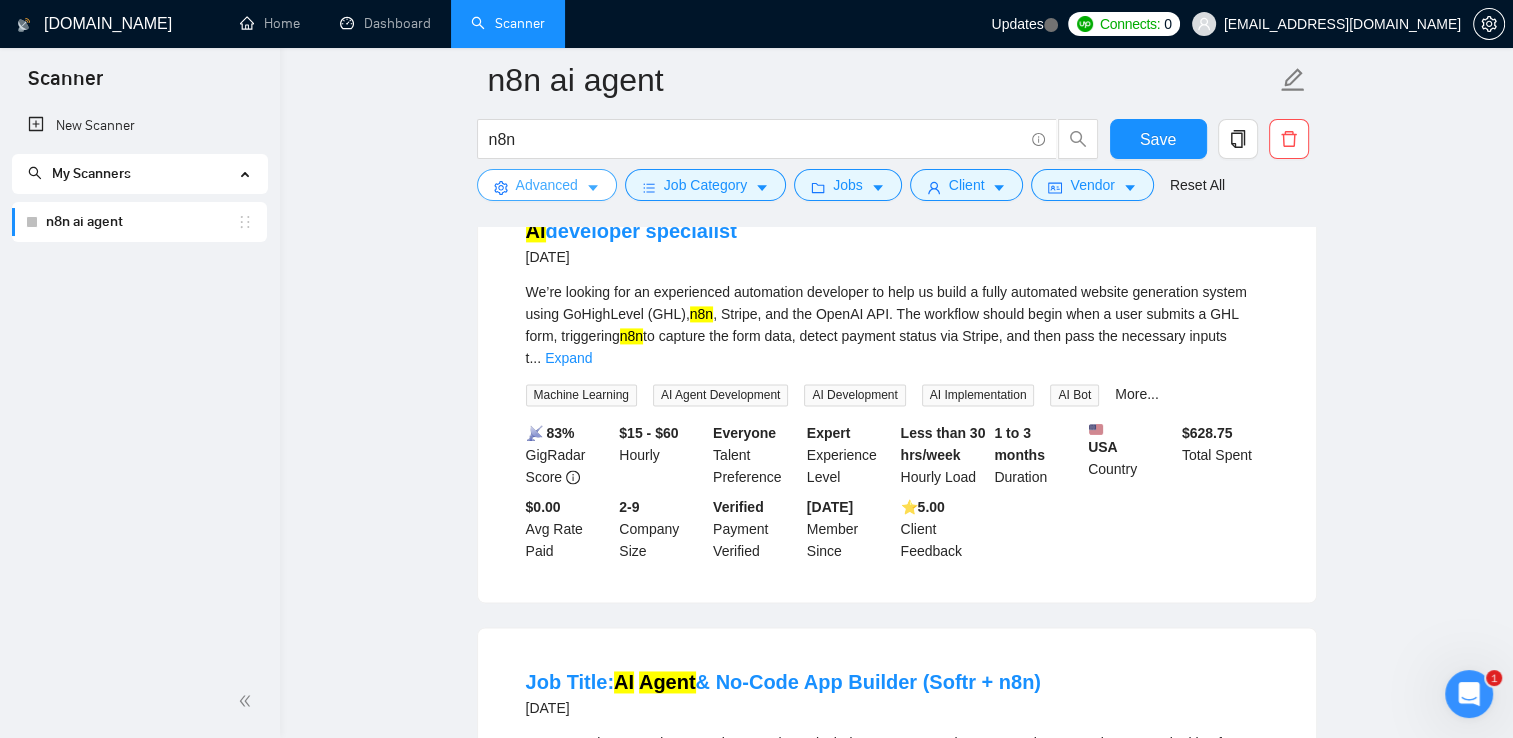 scroll, scrollTop: 2866, scrollLeft: 0, axis: vertical 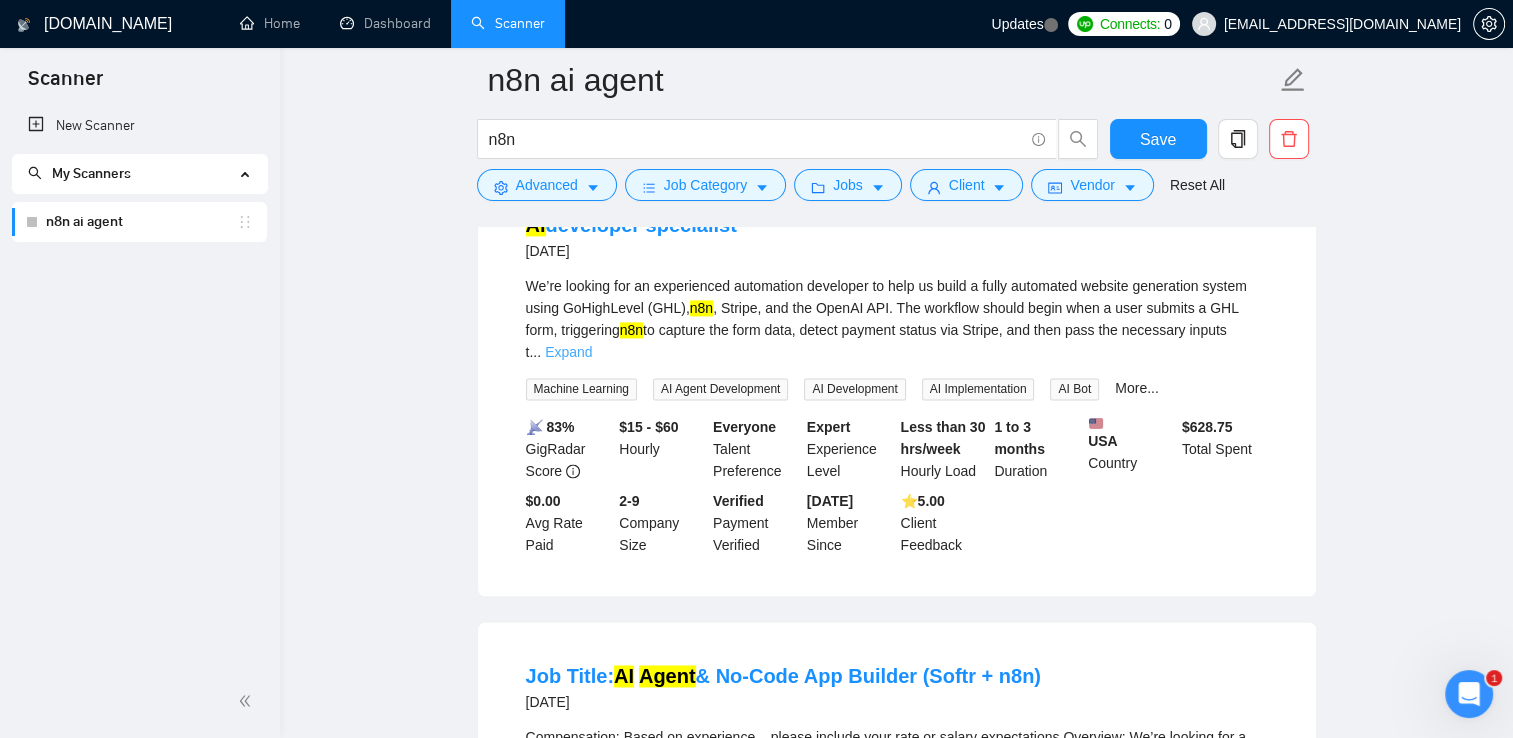 click on "Expand" at bounding box center [568, 352] 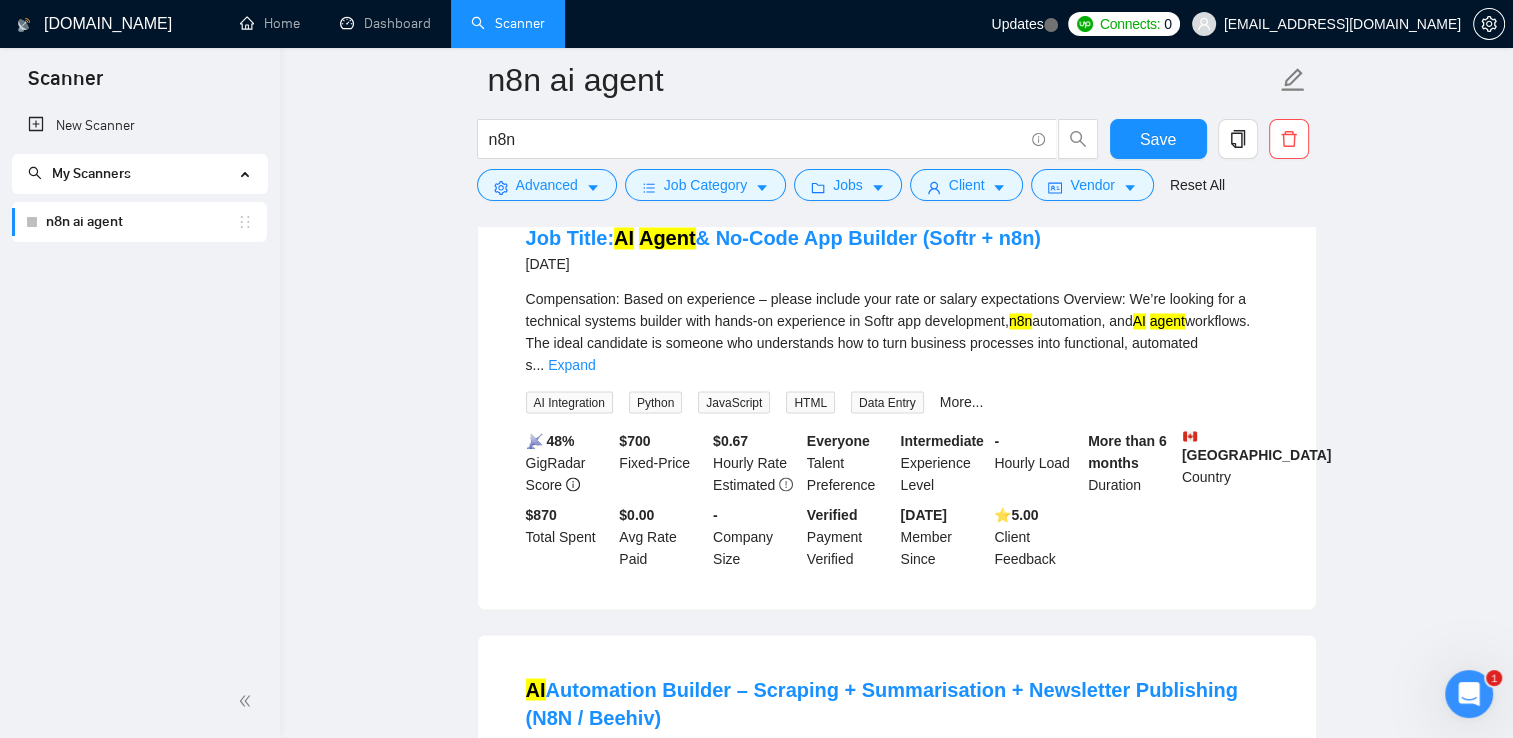 scroll, scrollTop: 3394, scrollLeft: 0, axis: vertical 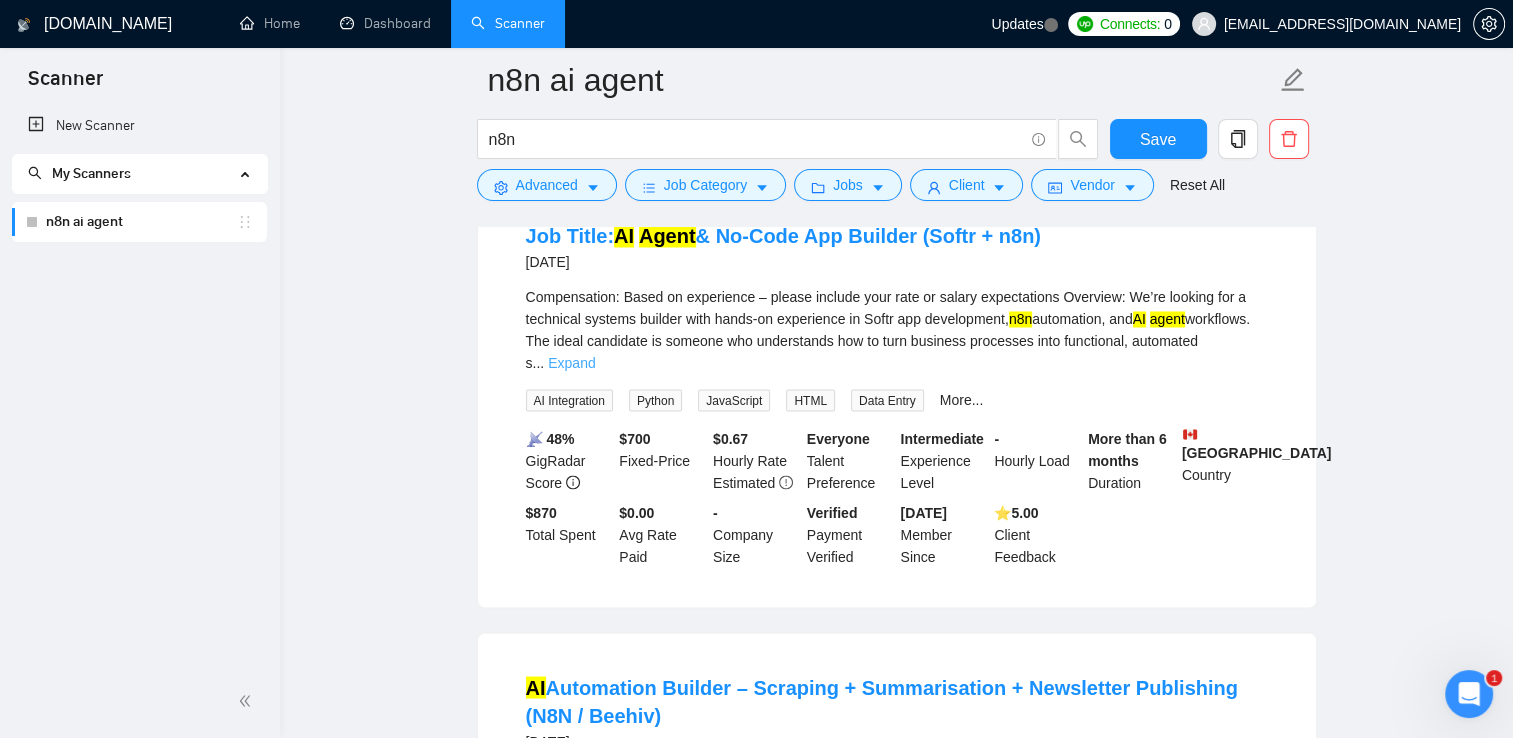 click on "Expand" at bounding box center (571, 363) 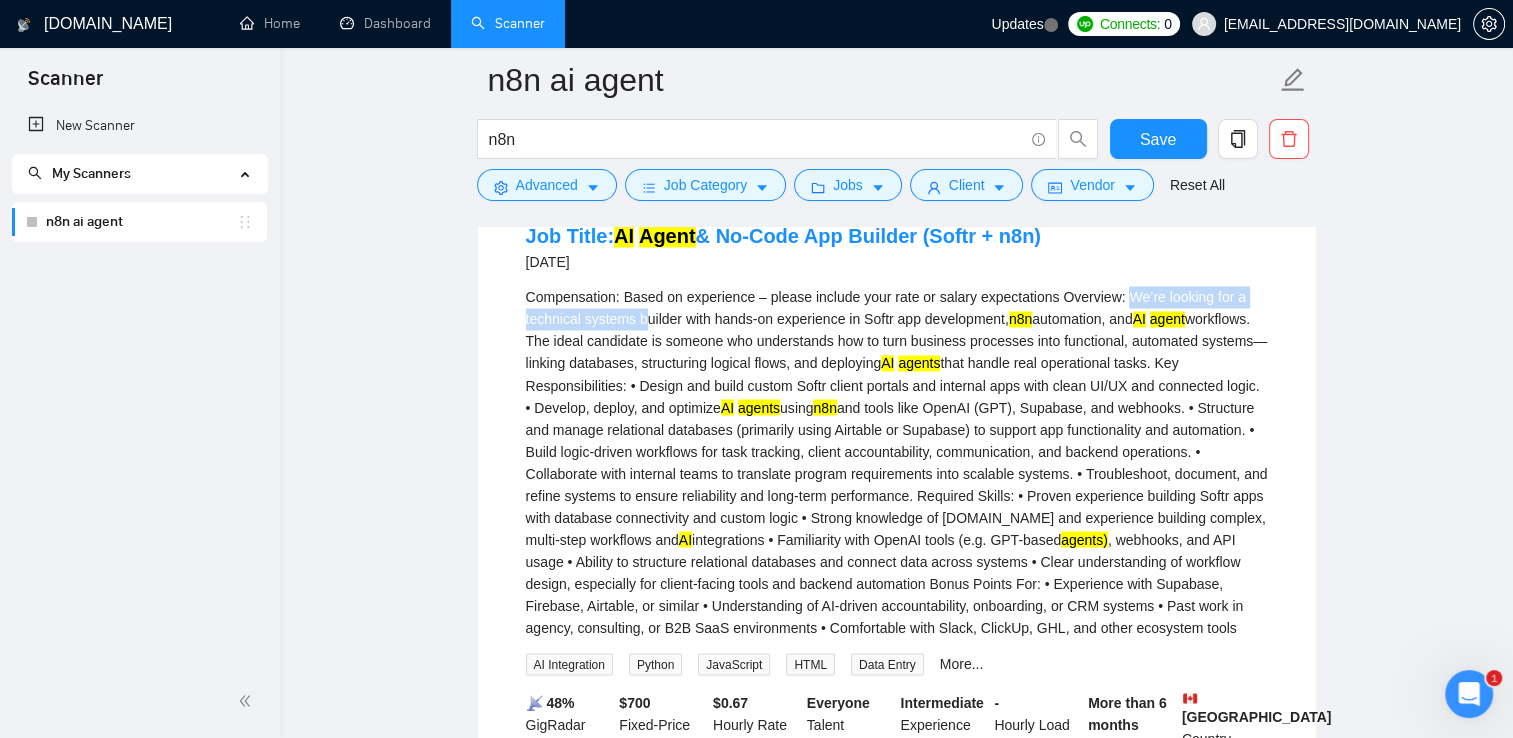 drag, startPoint x: 1114, startPoint y: 323, endPoint x: 640, endPoint y: 345, distance: 474.51028 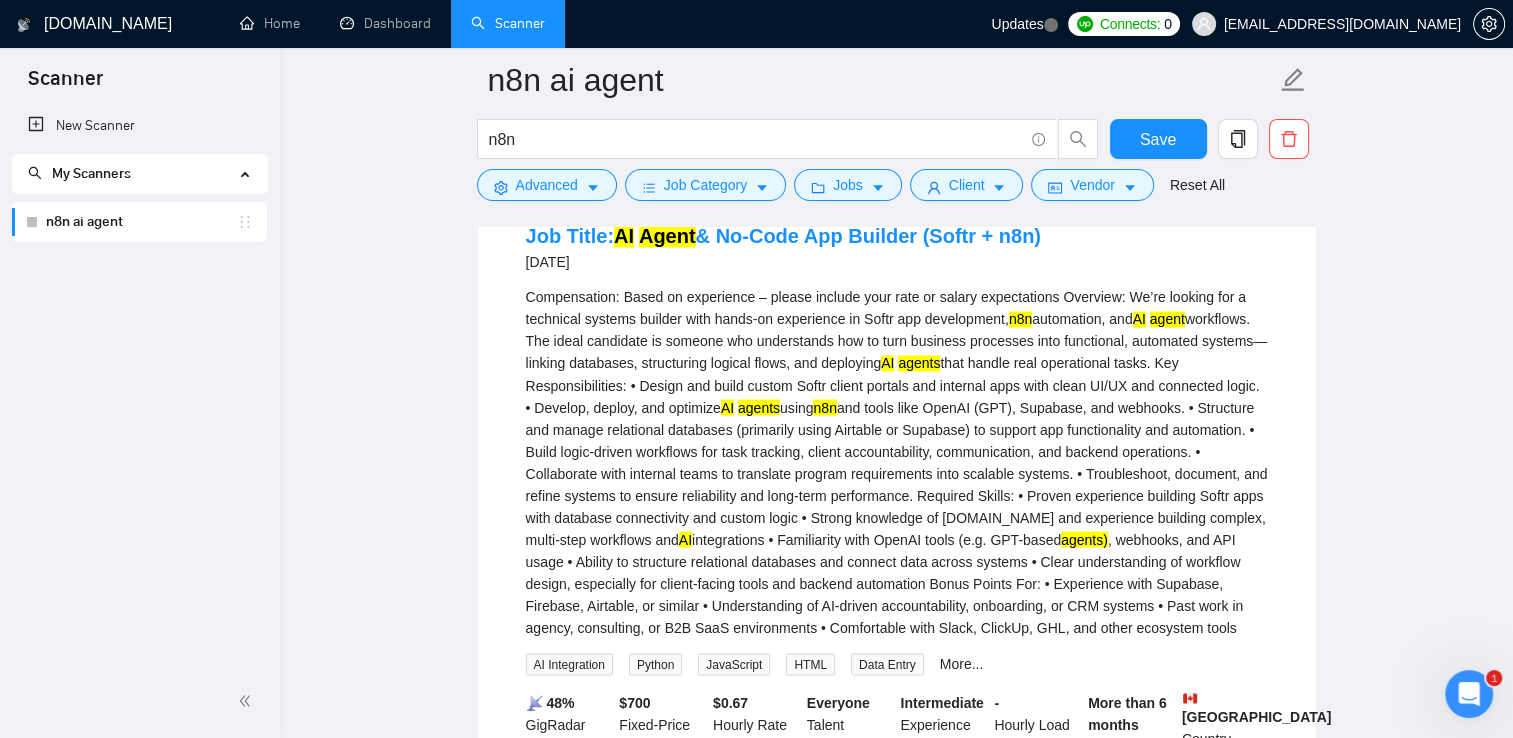 drag, startPoint x: 640, startPoint y: 345, endPoint x: 784, endPoint y: 363, distance: 145.12064 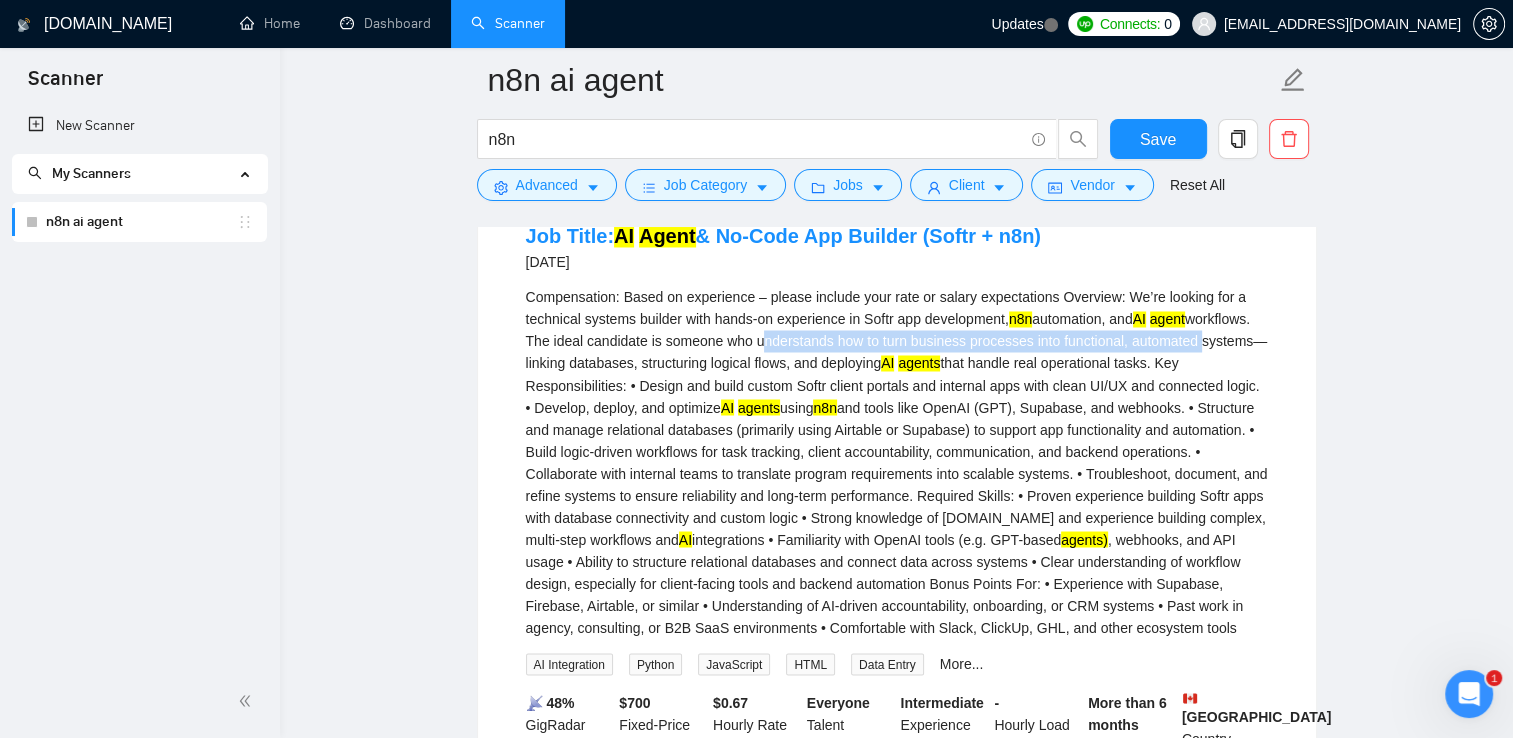 drag, startPoint x: 784, startPoint y: 363, endPoint x: 1133, endPoint y: 363, distance: 349 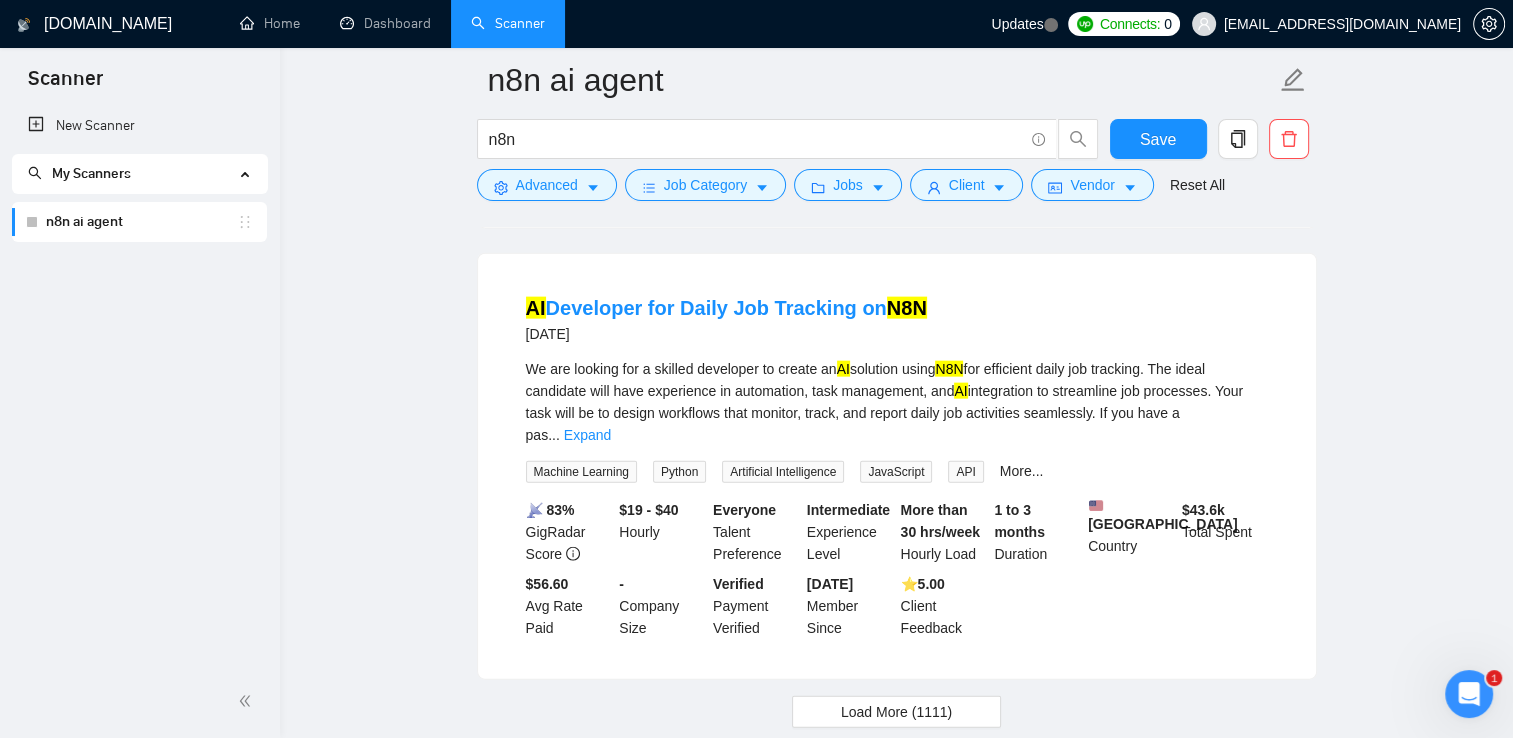 scroll, scrollTop: 4499, scrollLeft: 0, axis: vertical 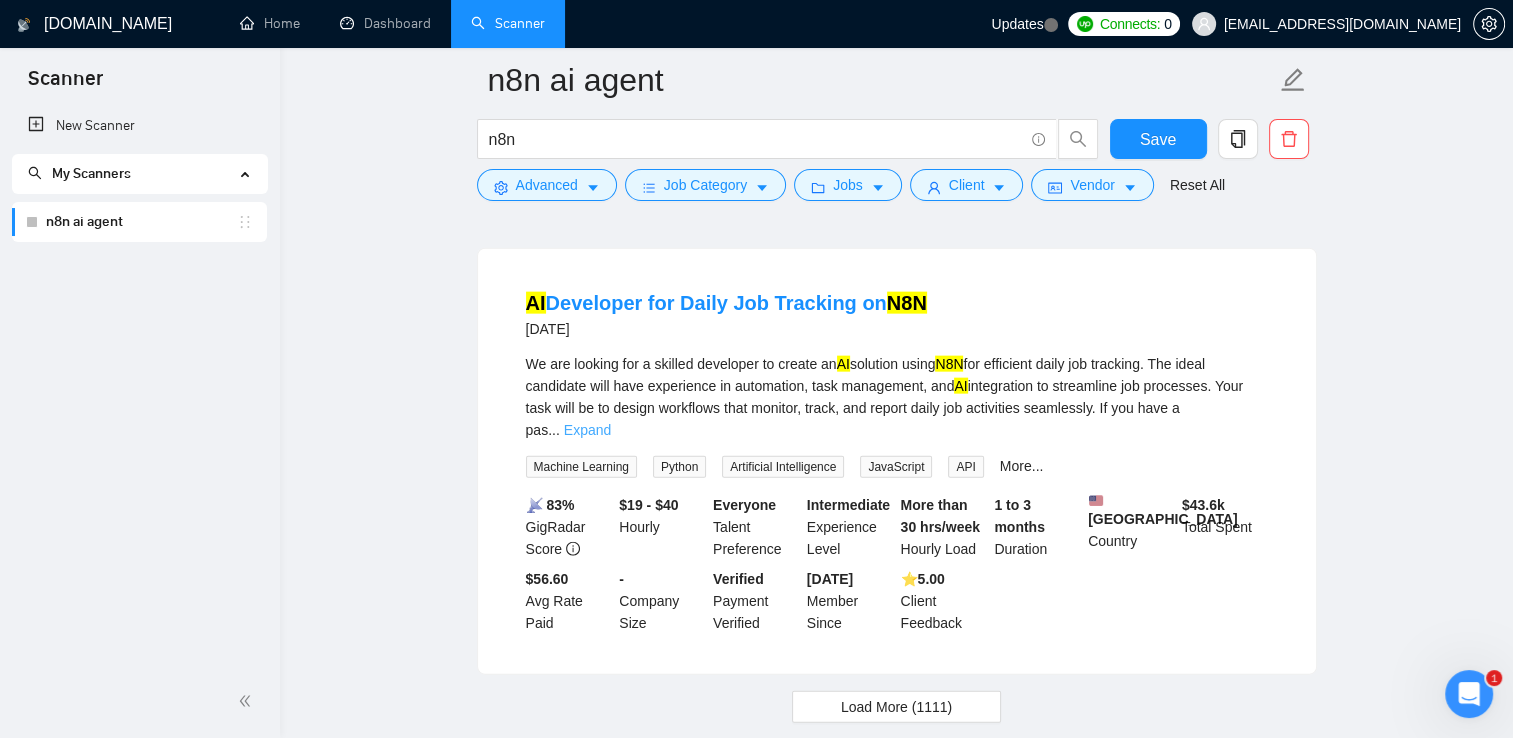 click on "Expand" at bounding box center [587, 430] 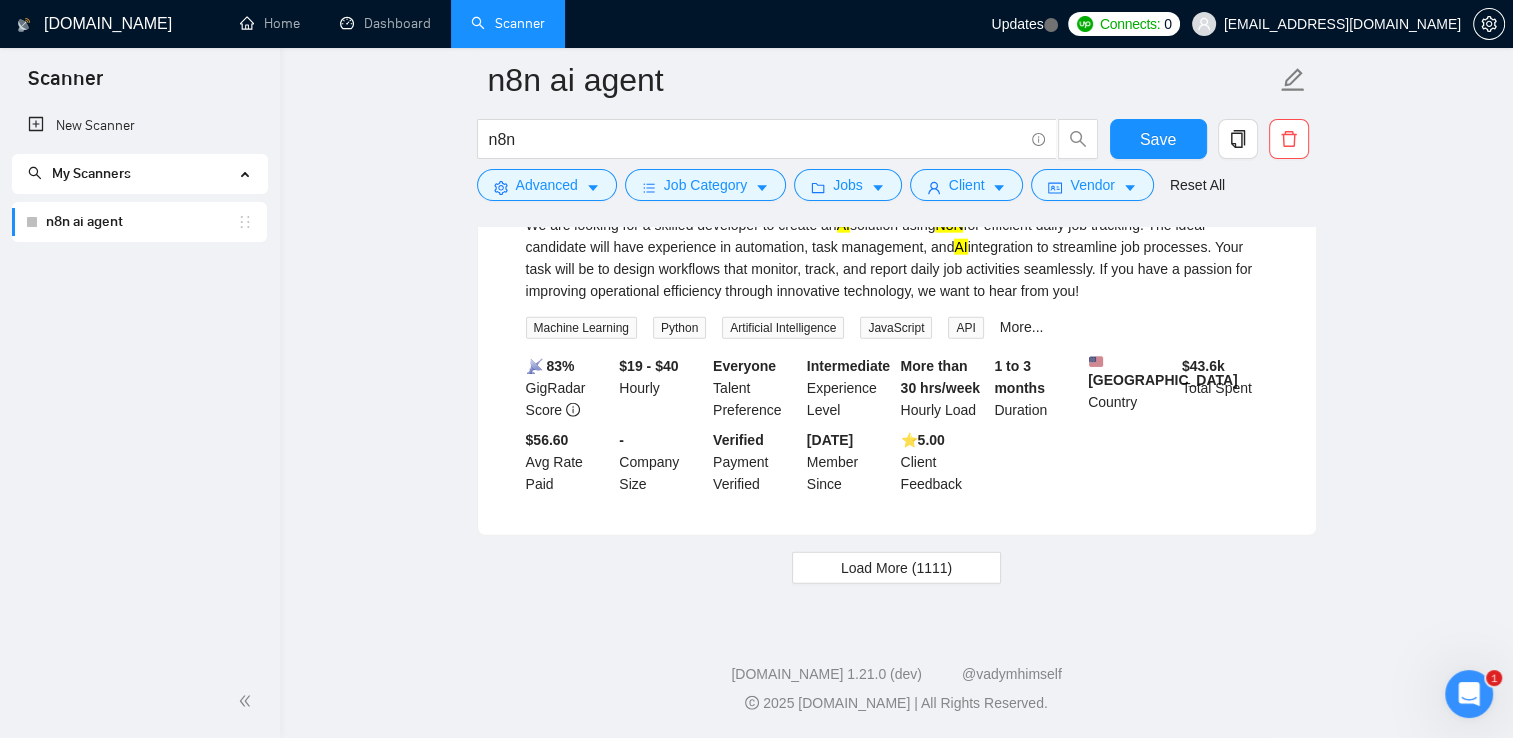 scroll, scrollTop: 4690, scrollLeft: 0, axis: vertical 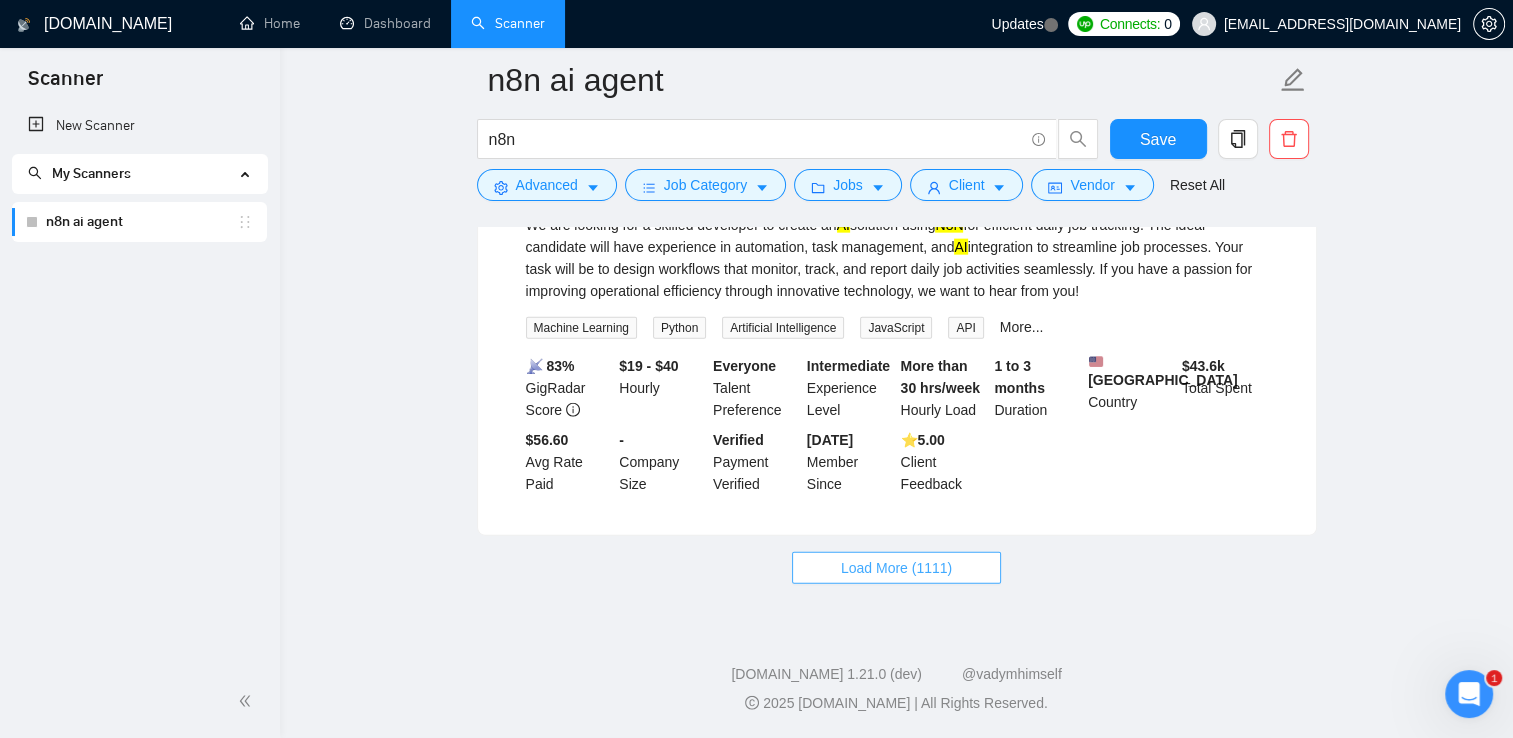 click on "Load More (1111)" at bounding box center [896, 568] 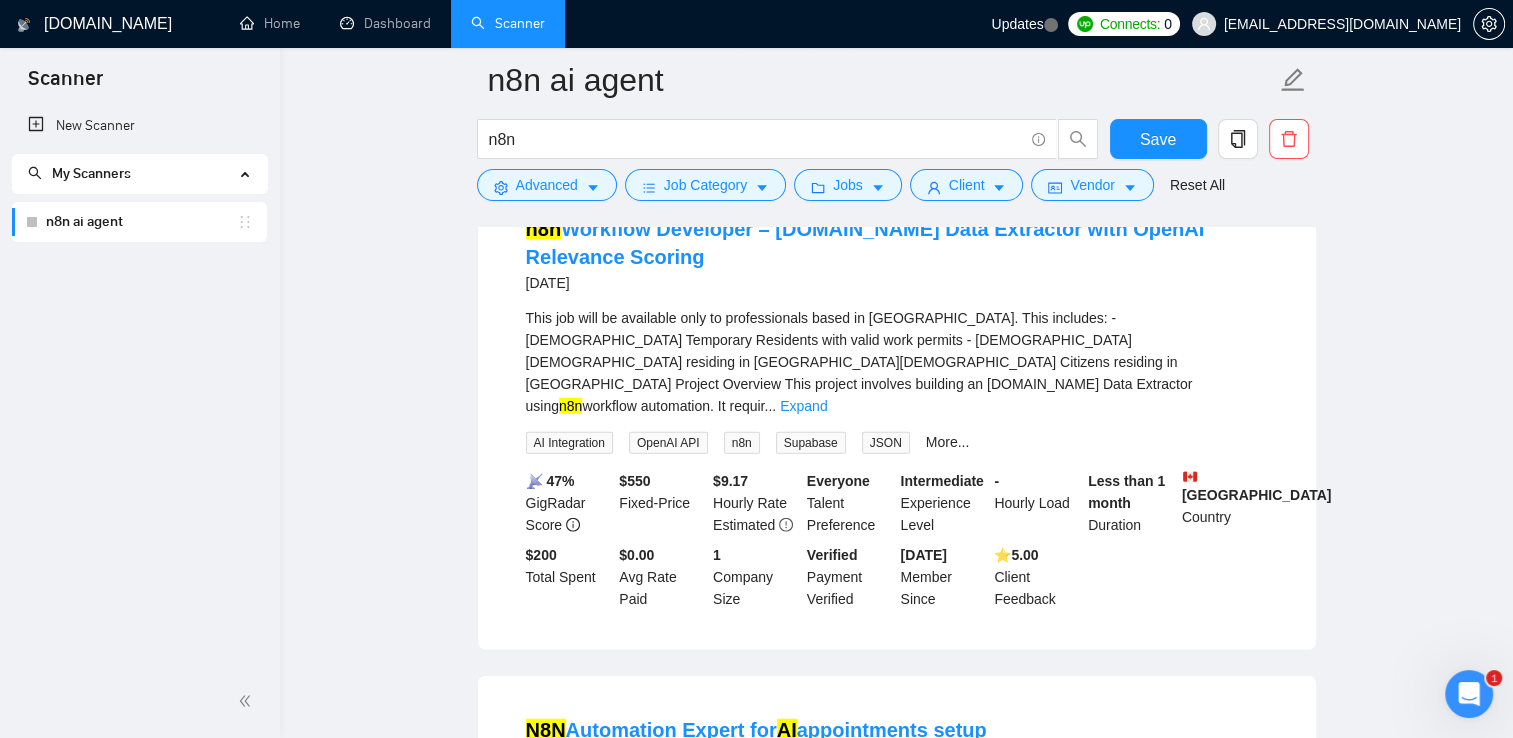 scroll, scrollTop: 5026, scrollLeft: 0, axis: vertical 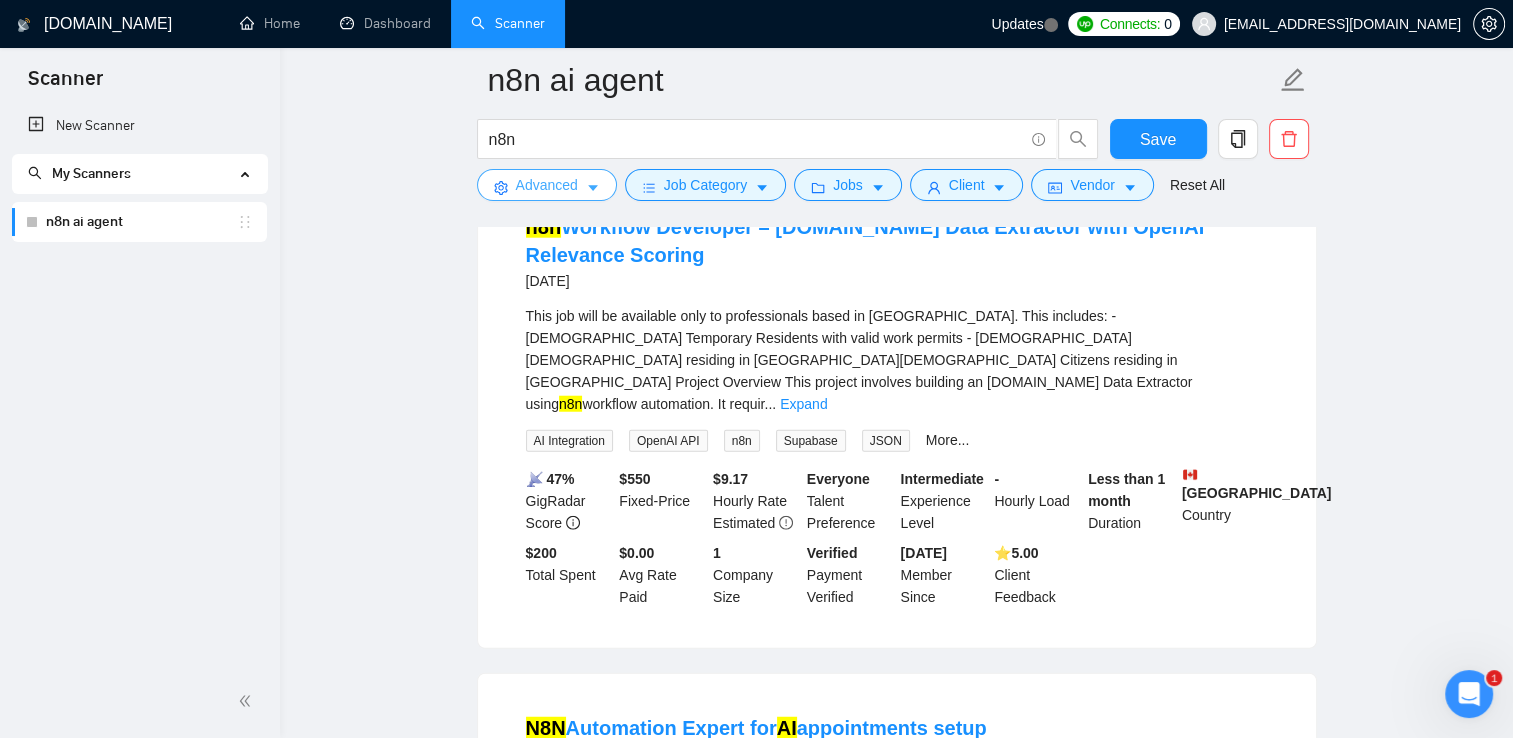 click on "Advanced" at bounding box center [547, 185] 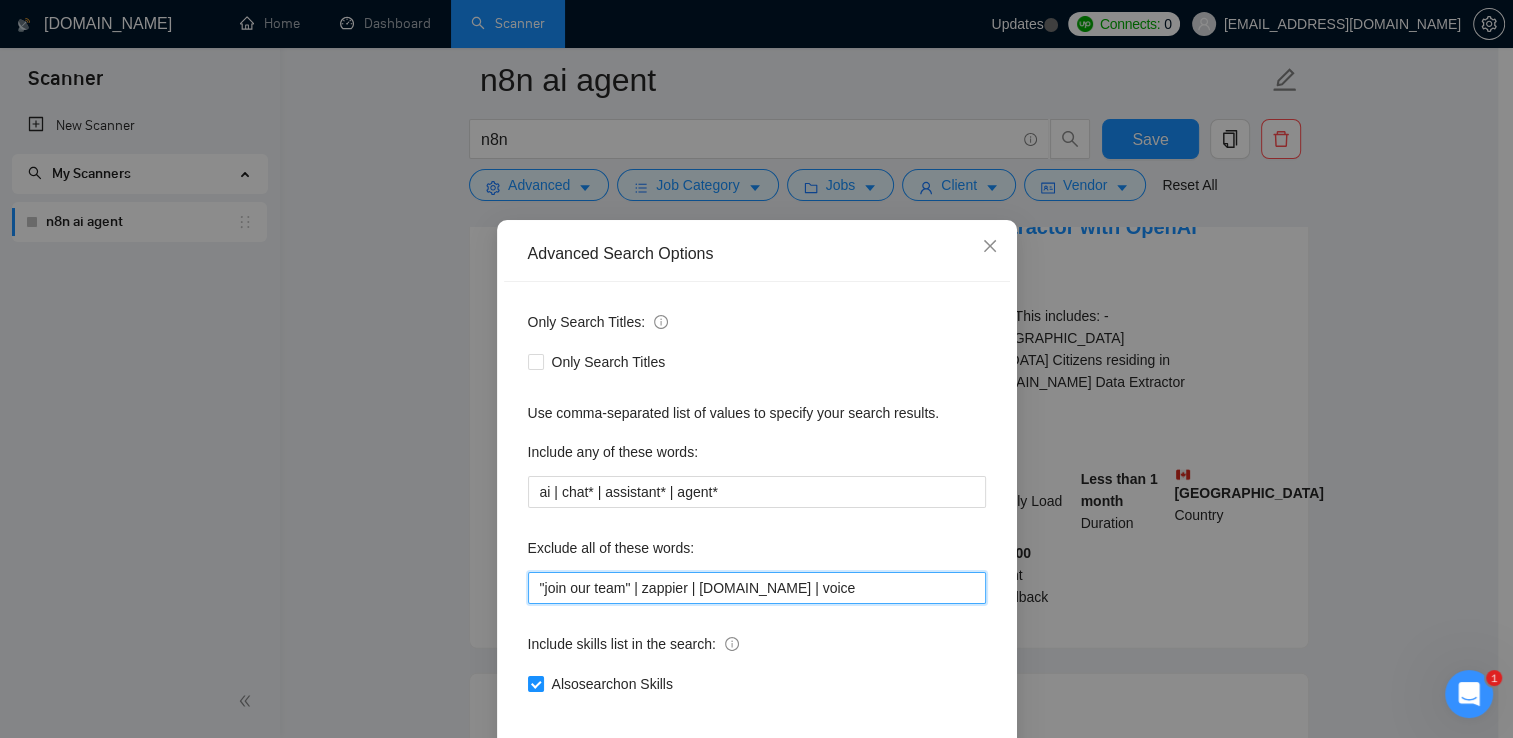 click on ""join our team" | zappier | [DOMAIN_NAME] | voice" at bounding box center [757, 588] 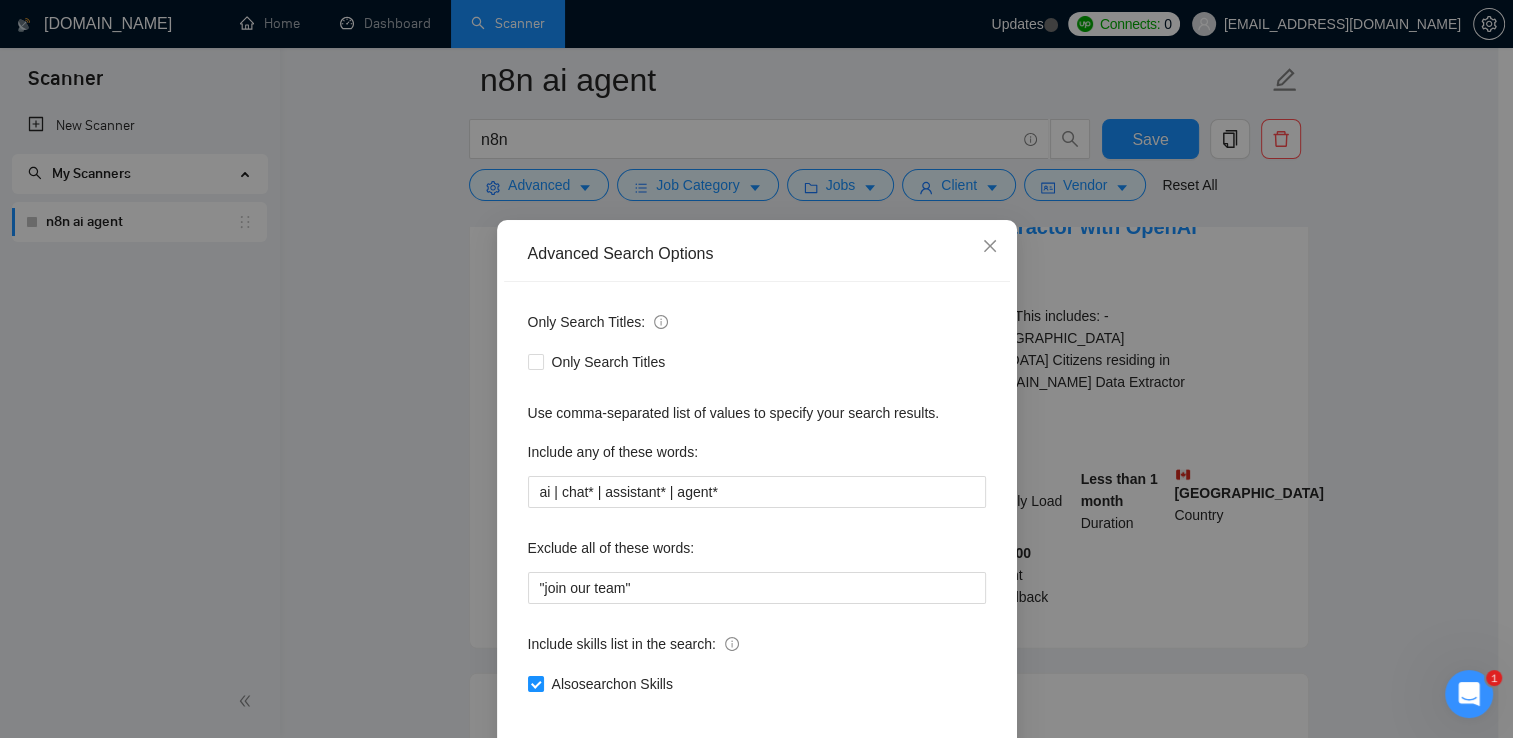 click on "Only Search Titles:   Only Search Titles Use comma-separated list of values to specify your search results. Include any of these words: ai | chat* | assistant* | agent* Exclude all of these words: "join our team" Include skills list in the search:   Also  search  on Skills" at bounding box center (757, 515) 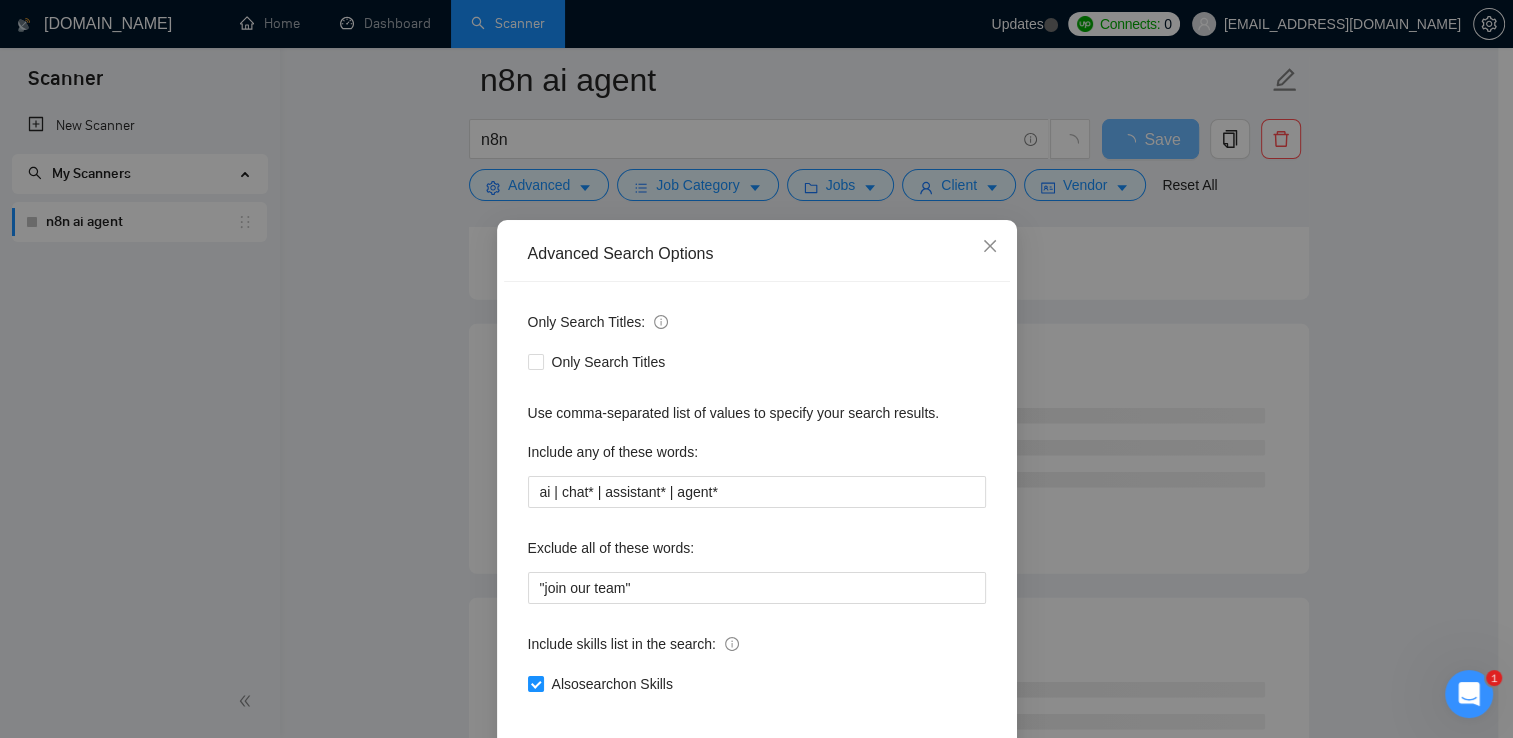 scroll, scrollTop: 93, scrollLeft: 0, axis: vertical 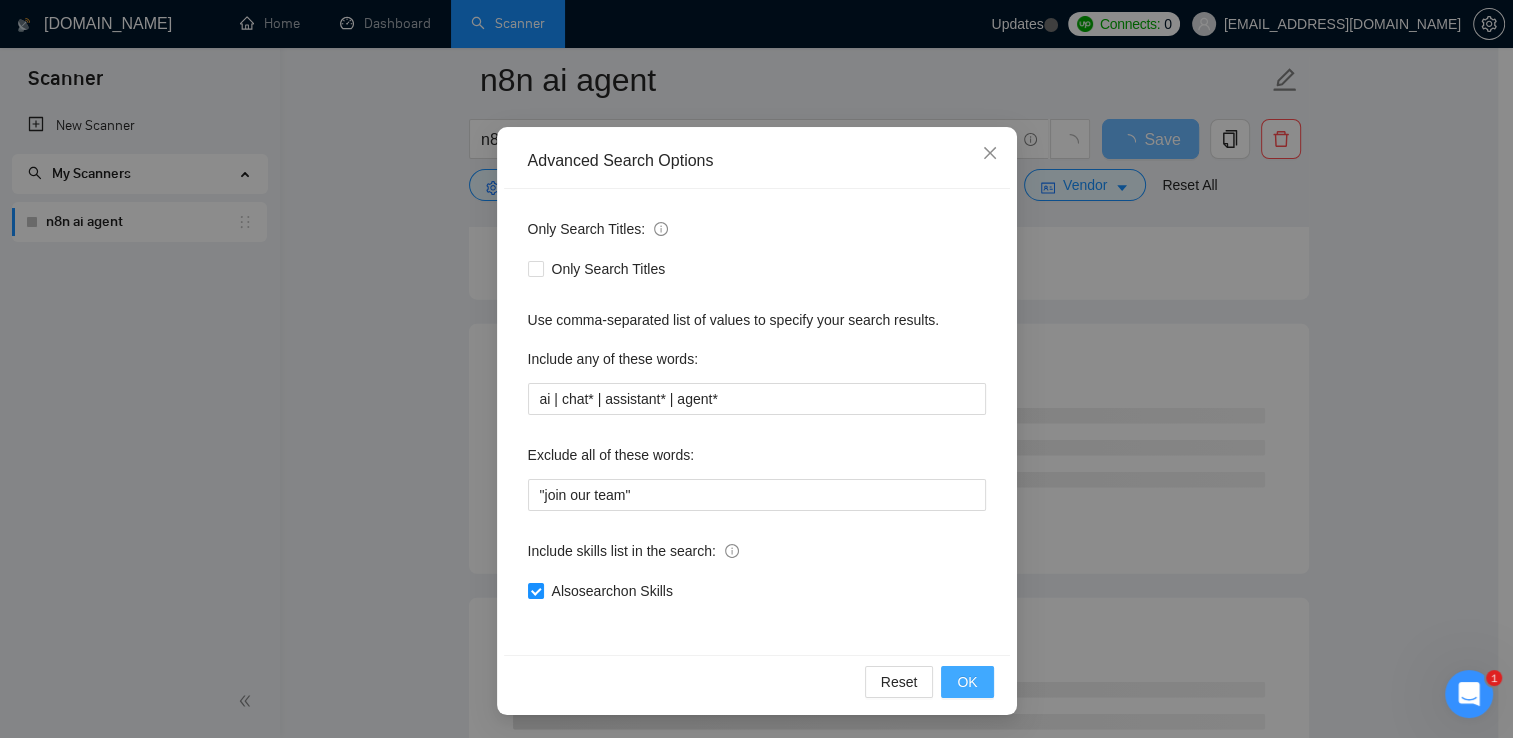click on "OK" at bounding box center (967, 682) 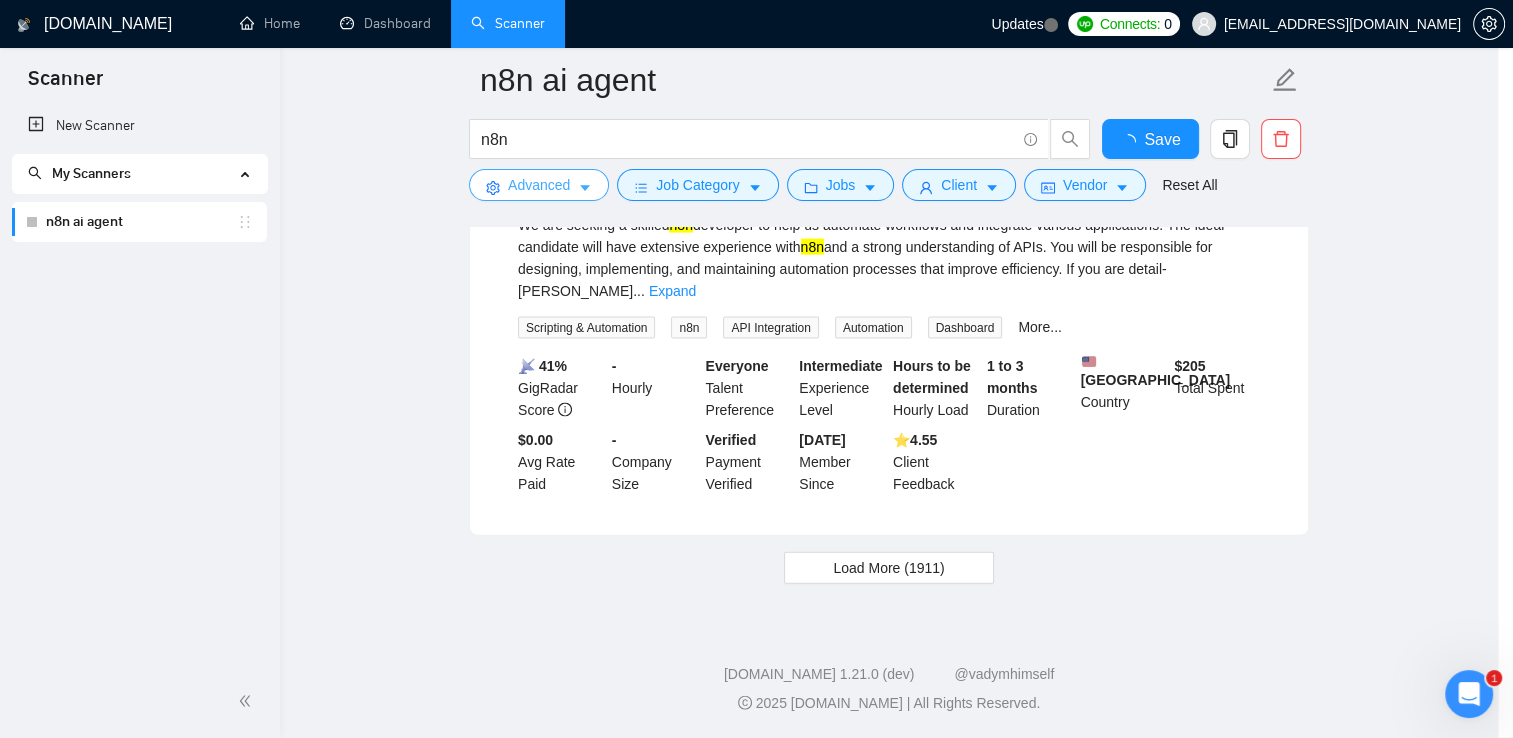 scroll, scrollTop: 0, scrollLeft: 0, axis: both 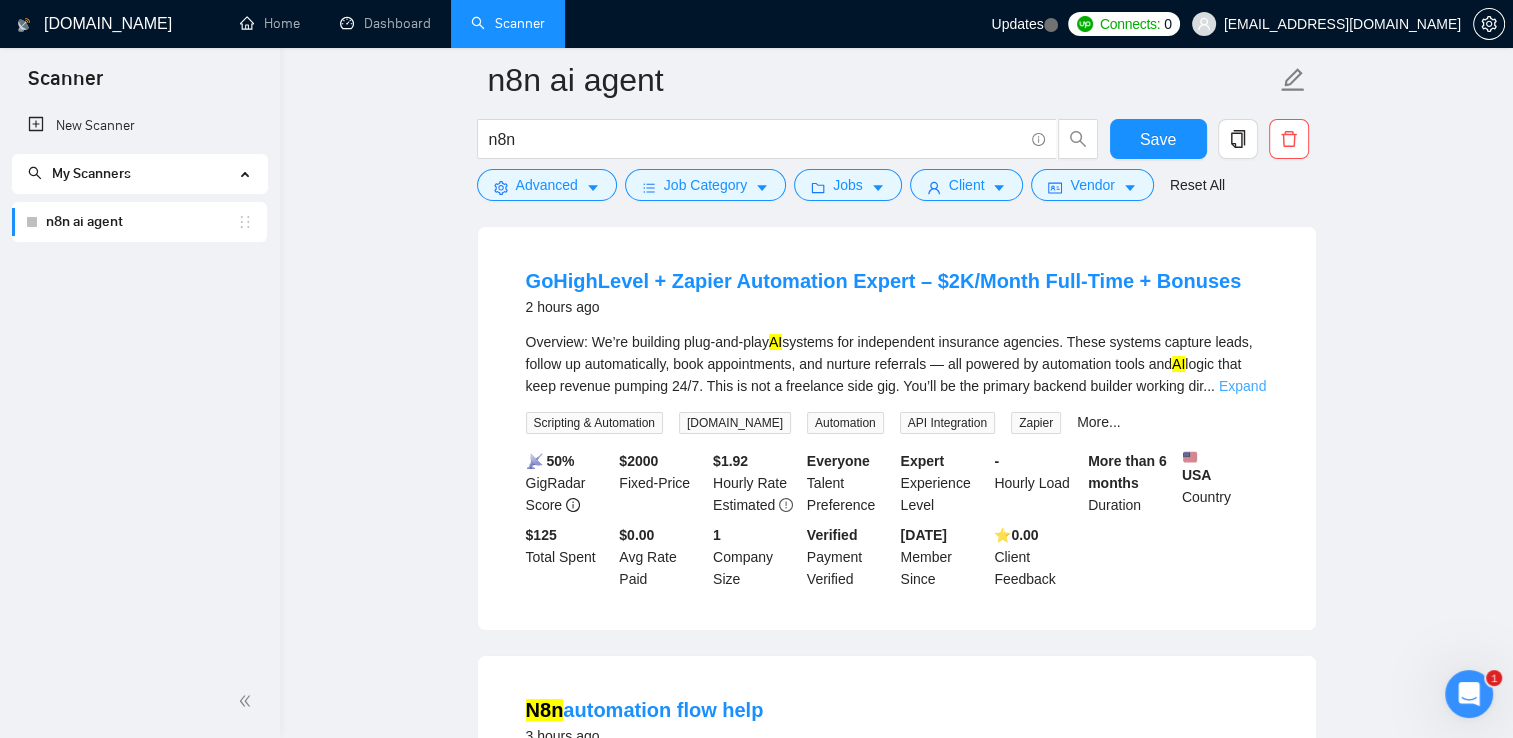 click on "Expand" at bounding box center [1242, 386] 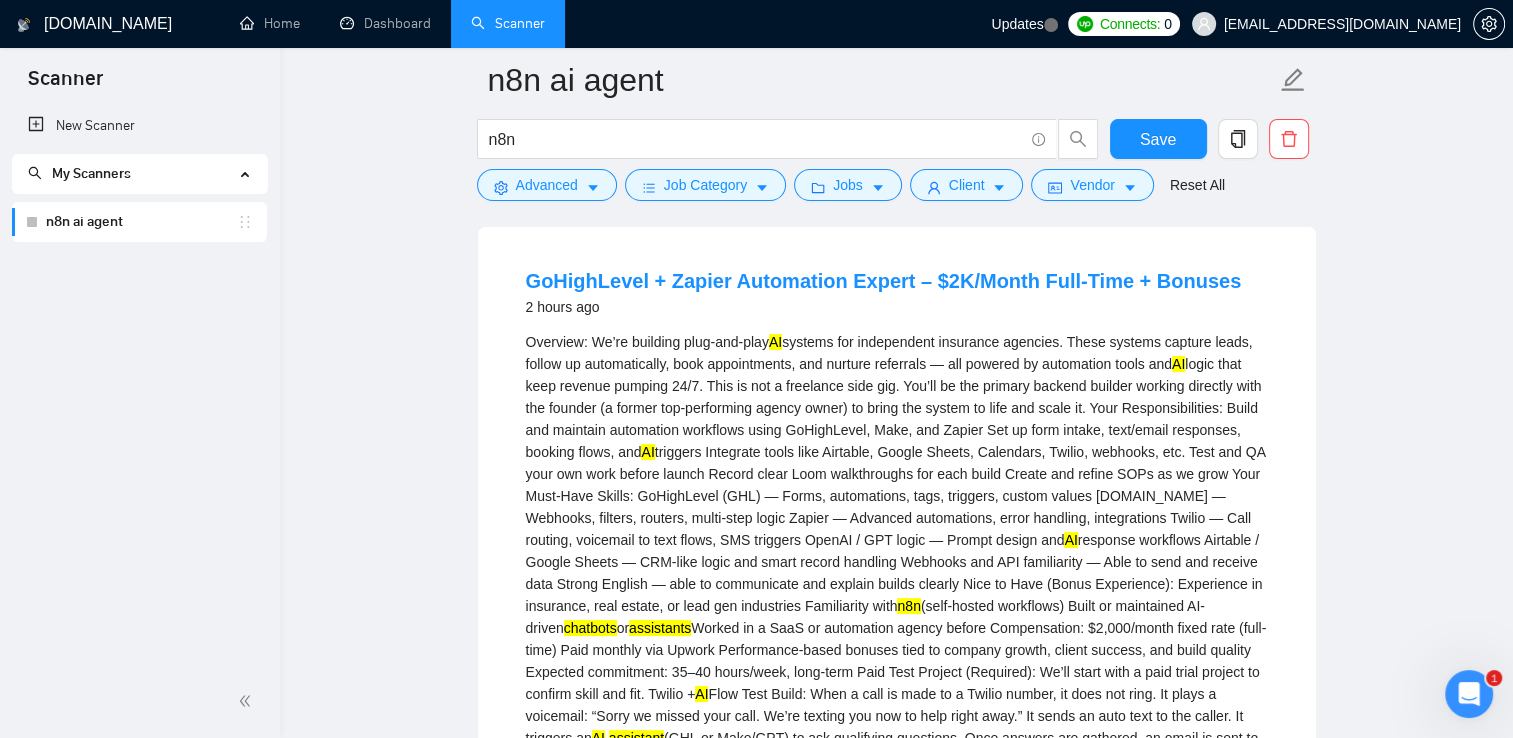 click on "Overview:
We’re building plug-and-play  AI  systems for independent insurance agencies. These systems capture leads, follow up automatically, book appointments, and nurture referrals — all powered by automation tools and  AI  logic that keep revenue pumping 24/7.
This is not a freelance side gig.
You’ll be the primary backend builder working directly with the founder (a former top-performing agency owner) to bring the system to life and scale it.
Your Responsibilities:
Build and maintain automation workflows using GoHighLevel, Make, and Zapier
Set up form intake, text/email responses, booking flows, and  AI AI  response workflows
Airtable / Google Sheets — CRM-like logic and smart record handling
Webhooks and API familiarity — Able to send and receive data
Strong English — able to communicate and explain builds clearly
Nice to Have (Bonus Experience):
Experience in insurance, real estate, or lead gen industries
Familiarity with  n8n chatbots  or  assistants AI AI   assistant agent" at bounding box center (897, 595) 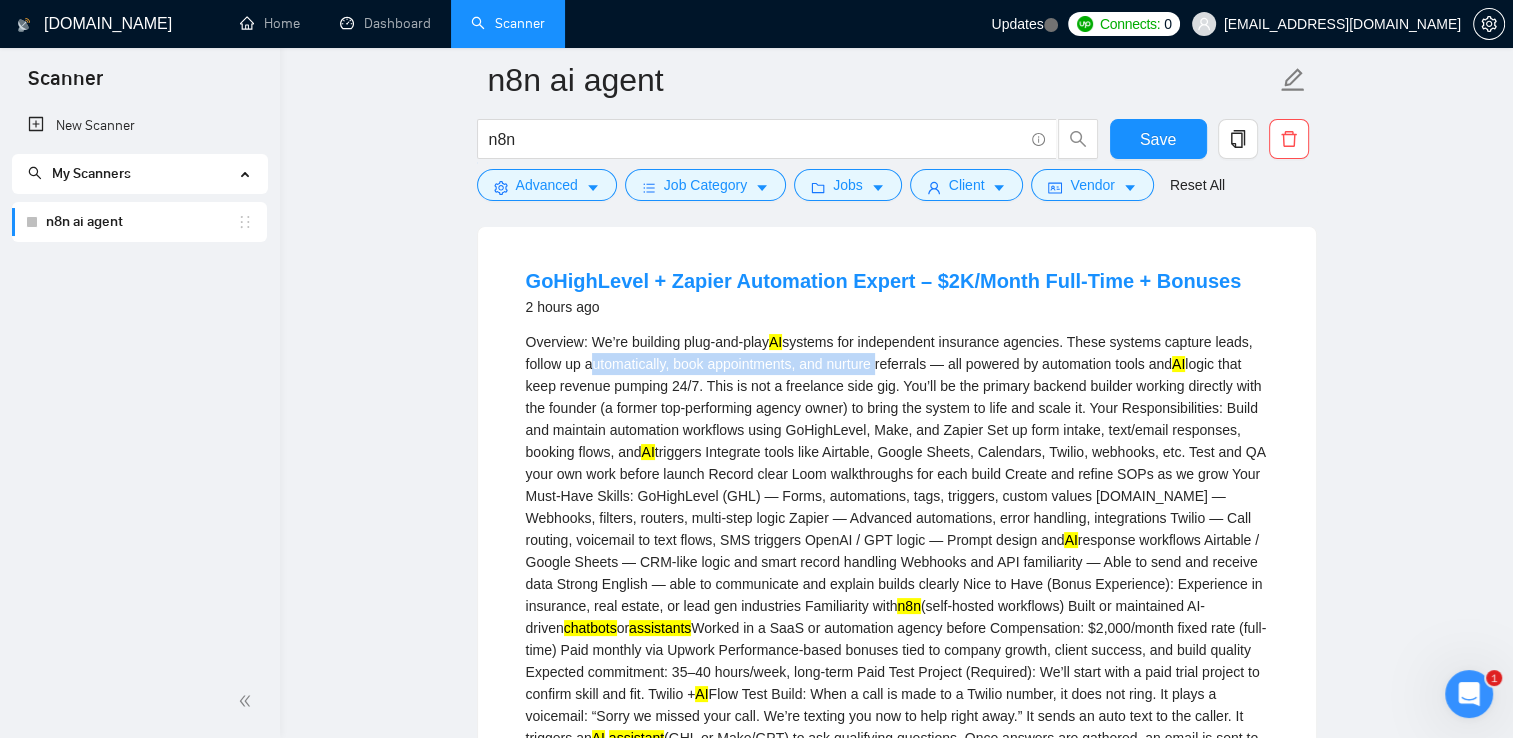 drag, startPoint x: 648, startPoint y: 366, endPoint x: 853, endPoint y: 367, distance: 205.00244 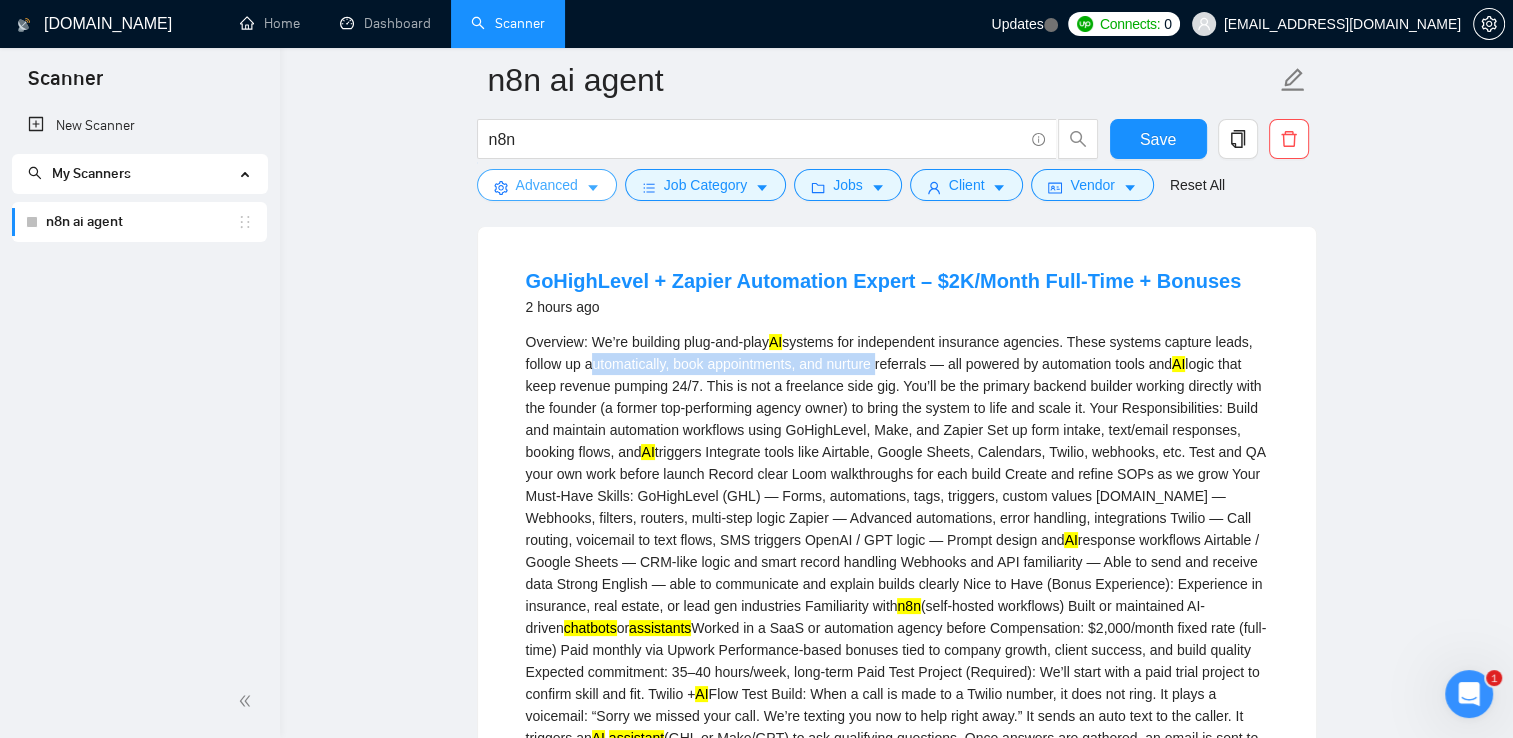 click on "Advanced" at bounding box center [547, 185] 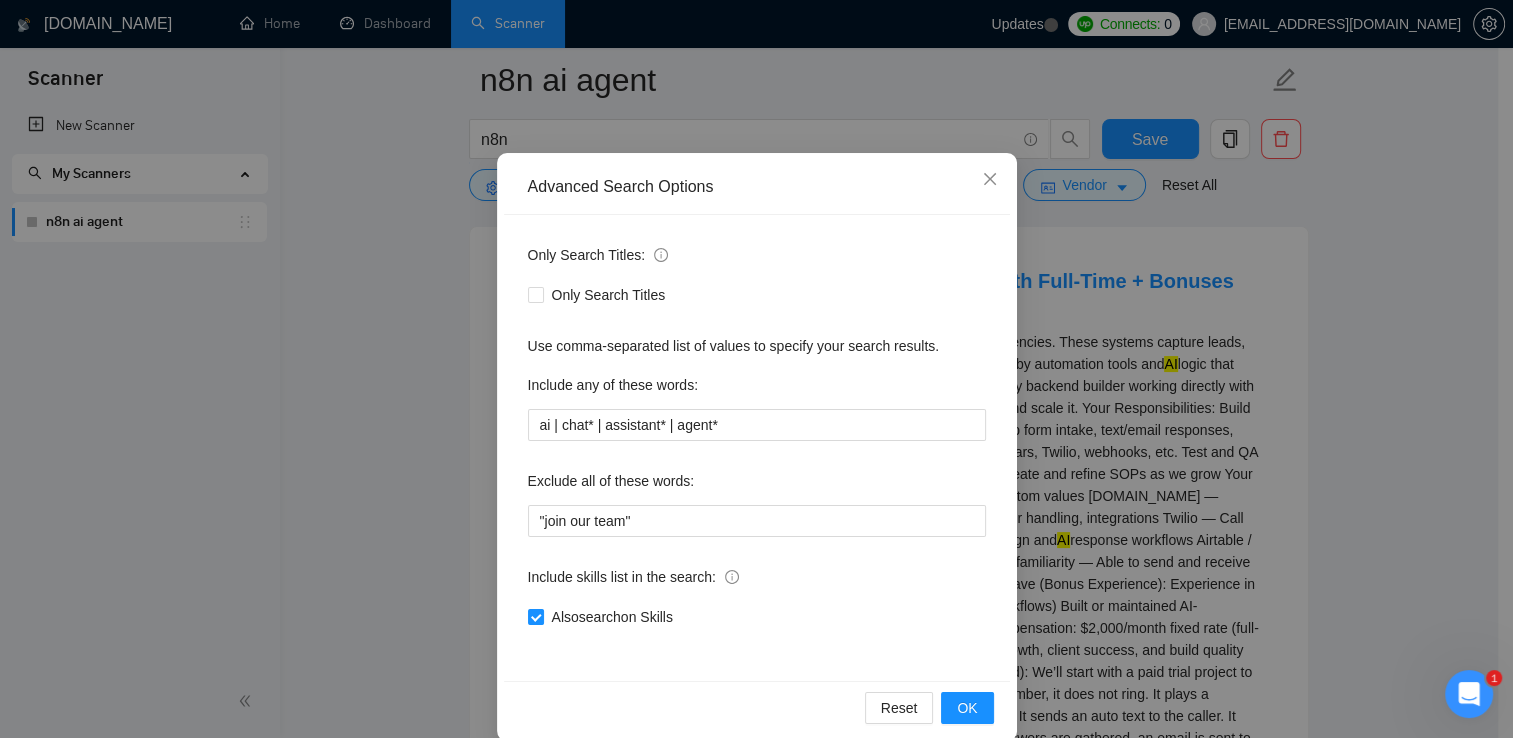 scroll, scrollTop: 93, scrollLeft: 0, axis: vertical 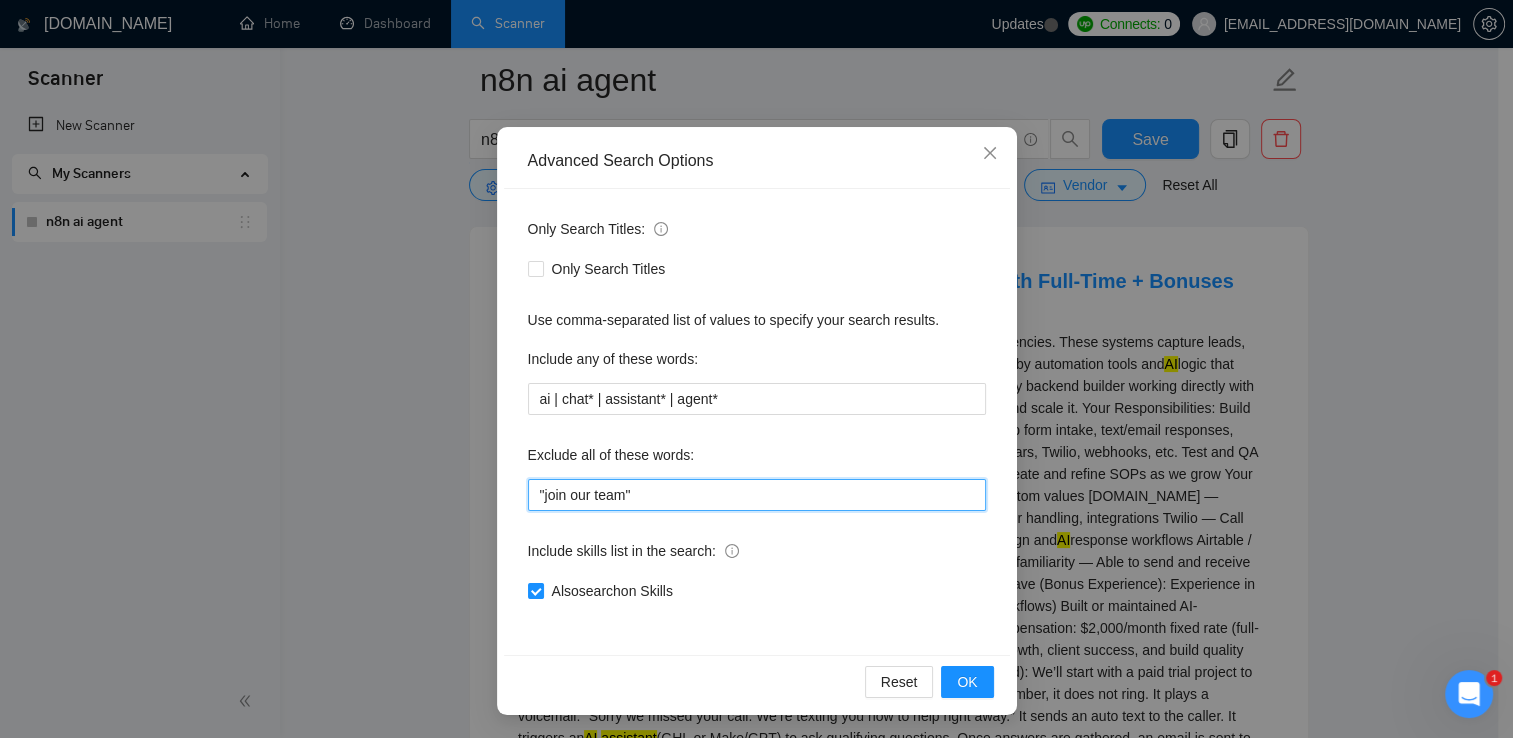 click on ""join our team"" at bounding box center (757, 495) 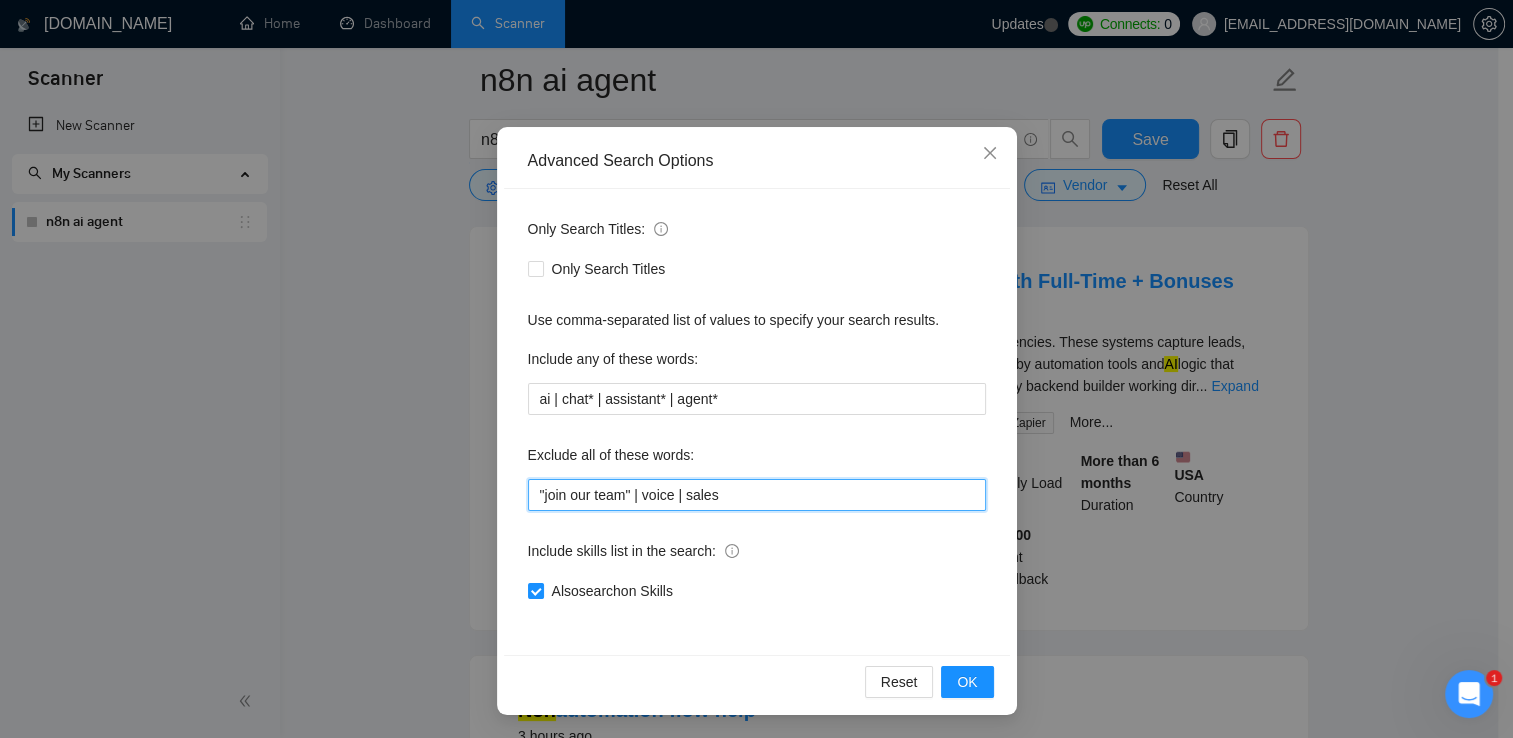 click on ""join our team" | voice | sales" at bounding box center (757, 495) 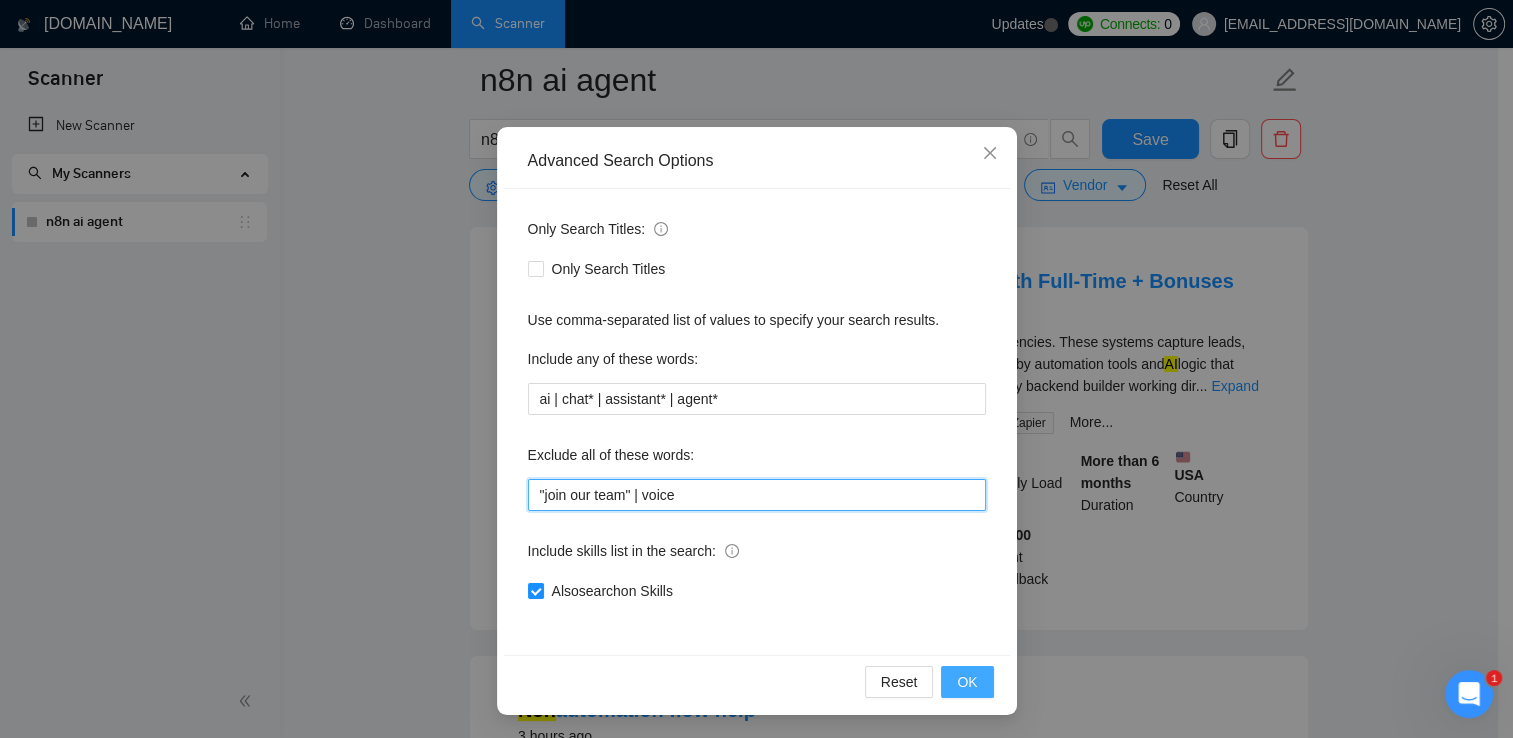 type on ""join our team" | voice" 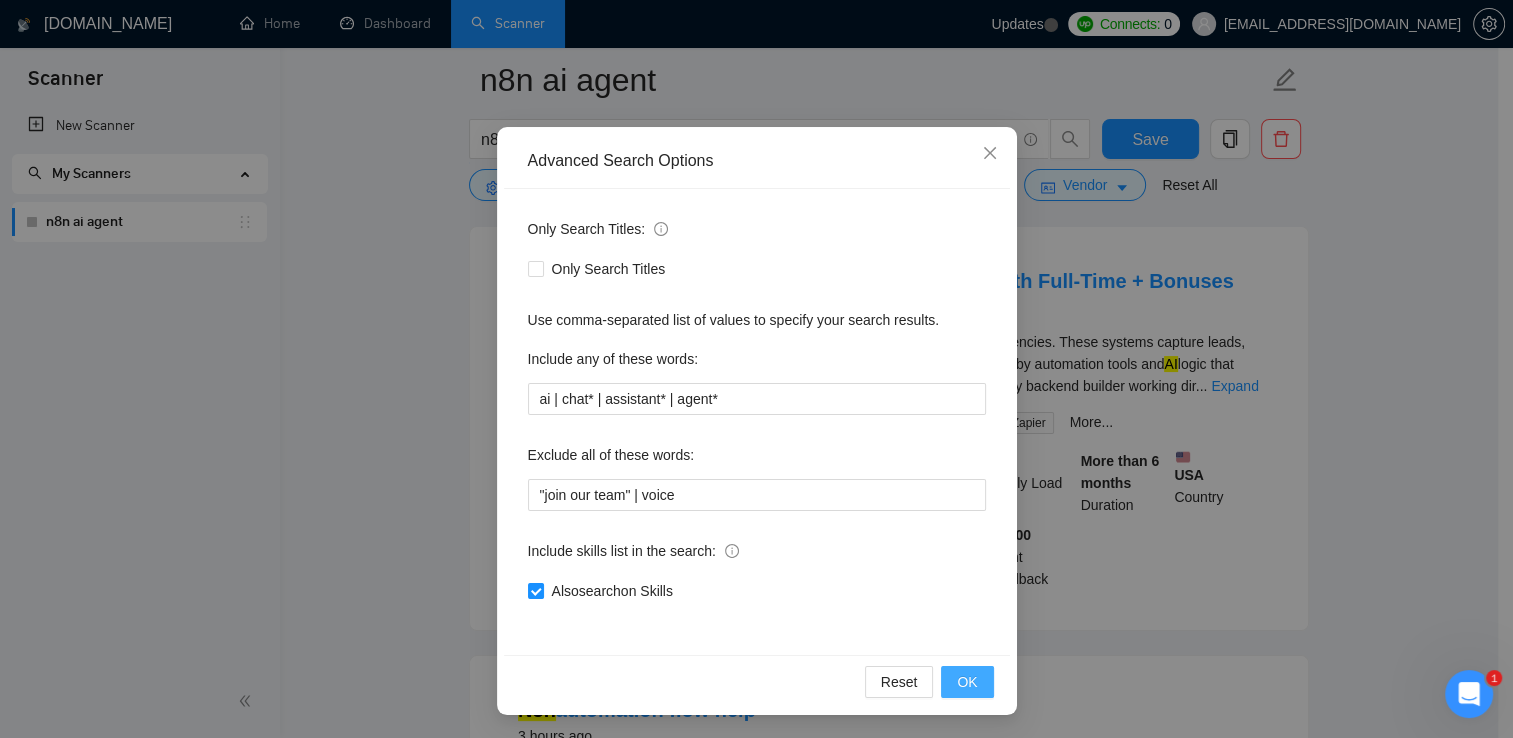 click on "OK" at bounding box center [967, 682] 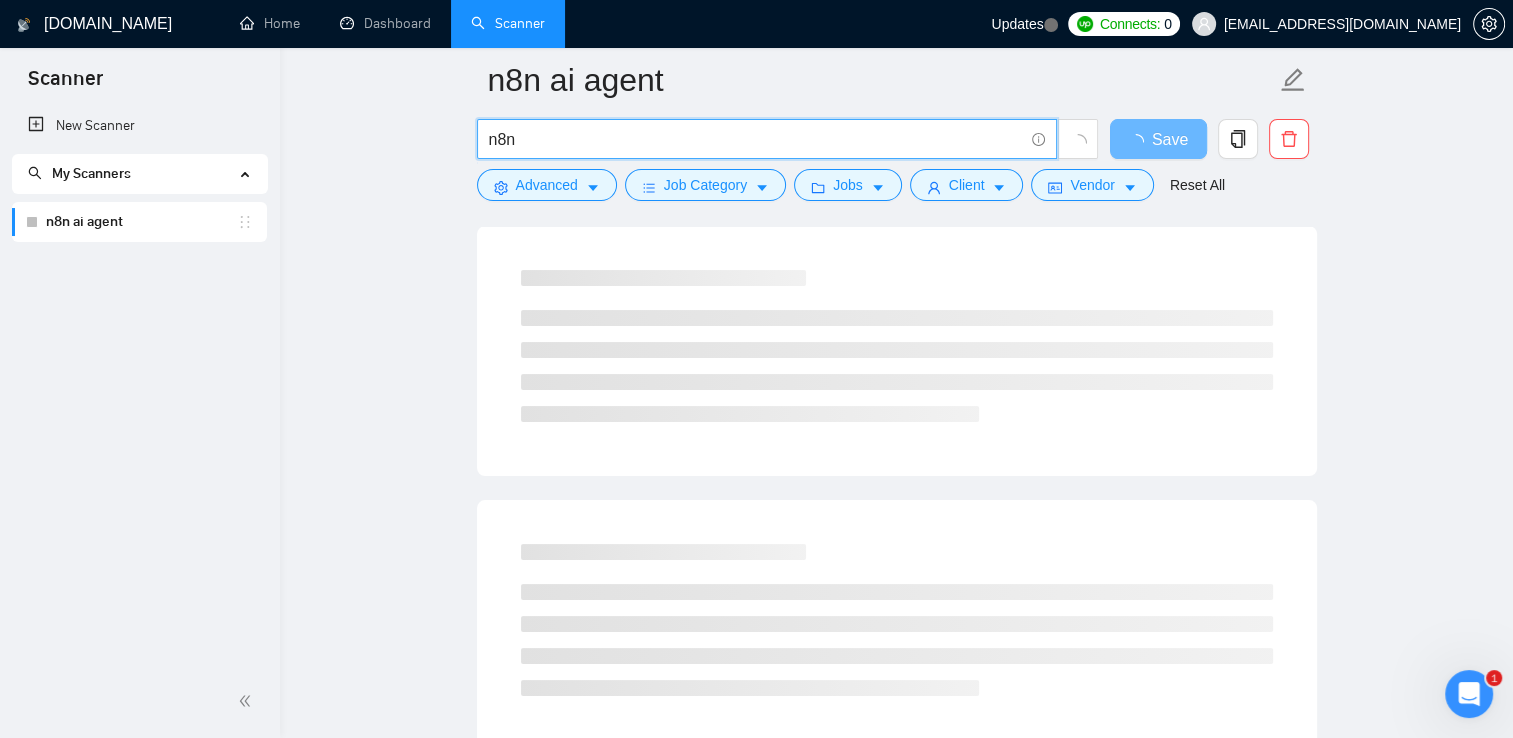 click on "n8n" at bounding box center (756, 139) 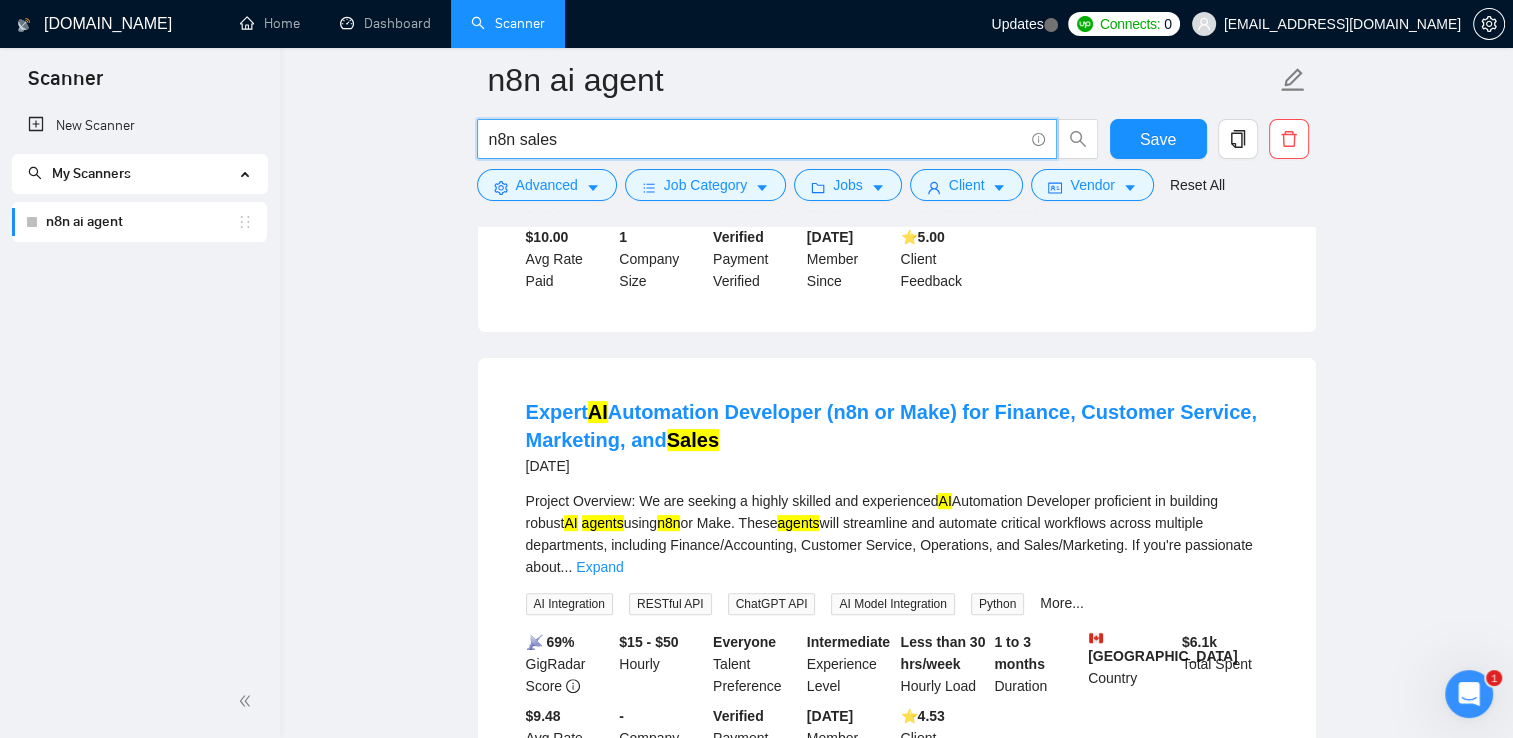 scroll, scrollTop: 526, scrollLeft: 0, axis: vertical 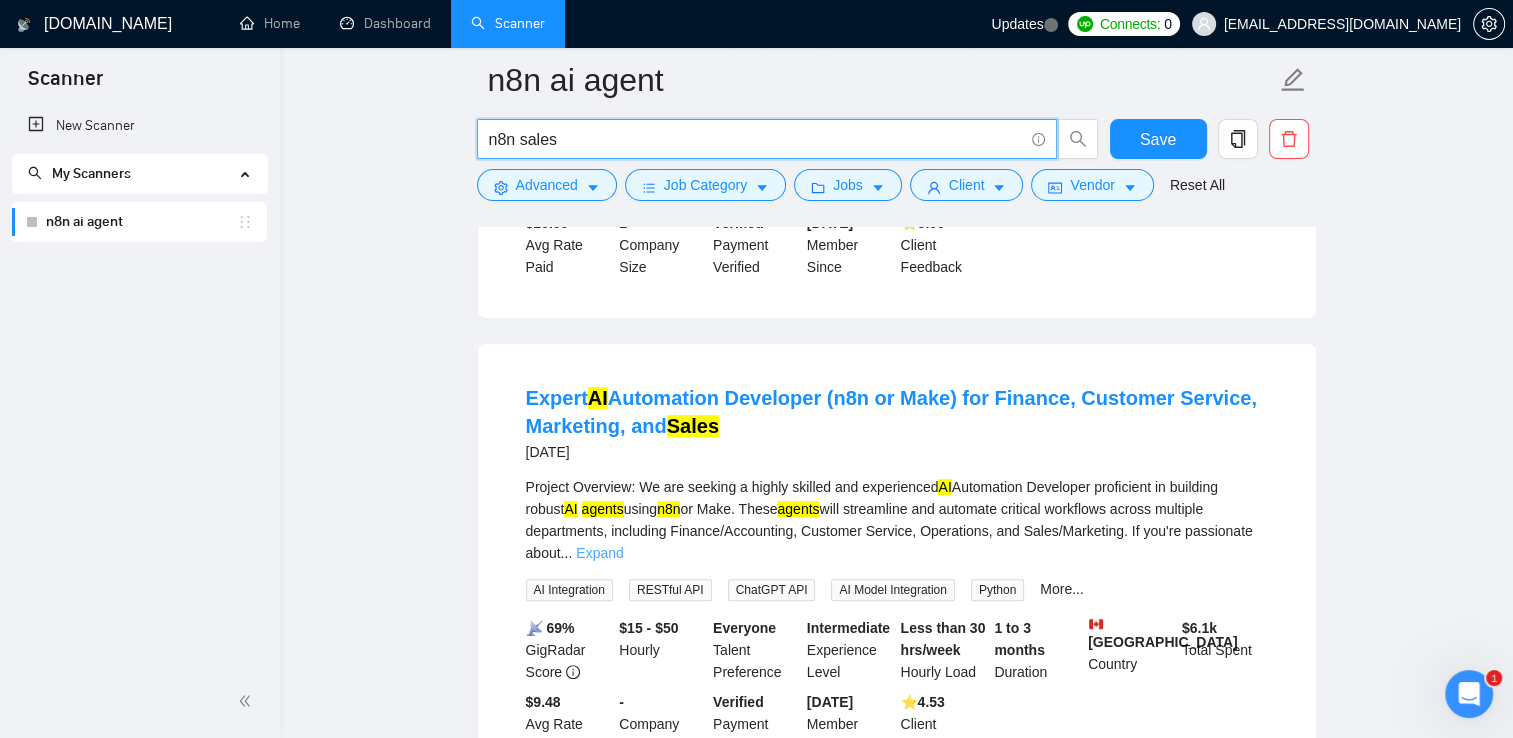 click on "Expand" at bounding box center (599, 553) 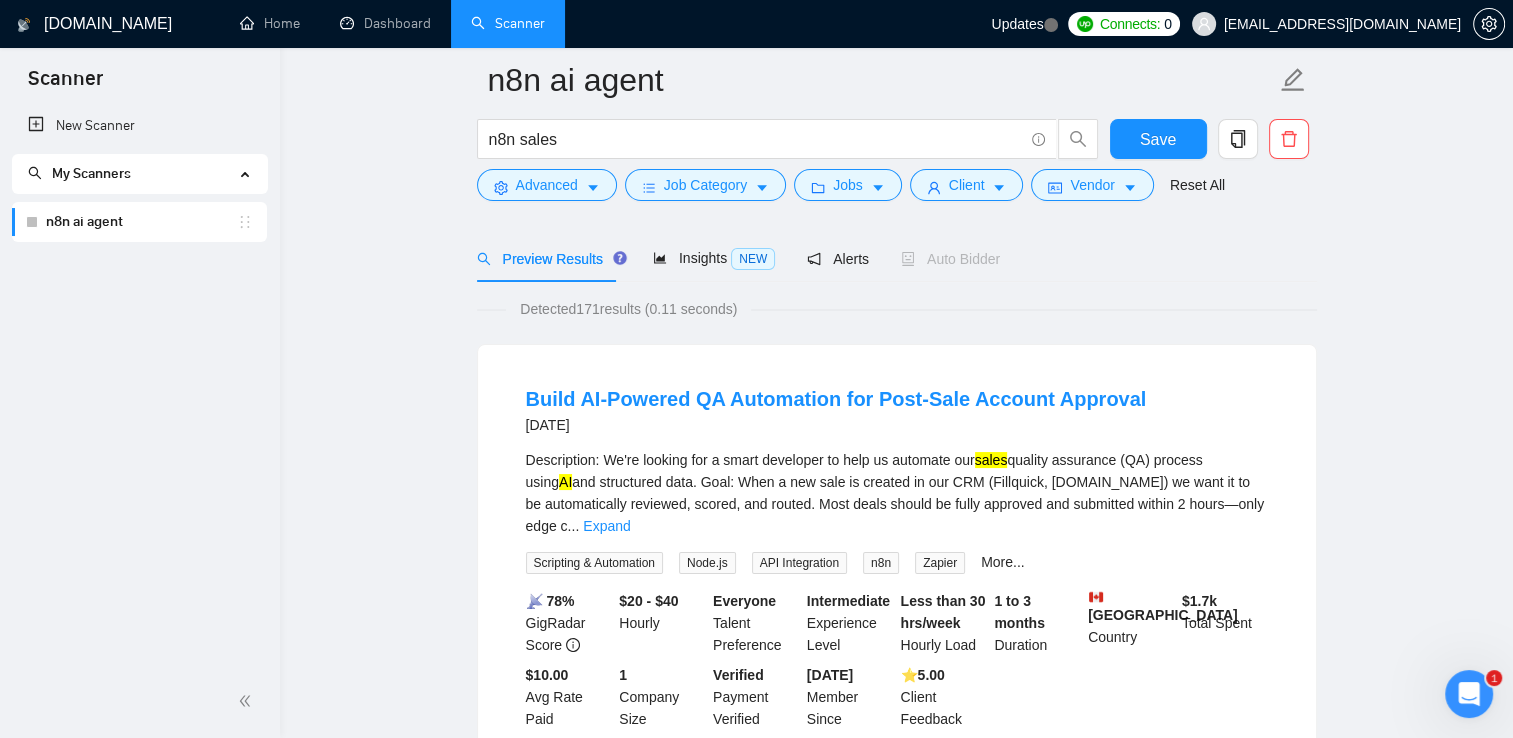 scroll, scrollTop: 151, scrollLeft: 0, axis: vertical 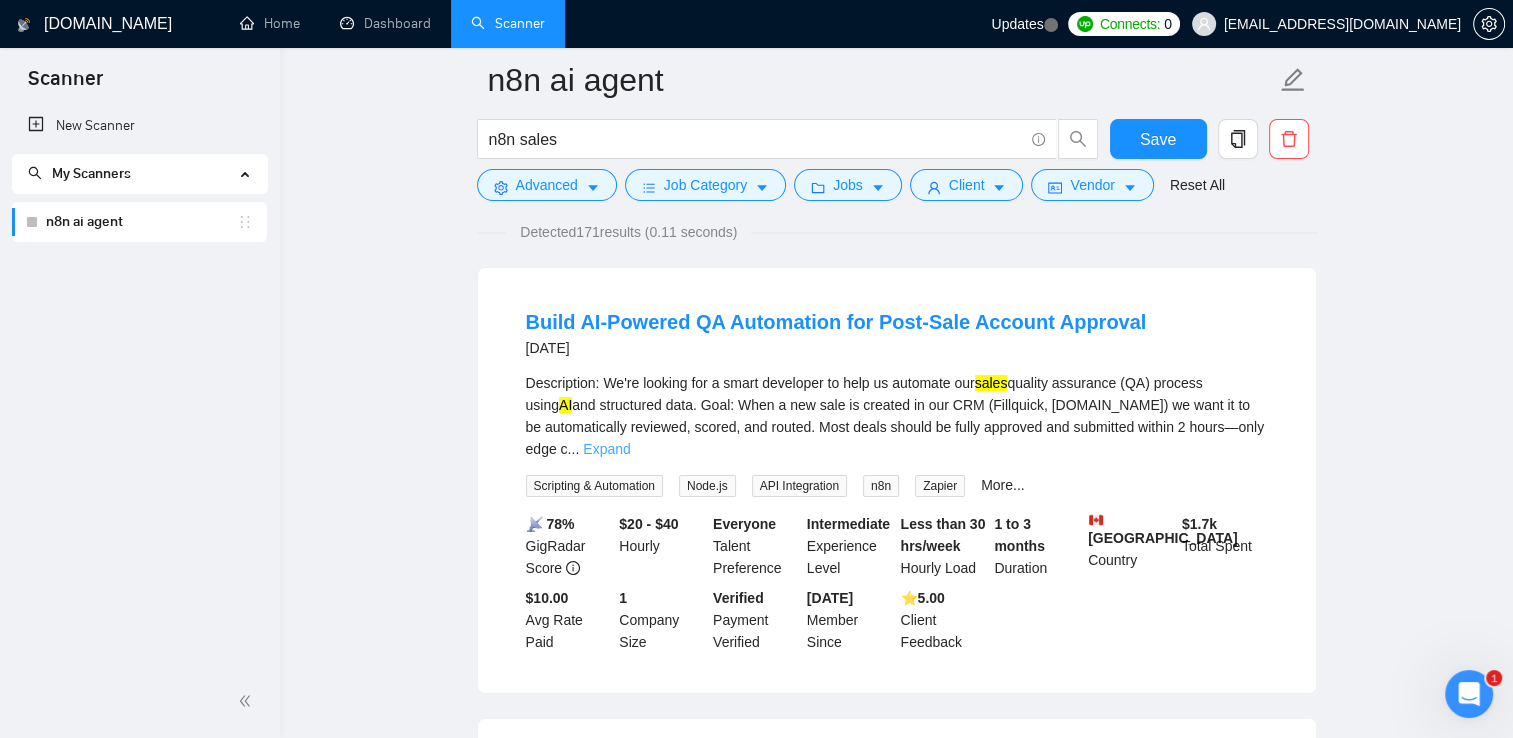 click on "Expand" at bounding box center (606, 449) 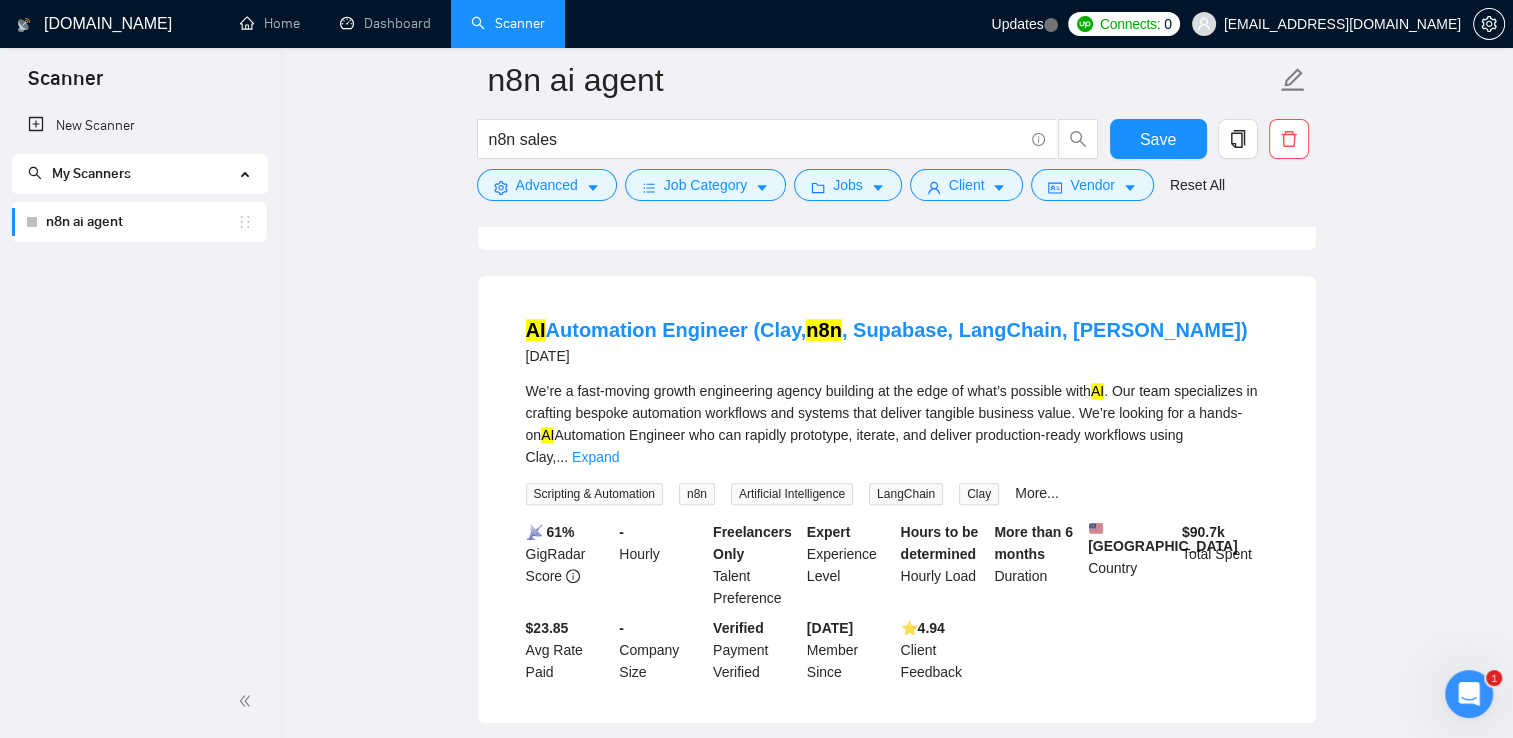 scroll, scrollTop: 1775, scrollLeft: 0, axis: vertical 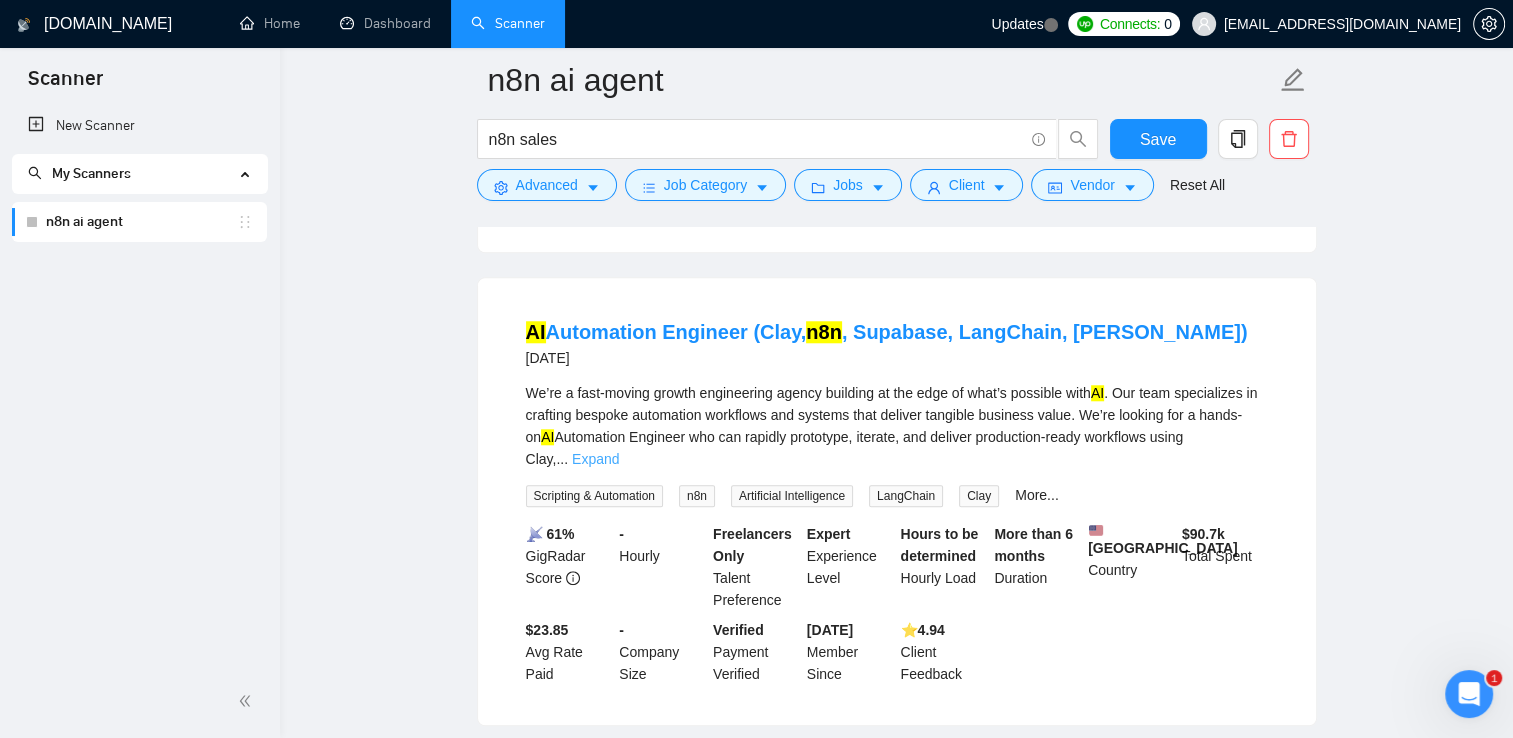 click on "Expand" at bounding box center (595, 459) 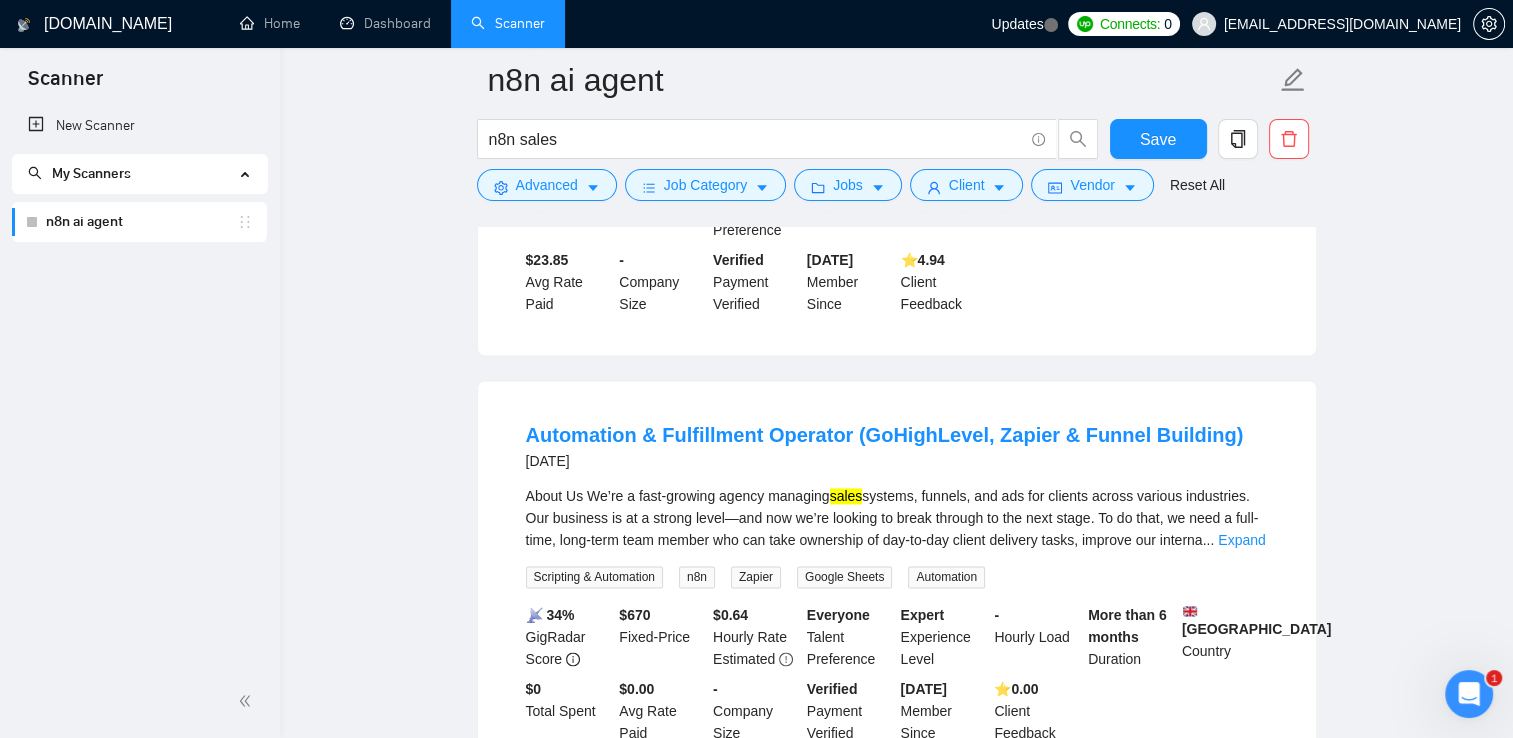 scroll, scrollTop: 2829, scrollLeft: 0, axis: vertical 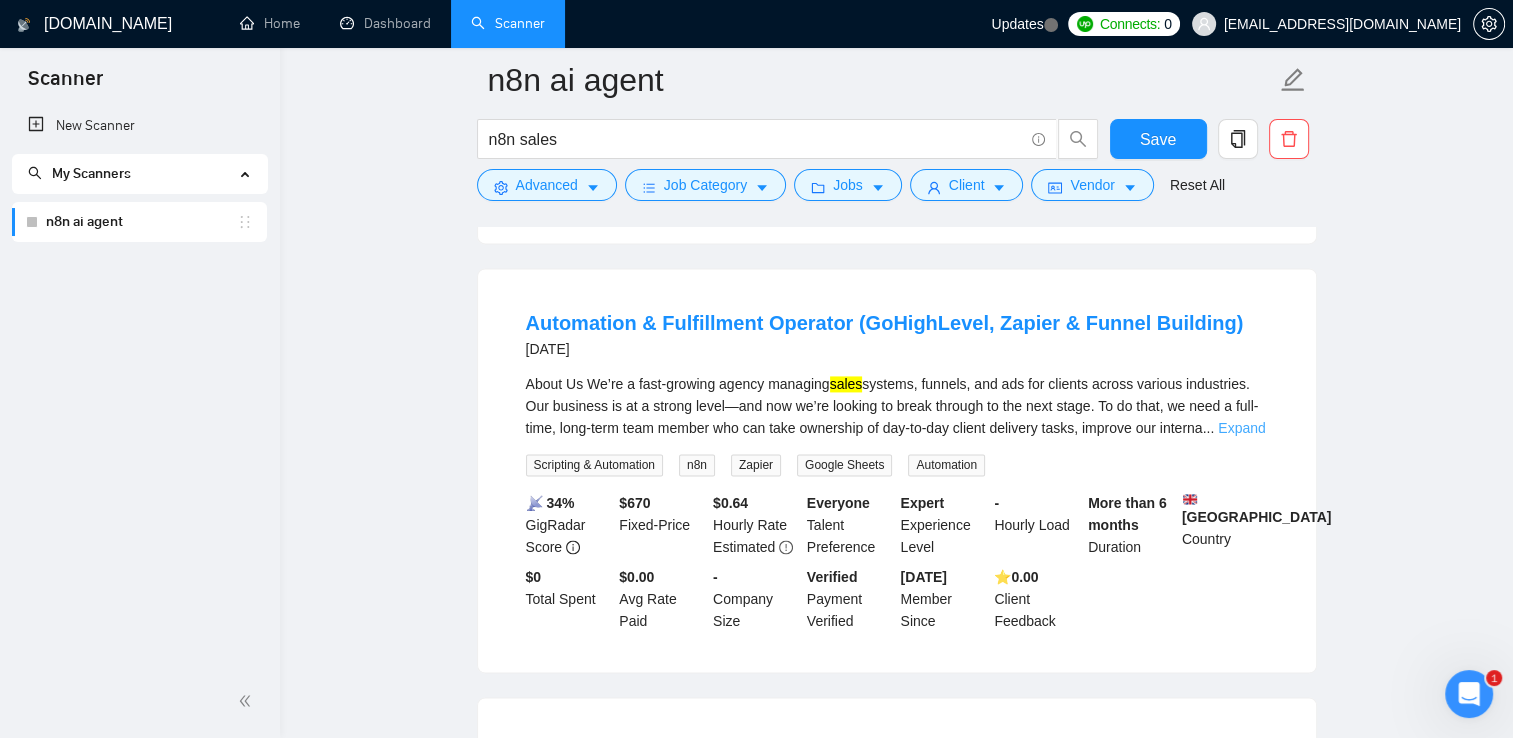 click on "Expand" at bounding box center [1241, 428] 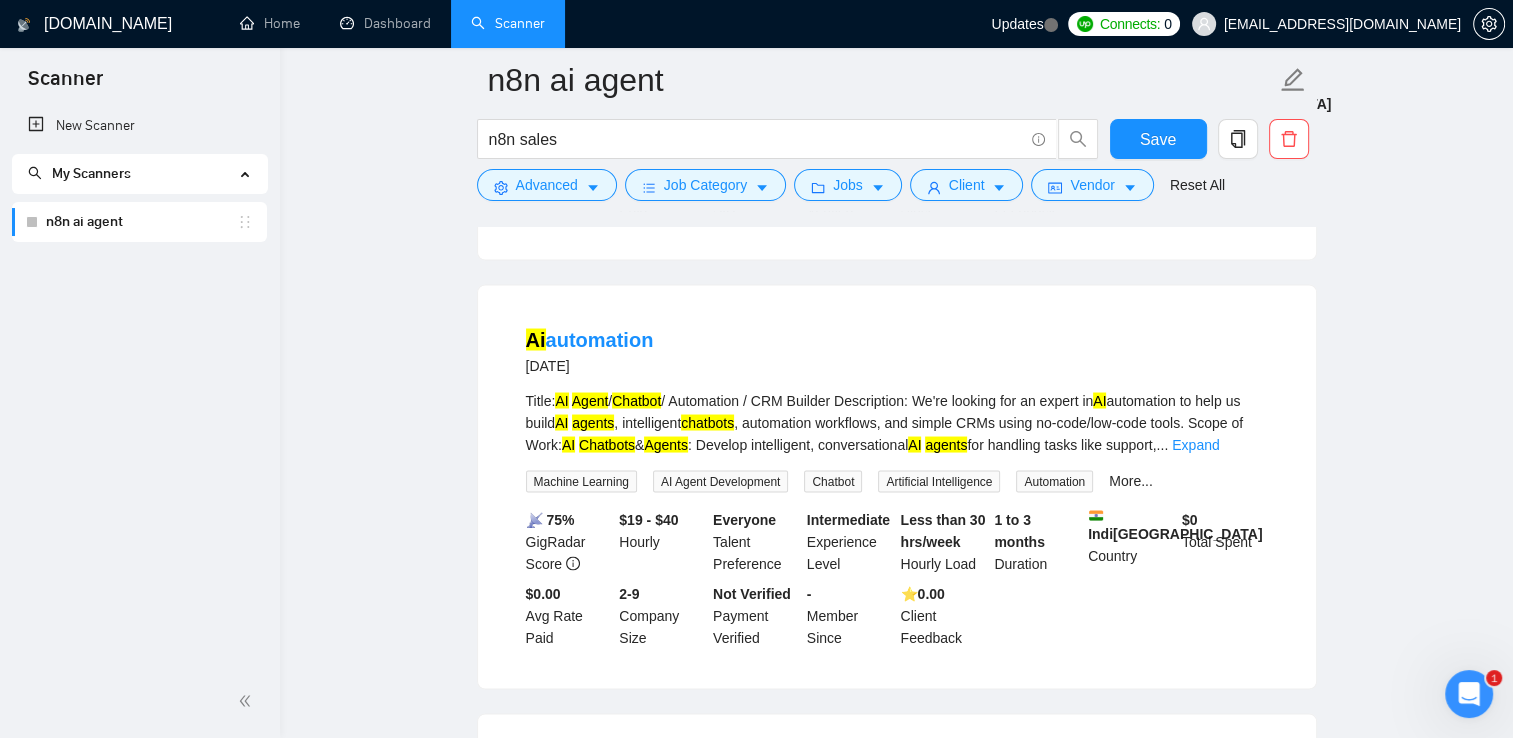 scroll, scrollTop: 3617, scrollLeft: 0, axis: vertical 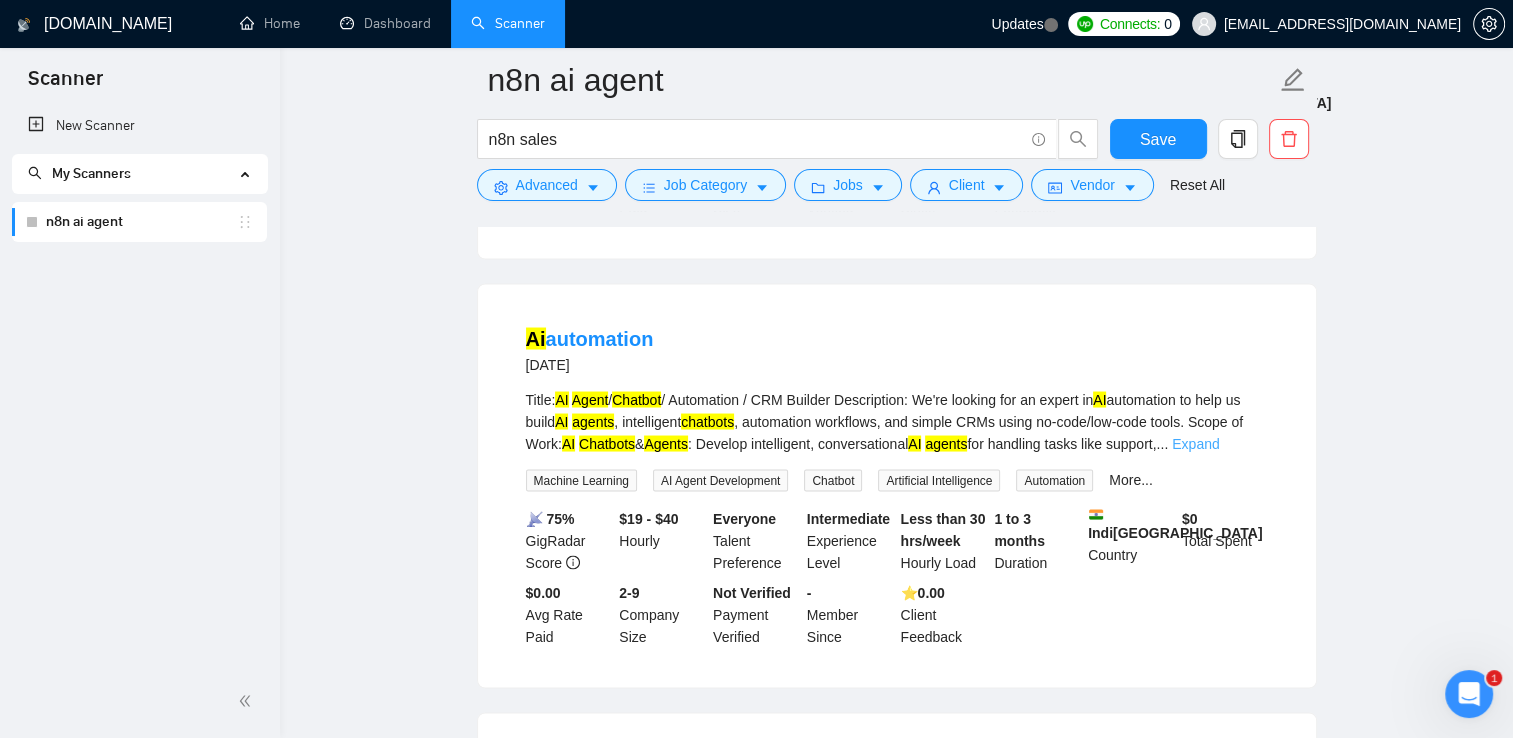 click on "Expand" at bounding box center (1195, 443) 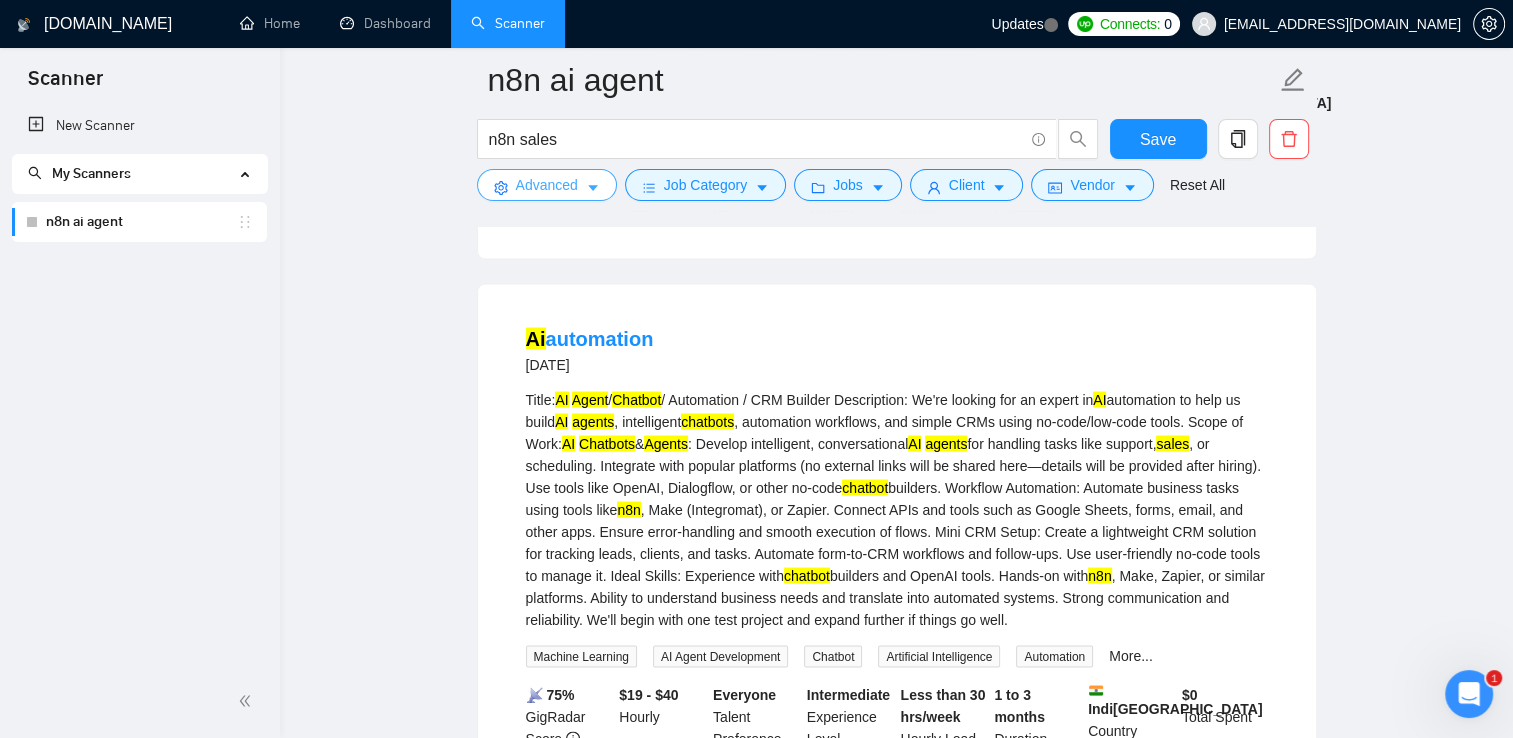 click on "Advanced" at bounding box center (547, 185) 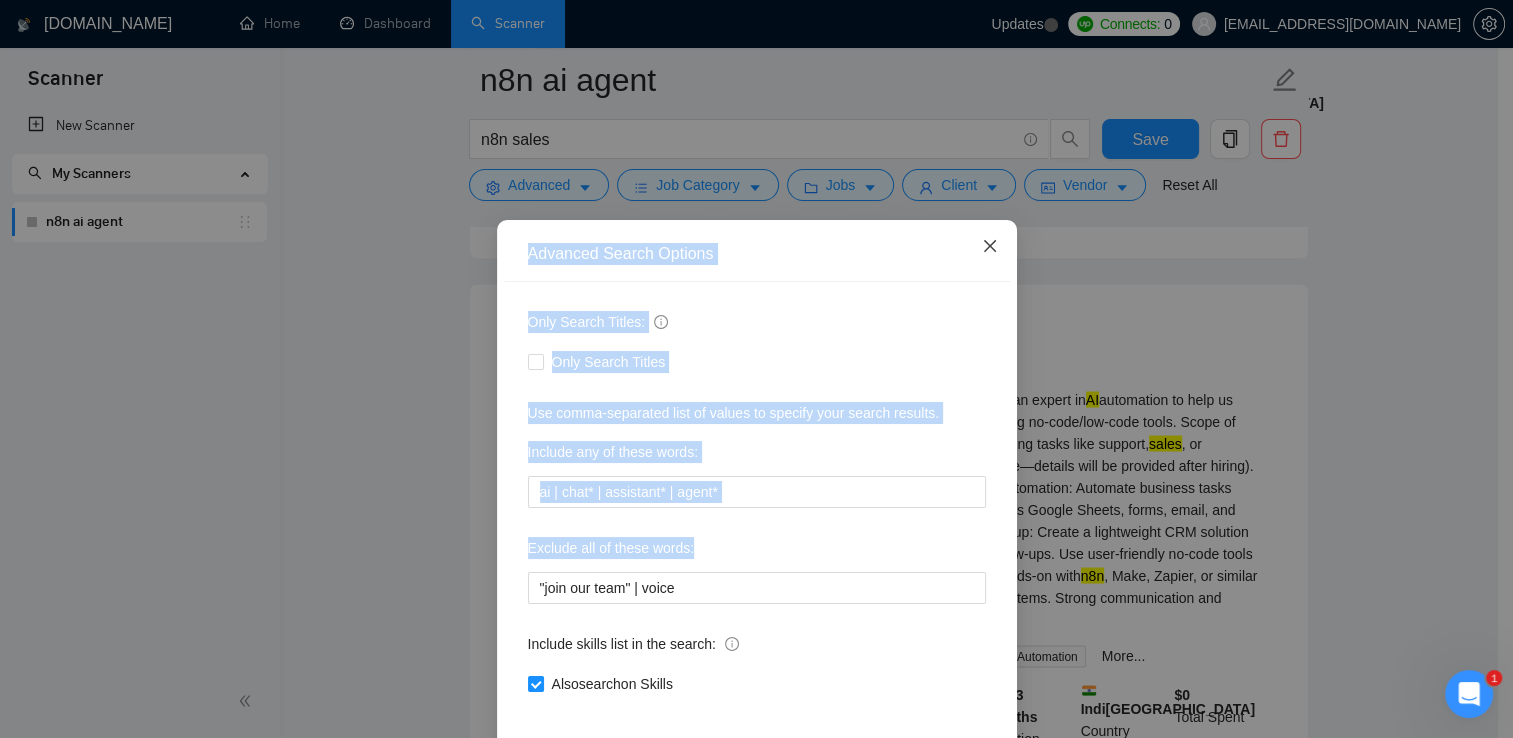 drag, startPoint x: 744, startPoint y: 570, endPoint x: 989, endPoint y: 222, distance: 425.59253 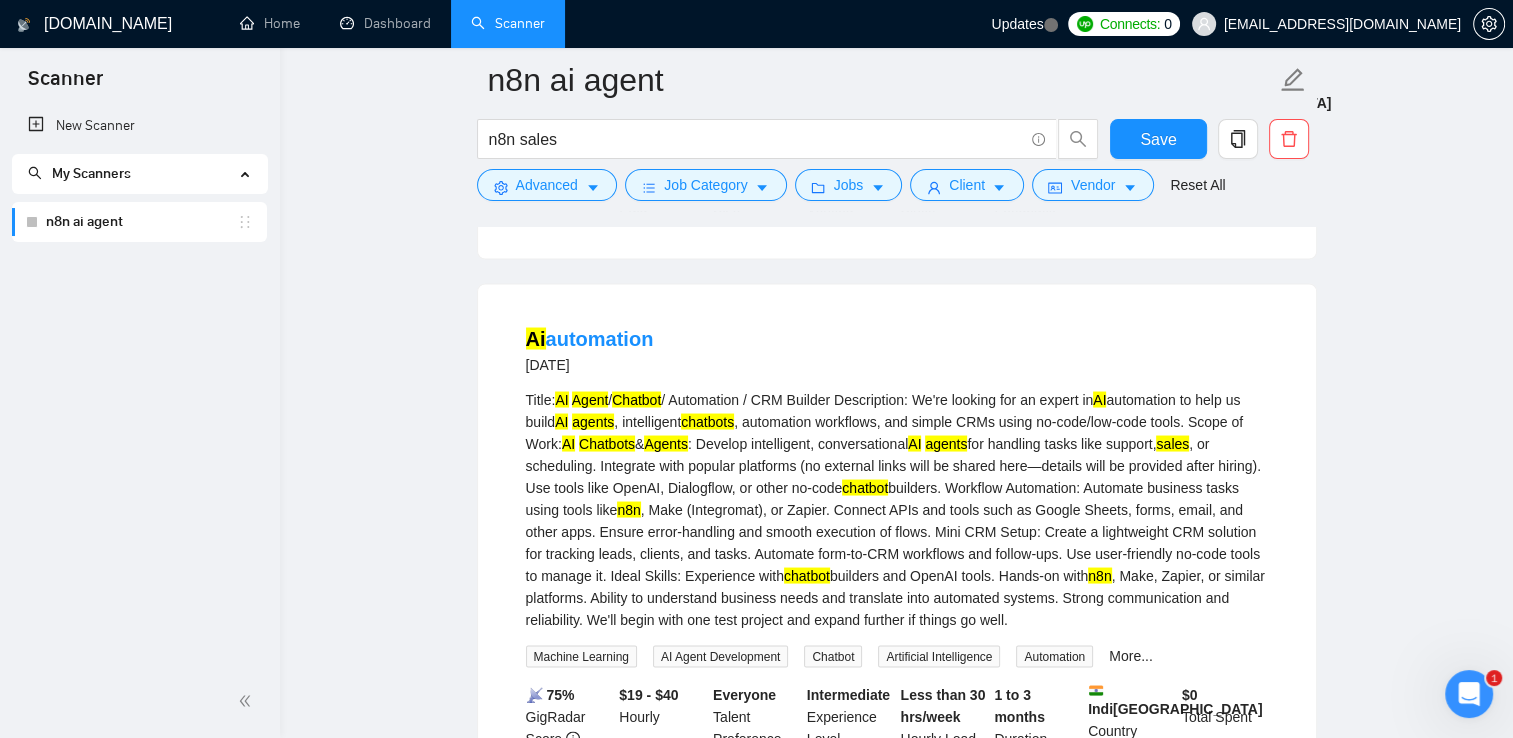 click on "n8n ai agent n8n sales Save Advanced   Job Category   Jobs   Client   Vendor   Reset All Preview Results Insights NEW Alerts Auto Bidder Detected   171  results   (0.11 seconds) Build AI-Powered QA Automation for Post-Sale Account Approval [DATE] Description:
We're looking for a smart developer to help us automate our  sales  quality assurance (QA) process using  AI  and structured data.
Goal:
When a new sale is created in our CRM (Fillquick, [DOMAIN_NAME]) we want it to be automatically reviewed, scored, and routed. Most deals should be fully approved and submitted within 2 hours—only edge cases should require human review.
What You’ll Build:
Pull structured deal data from [DOMAIN_NAME] and Fillquick
Parse and review uploaded contracts, payment forms, and  sales  call transcripts
Apply decision rules (credit score, signer validation, etc.) using  AI N8N sales Scripting & Automation Node.js API Integration n8n Zapier More... 📡   78% GigRadar Score   $20 - $40 Hourly Everyone Talent Preference   $ 1" at bounding box center [896, -215] 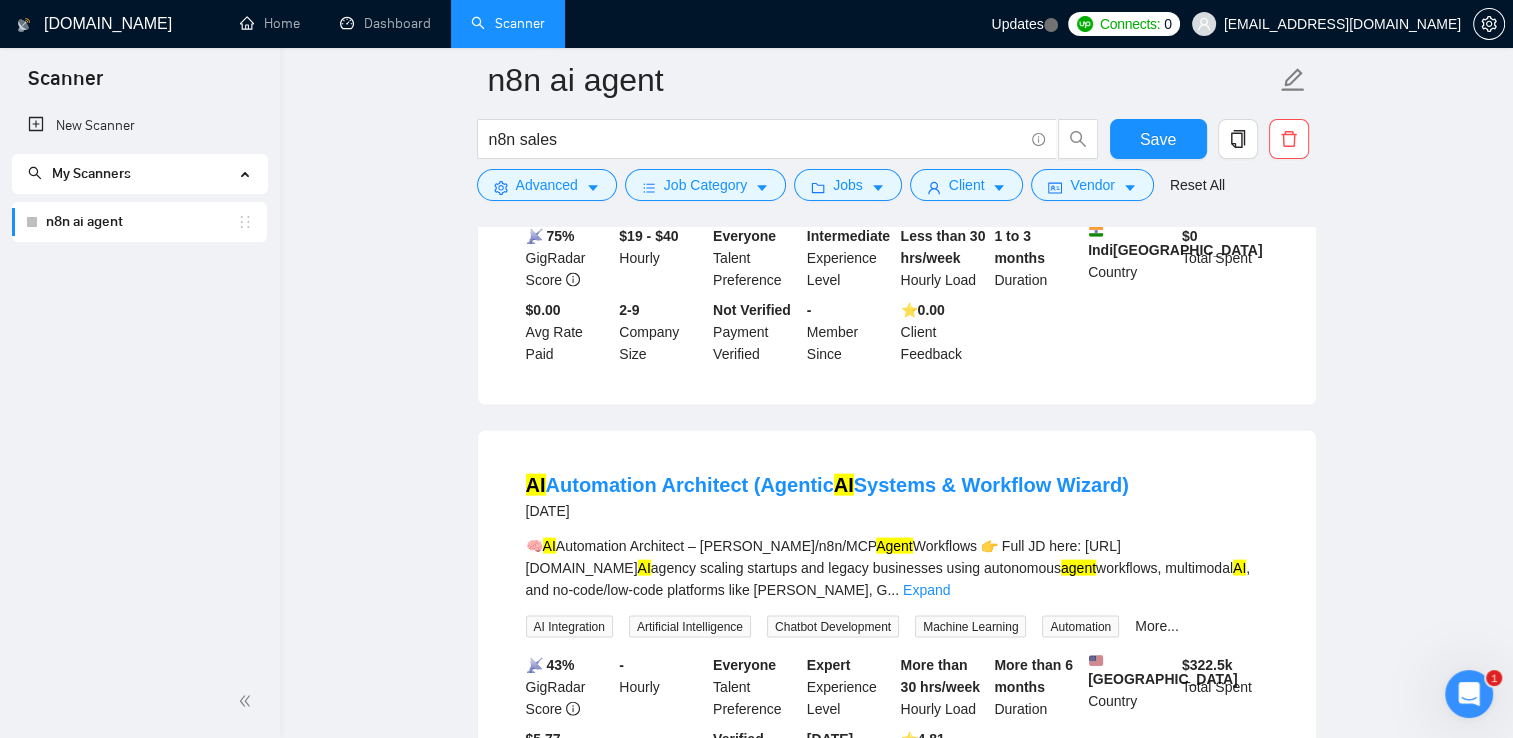 scroll, scrollTop: 4082, scrollLeft: 0, axis: vertical 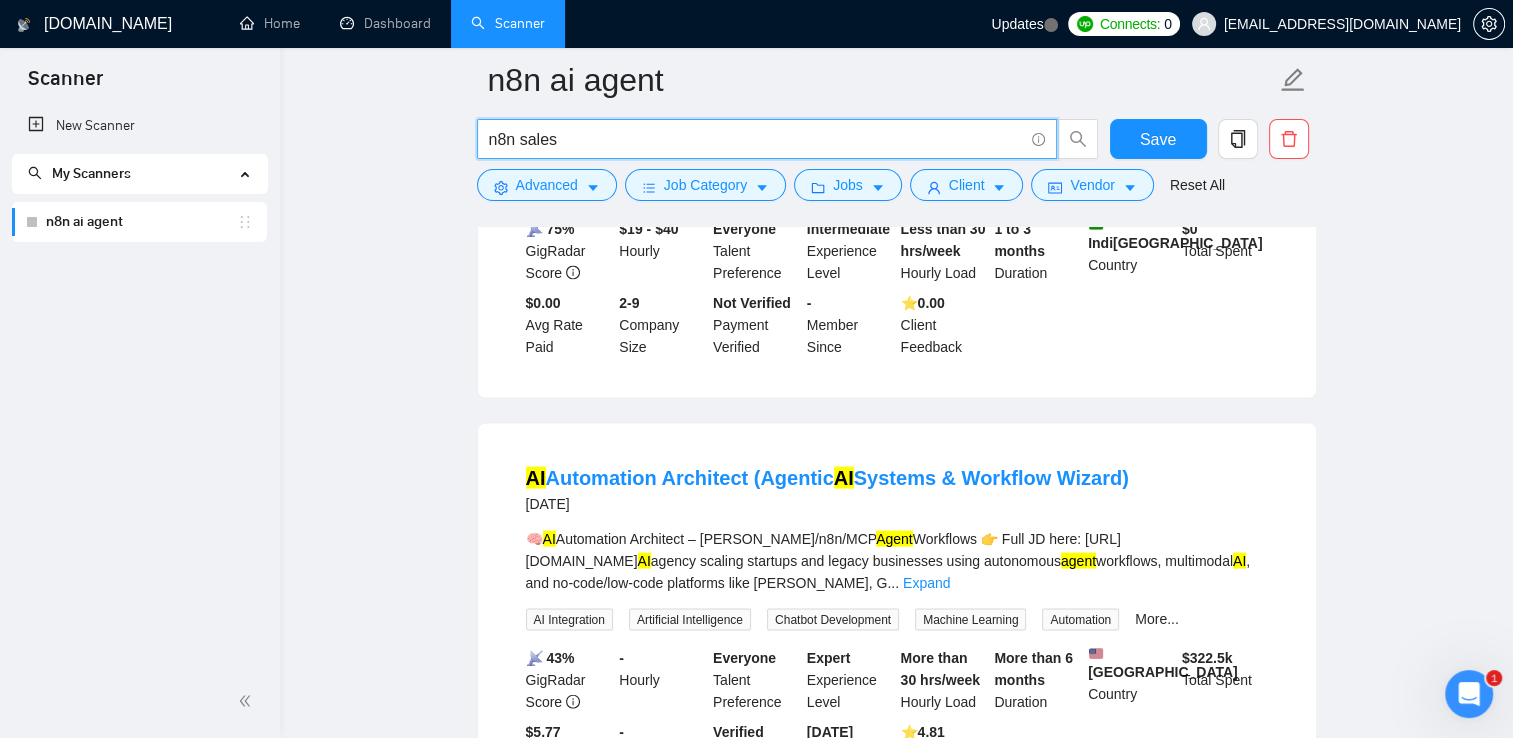 click on "n8n sales" at bounding box center (756, 139) 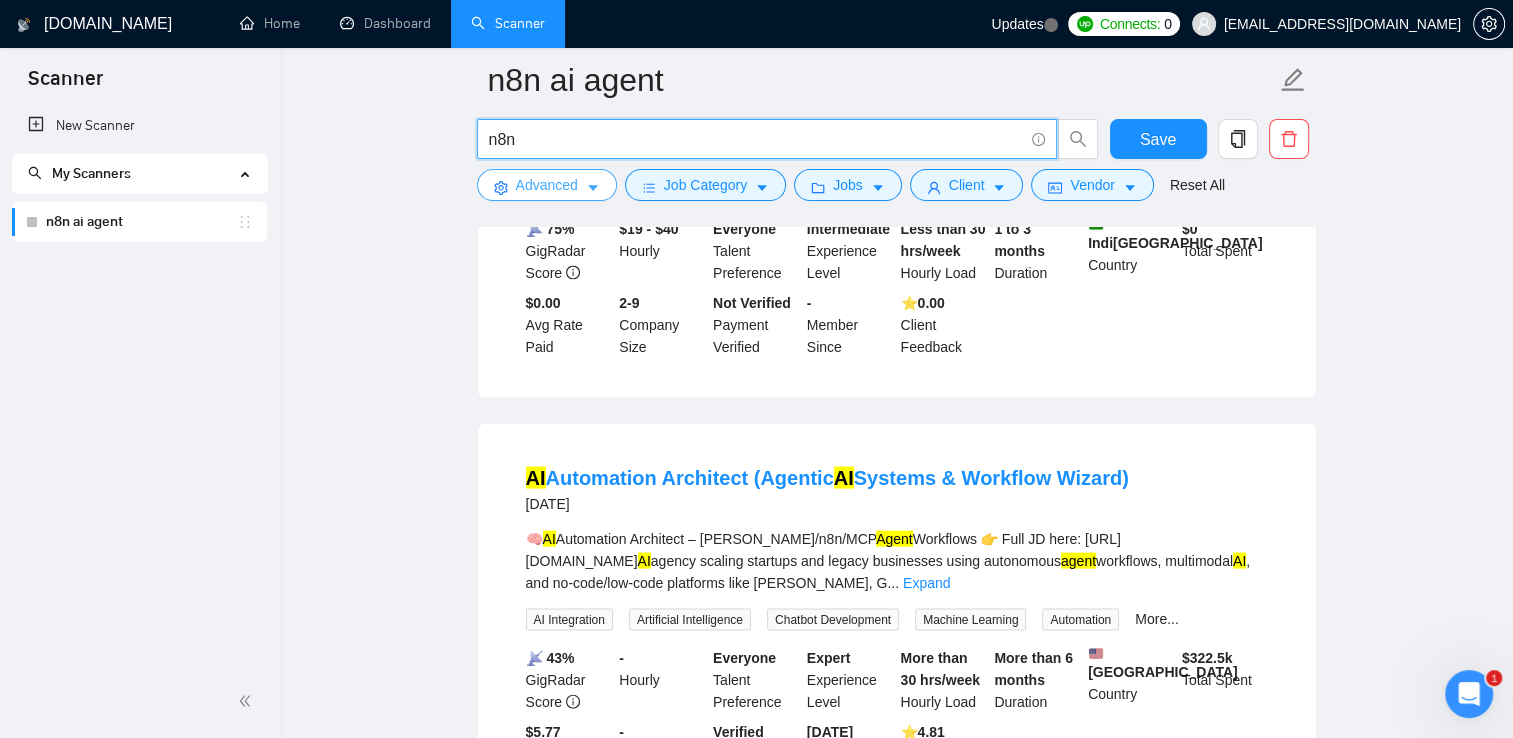 type on "n8n" 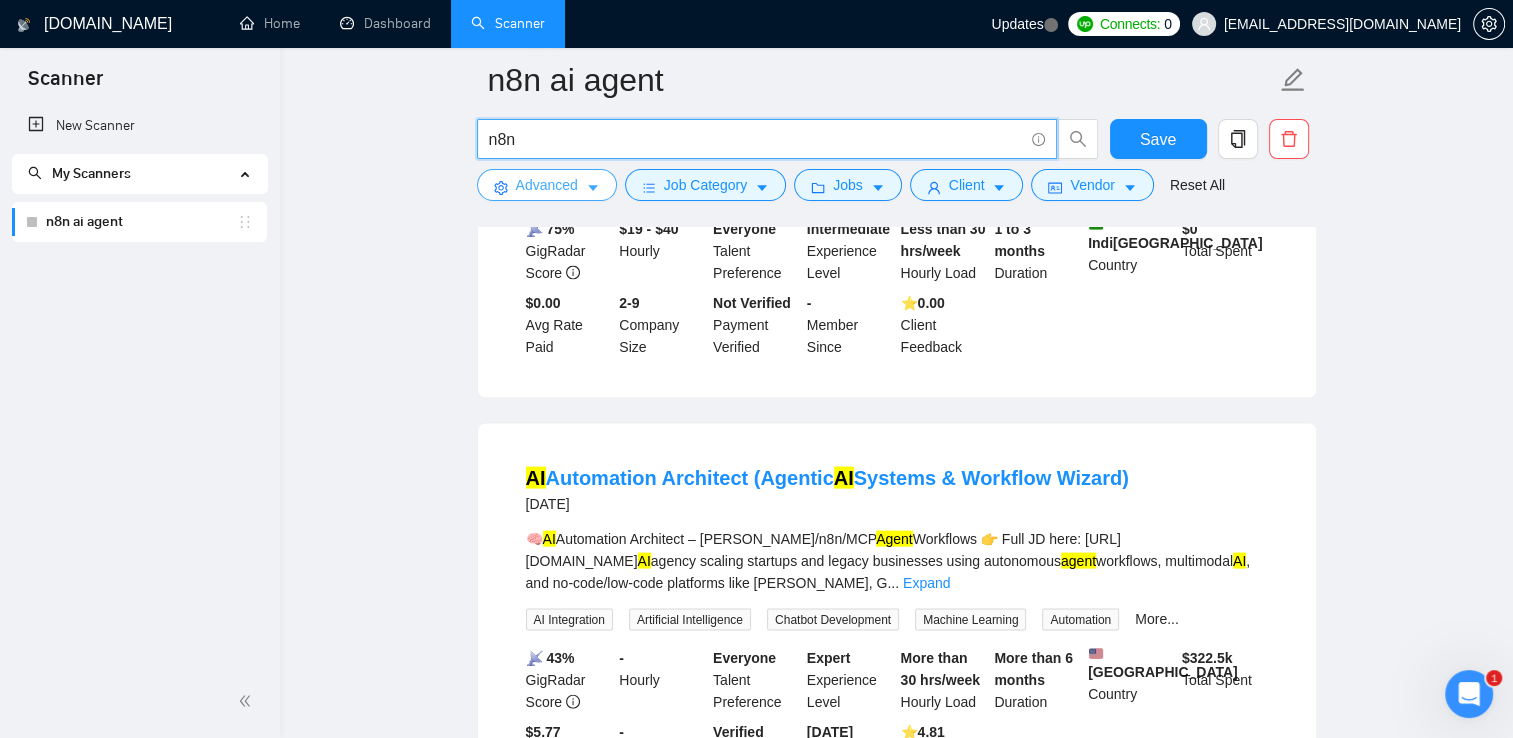click on "Advanced" at bounding box center [547, 185] 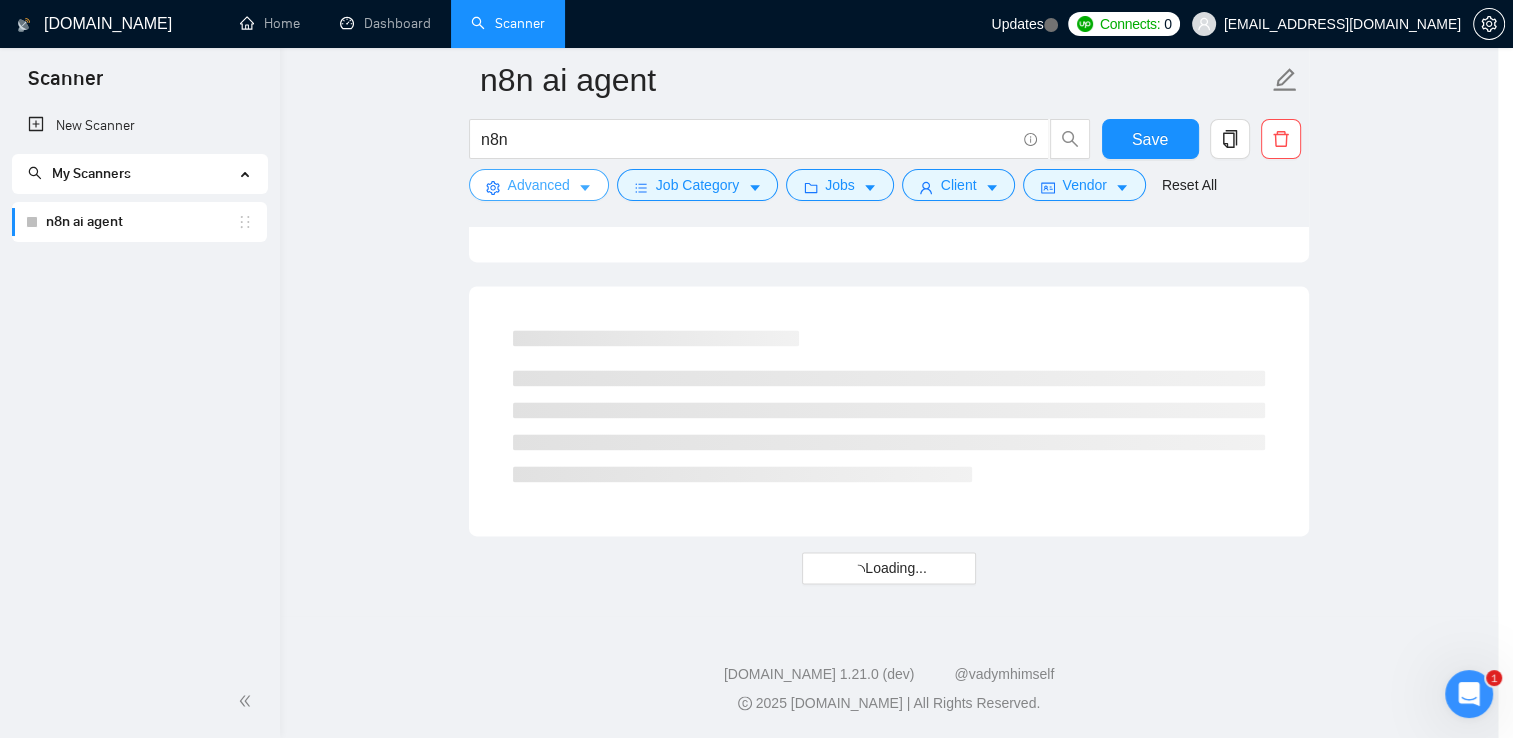 scroll, scrollTop: 2598, scrollLeft: 0, axis: vertical 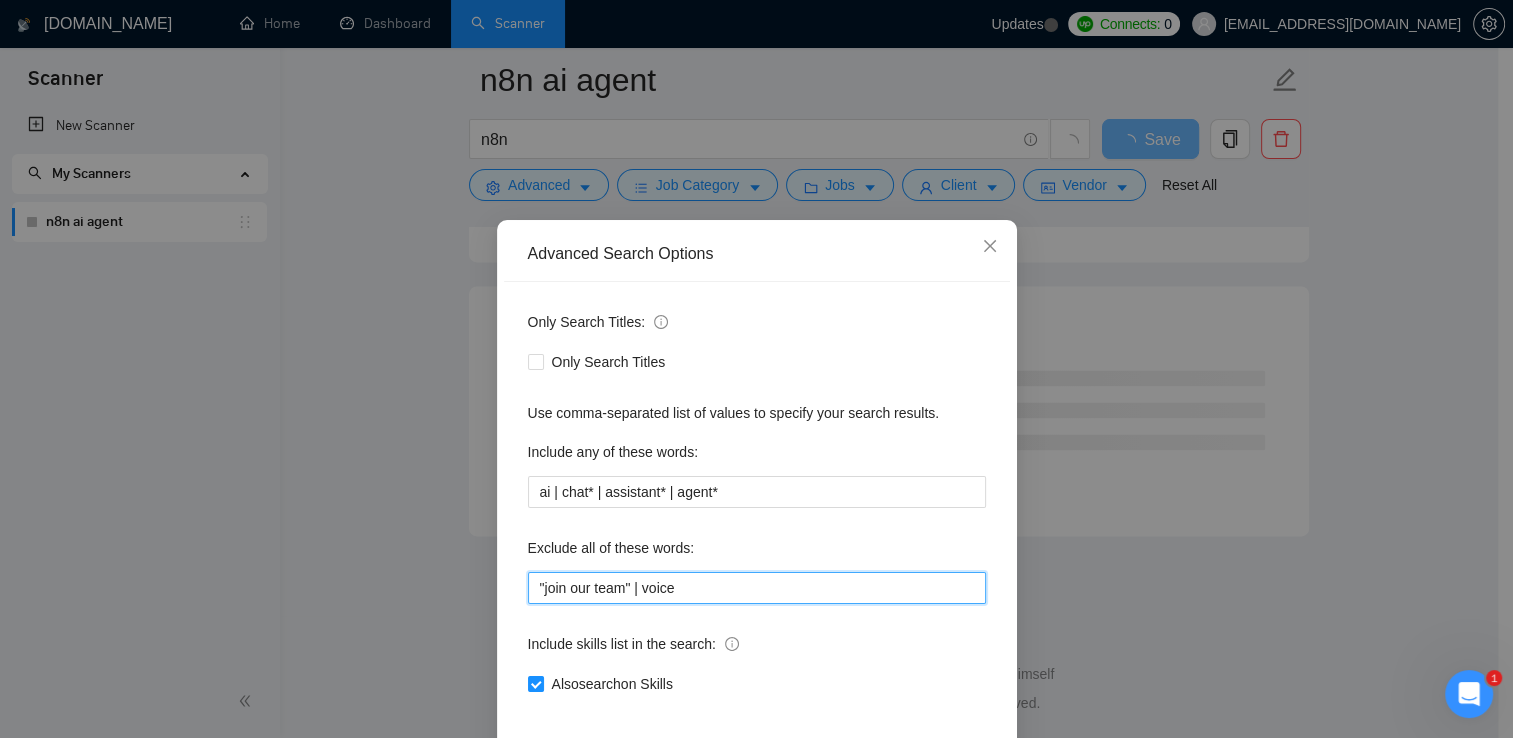 click on ""join our team" | voice" at bounding box center [757, 588] 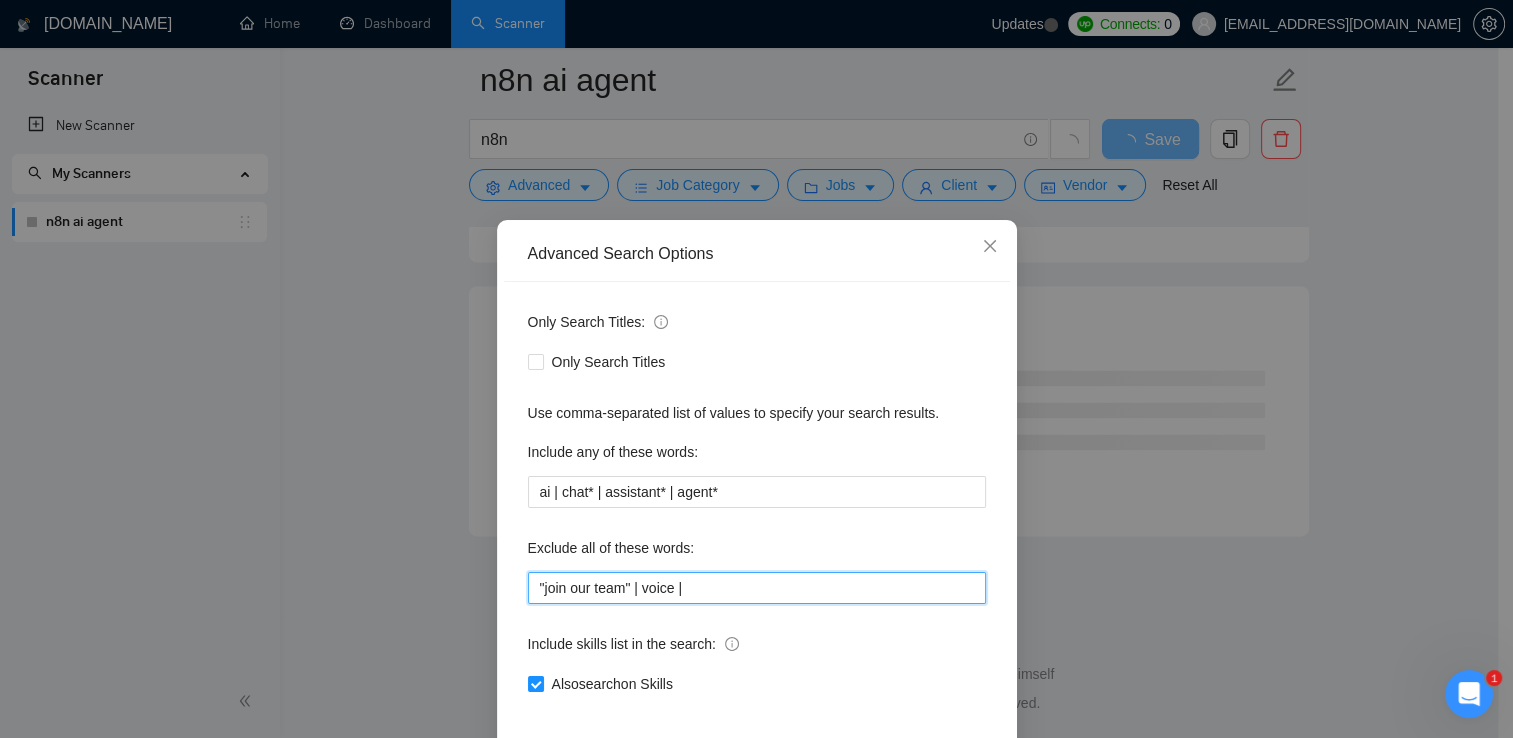 paste on "sales" 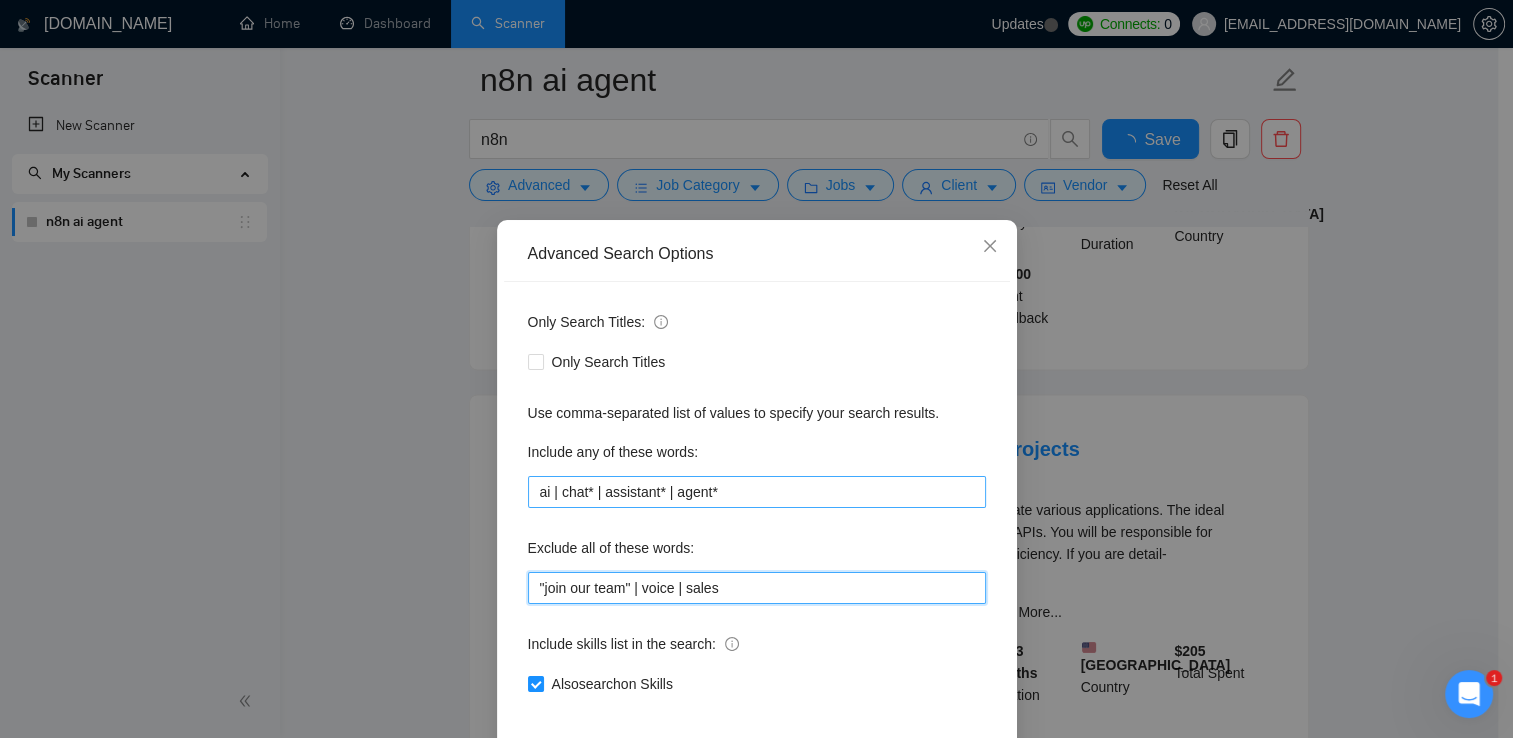 scroll, scrollTop: 93, scrollLeft: 0, axis: vertical 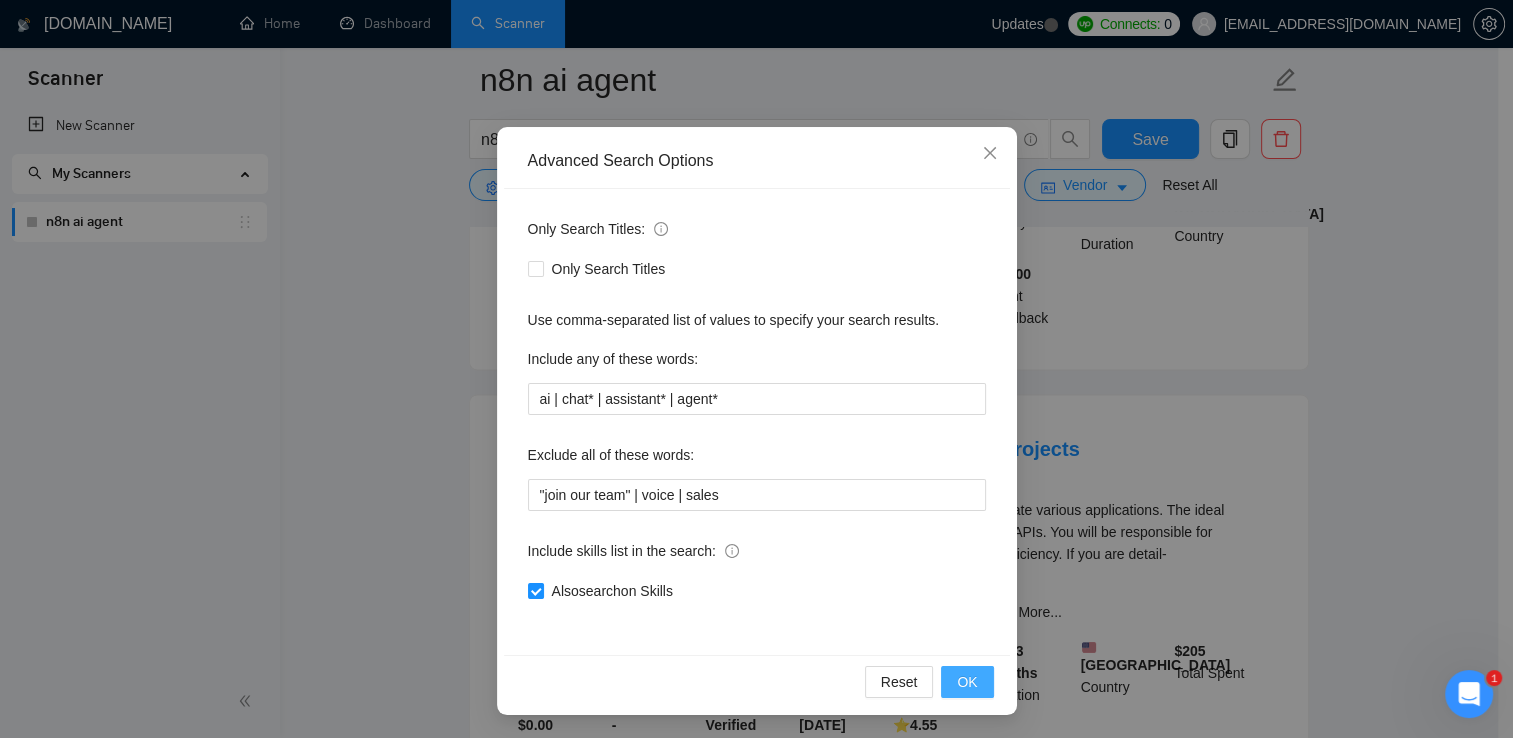 click on "OK" at bounding box center [967, 682] 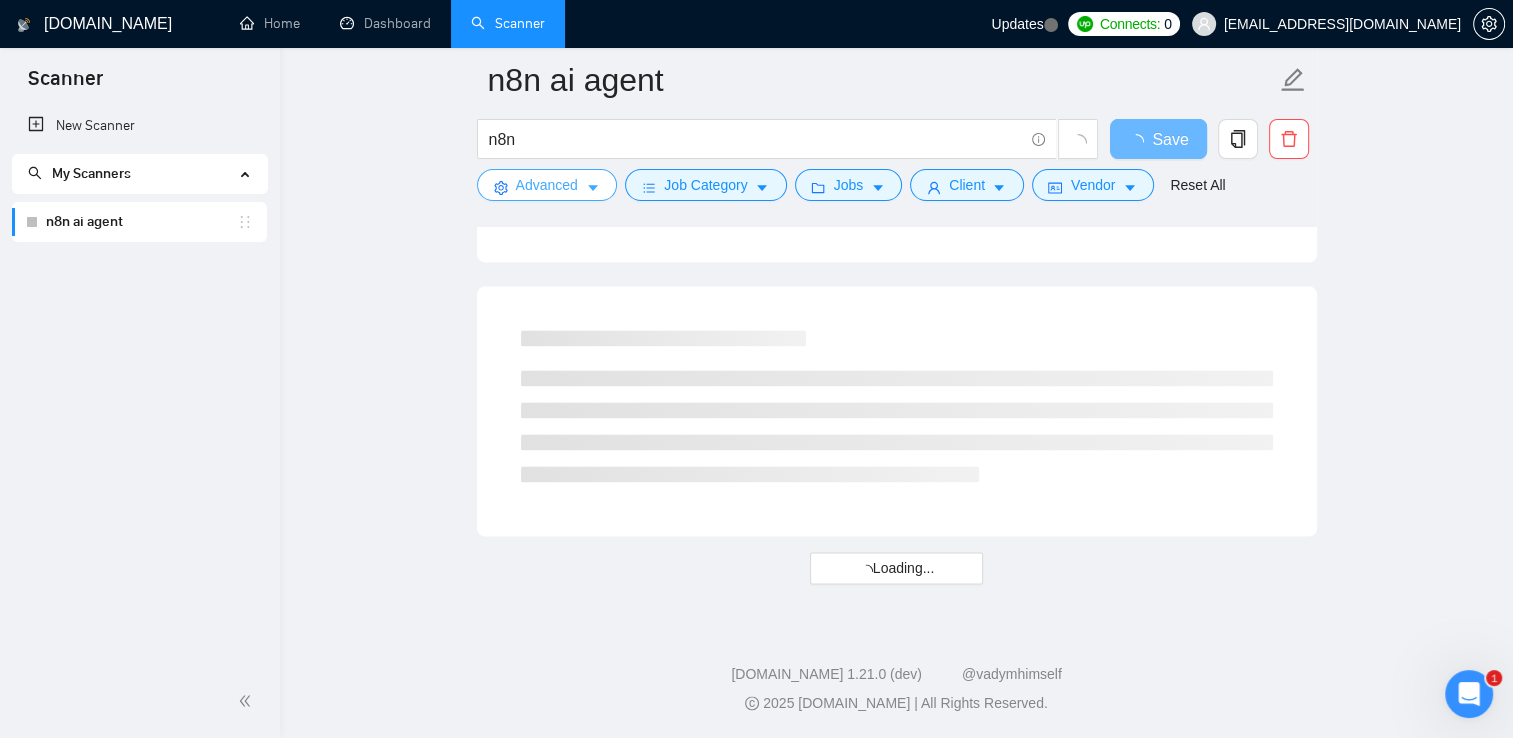scroll, scrollTop: 0, scrollLeft: 0, axis: both 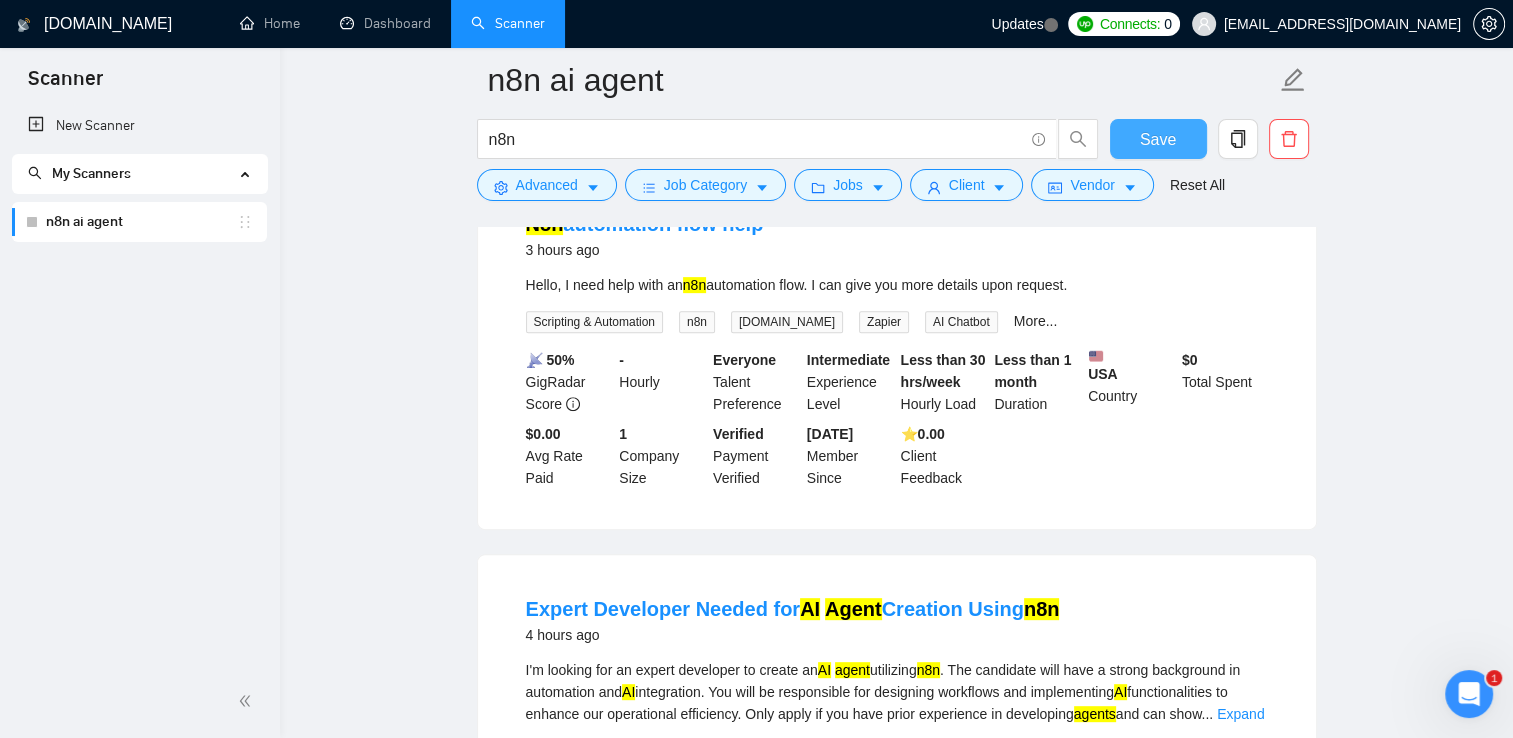 click on "Save" at bounding box center [1158, 139] 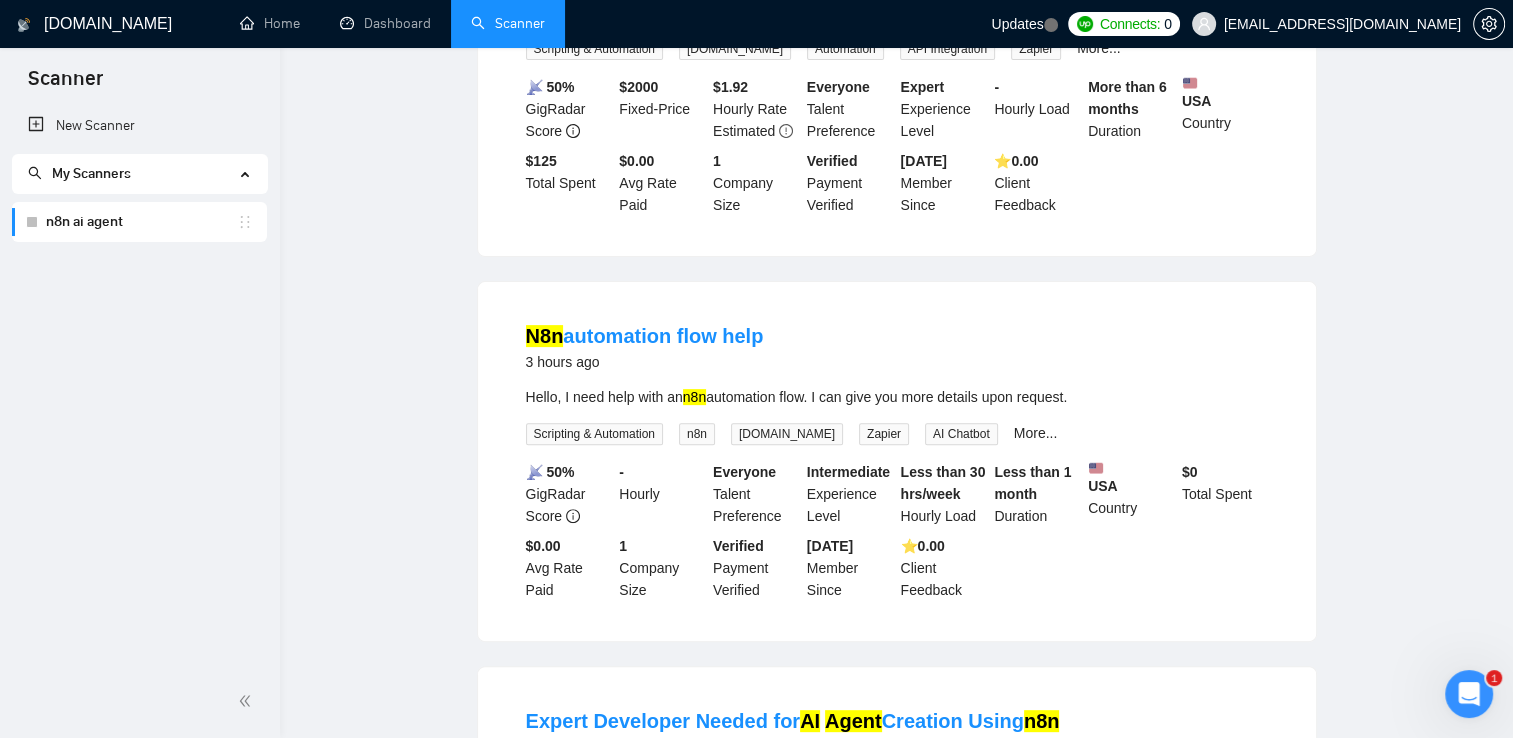 scroll, scrollTop: 0, scrollLeft: 0, axis: both 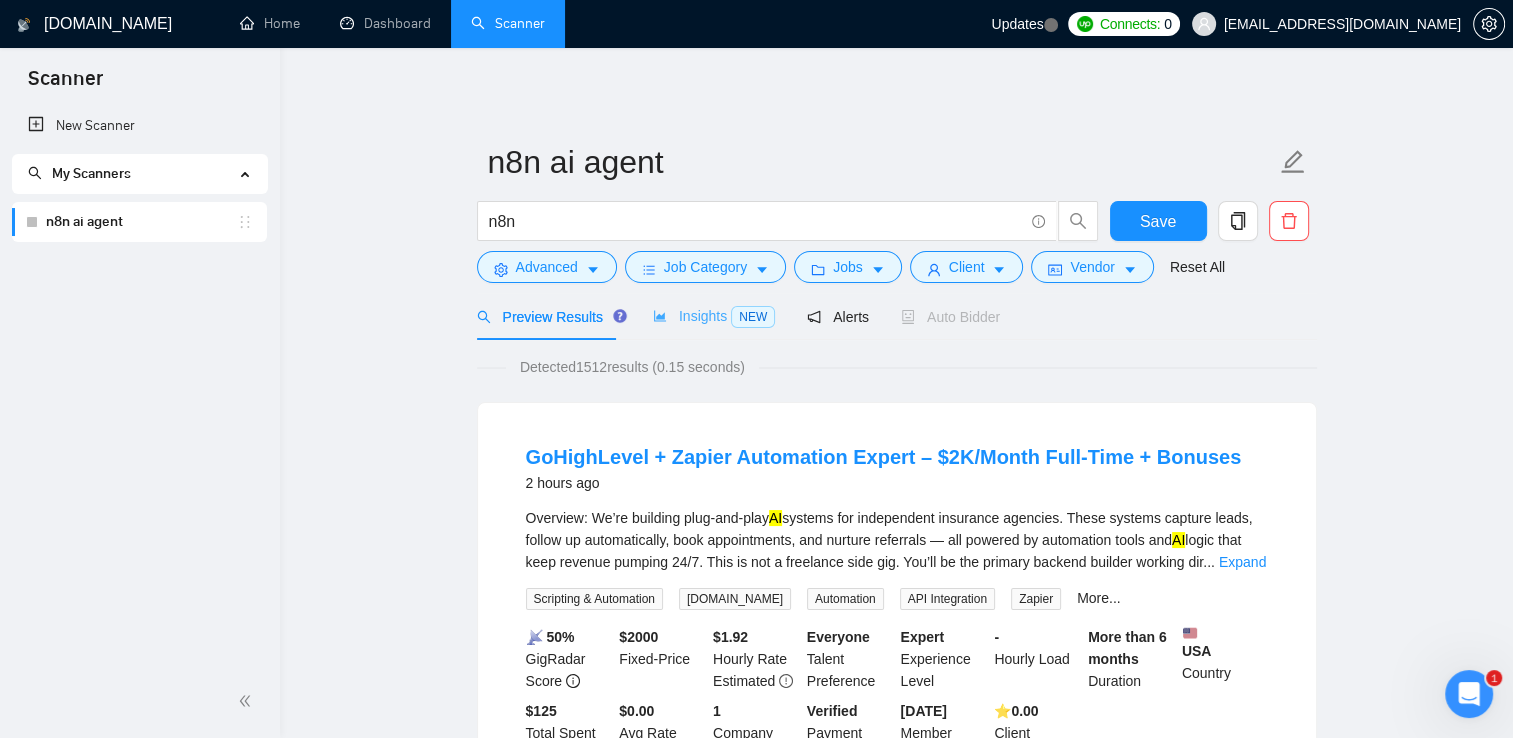 click on "Insights NEW" at bounding box center [714, 316] 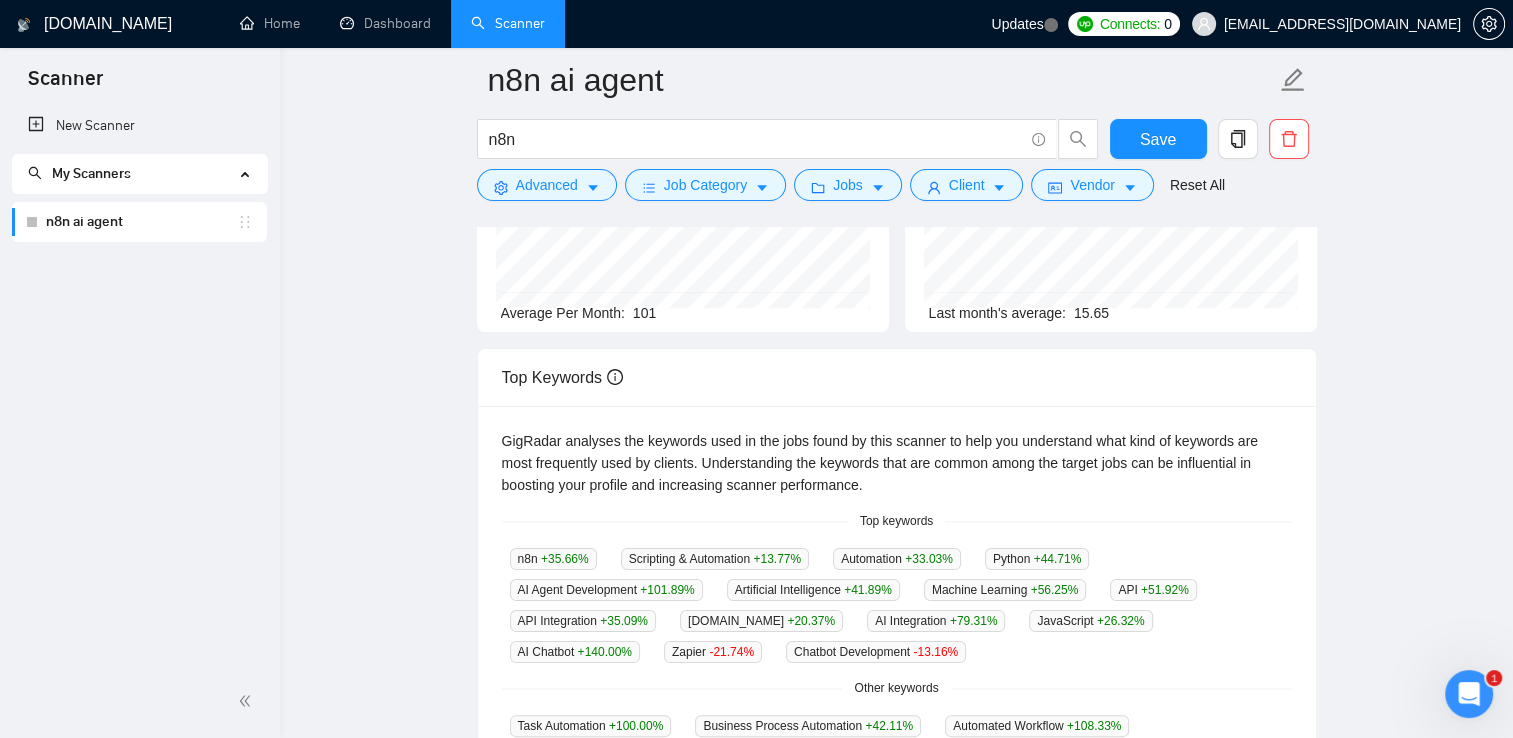 scroll, scrollTop: 244, scrollLeft: 0, axis: vertical 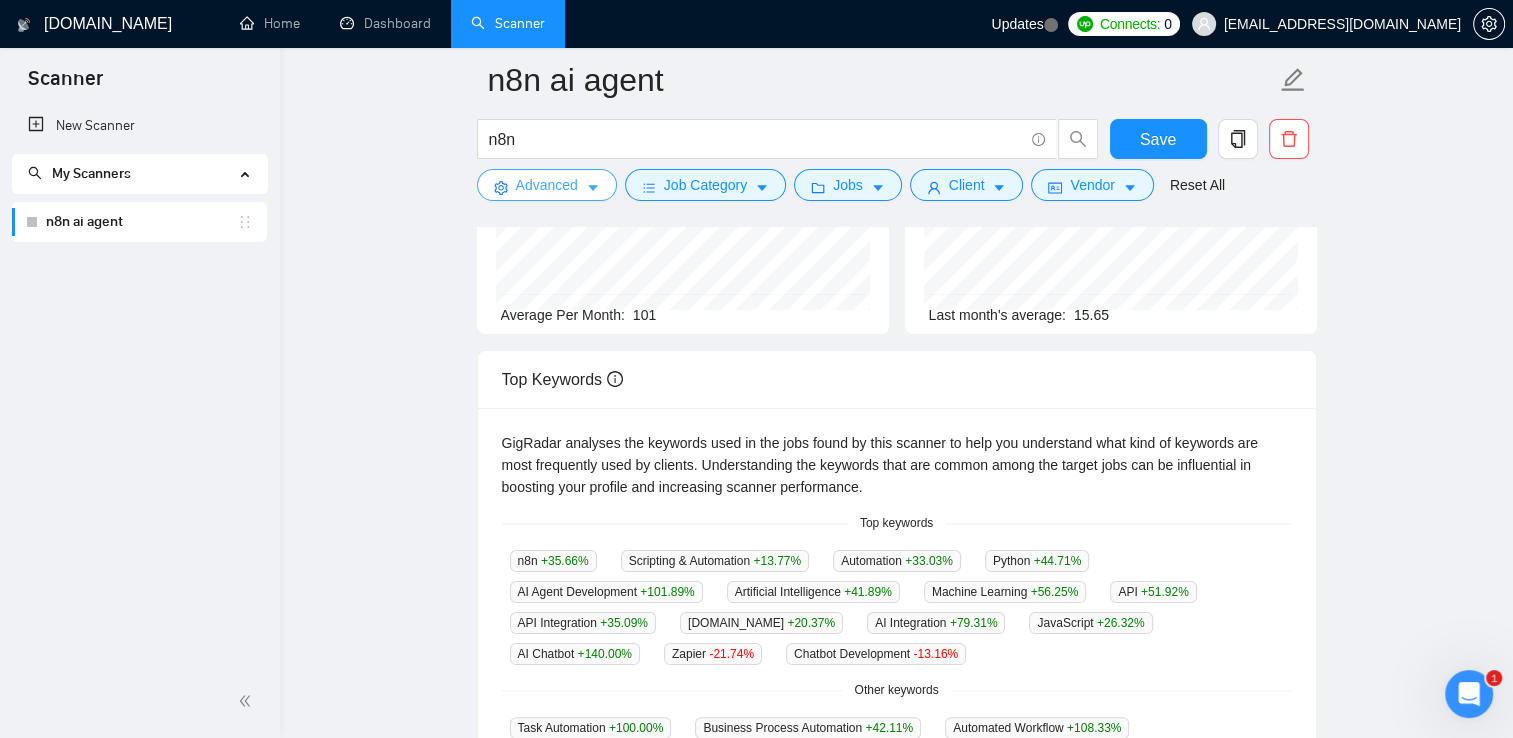 click on "Advanced" at bounding box center [547, 185] 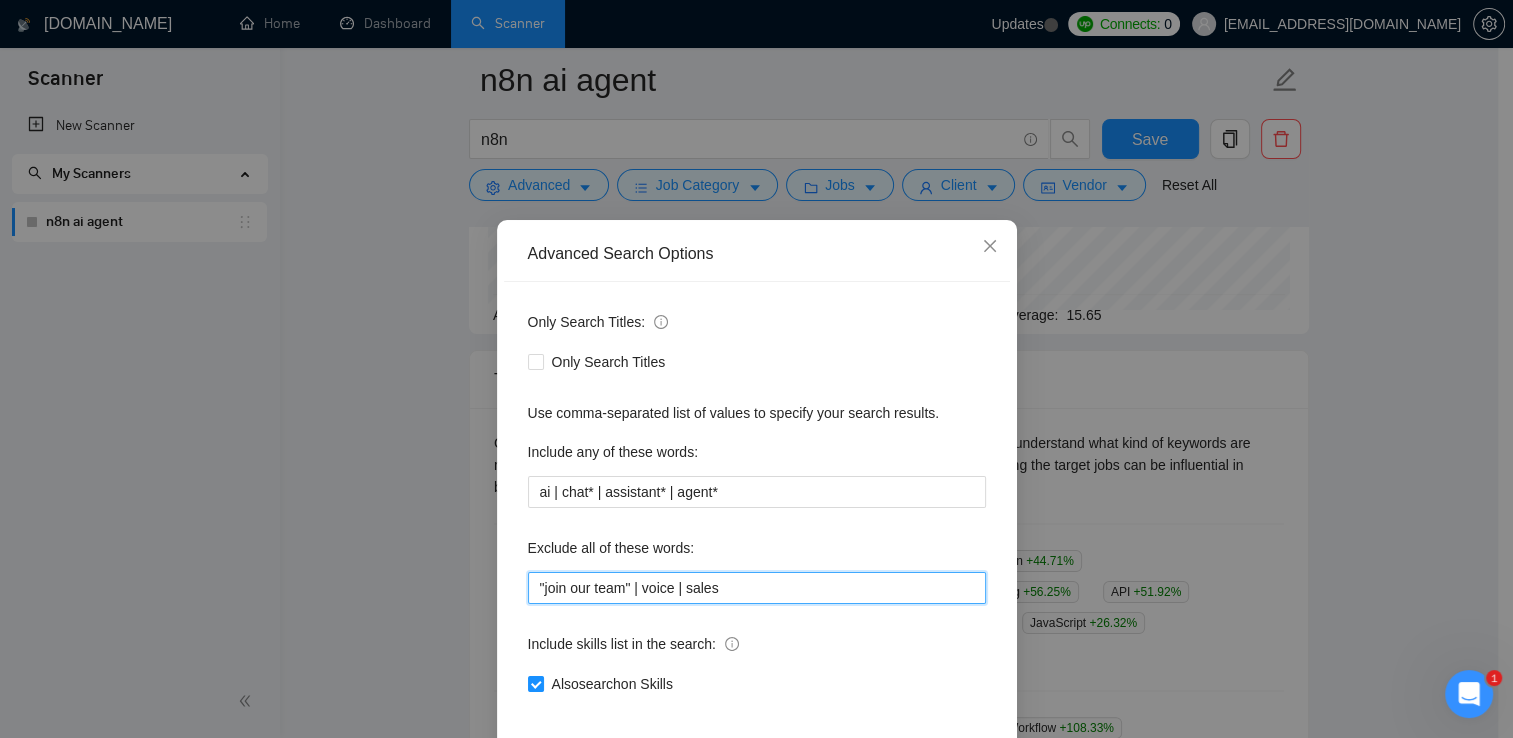 click on ""join our team" | voice | sales" at bounding box center [757, 588] 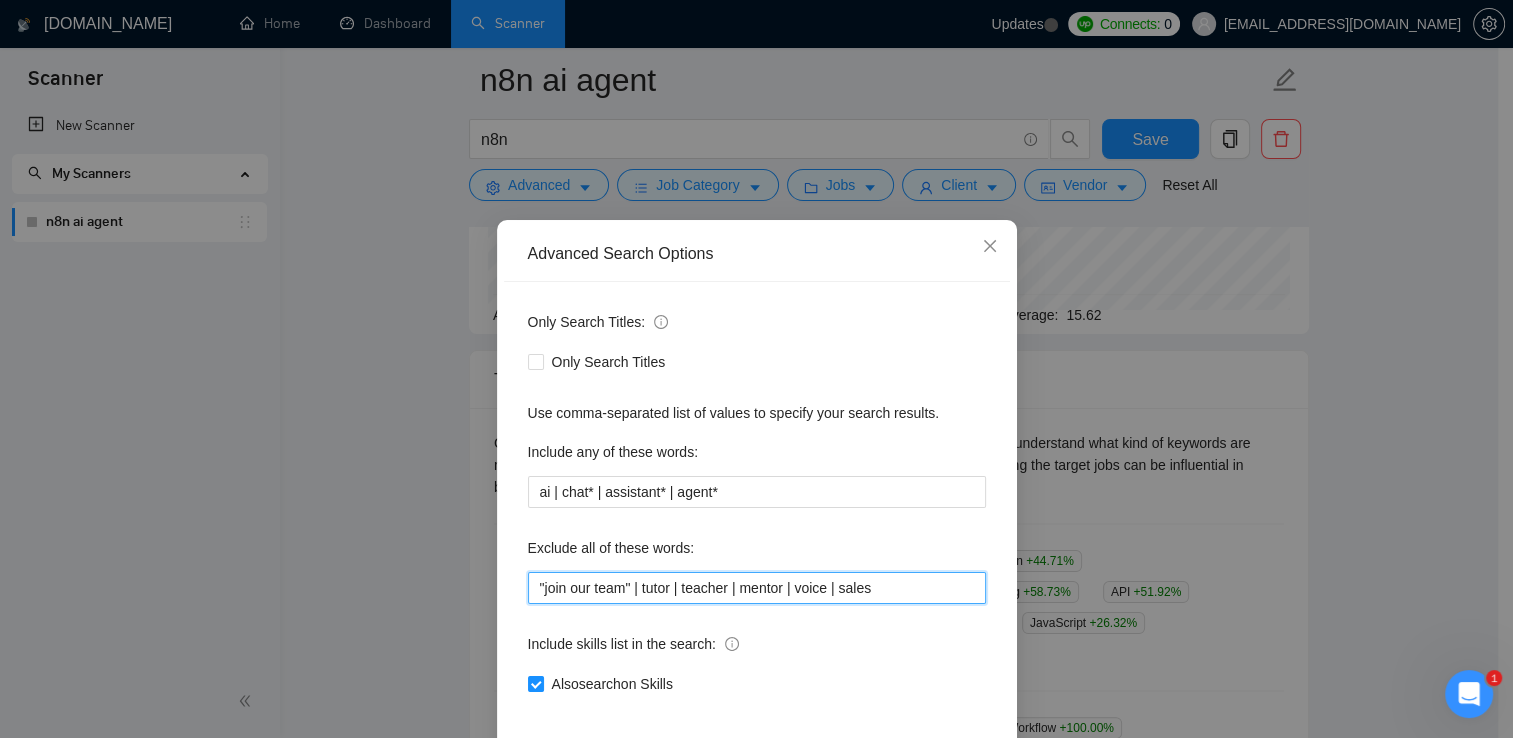 click on ""join our team" | tutor | teacher | mentor | voice | sales" at bounding box center (757, 588) 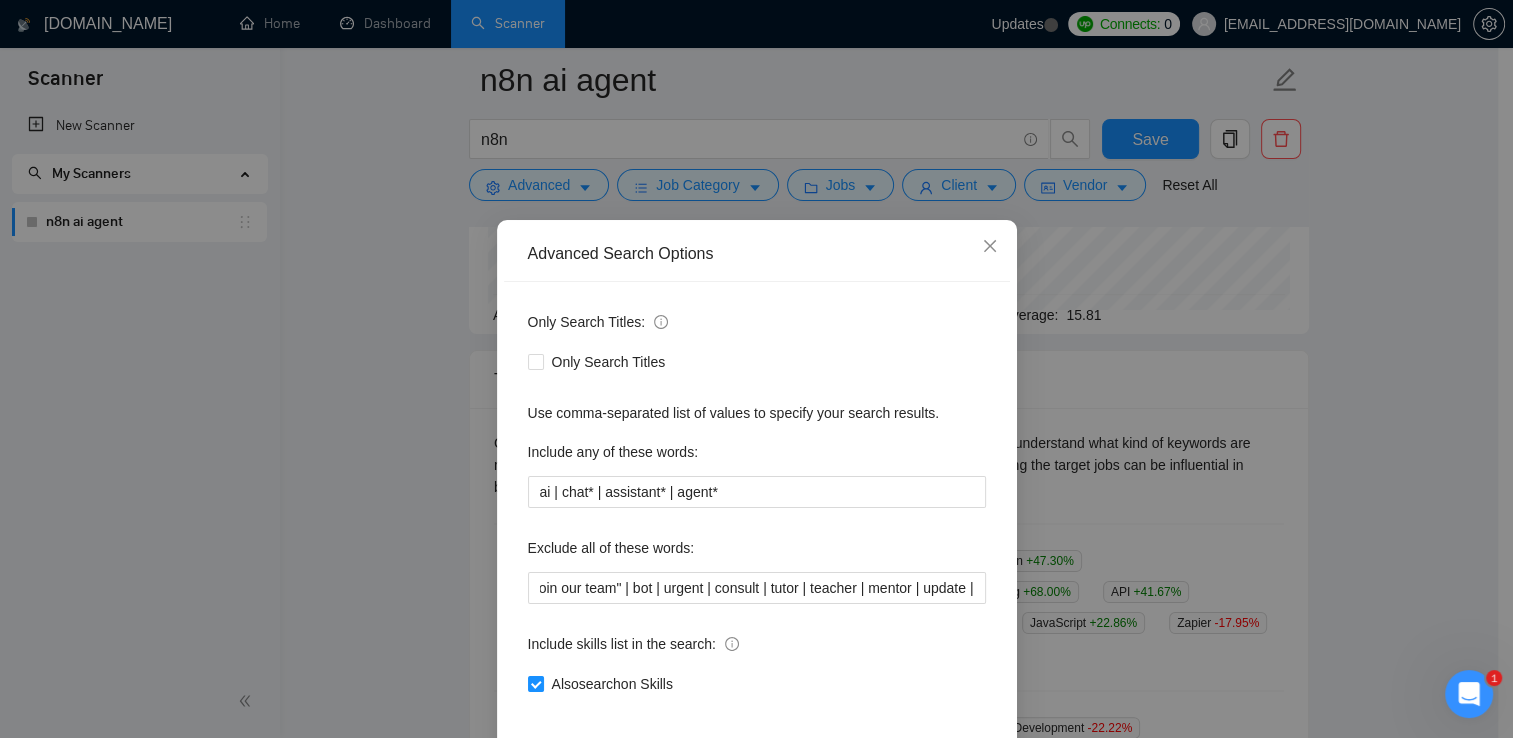 scroll, scrollTop: 0, scrollLeft: 0, axis: both 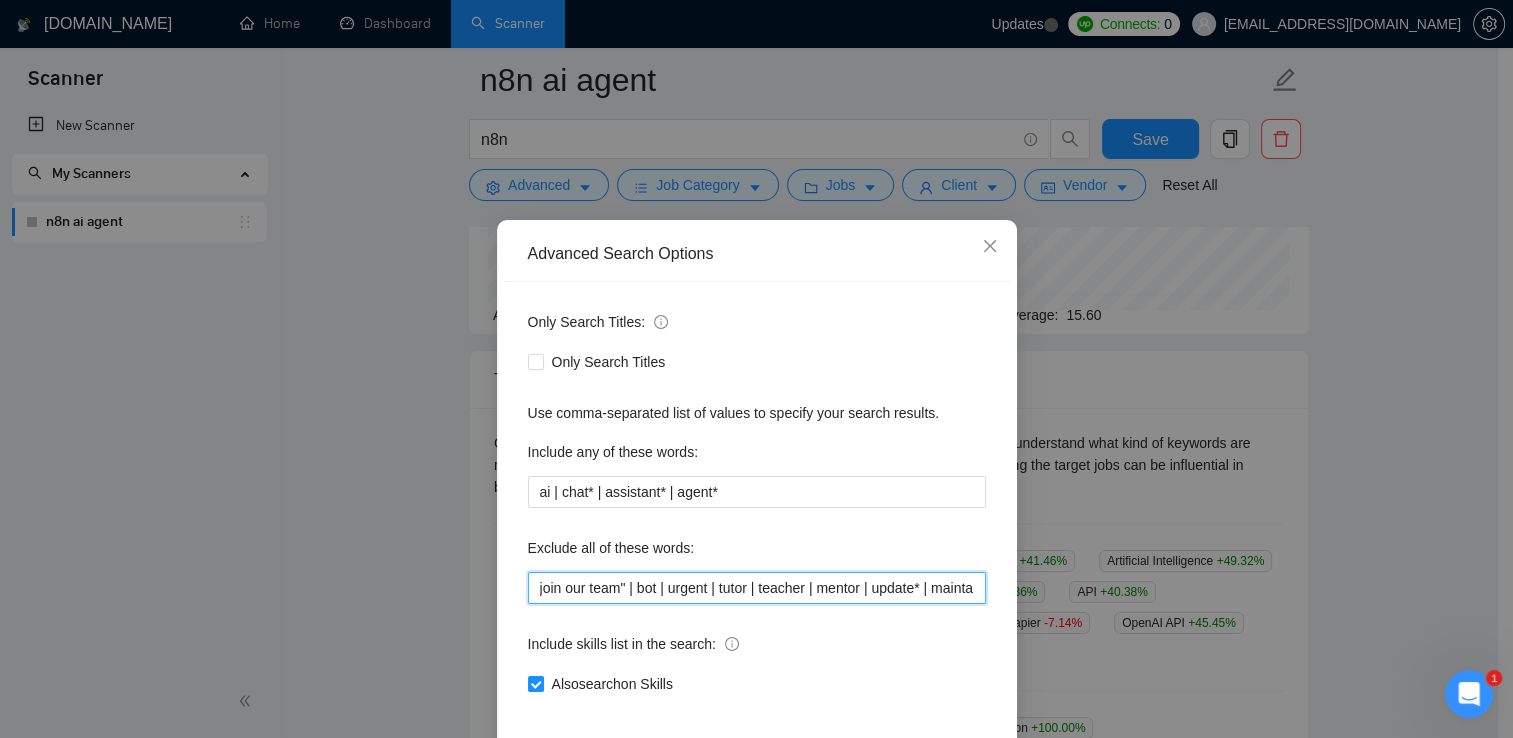paste on "enance" 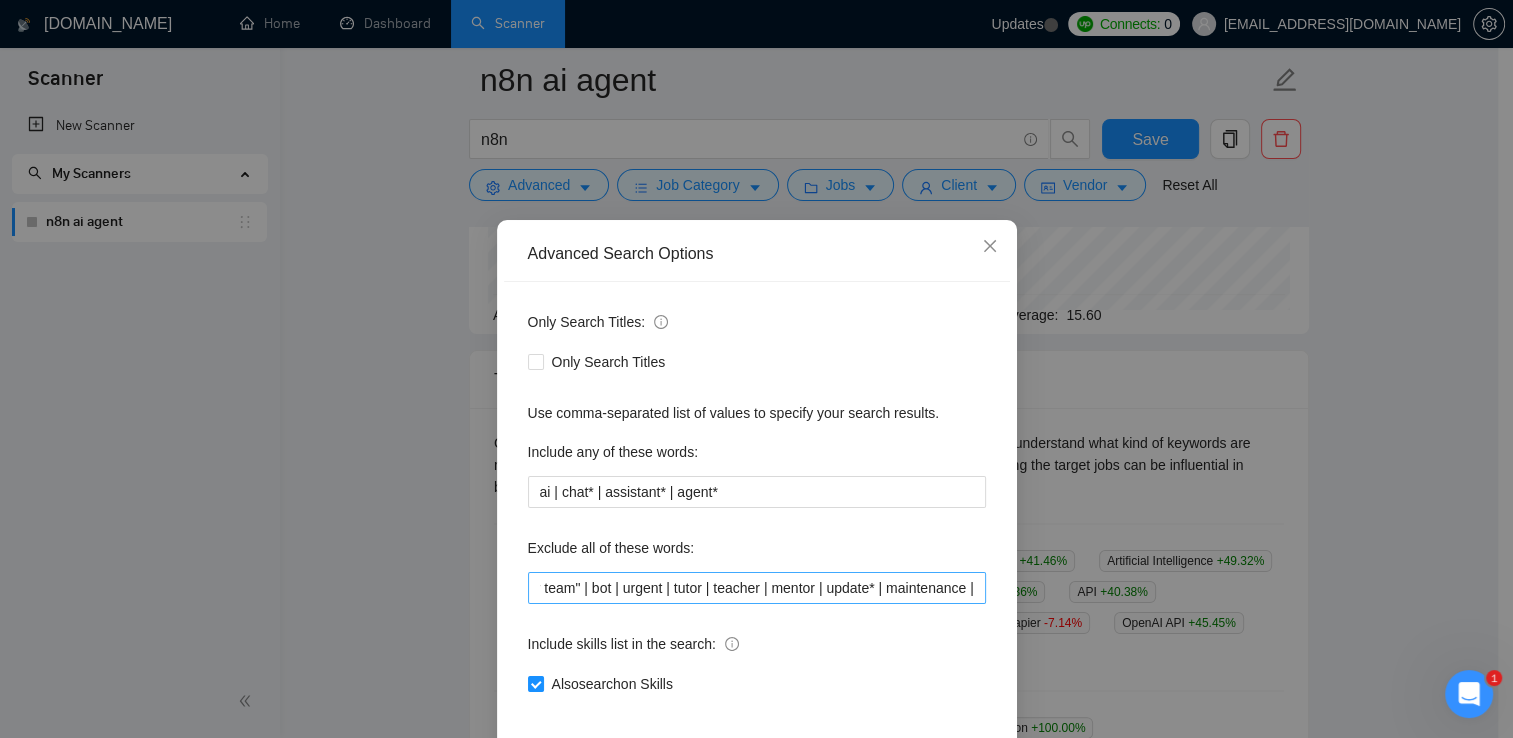 scroll, scrollTop: 0, scrollLeft: 0, axis: both 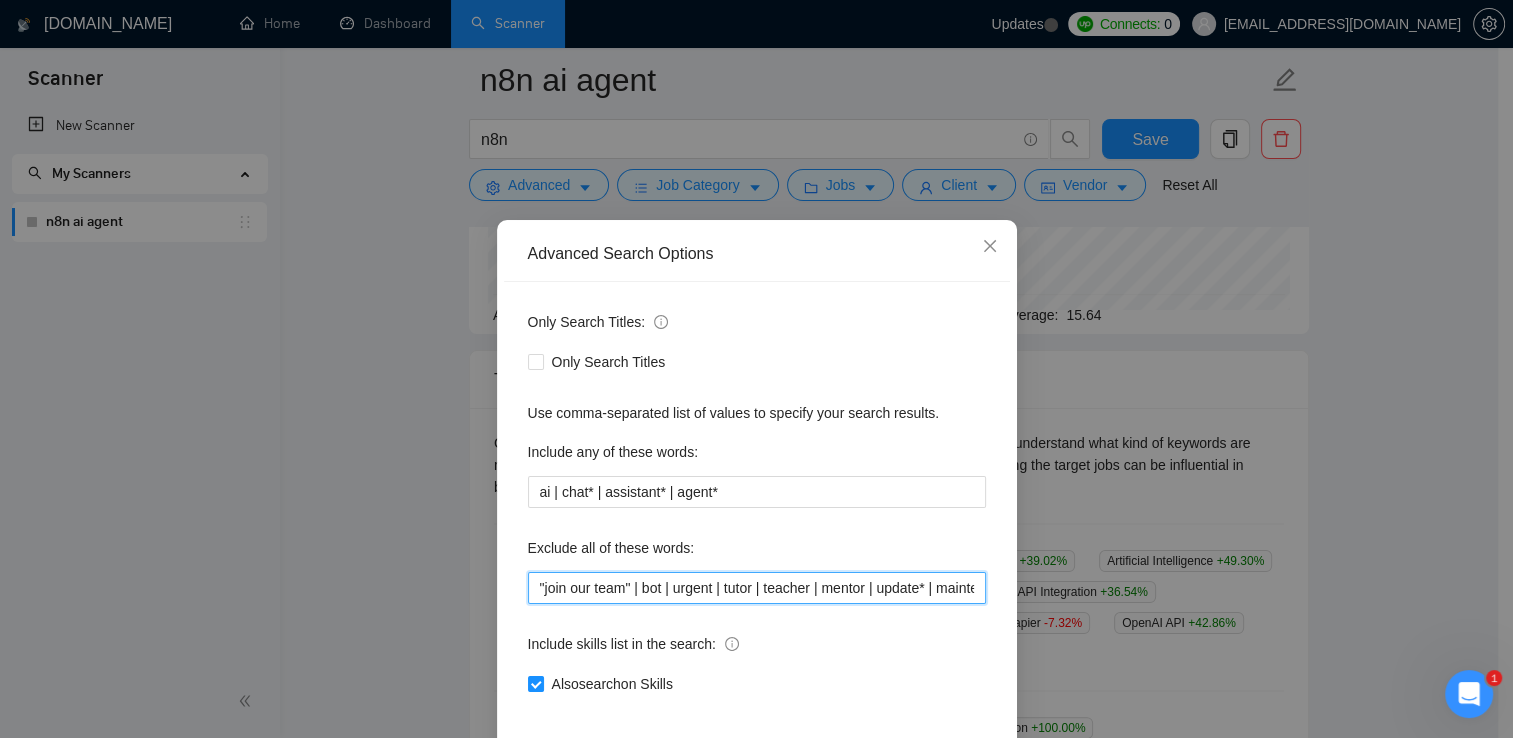click on ""join our team" | bot | urgent | tutor | teacher | mentor | update* | maintenance |" at bounding box center (757, 588) 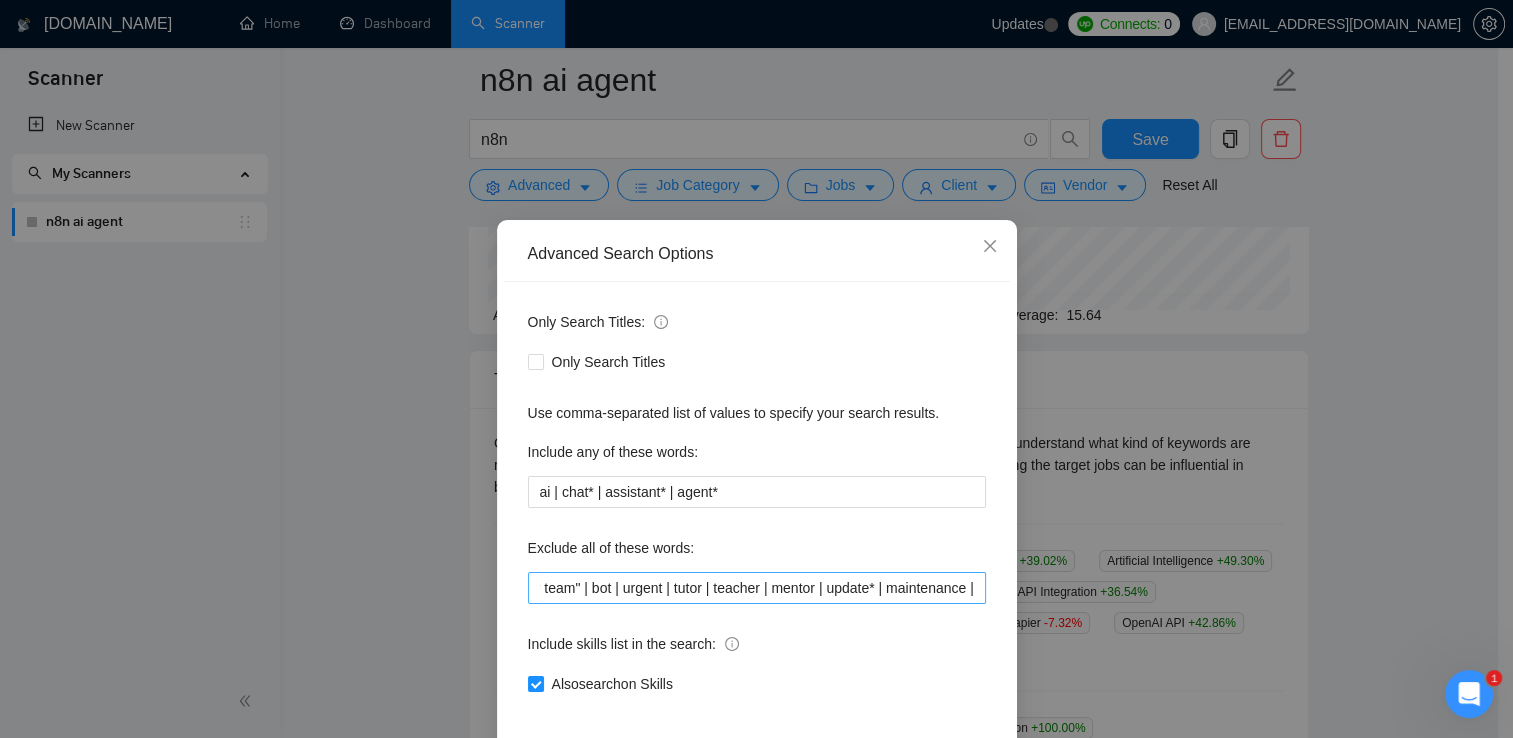 scroll, scrollTop: 0, scrollLeft: 0, axis: both 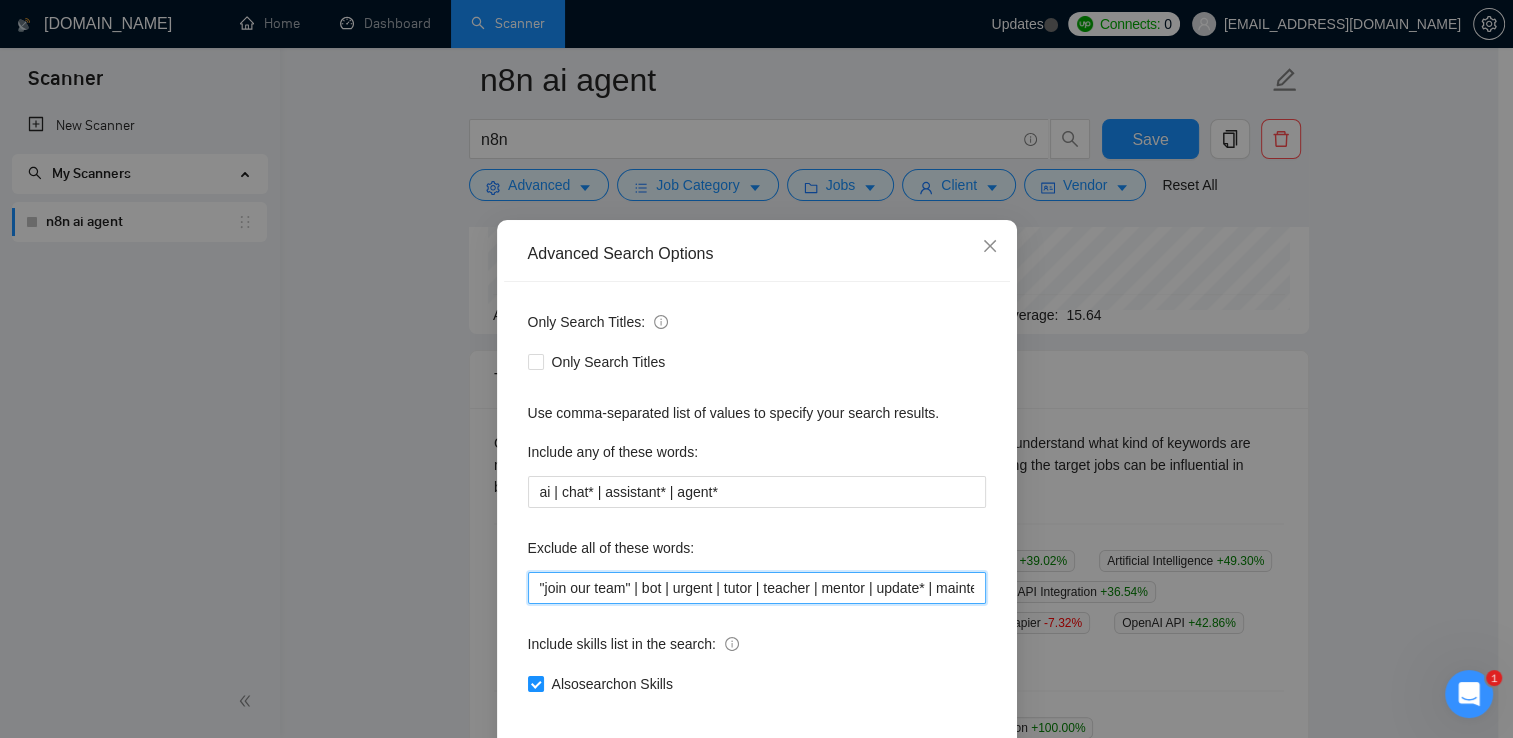click on ""join our team" | bot | urgent | tutor | teacher | mentor | update* | maintenance |" at bounding box center (757, 588) 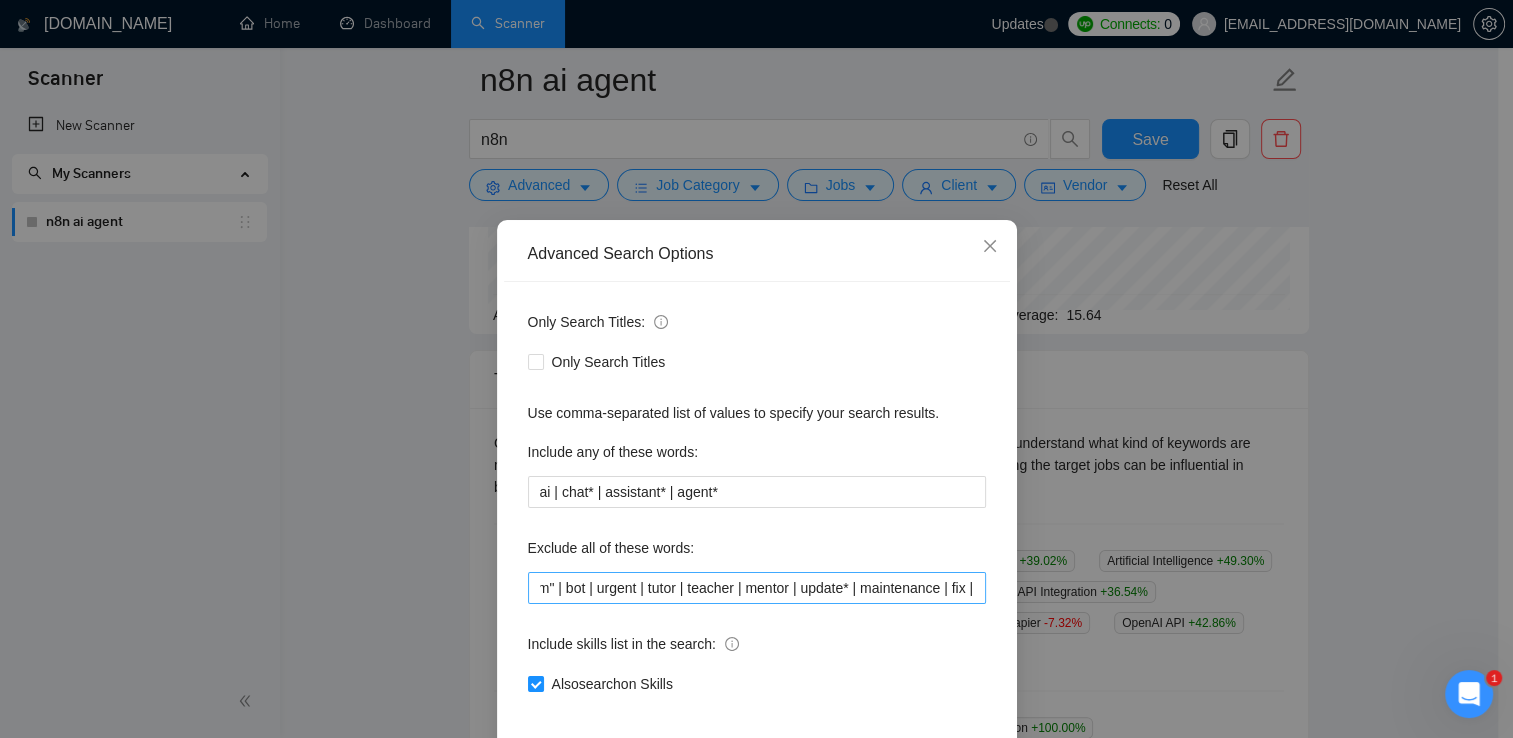 scroll, scrollTop: 0, scrollLeft: 0, axis: both 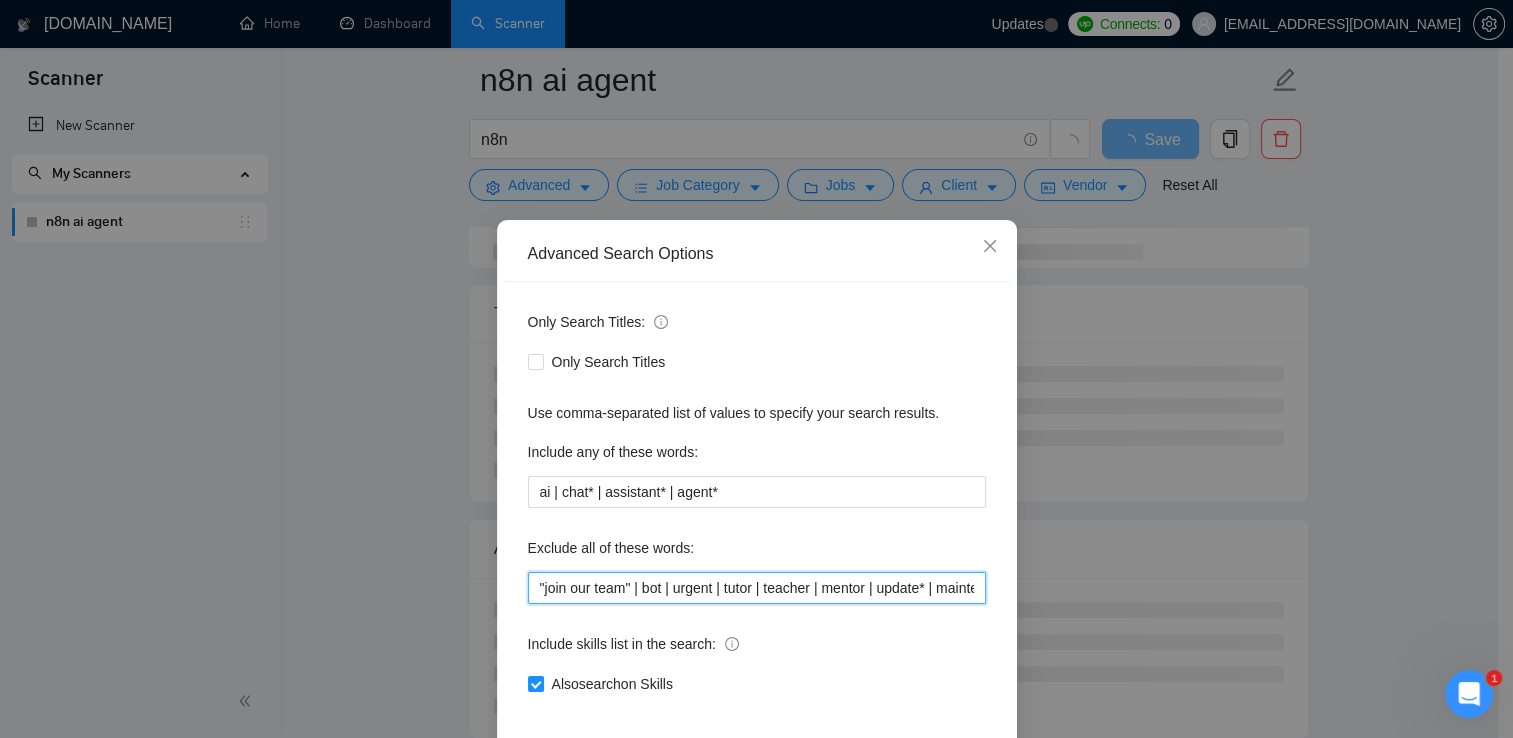 click on ""join our team" | bot | urgent | tutor | teacher | mentor | update* | maintenance | fix* | small |" at bounding box center (757, 588) 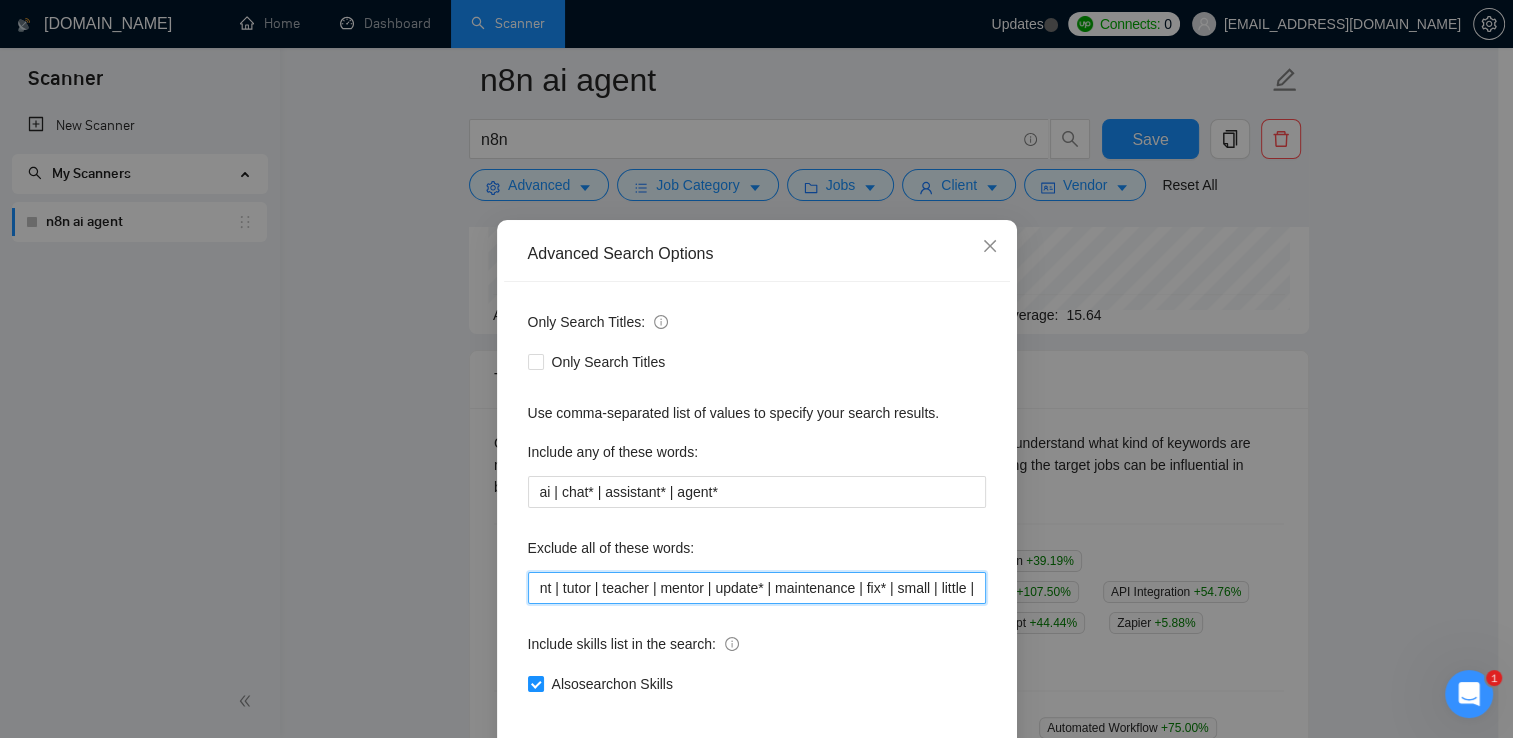 scroll, scrollTop: 0, scrollLeft: 172, axis: horizontal 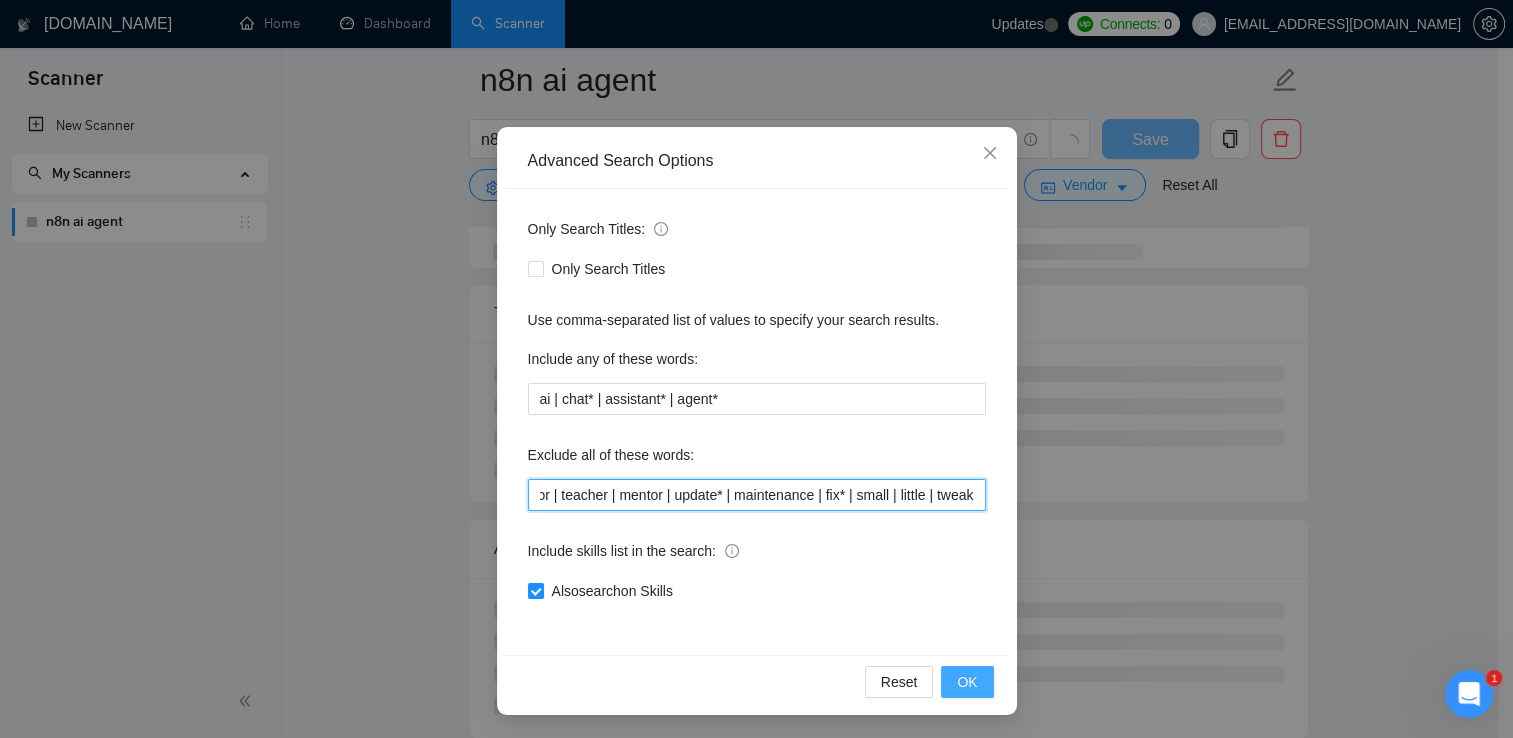 type on ""join our team" | bot | urgent | tutor | teacher | mentor | update* | maintenance | fix* | small | little | tweak" 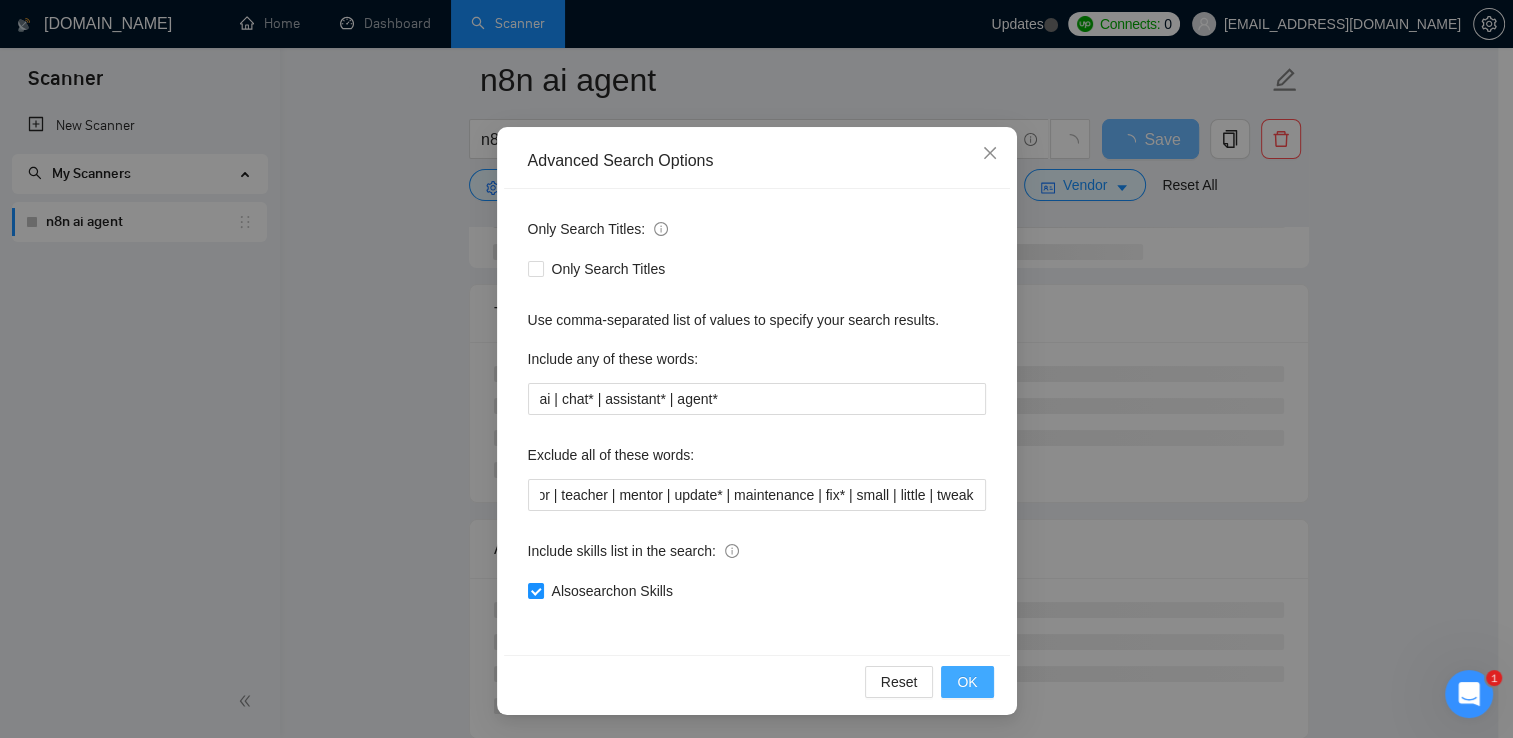 click on "OK" at bounding box center [967, 682] 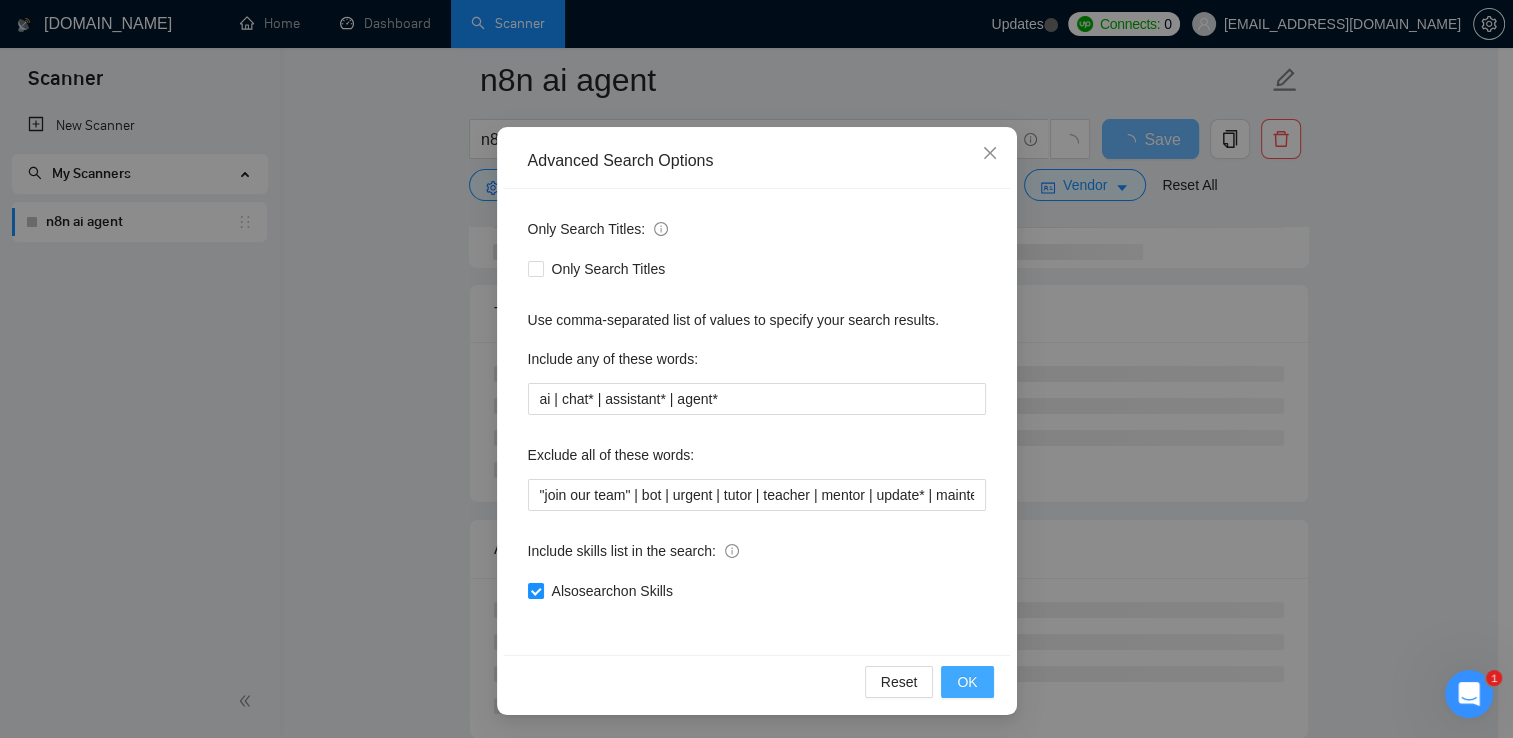 scroll, scrollTop: 0, scrollLeft: 0, axis: both 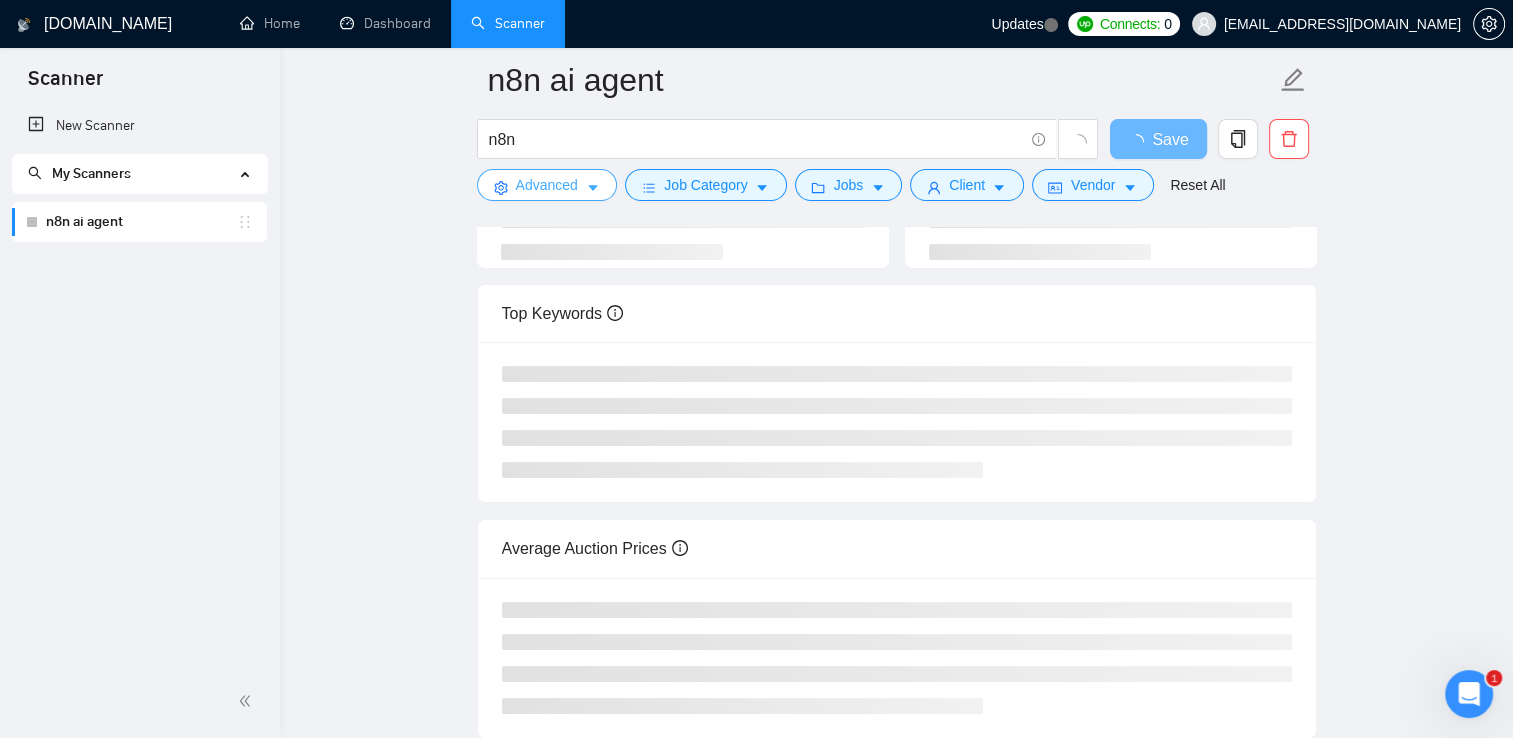 type 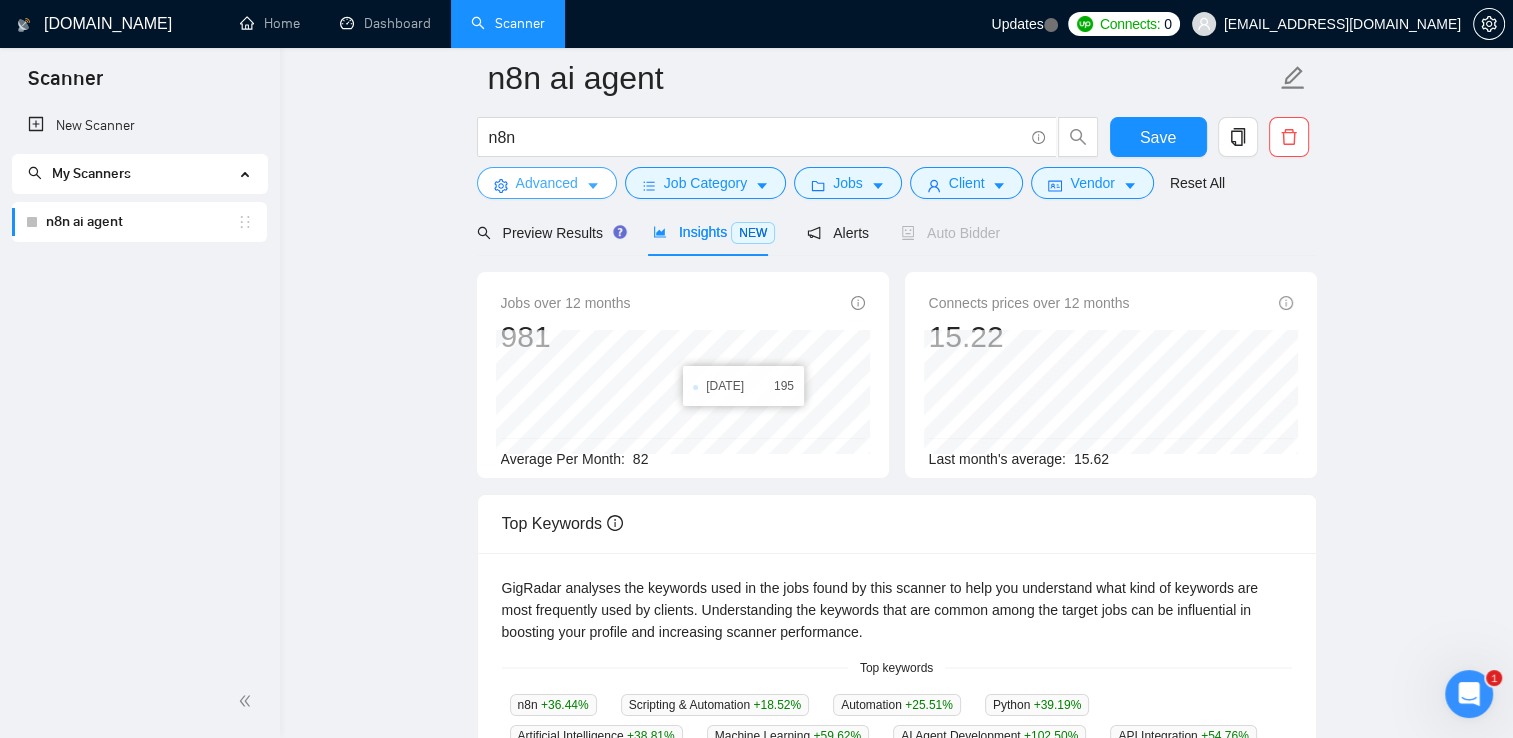 scroll, scrollTop: 66, scrollLeft: 0, axis: vertical 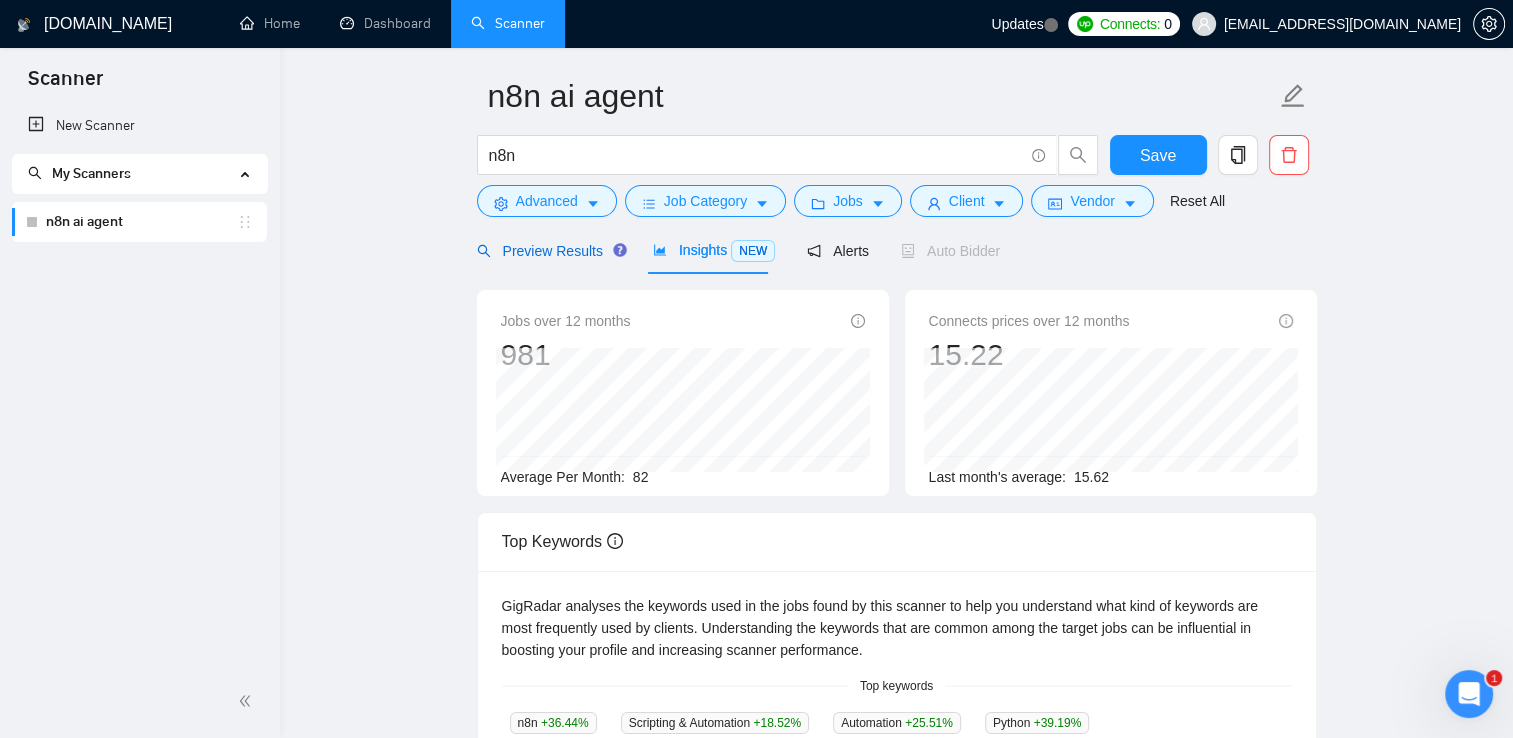 click on "Preview Results" at bounding box center [549, 251] 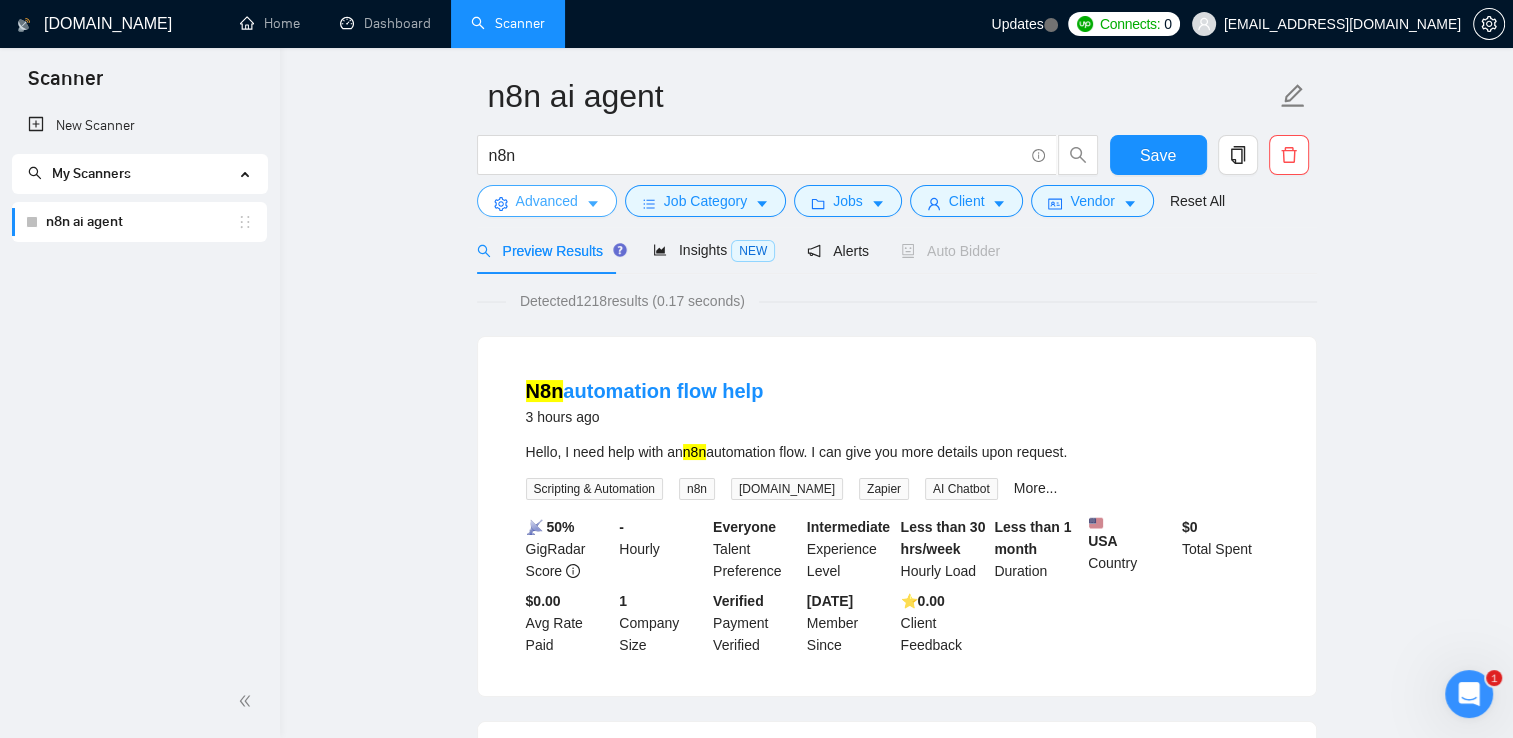 click on "Advanced" at bounding box center [547, 201] 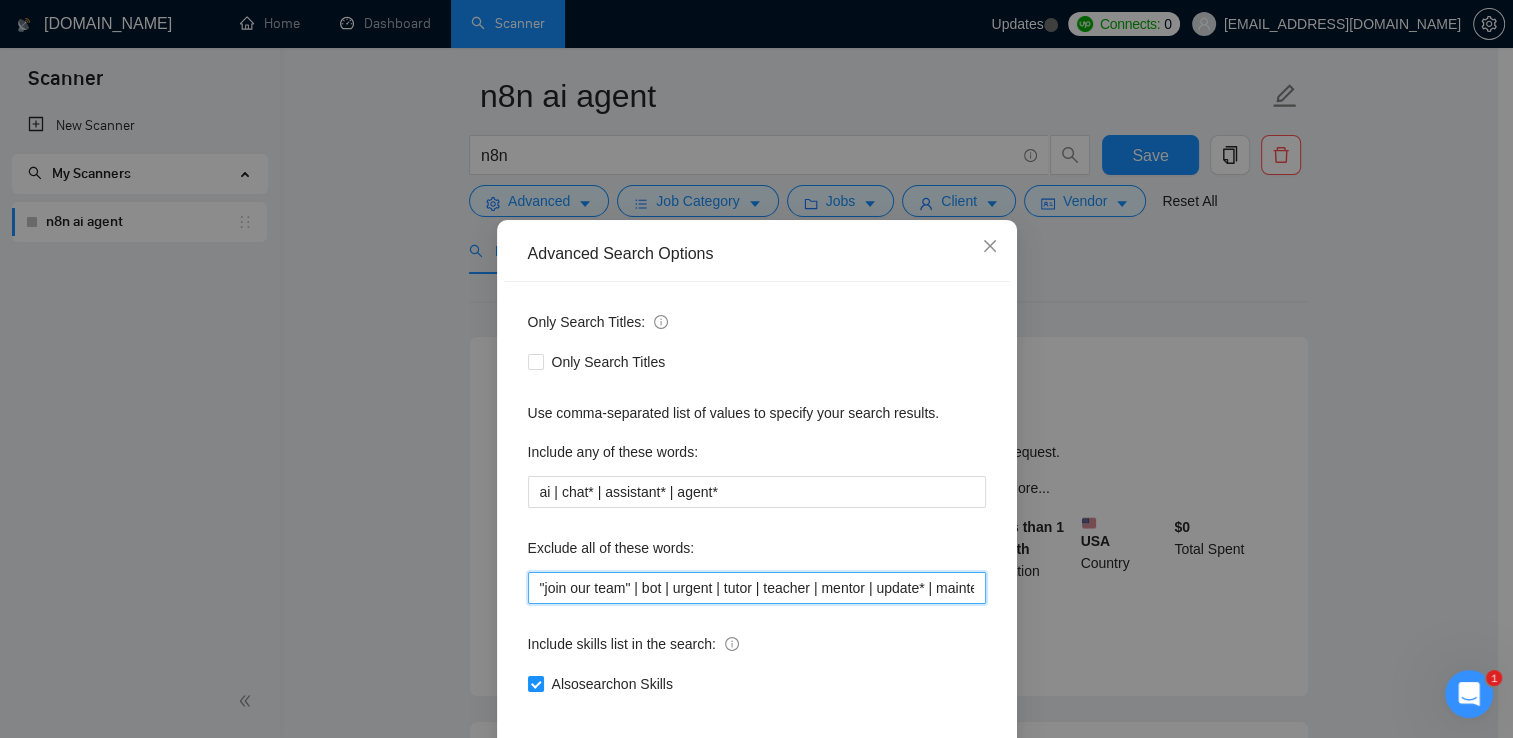 click on ""join our team" | bot | urgent | tutor | teacher | mentor | update* | maintenance | fix* | small | little | tweak" at bounding box center [757, 588] 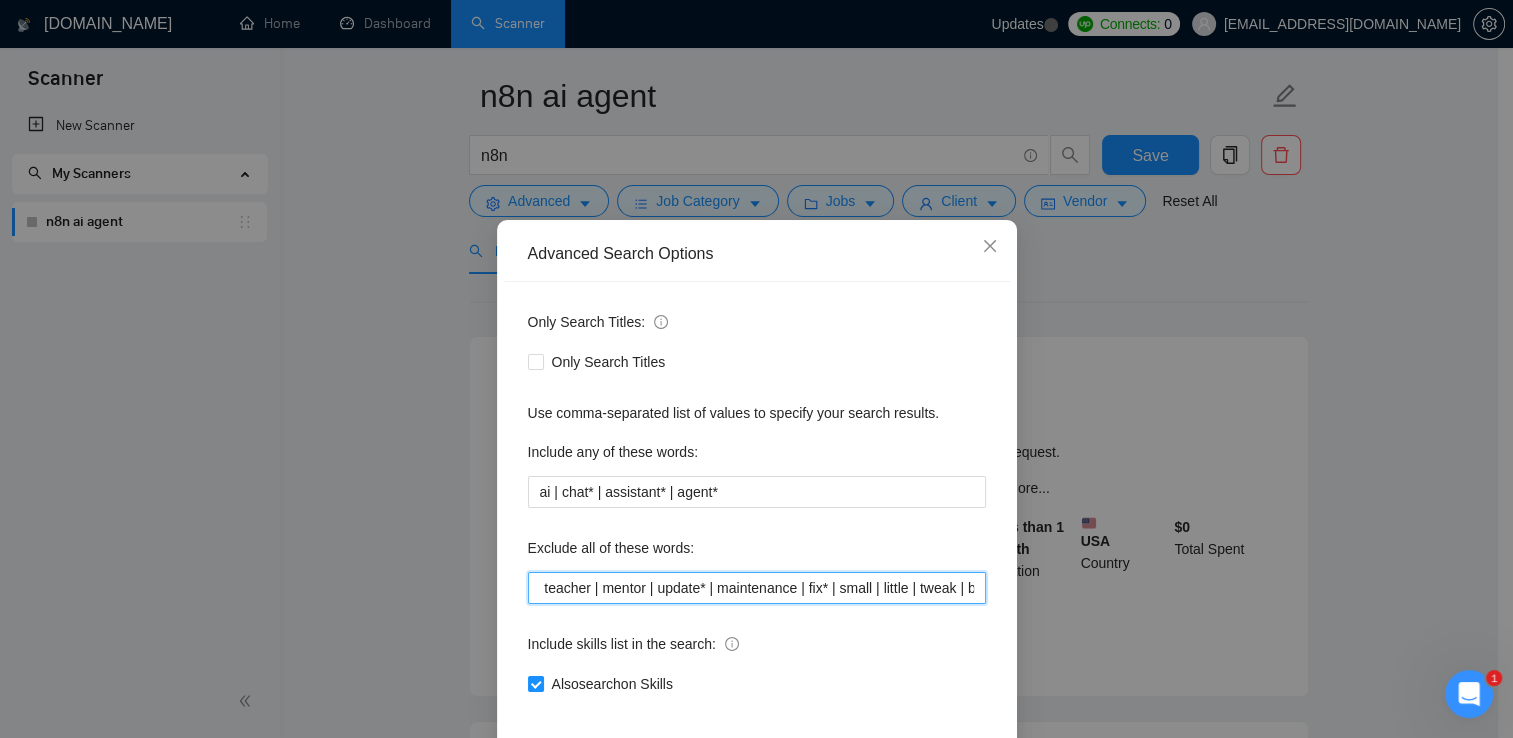 scroll, scrollTop: 0, scrollLeft: 249, axis: horizontal 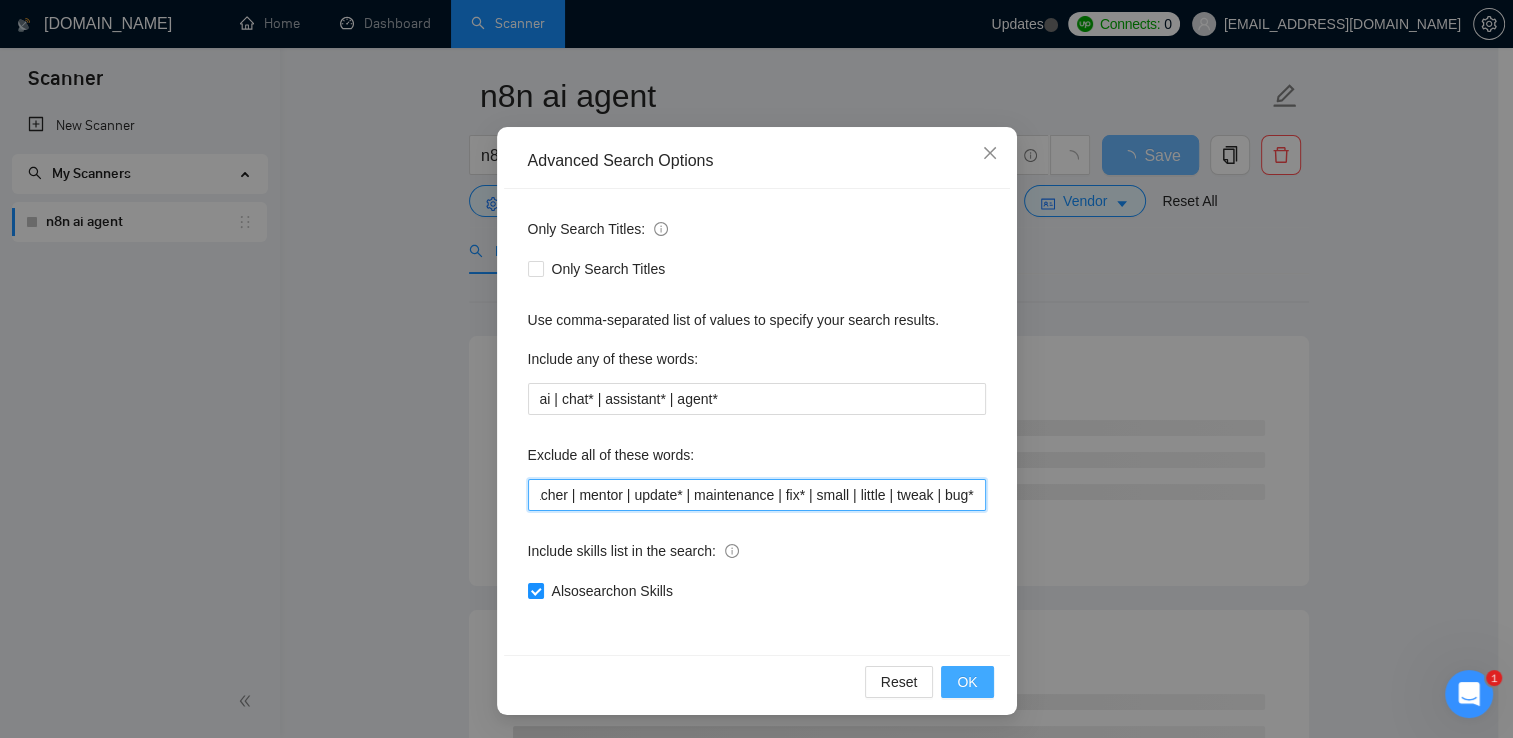 type on ""join our team" | bot | urgent | tutor | teacher | mentor | update* | maintenance | fix* | small | little | tweak | bug*" 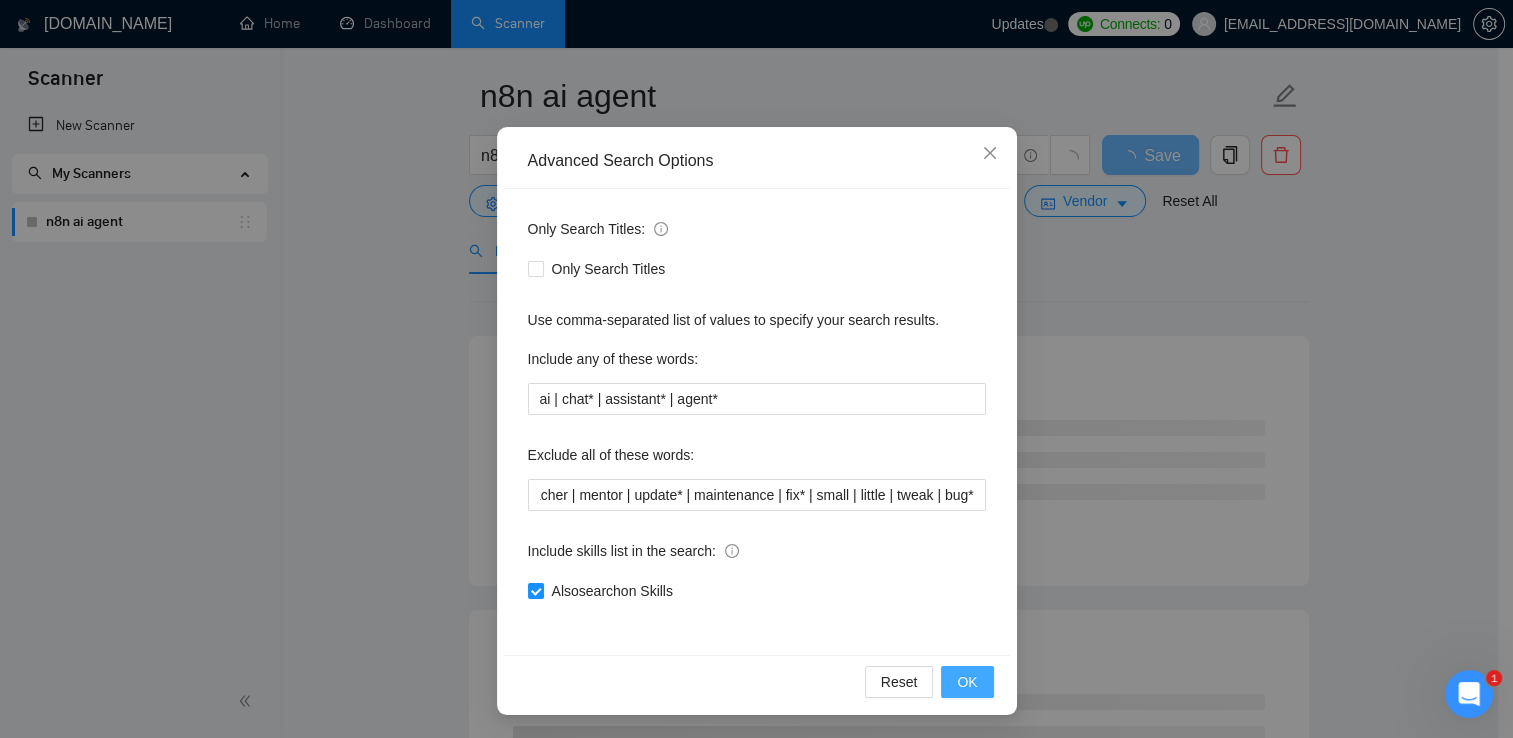 click on "OK" at bounding box center (967, 682) 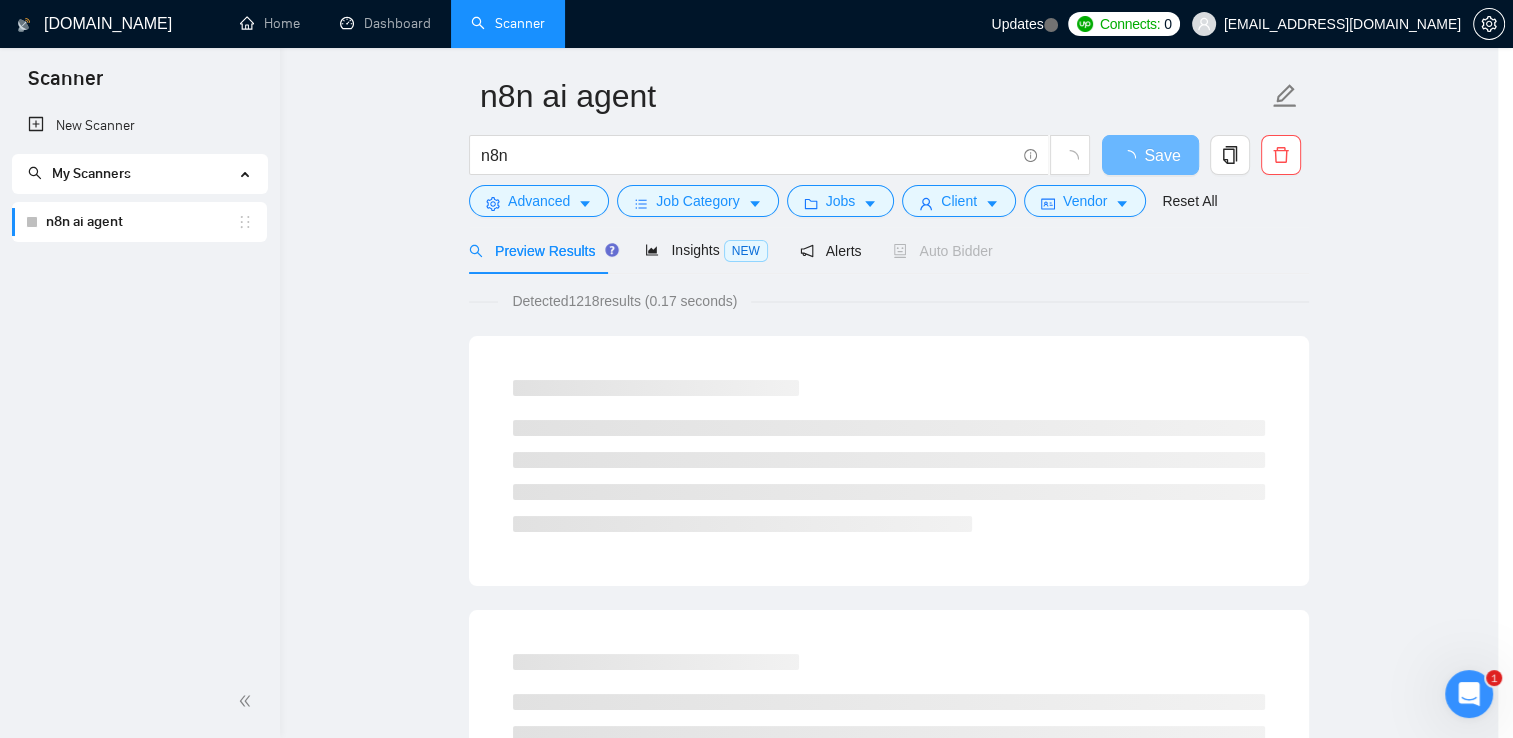 scroll, scrollTop: 0, scrollLeft: 0, axis: both 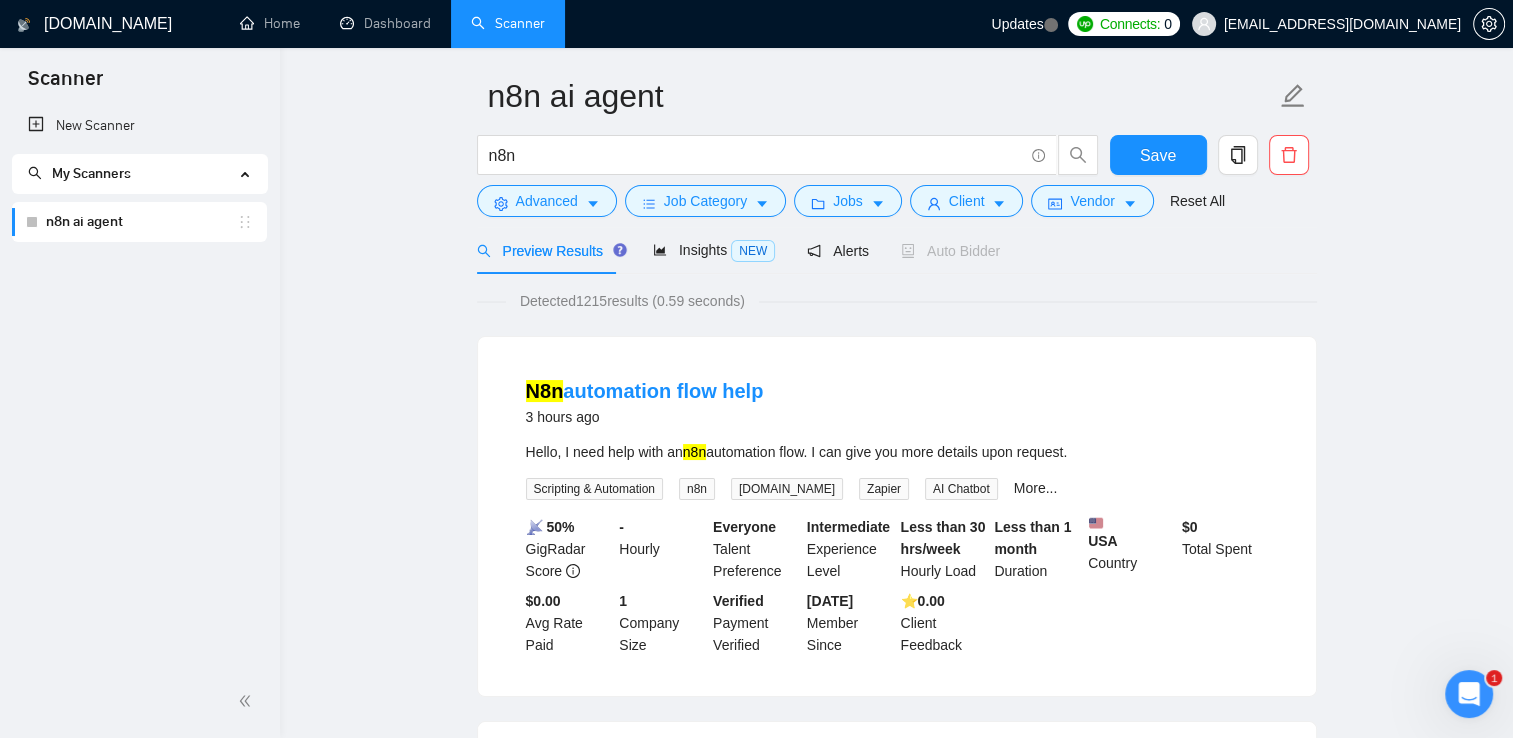 click on "n8n ai agent n8n Save Advanced   Job Category   Jobs   Client   Vendor   Reset All Preview Results Insights NEW Alerts Auto Bidder Detected   1215  results   (0.59 seconds) N8n  automation flow help 3 hours ago Hello, I need help with an  n8n  automation flow. I can give you more details upon request. Scripting & Automation n8n [DOMAIN_NAME] Zapier AI Chatbot More... 📡   50% GigRadar Score   - Hourly Everyone Talent Preference Intermediate Experience Level Less than 30 hrs/week Hourly Load Less than 1 month Duration   [GEOGRAPHIC_DATA] Country $ 0 Total Spent $0.00 Avg Rate Paid 1 Company Size Verified Payment Verified [DATE] Member Since ⭐️  0.00 Client Feedback Expert Developer Needed for  AI   Agent  Creation Using  n8n 4 hours ago I'm looking for an expert developer to create an  AI   agent  utilizing  n8n . The candidate will have a strong background in automation and  AI  integration. You will be responsible for designing workflows and implementing  AI agents  and can show ... Expand Machine Learning Python n8n" at bounding box center [896, 2368] 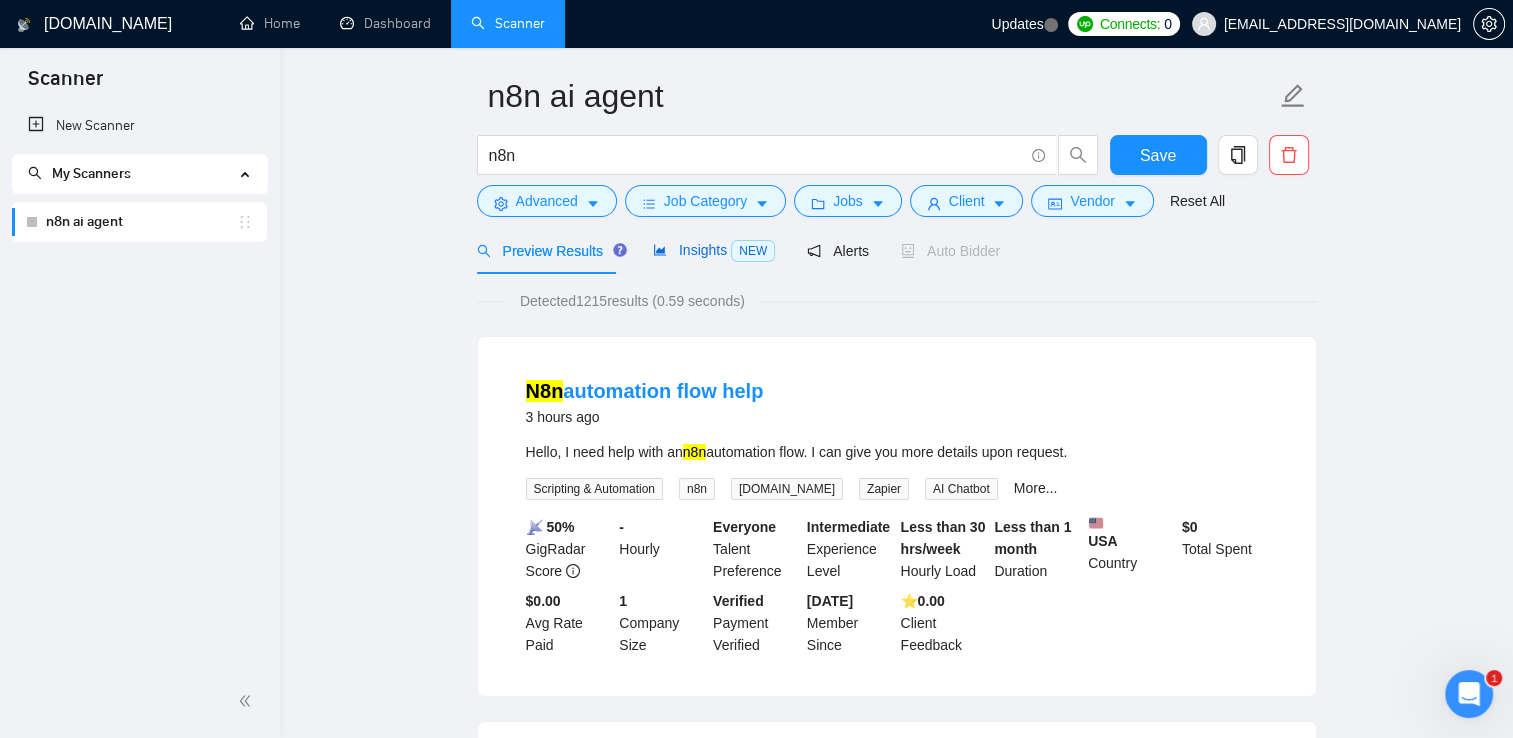 click on "Insights NEW" at bounding box center [714, 250] 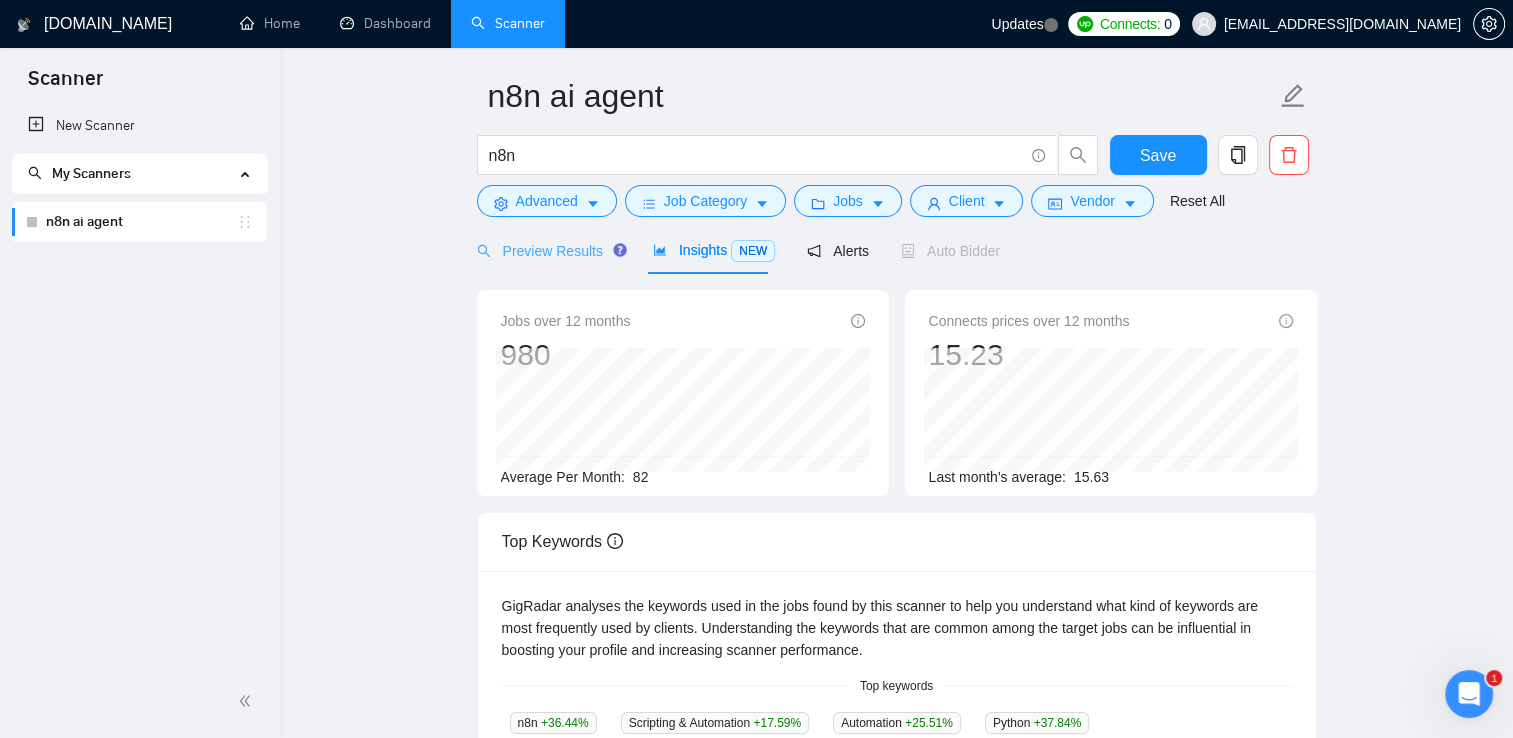 click on "Preview Results" at bounding box center [549, 250] 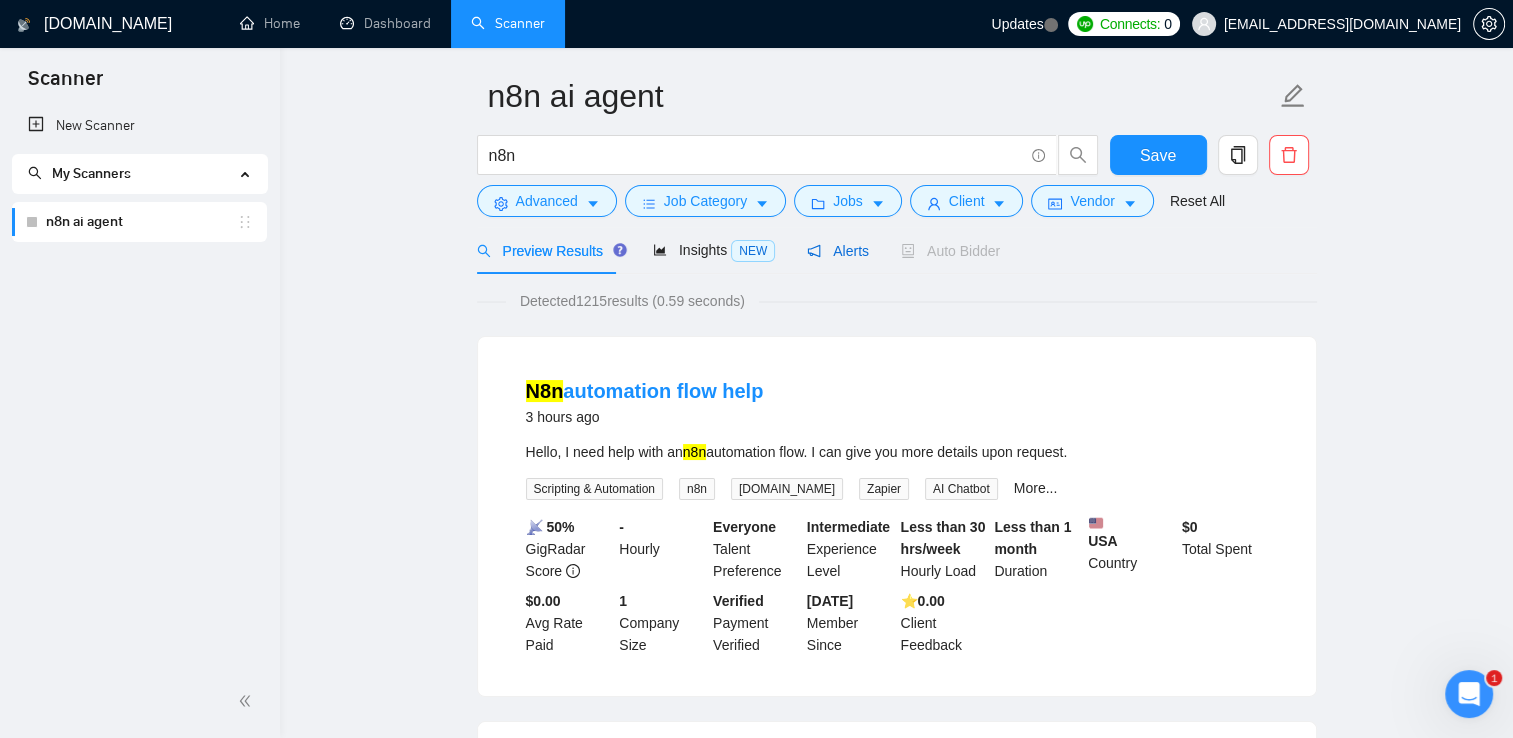 click on "Alerts" at bounding box center (838, 251) 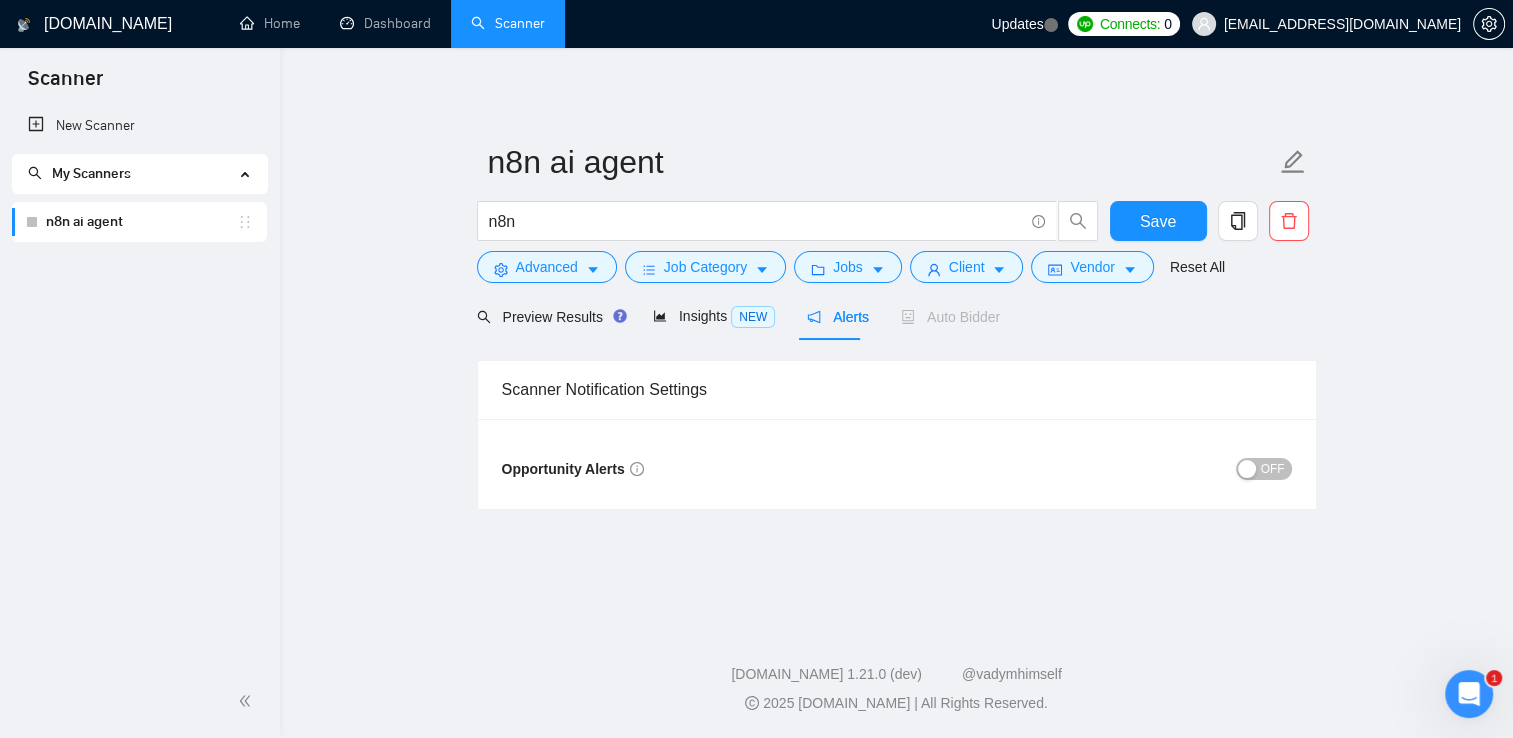 scroll, scrollTop: 0, scrollLeft: 0, axis: both 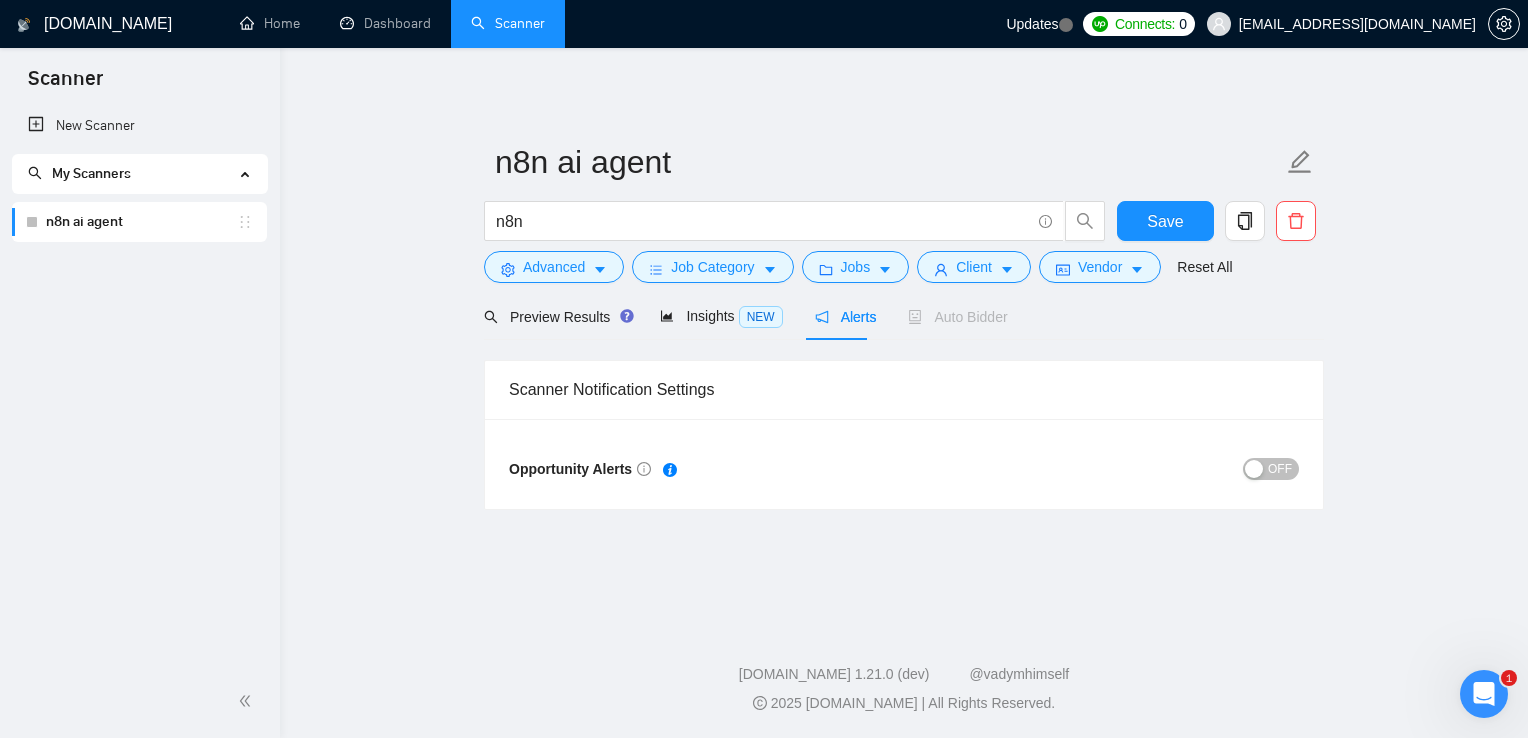 click on "OFF" at bounding box center [1280, 469] 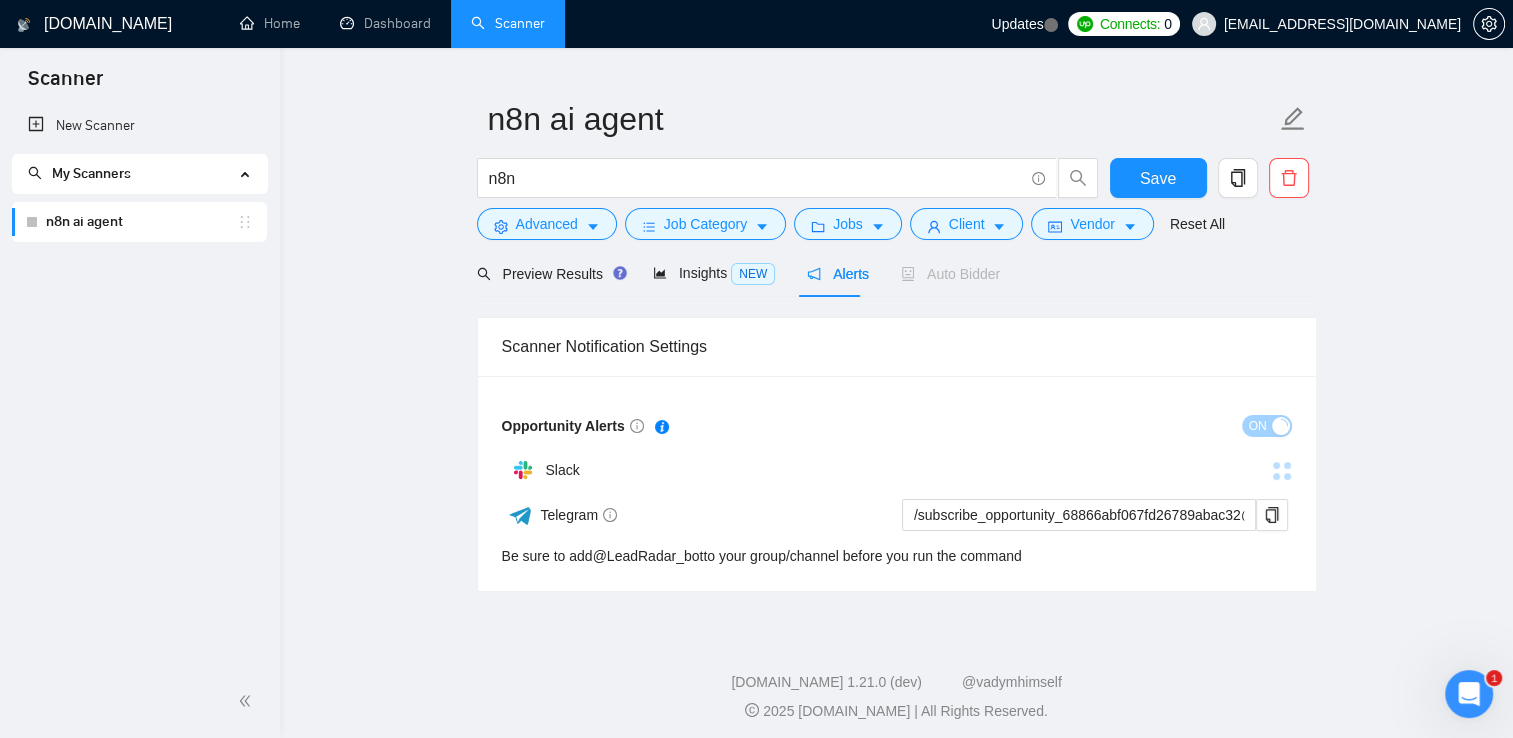scroll, scrollTop: 49, scrollLeft: 0, axis: vertical 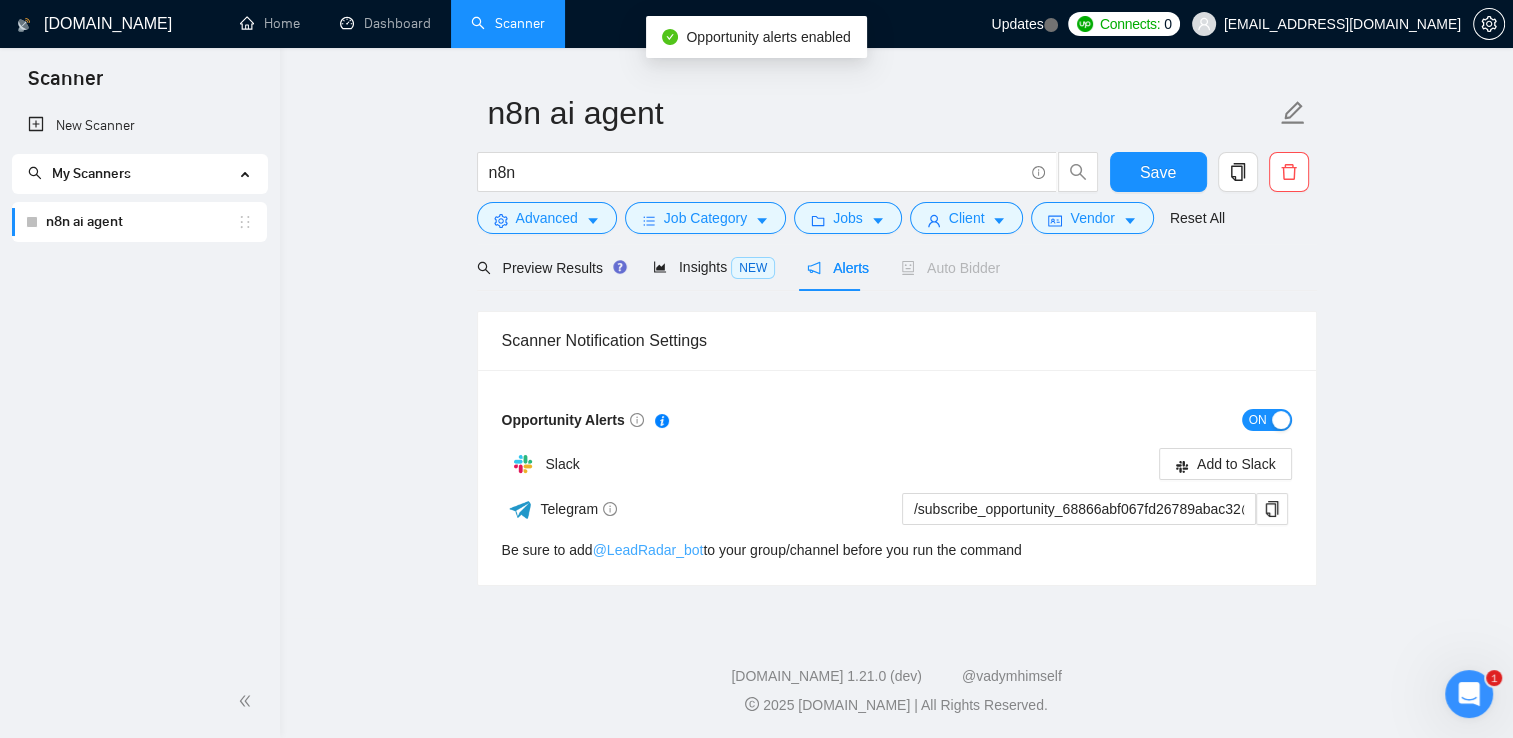 click on "@ LeadRadar_bot" at bounding box center (648, 550) 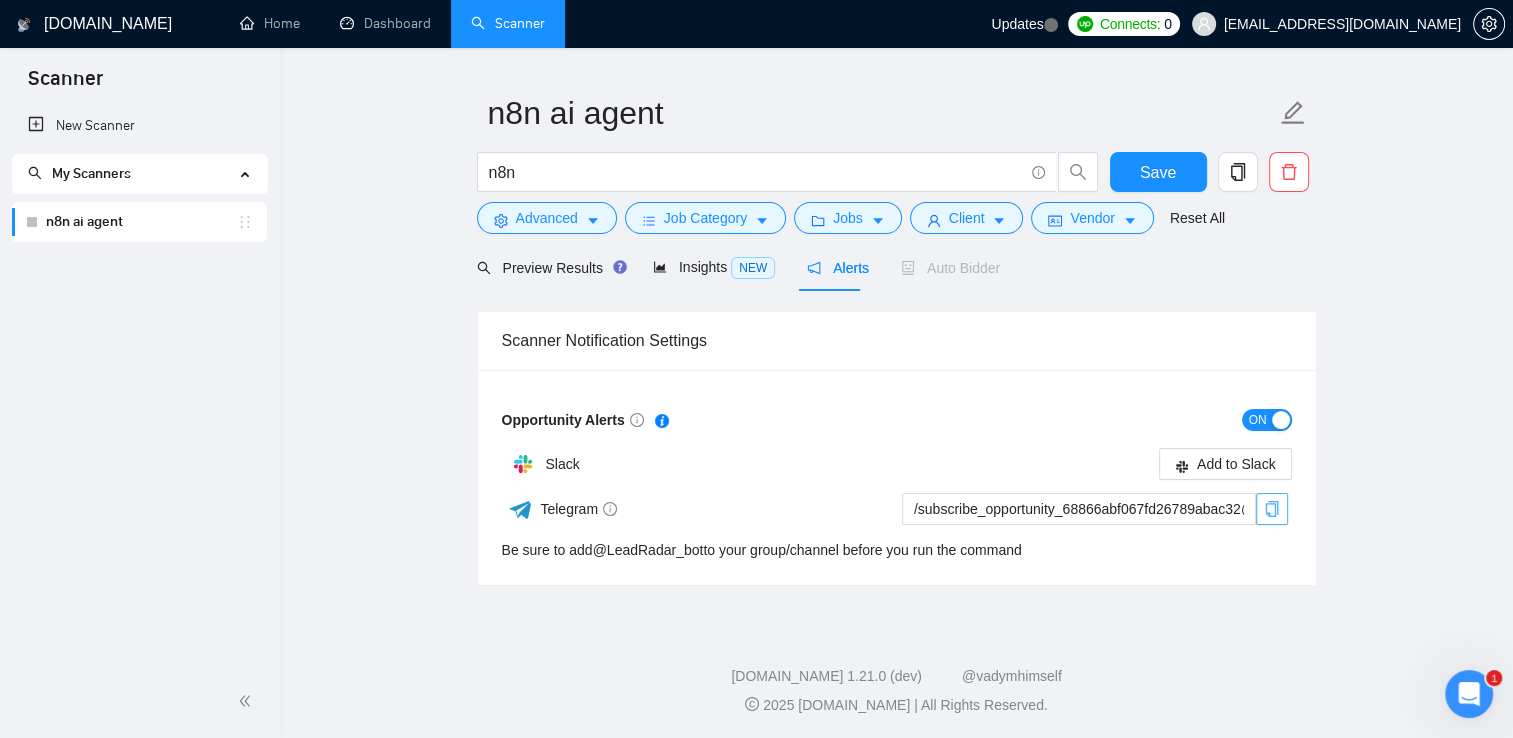 click 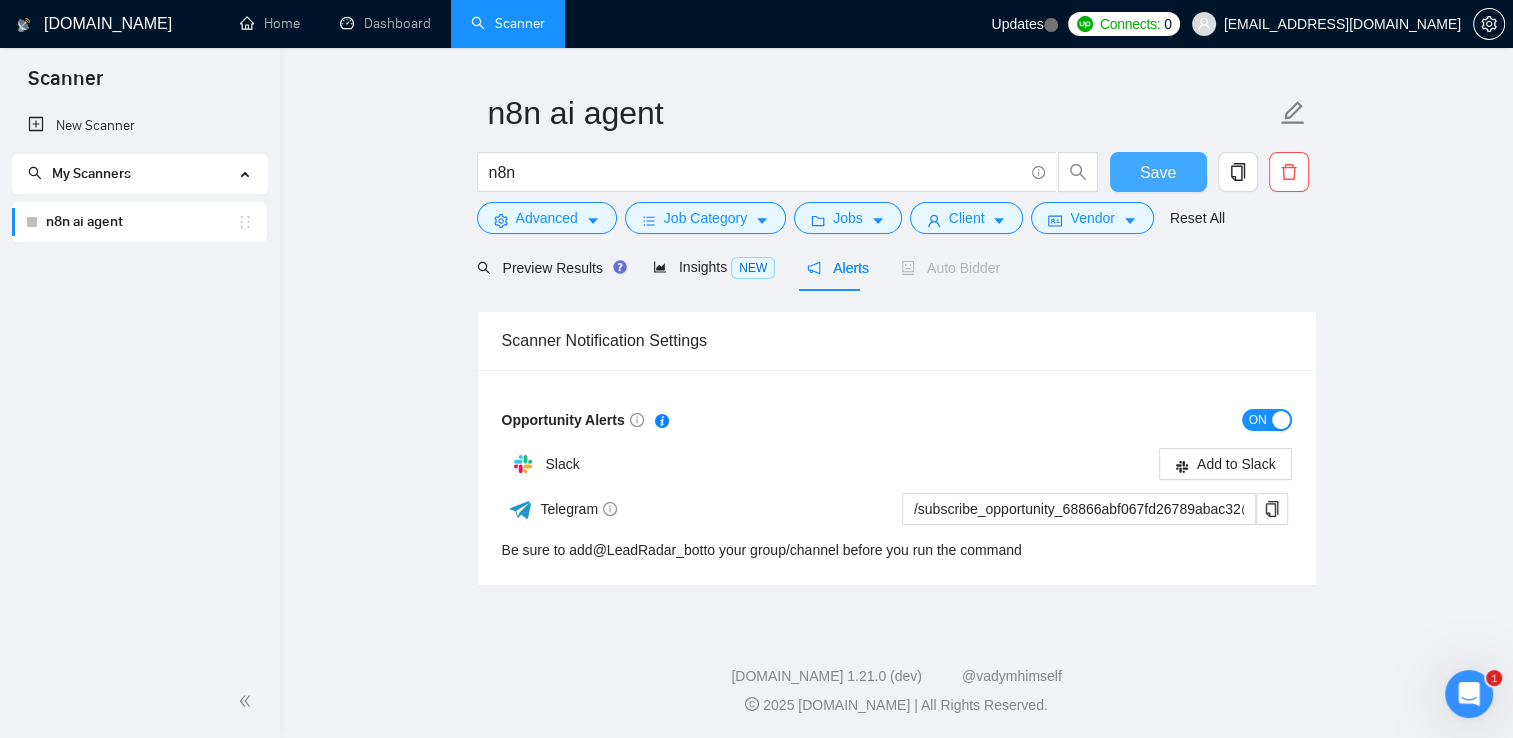 click on "Save" at bounding box center [1158, 172] 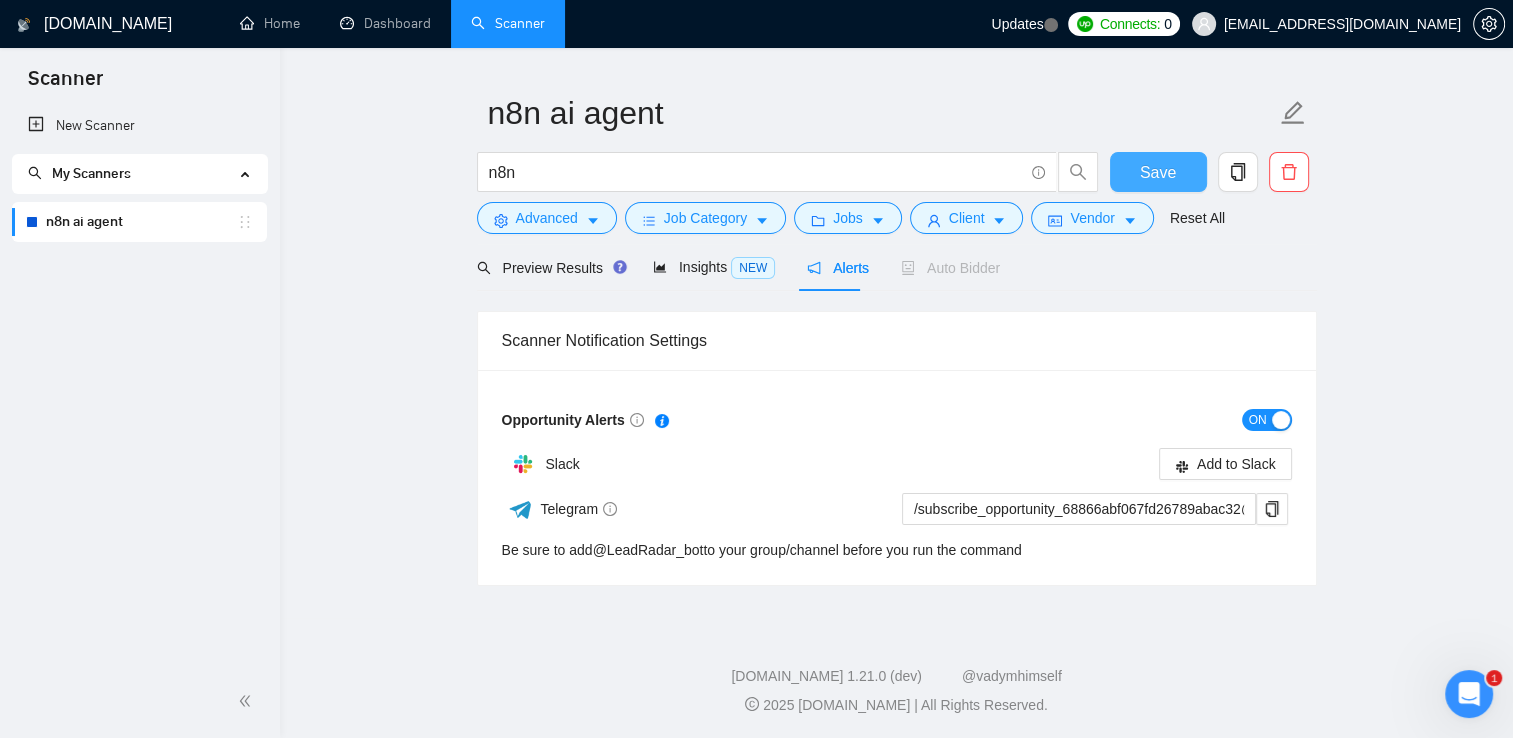 type 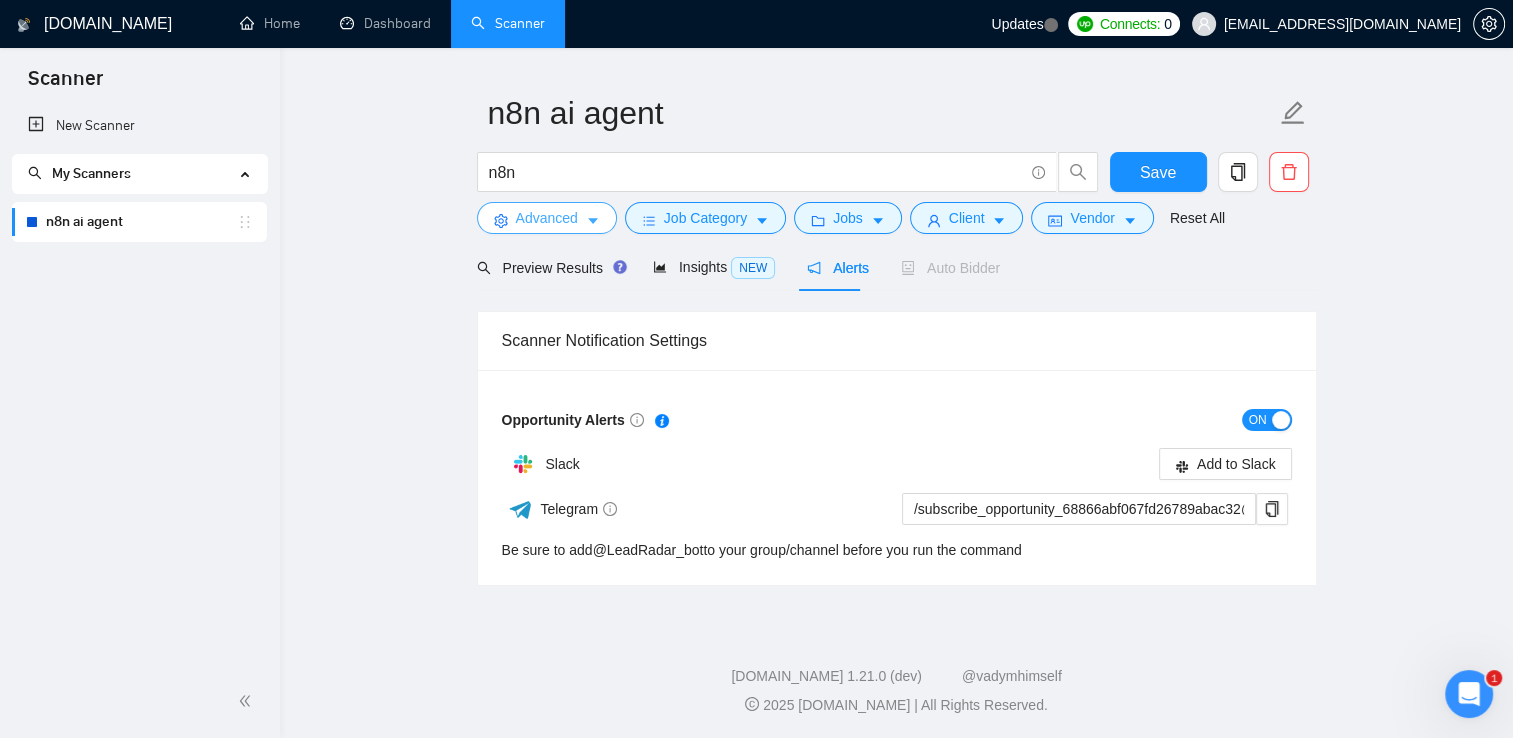 click on "Advanced" at bounding box center (547, 218) 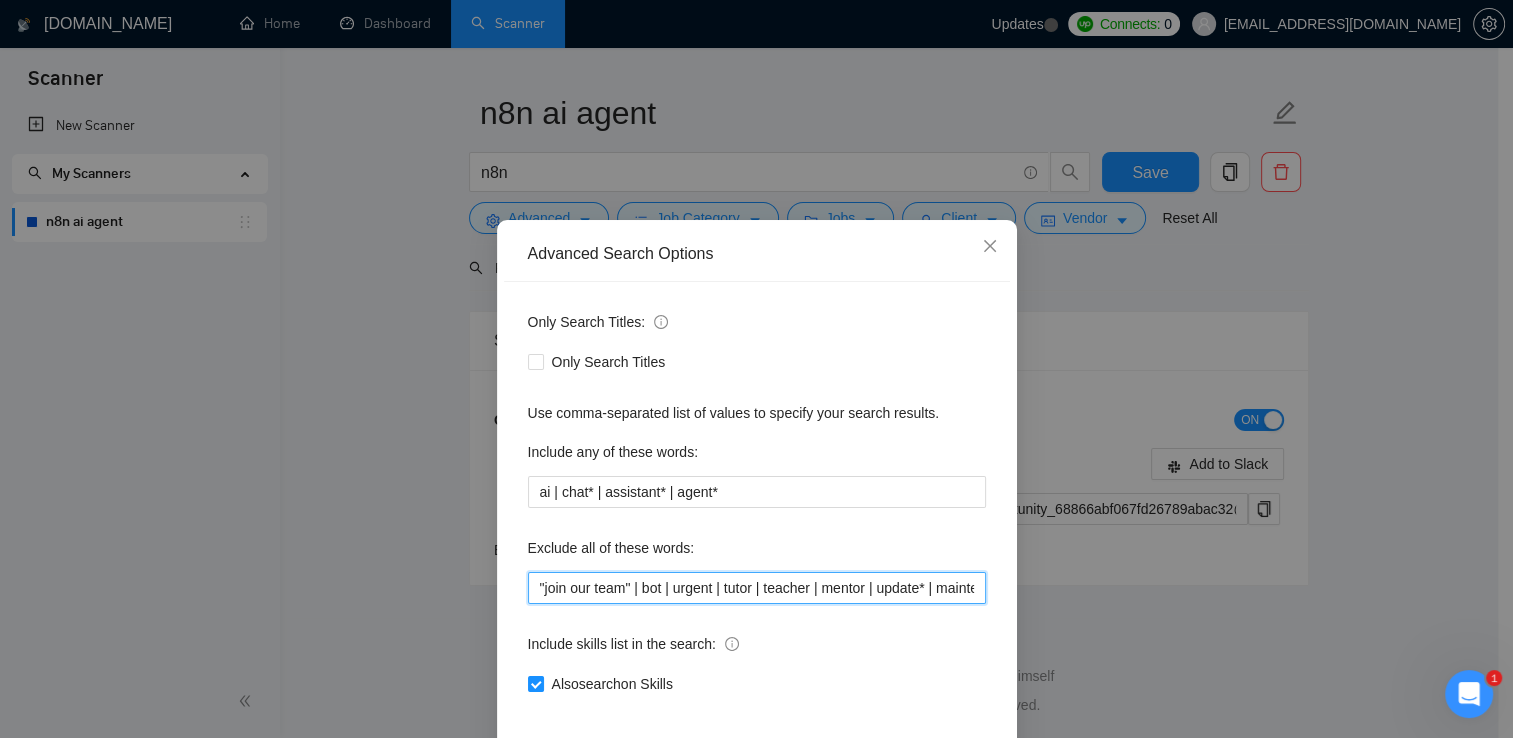 click on ""join our team" | bot | urgent | tutor | teacher | mentor | update* | maintenance | fix* | small | little | tweak | bug*" at bounding box center [757, 588] 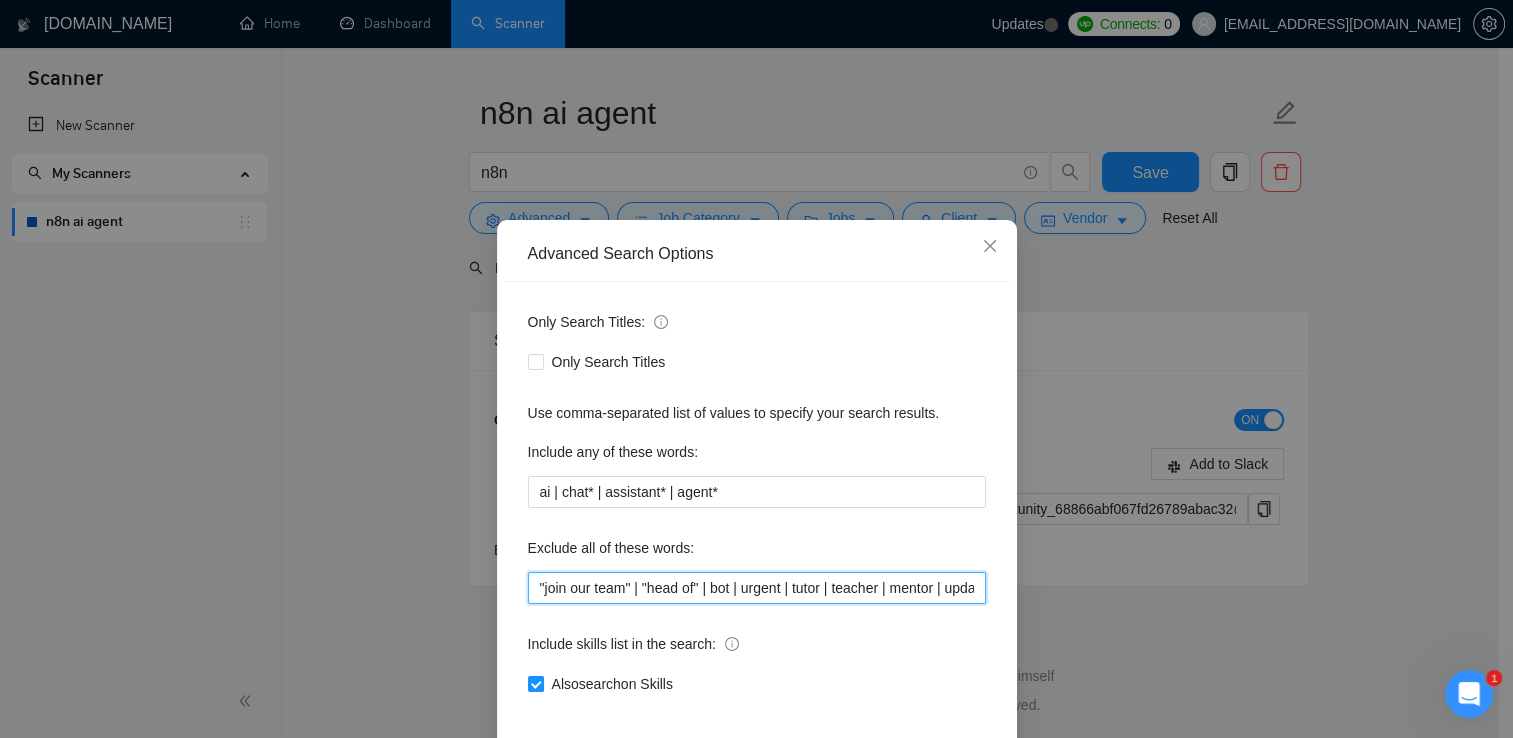 scroll, scrollTop: 93, scrollLeft: 0, axis: vertical 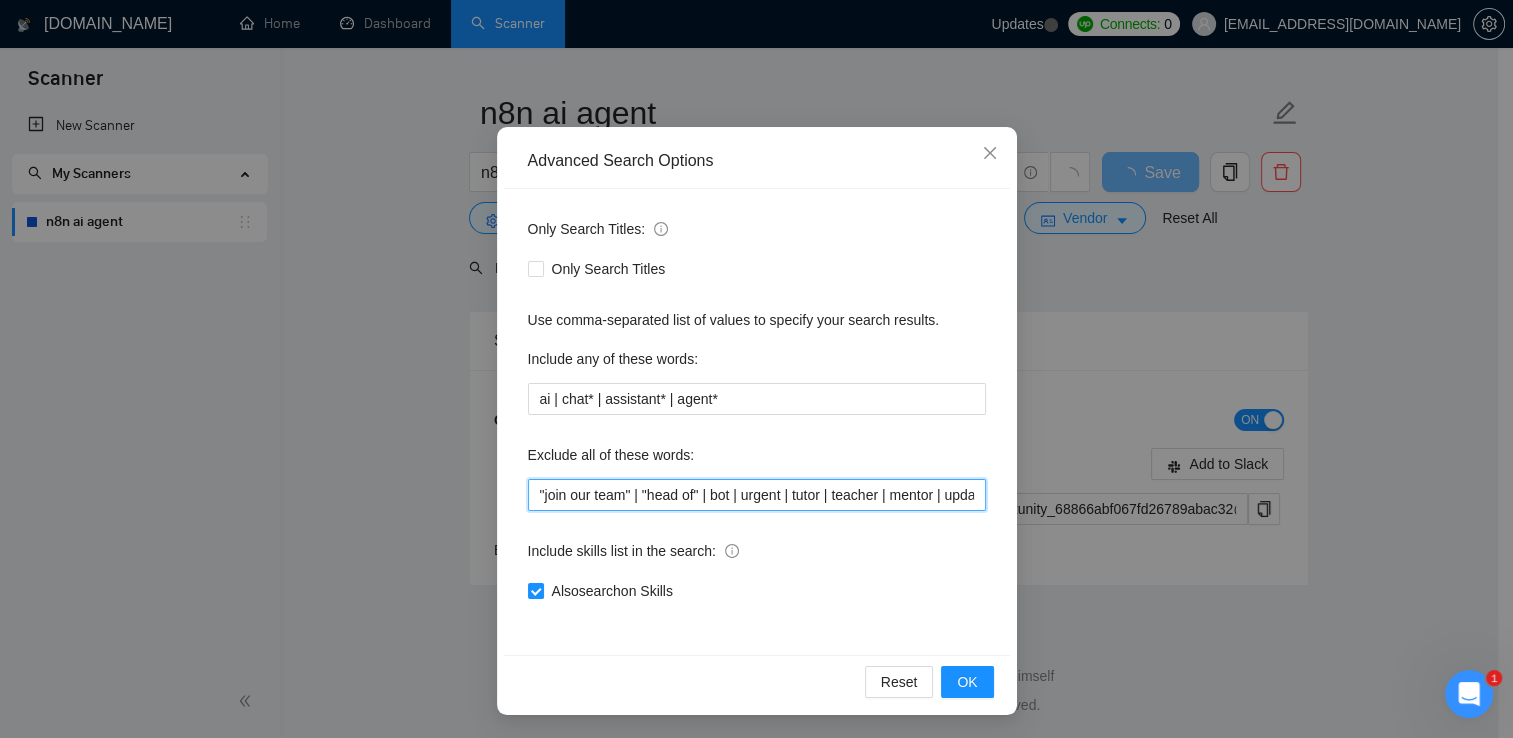 click on ""join our team" | "head of" | bot | urgent | tutor | teacher | mentor | update* | maintenance | fix* | small | little | tweak | bug*" at bounding box center [757, 495] 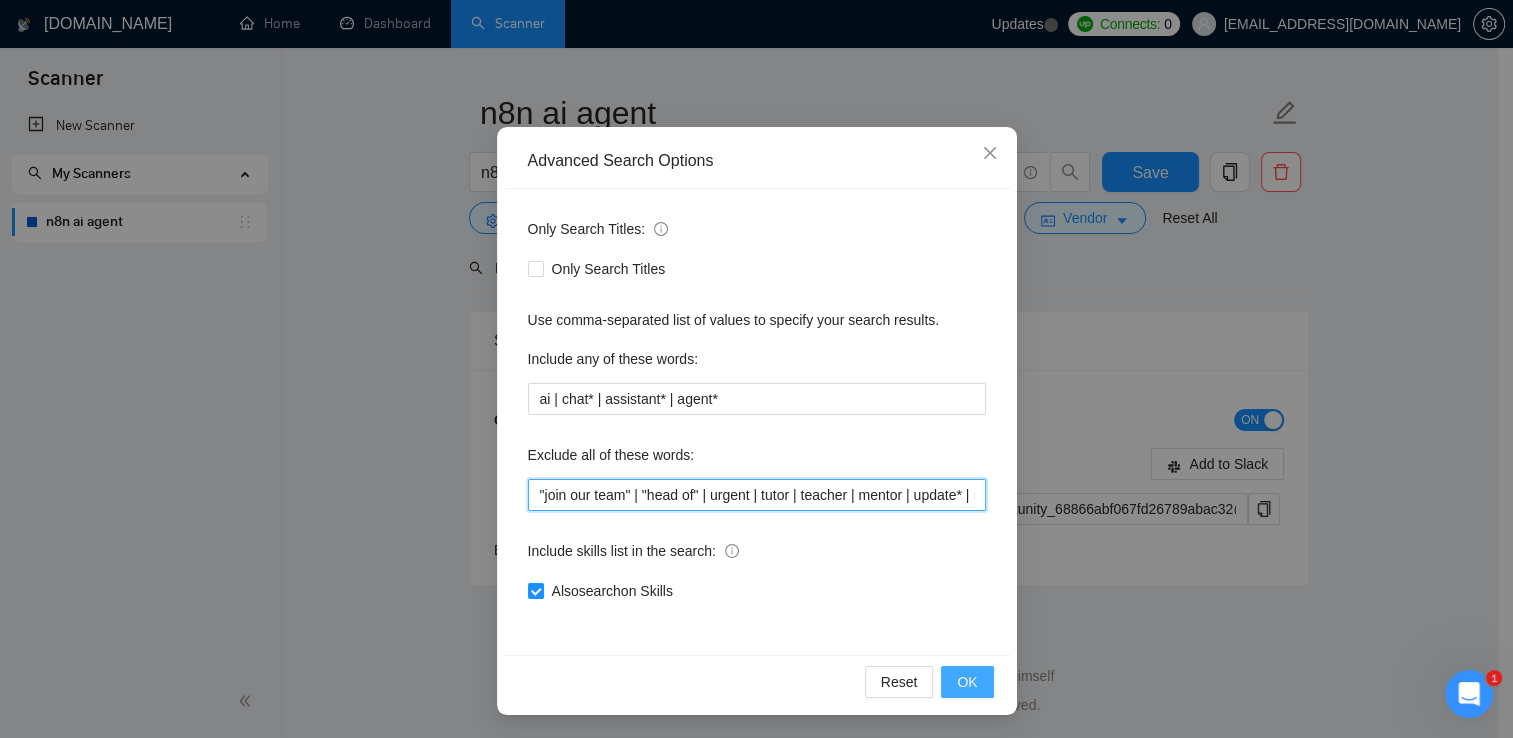 type on ""join our team" | "head of" | urgent | tutor | teacher | mentor | update* | maintenance | fix* | small | little | tweak | bug*" 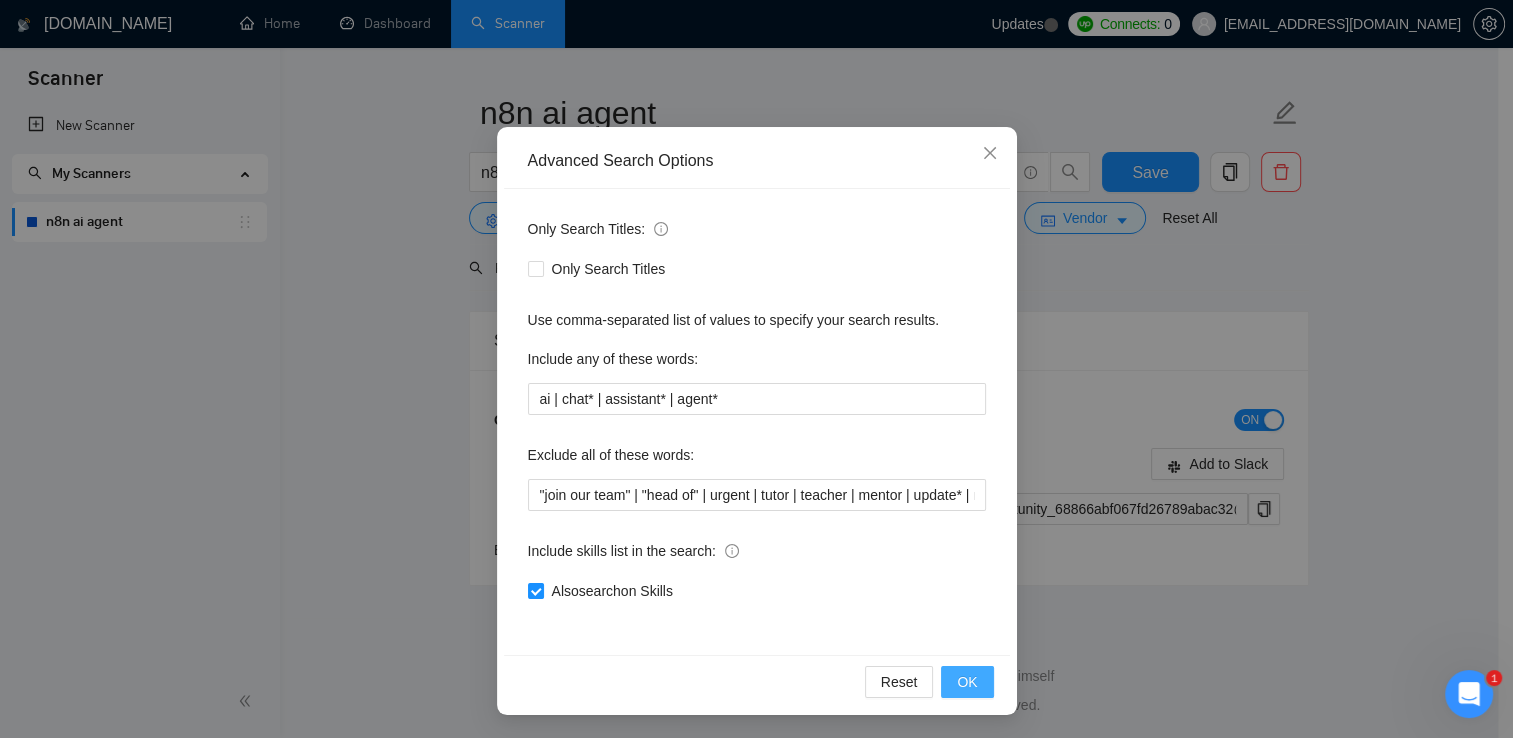 click on "OK" at bounding box center [967, 682] 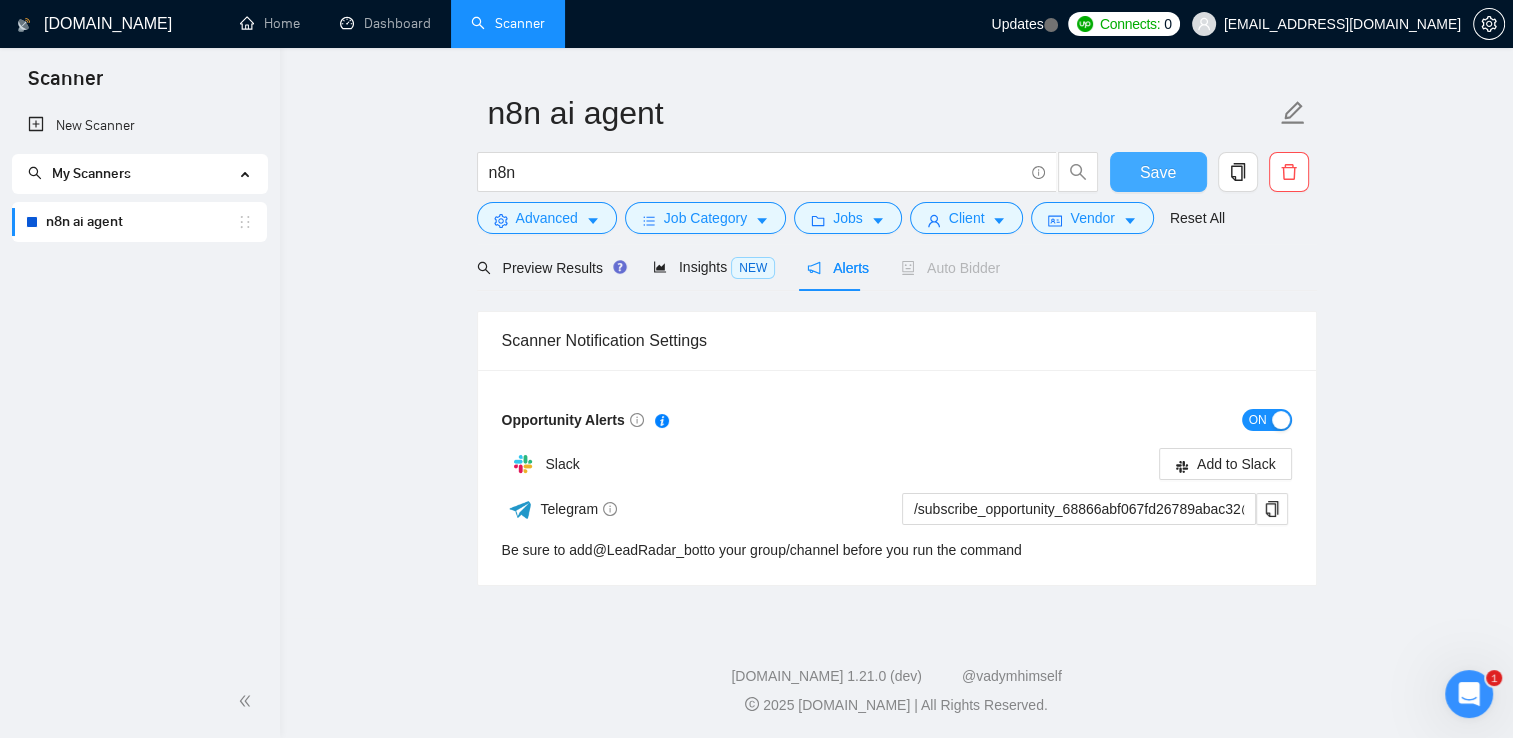 click on "Save" at bounding box center [1158, 172] 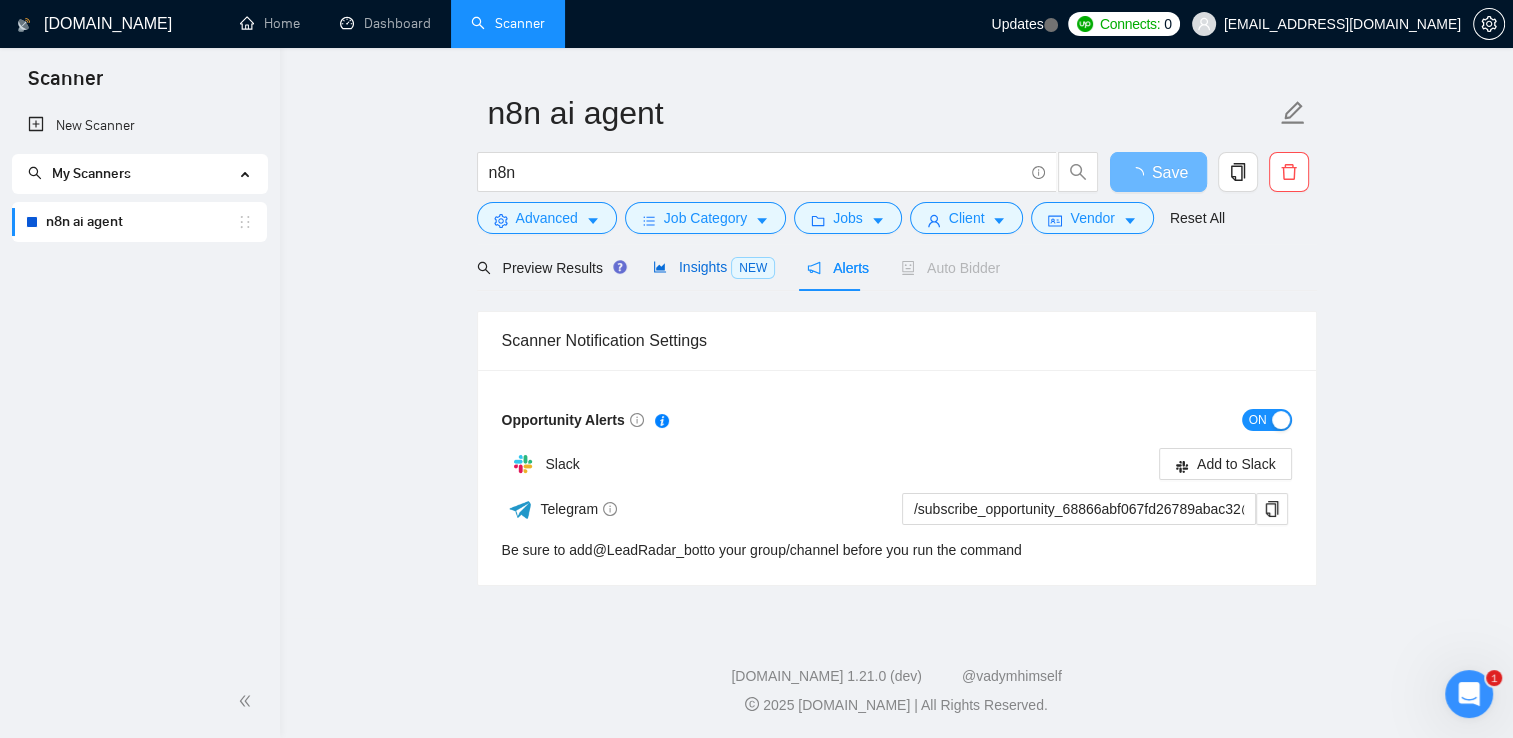 click on "Insights NEW" at bounding box center [714, 267] 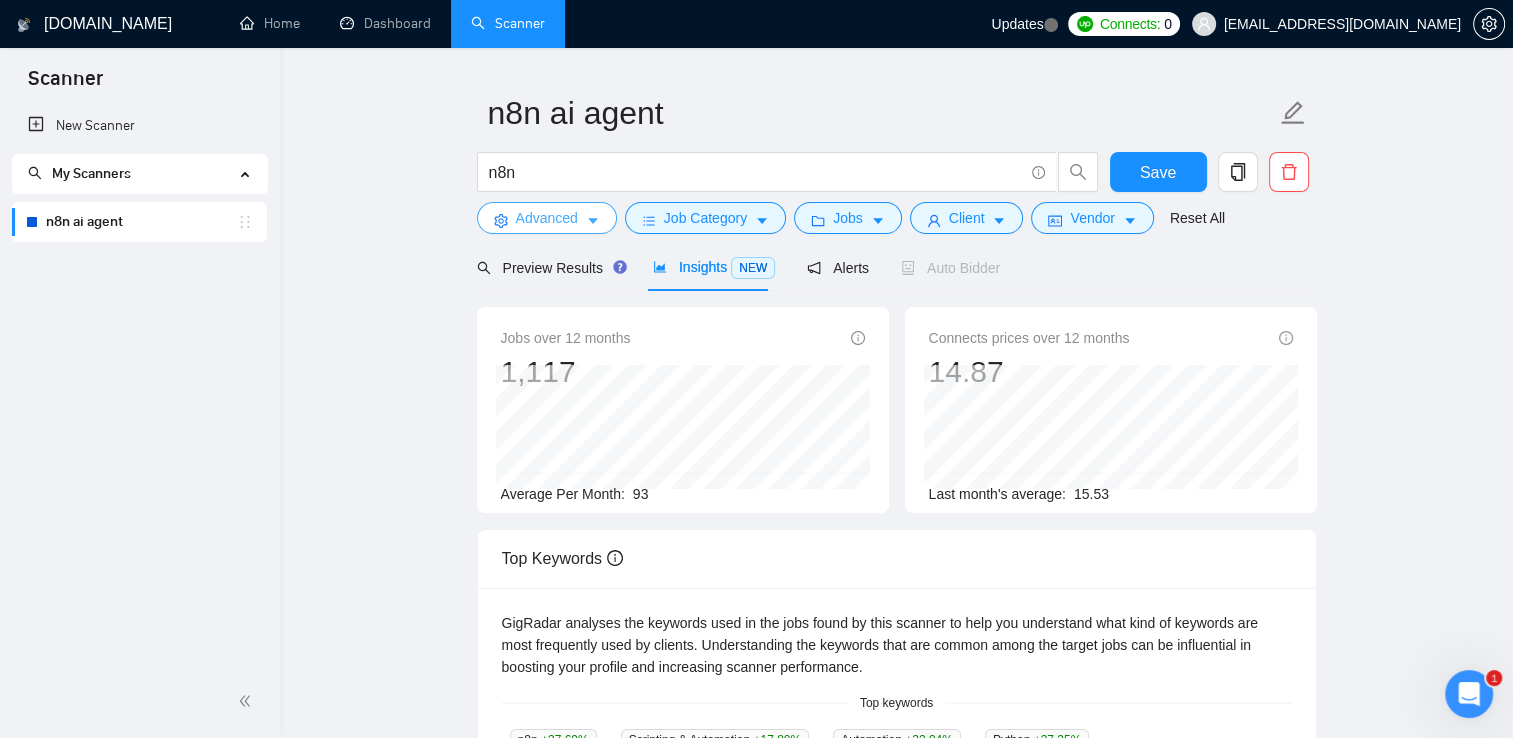 click on "Advanced" at bounding box center [547, 218] 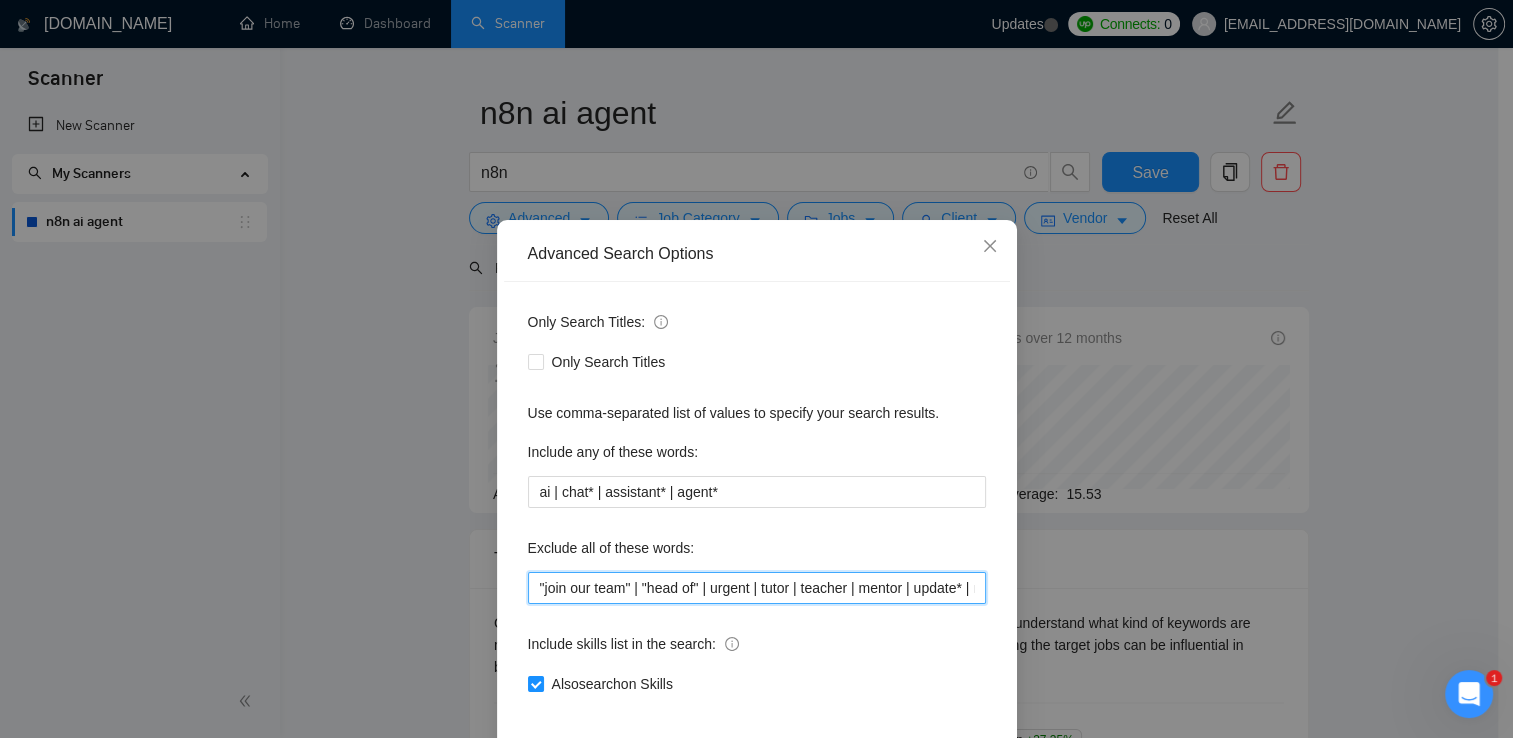 click on ""join our team" | "head of" | urgent | tutor | teacher | mentor | update* | maintenance | fix* | small | little | tweak | bug*" at bounding box center [757, 588] 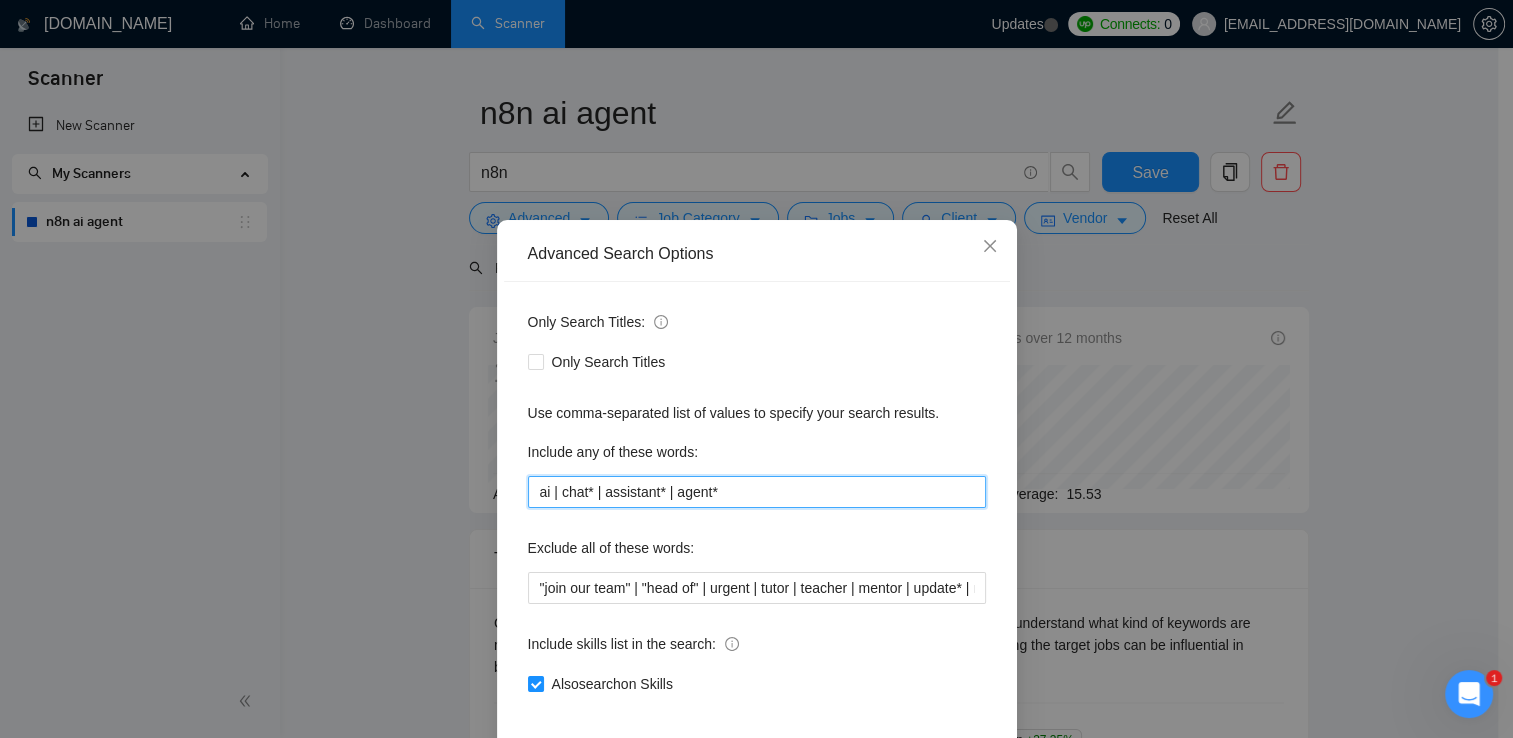 click on "ai | chat* | assistant* | agent*" at bounding box center [757, 492] 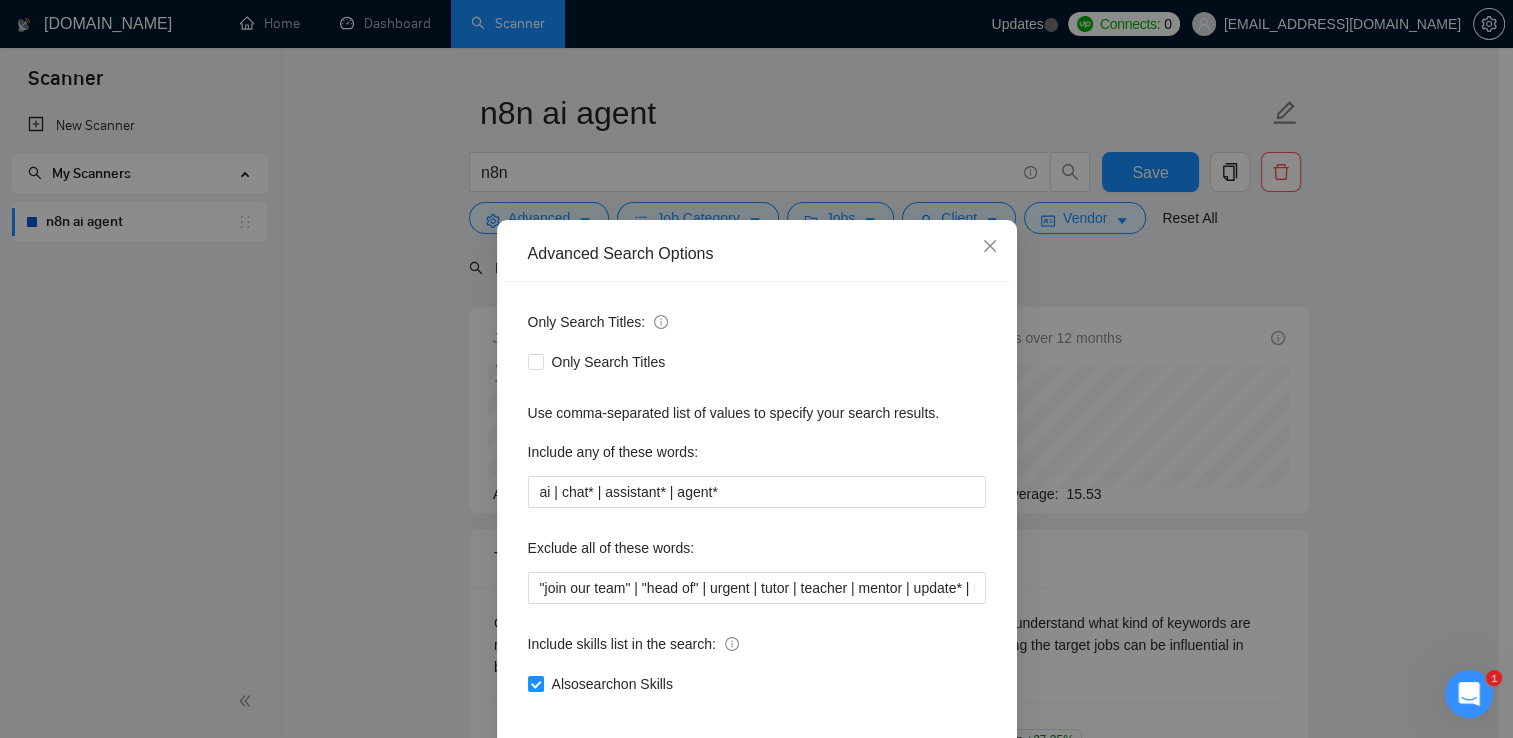 click on "Advanced Search Options Only Search Titles:   Only Search Titles Use comma-separated list of values to specify your search results. Include any of these words: ai | chat* | assistant* | agent* Exclude all of these words: "join our team" | "head of" | urgent | tutor | teacher | mentor | update* | maintenance | fix* | small | little | tweak | bug* Include skills list in the search:   Also  search  on Skills Reset OK" at bounding box center [756, 369] 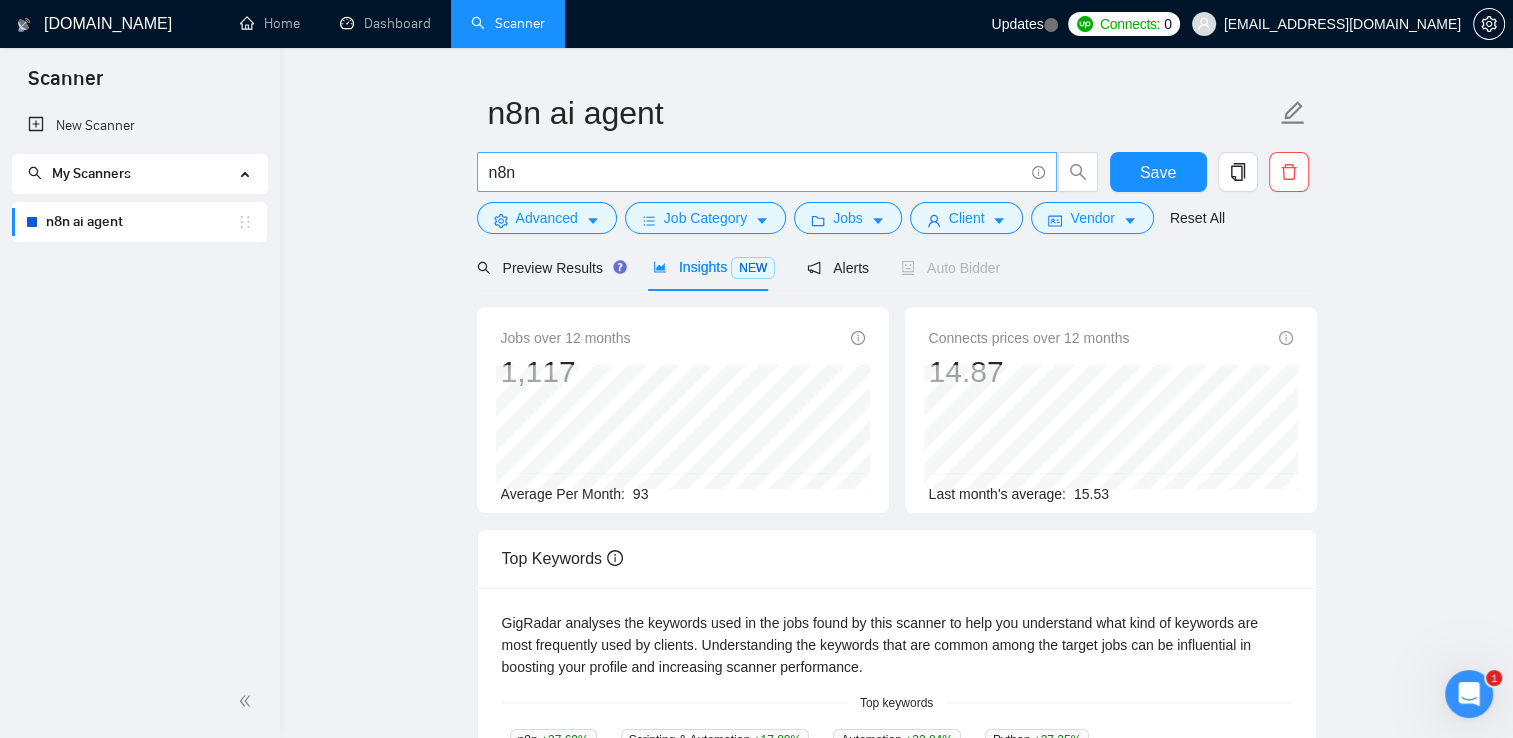 click on "n8n" at bounding box center [756, 172] 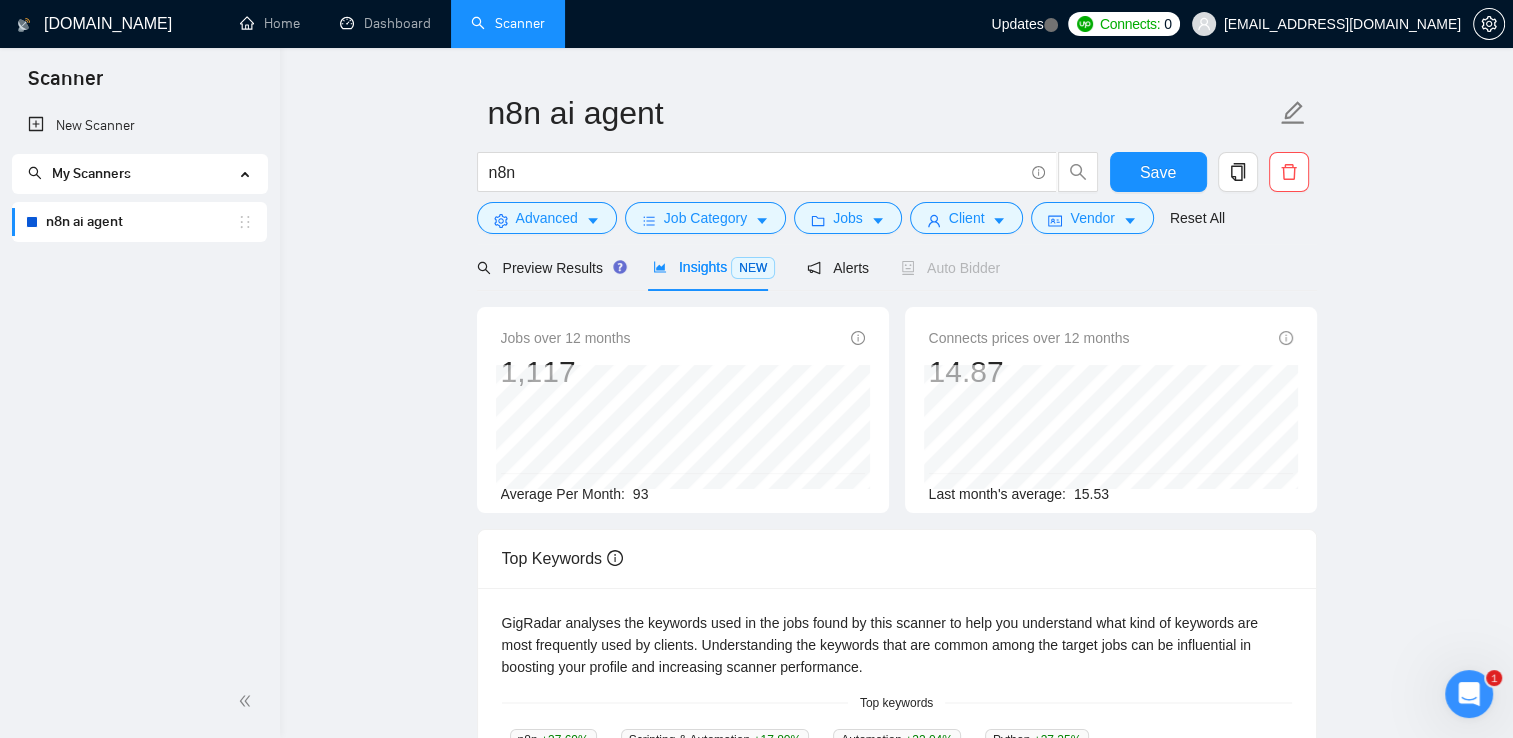 click on "n8n ai agent n8n Save Advanced   Job Category   Jobs   Client   Vendor   Reset All Preview Results Insights NEW Alerts Auto Bidder Jobs over 12 months 1,117   Average Per Month: 93 Connects prices over 12 months 14.87   Last month's average: 15.53 Top Keywords GigRadar analyses the keywords used in the jobs found by this scanner to help you understand what kind of keywords are most frequently used by clients. Understanding the keywords that are common among the target jobs can be influential in boosting your profile and increasing scanner performance. Top keywords n8n   +37.69 % Scripting & Automation   +17.80 % Automation   +32.04 % Python   +37.35 % Artificial Intelligence   +34.62 % AI Agent Development   +86.27 % Machine Learning   +46.88 % API Integration   +54.35 % API   +43.75 % [DOMAIN_NAME]   +22.22 % AI Integration   +67.86 % JavaScript   +42.86 % Zapier   0.00 % Chatbot Development   +16.13 % AI Chatbot   +47.62 % Other keywords Lead Generation   +26.09 % OpenAI API   +52.94 %   +43.75 % Task Automation" at bounding box center [896, 717] 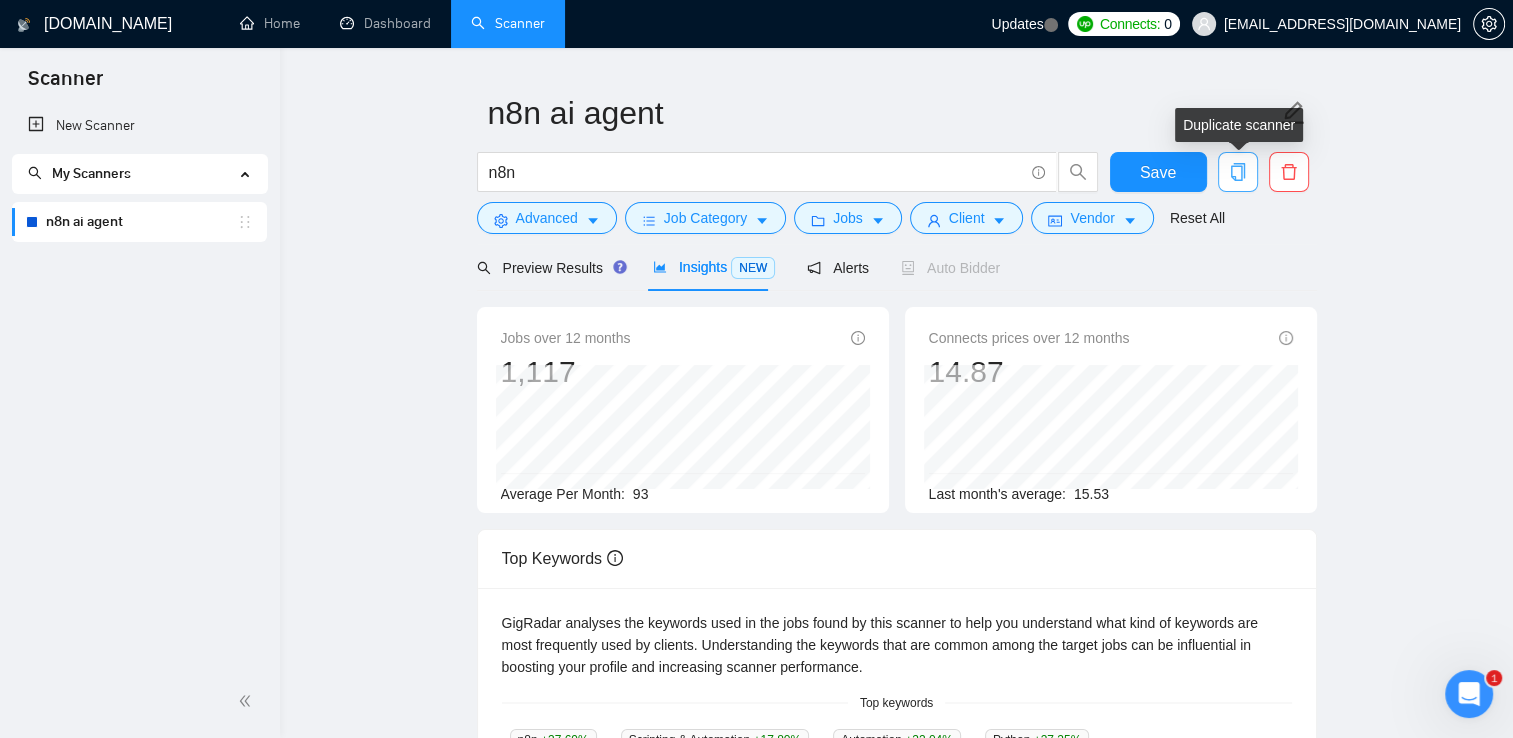 click at bounding box center (1238, 172) 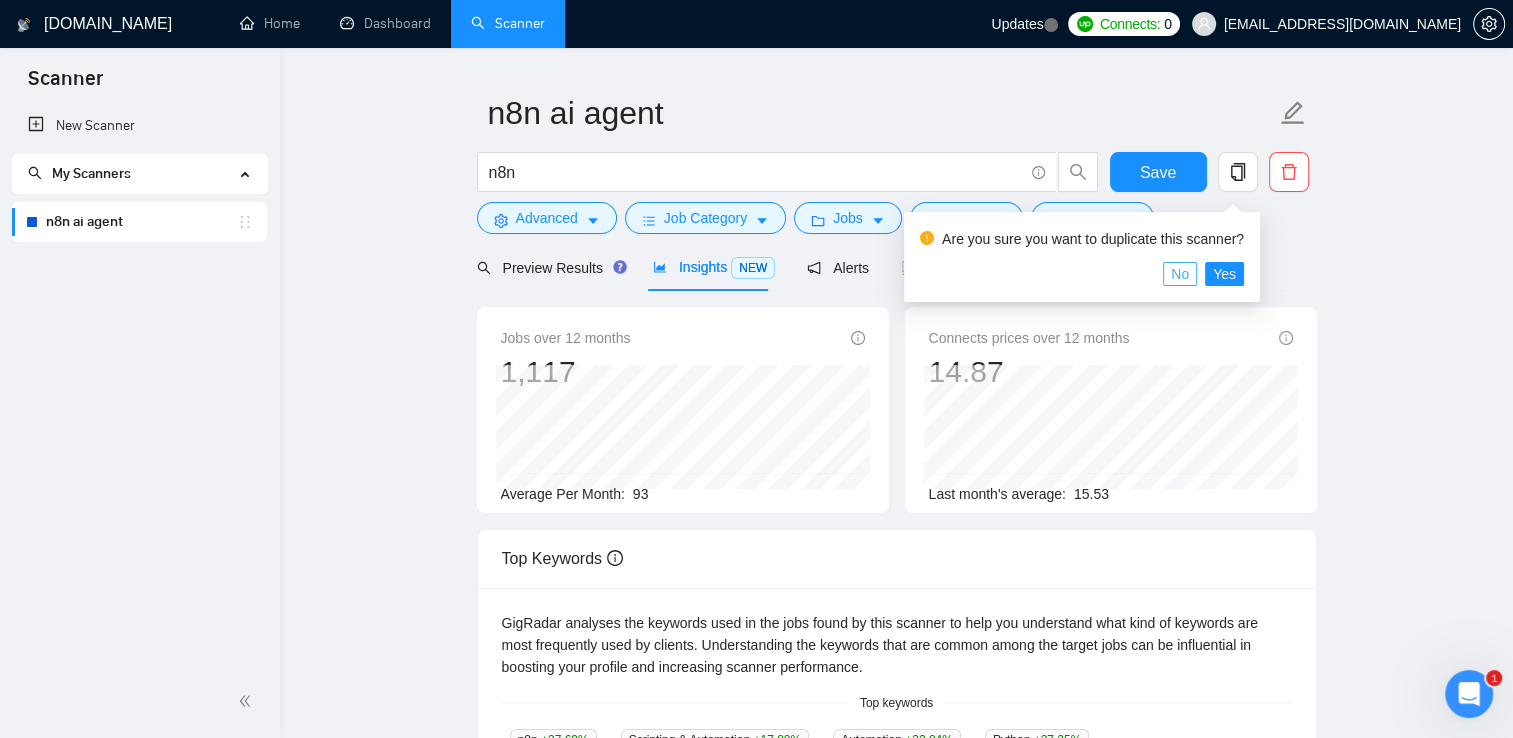 click on "No" at bounding box center [1180, 274] 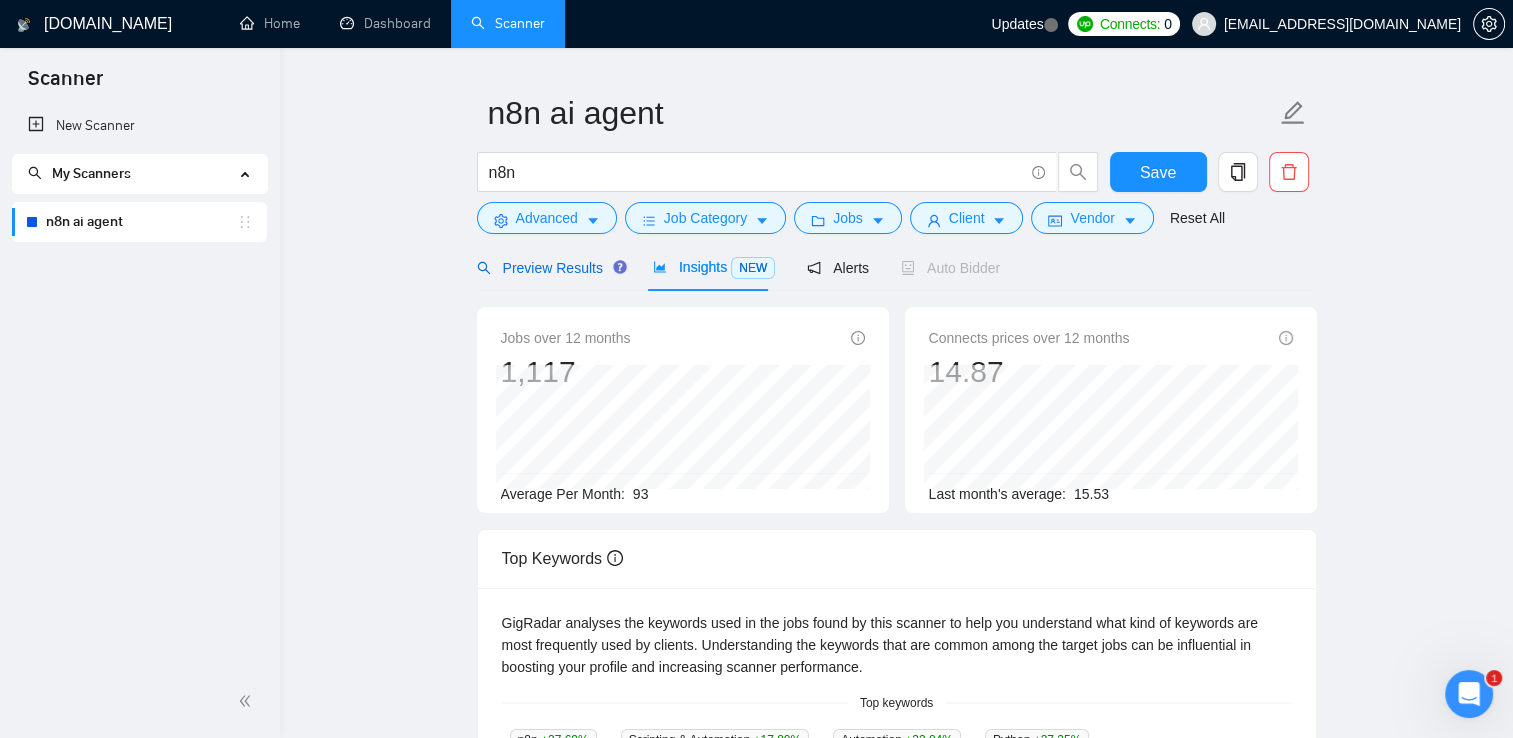 click on "Preview Results" at bounding box center [549, 268] 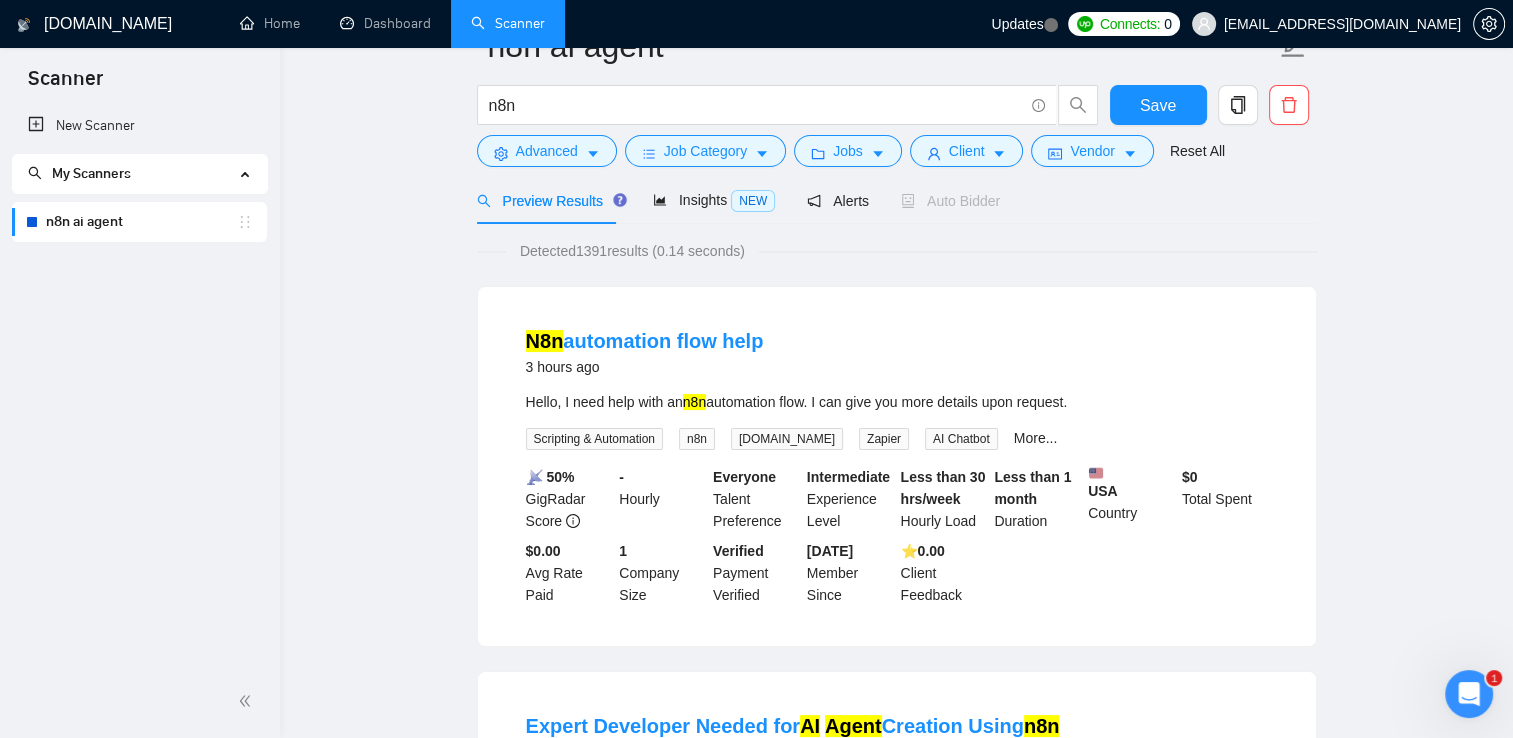 scroll, scrollTop: 0, scrollLeft: 0, axis: both 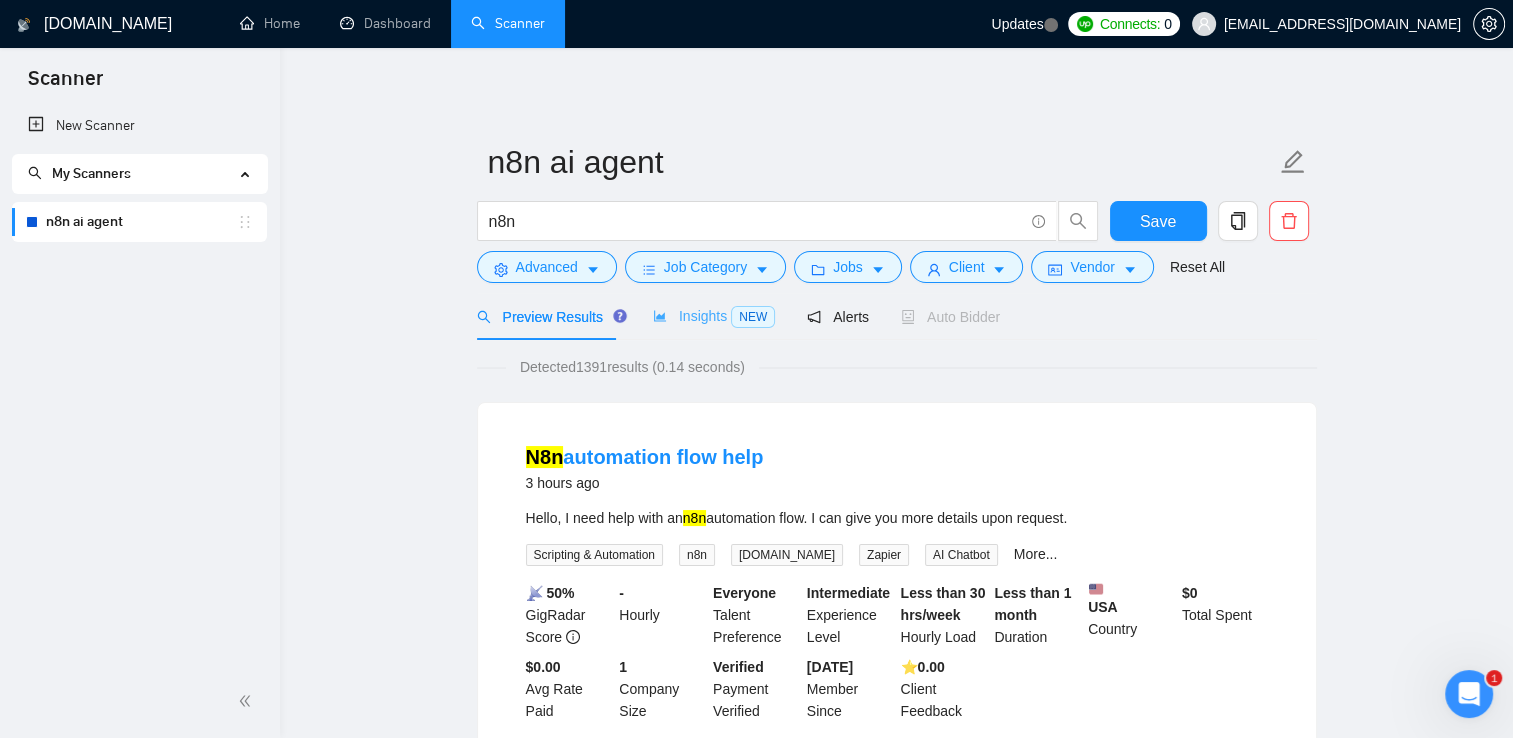 click on "Insights NEW" at bounding box center [714, 316] 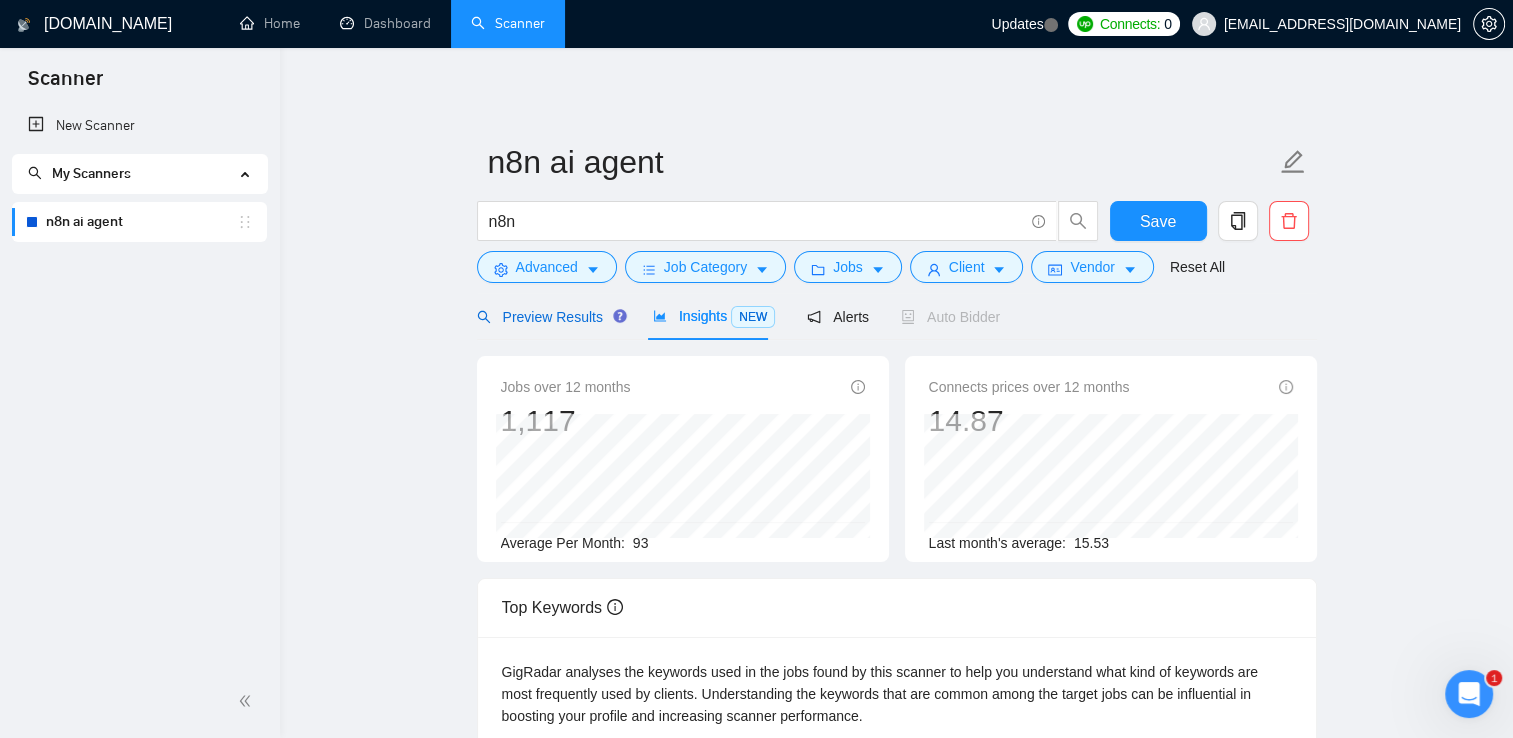 click on "Preview Results" at bounding box center [549, 317] 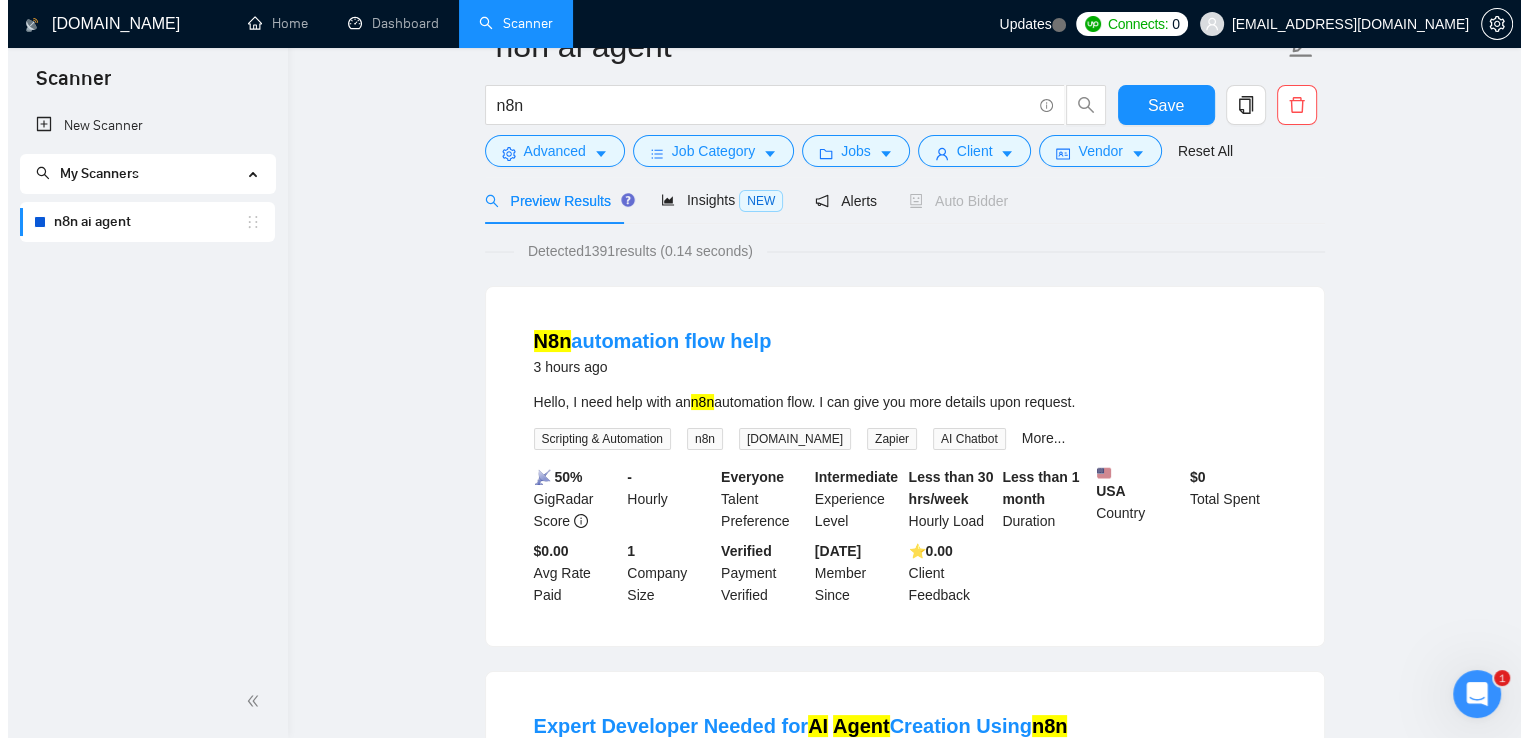 scroll, scrollTop: 0, scrollLeft: 0, axis: both 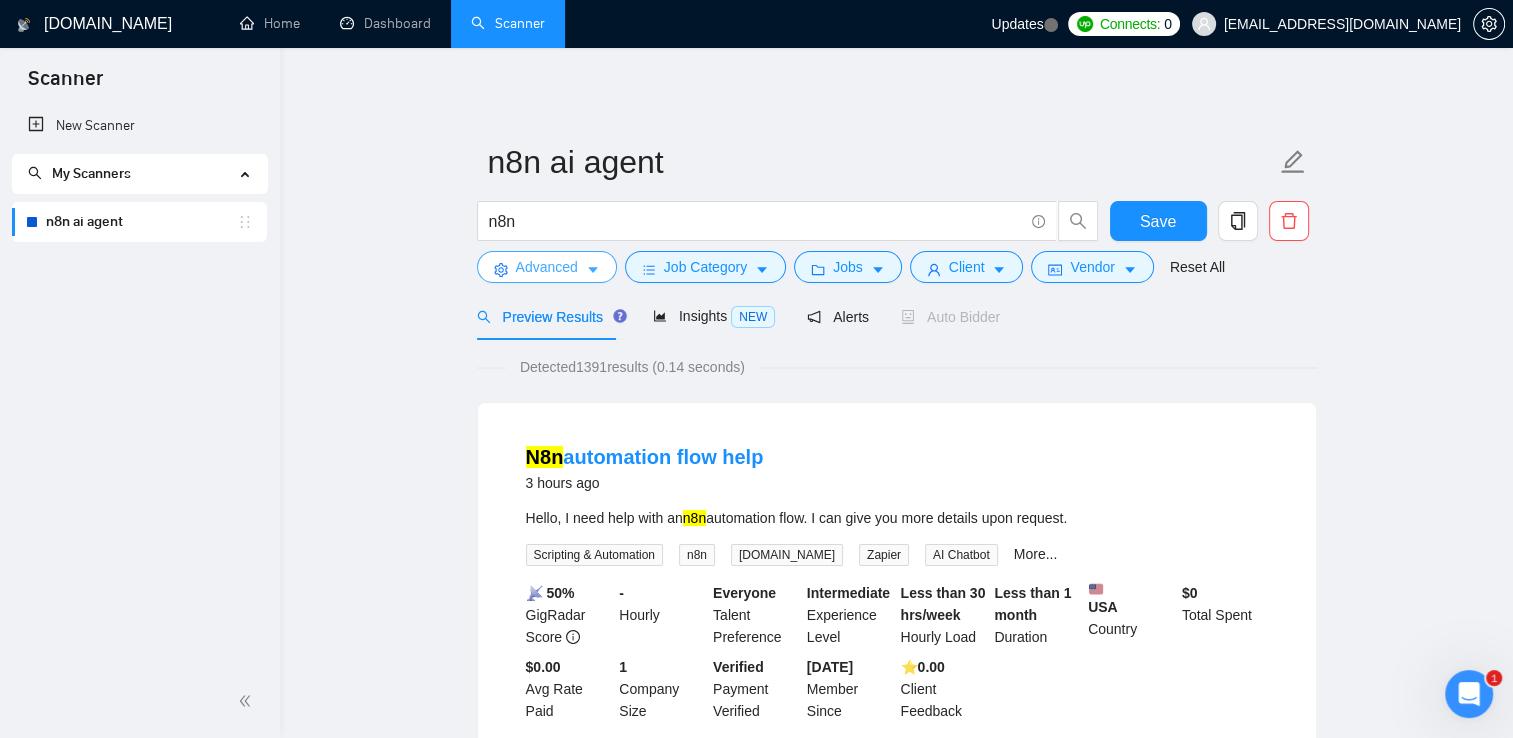 click on "Advanced" at bounding box center [547, 267] 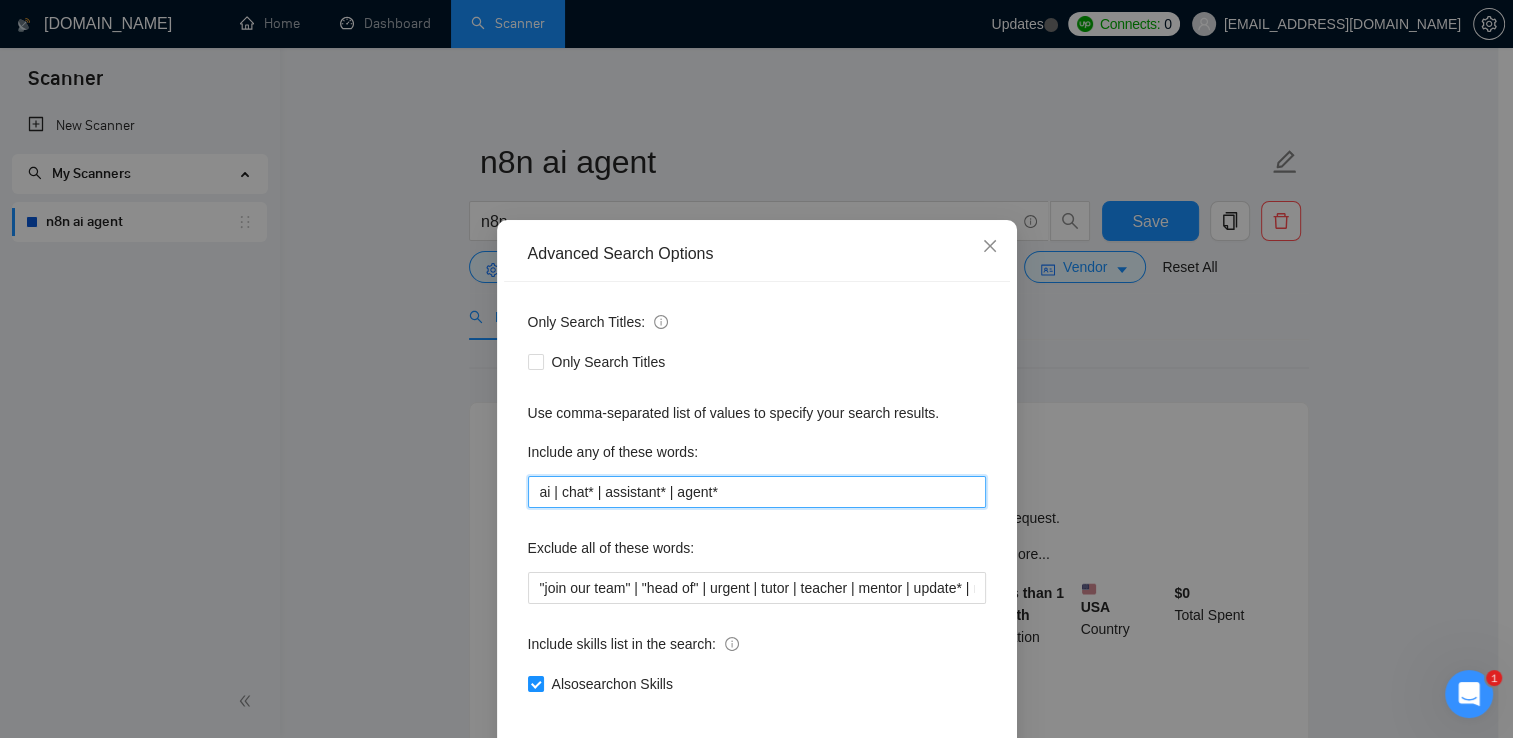 click on "ai | chat* | assistant* | agent*" at bounding box center [757, 492] 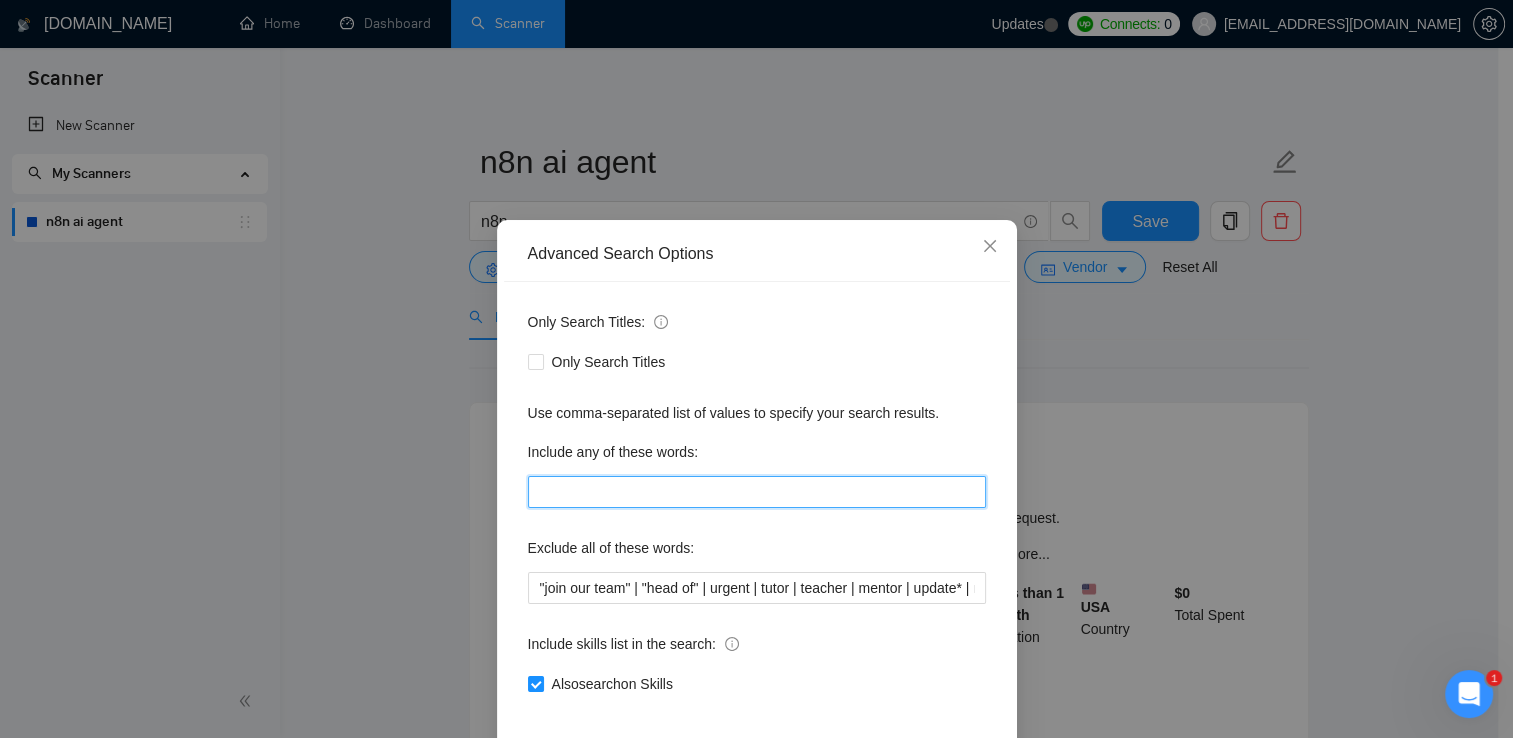 type 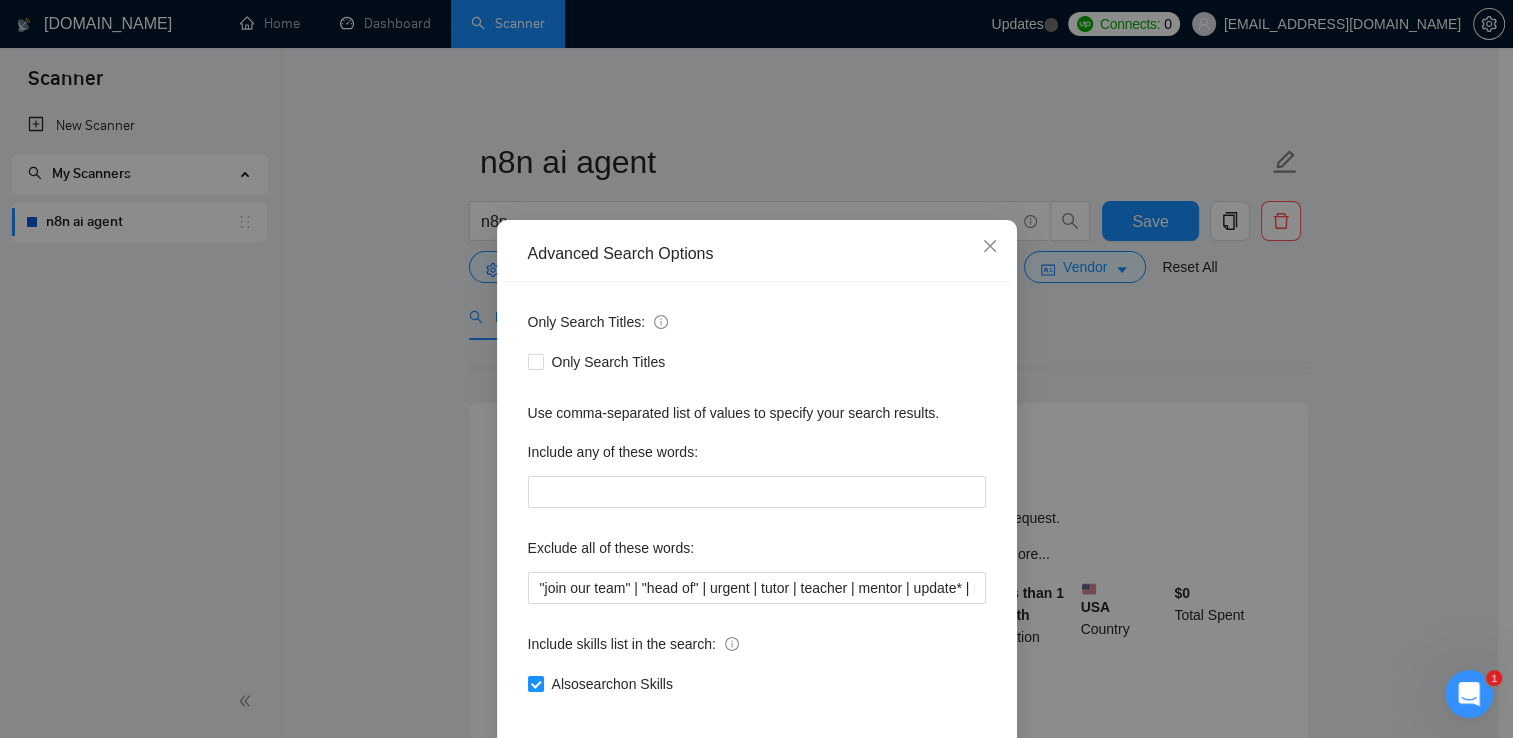 click on "Advanced Search Options Only Search Titles:   Only Search Titles Use comma-separated list of values to specify your search results. Include any of these words: Exclude all of these words: "join our team" | "head of" | urgent | tutor | teacher | mentor | update* | maintenance | fix* | small | little | tweak | bug* Include skills list in the search:   Also  search  on Skills Reset OK" at bounding box center (756, 369) 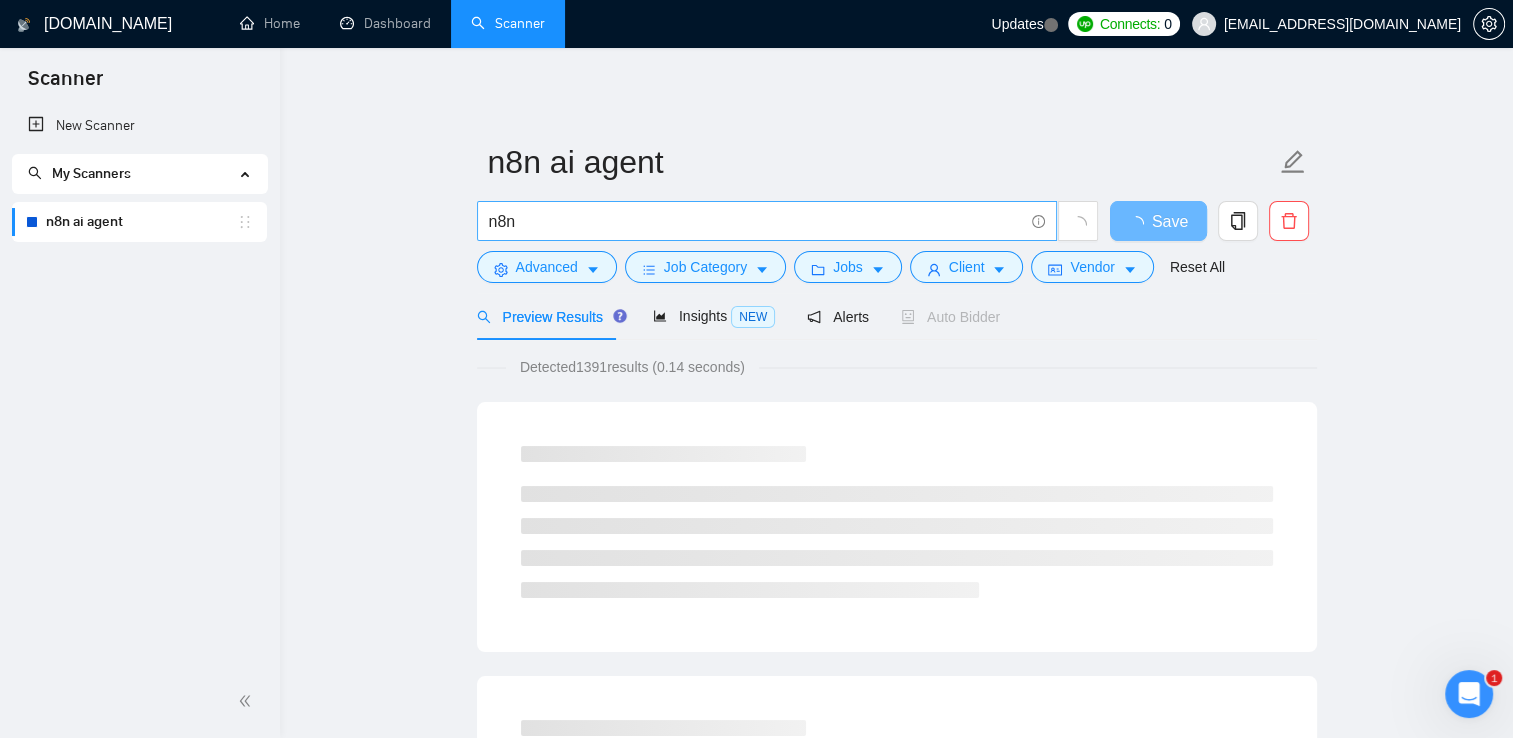 click on "n8n" at bounding box center (756, 221) 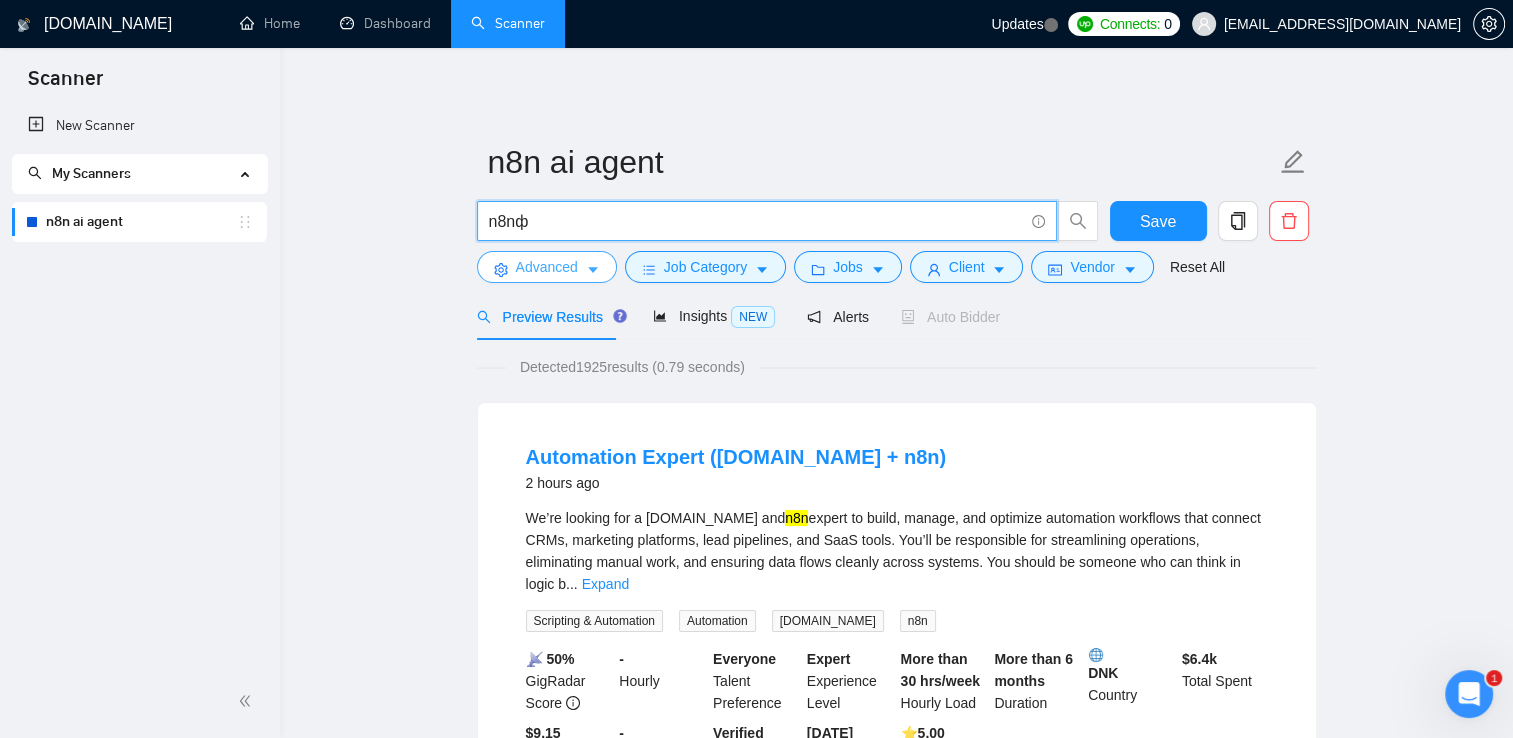 paste on "ai | chat* | assistant* | agent*" 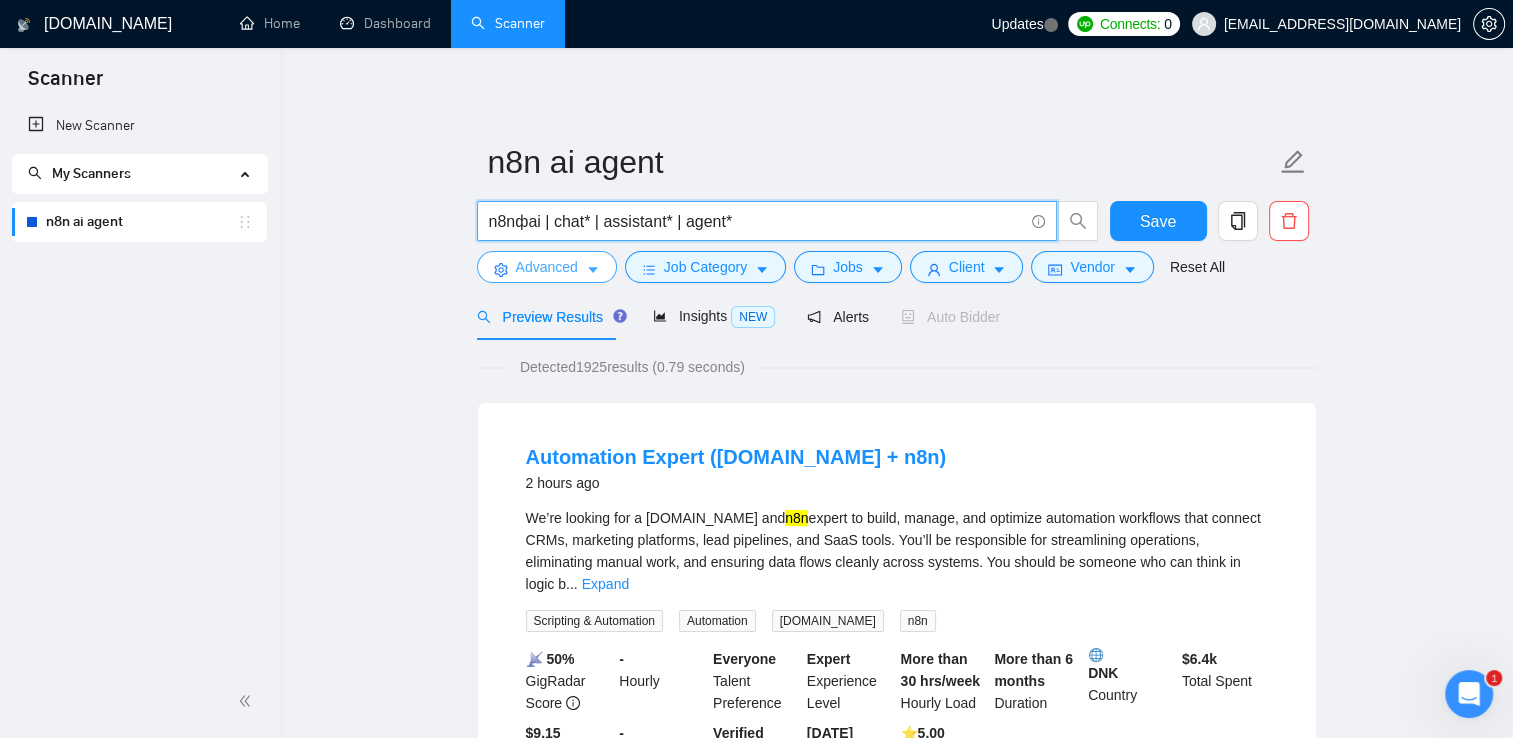 click on "Advanced" at bounding box center (547, 267) 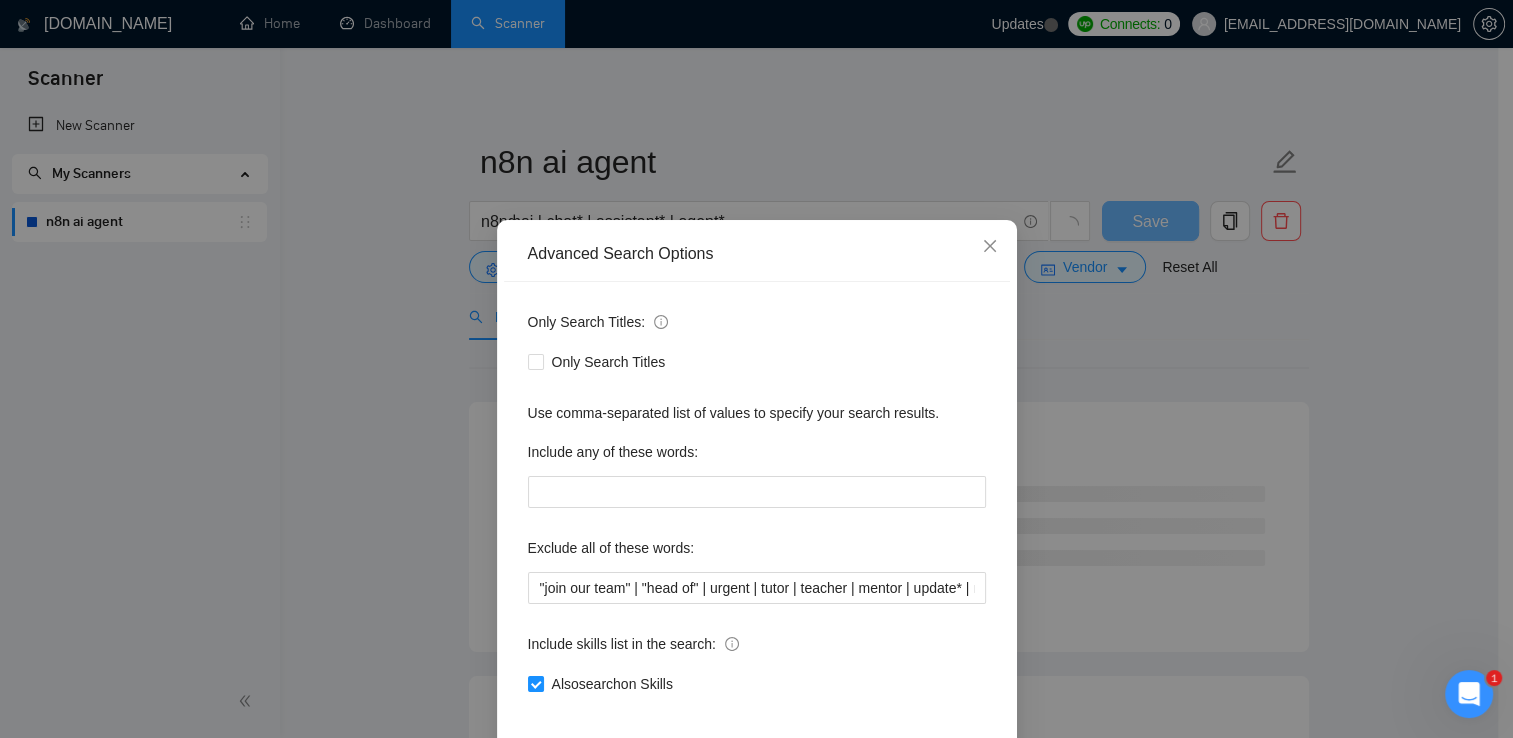 click on "Advanced Search Options Only Search Titles:   Only Search Titles Use comma-separated list of values to specify your search results. Include any of these words: Exclude all of these words: "join our team" | "head of" | urgent | tutor | teacher | mentor | update* | maintenance | fix* | small | little | tweak | bug* Include skills list in the search:   Also  search  on Skills Reset OK" at bounding box center [756, 369] 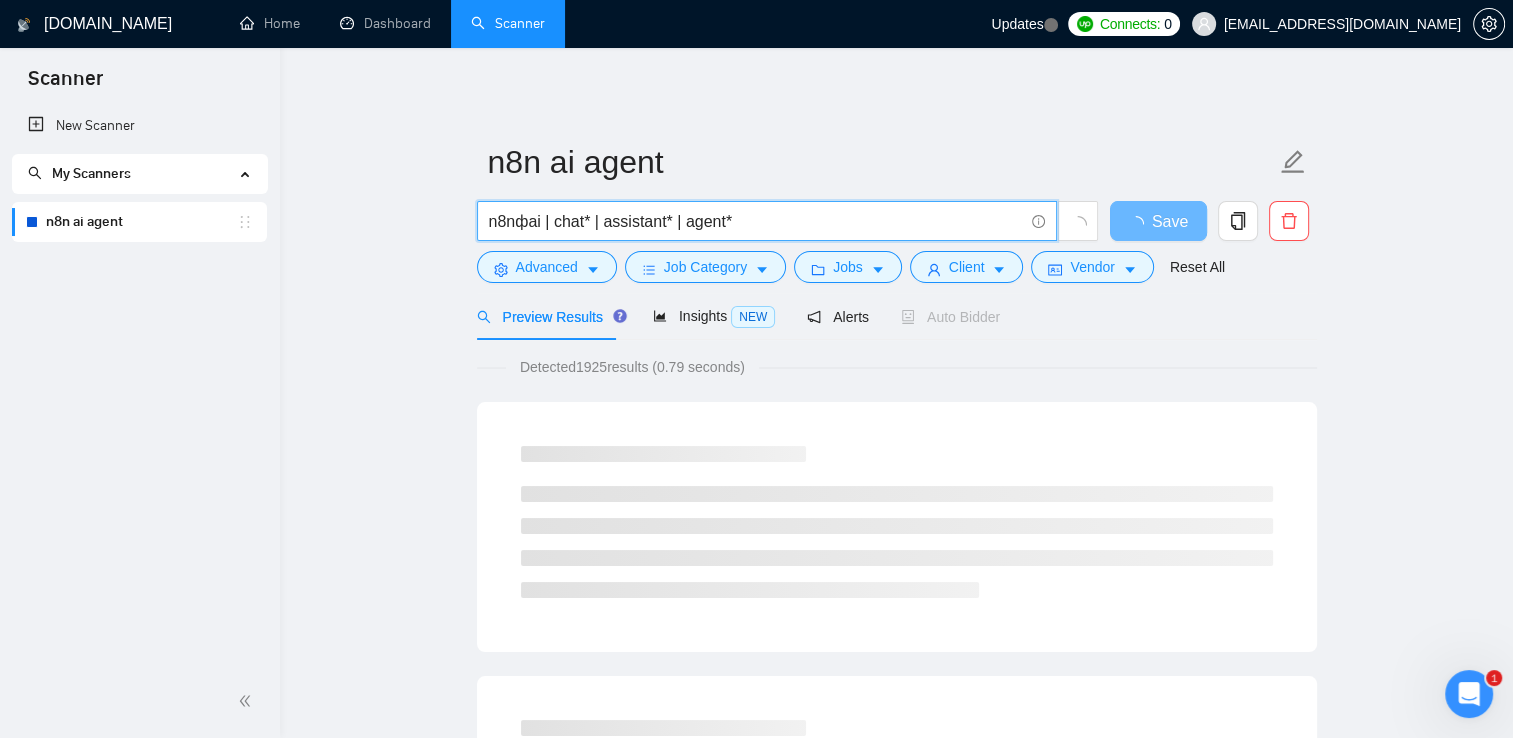 click on "n8nфai | chat* | assistant* | agent*" at bounding box center [756, 221] 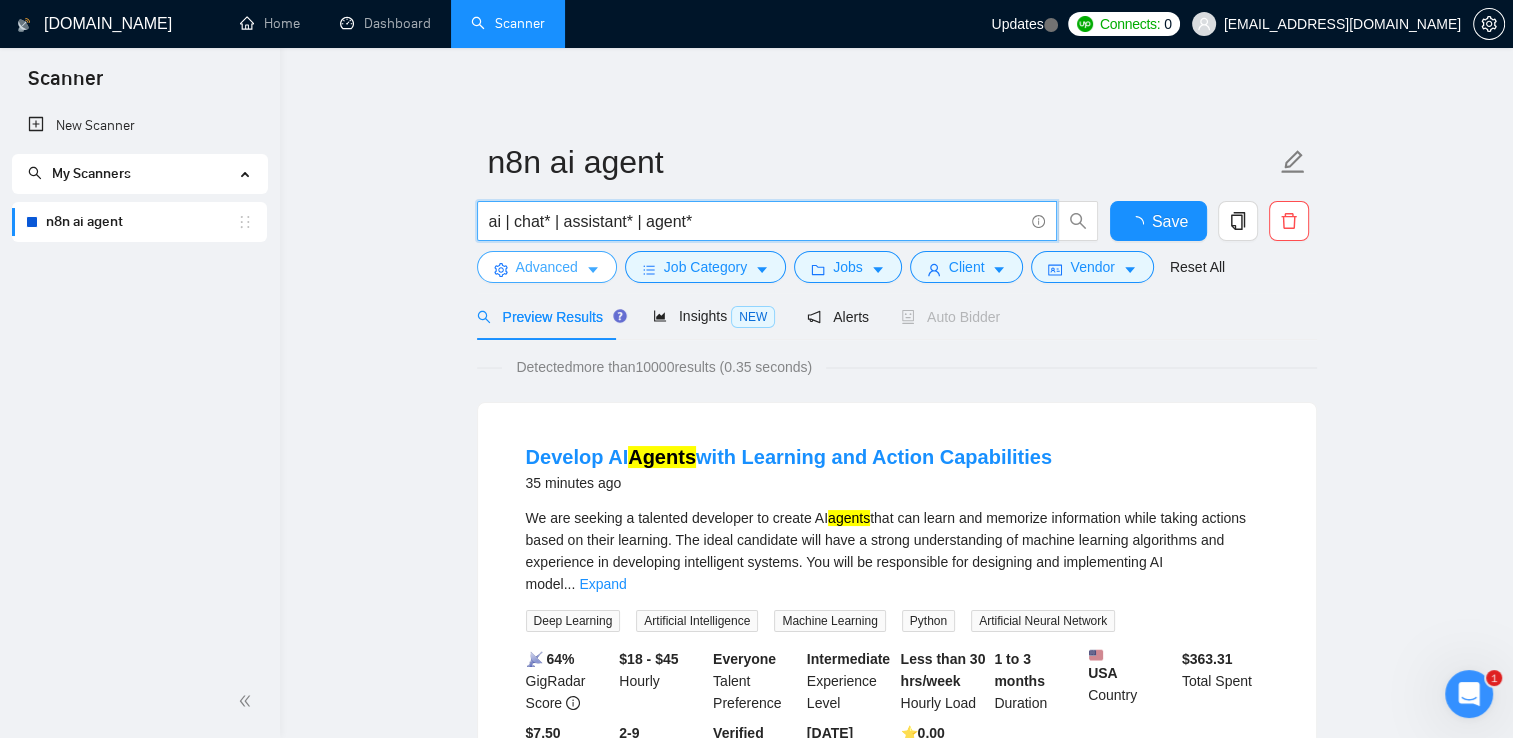 type on "ai | chat* | assistant* | agent*" 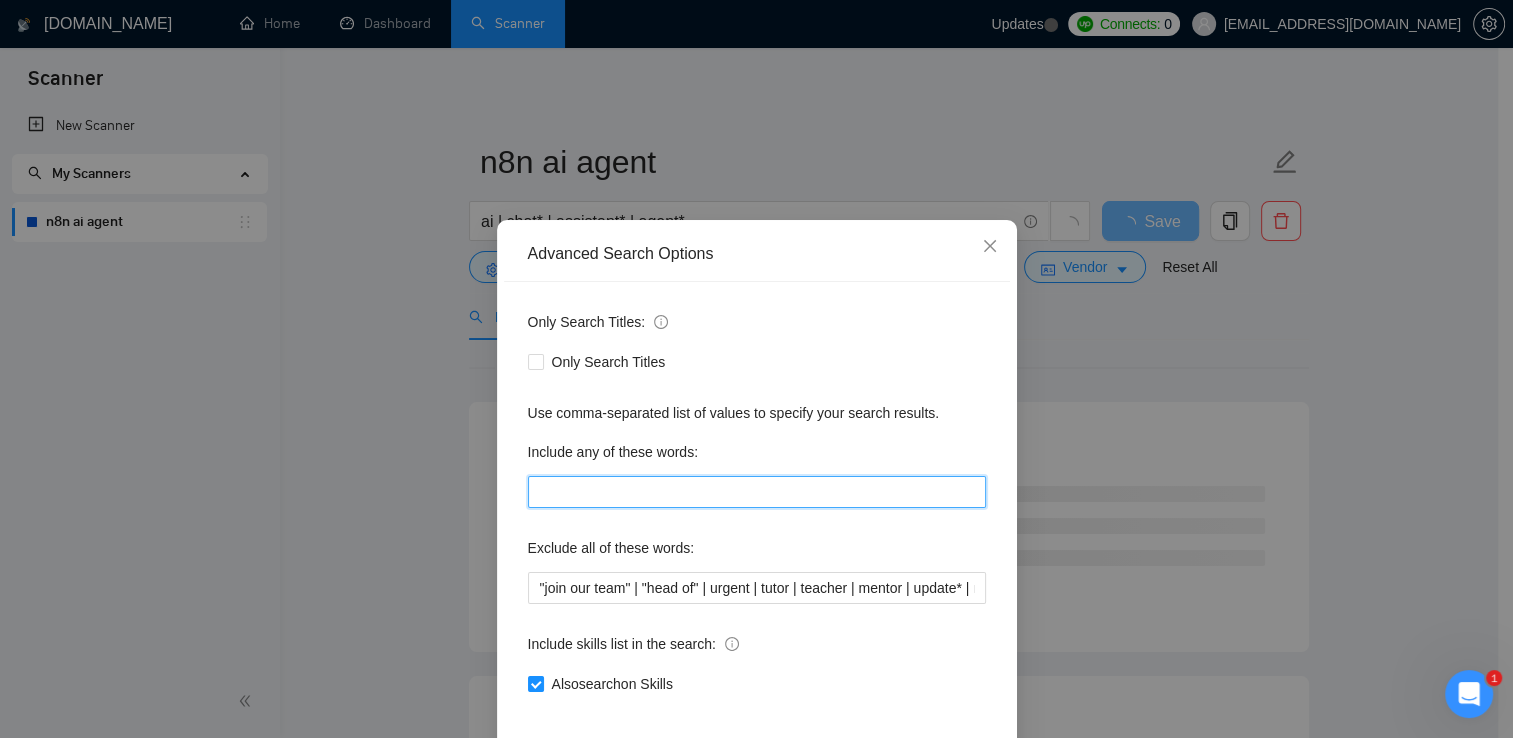 click at bounding box center (757, 492) 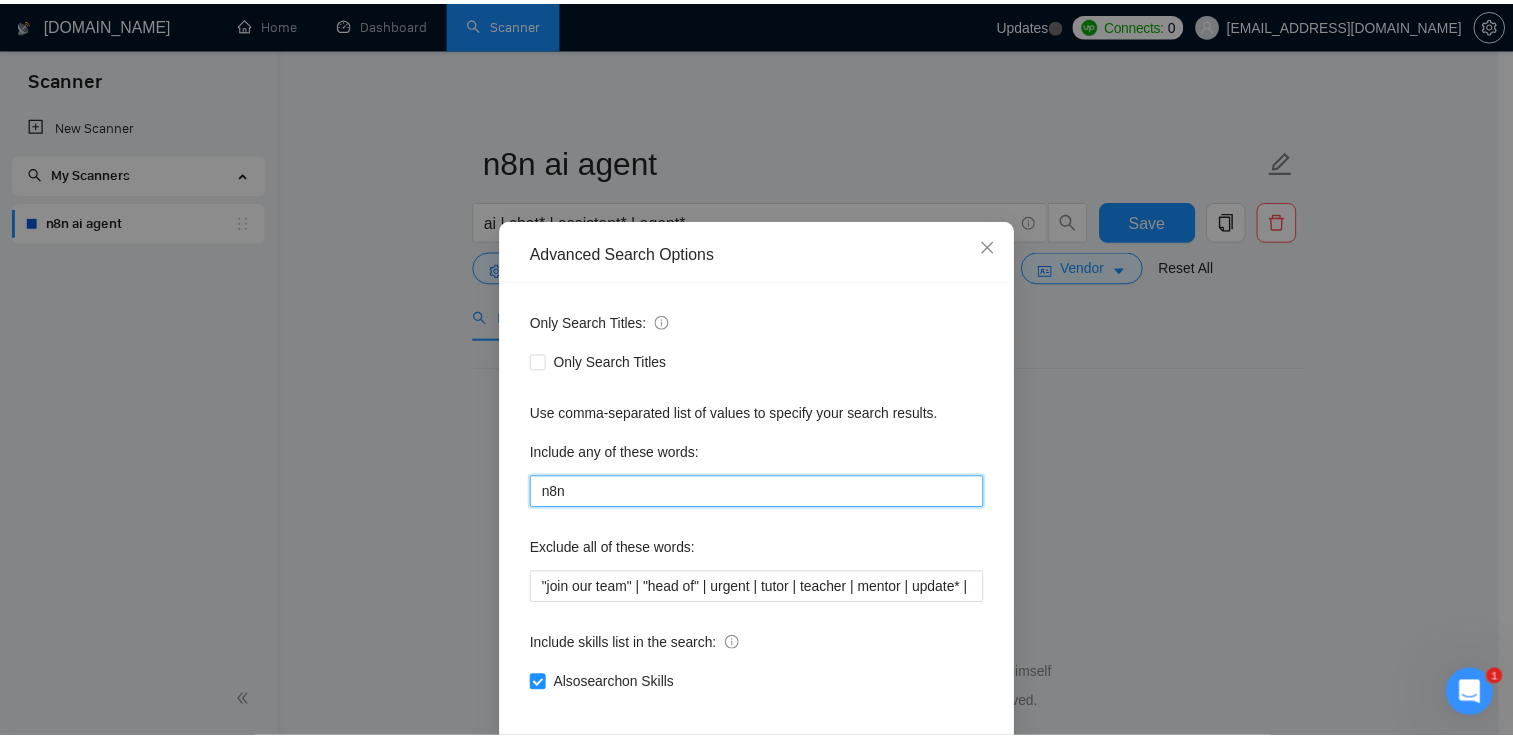 scroll, scrollTop: 93, scrollLeft: 0, axis: vertical 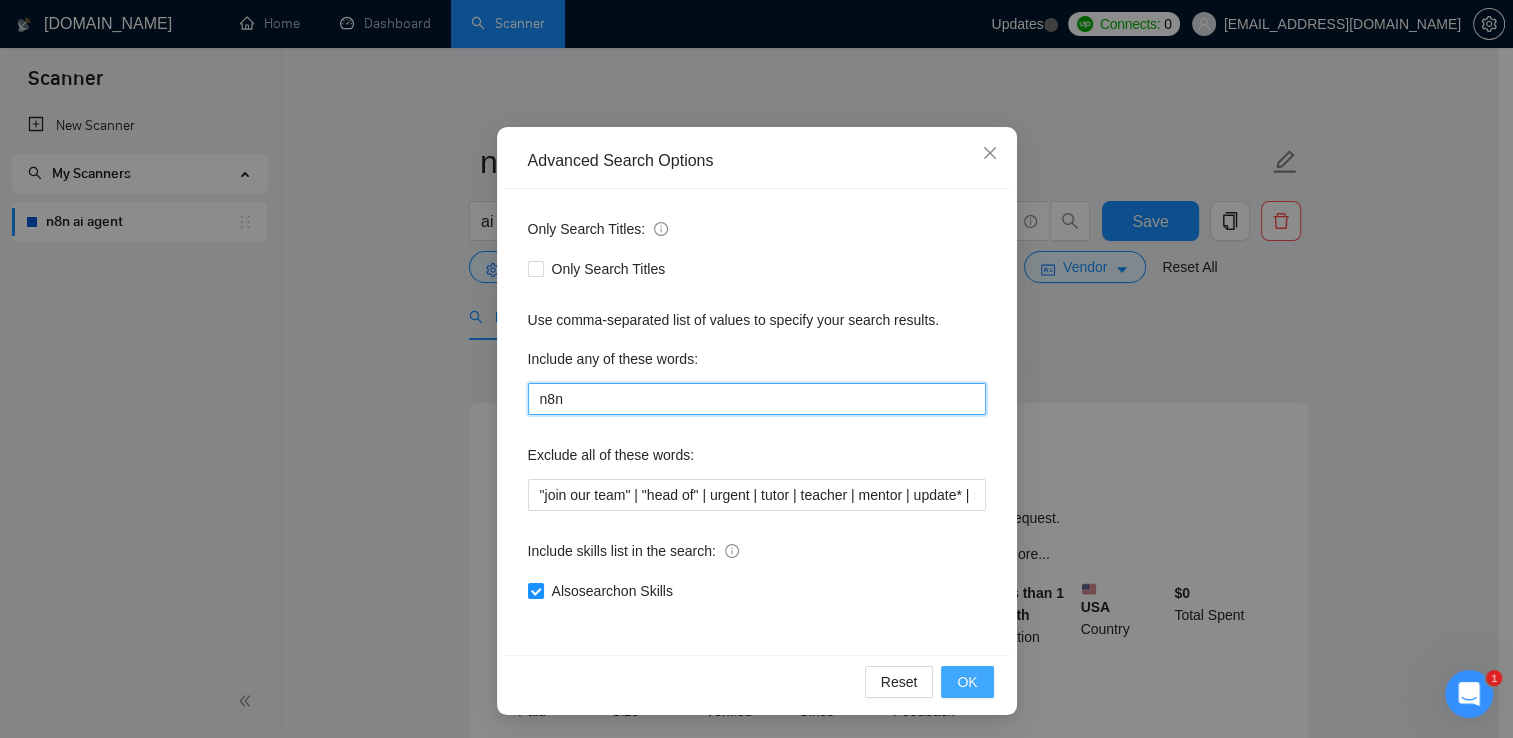 type on "n8n" 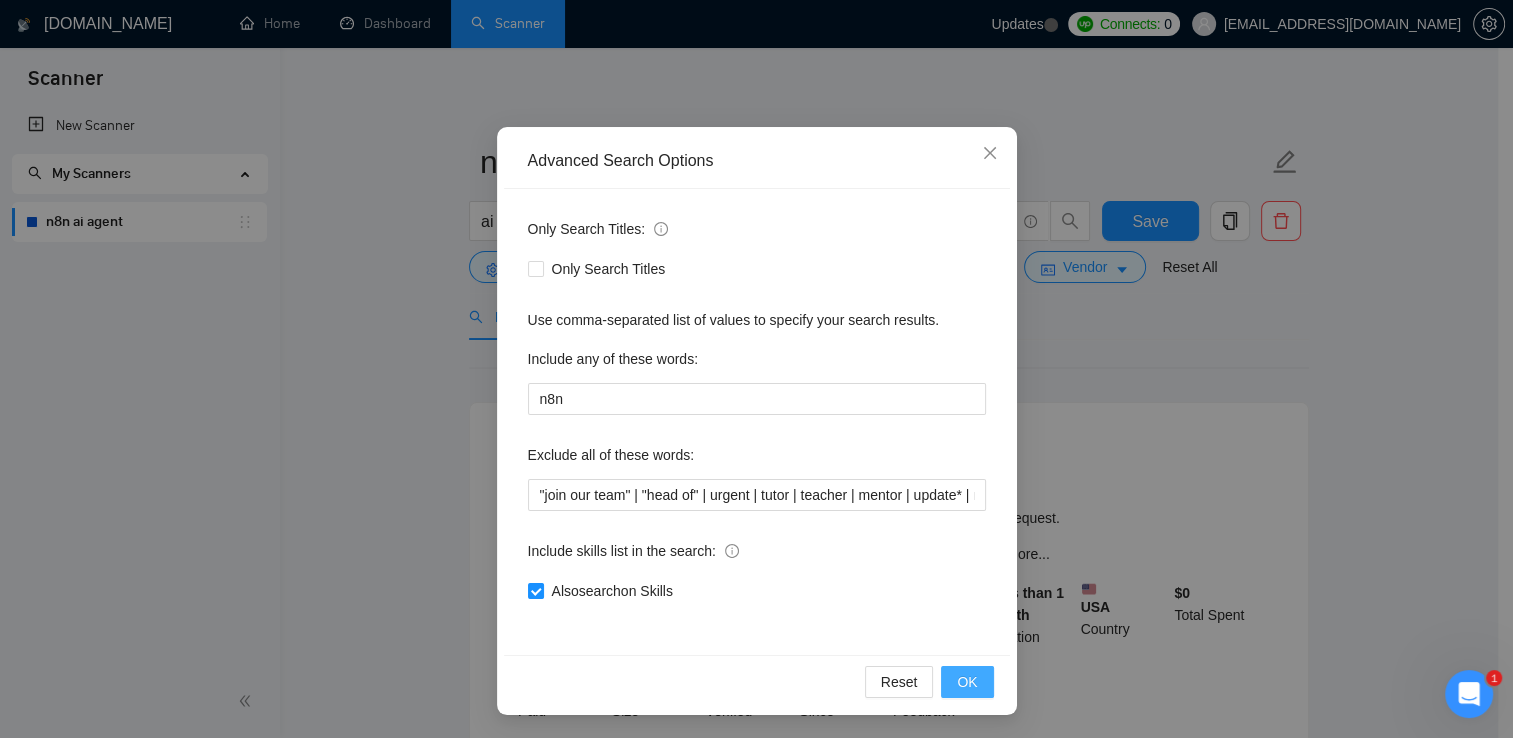 click on "OK" at bounding box center (967, 682) 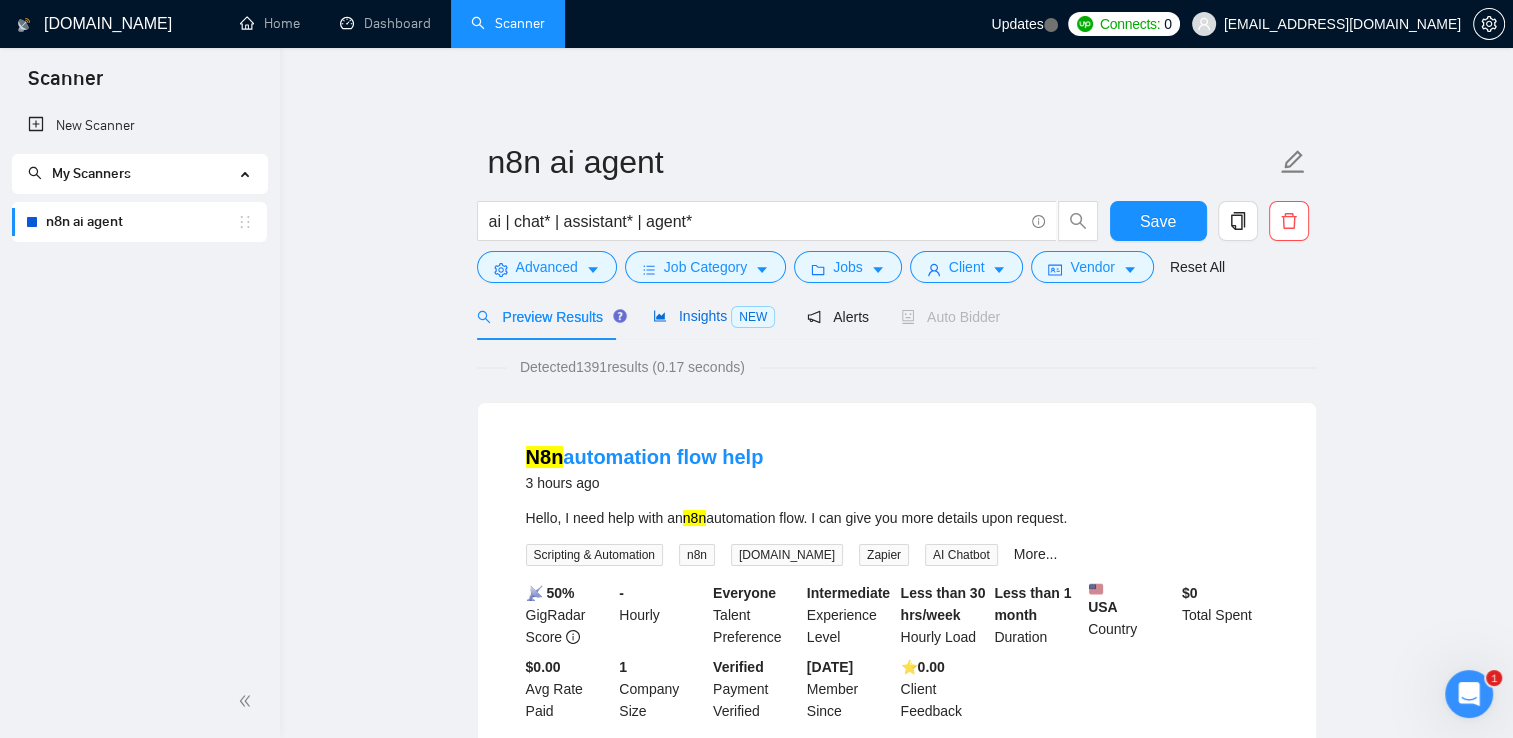 click on "Insights NEW" at bounding box center [714, 316] 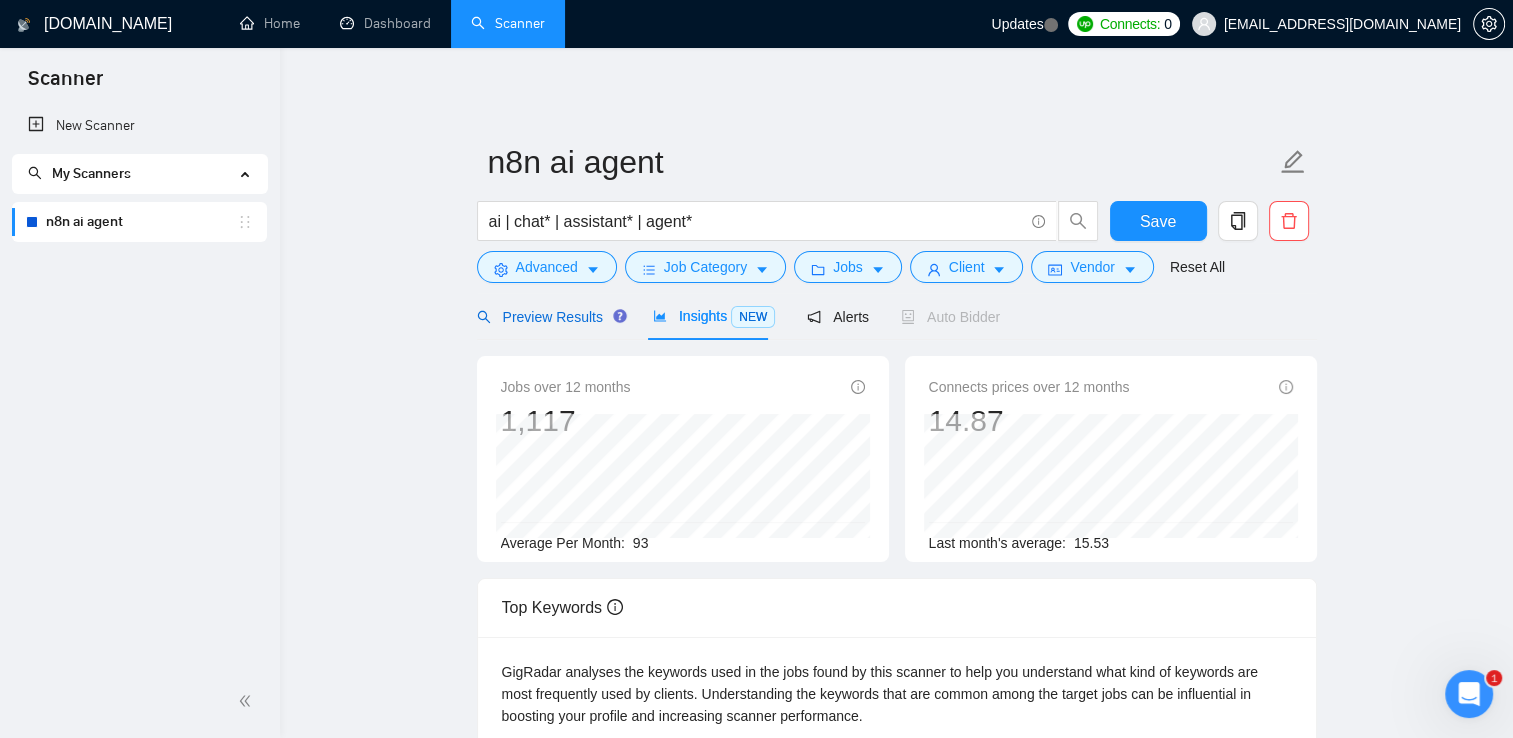 click on "Preview Results" at bounding box center [549, 317] 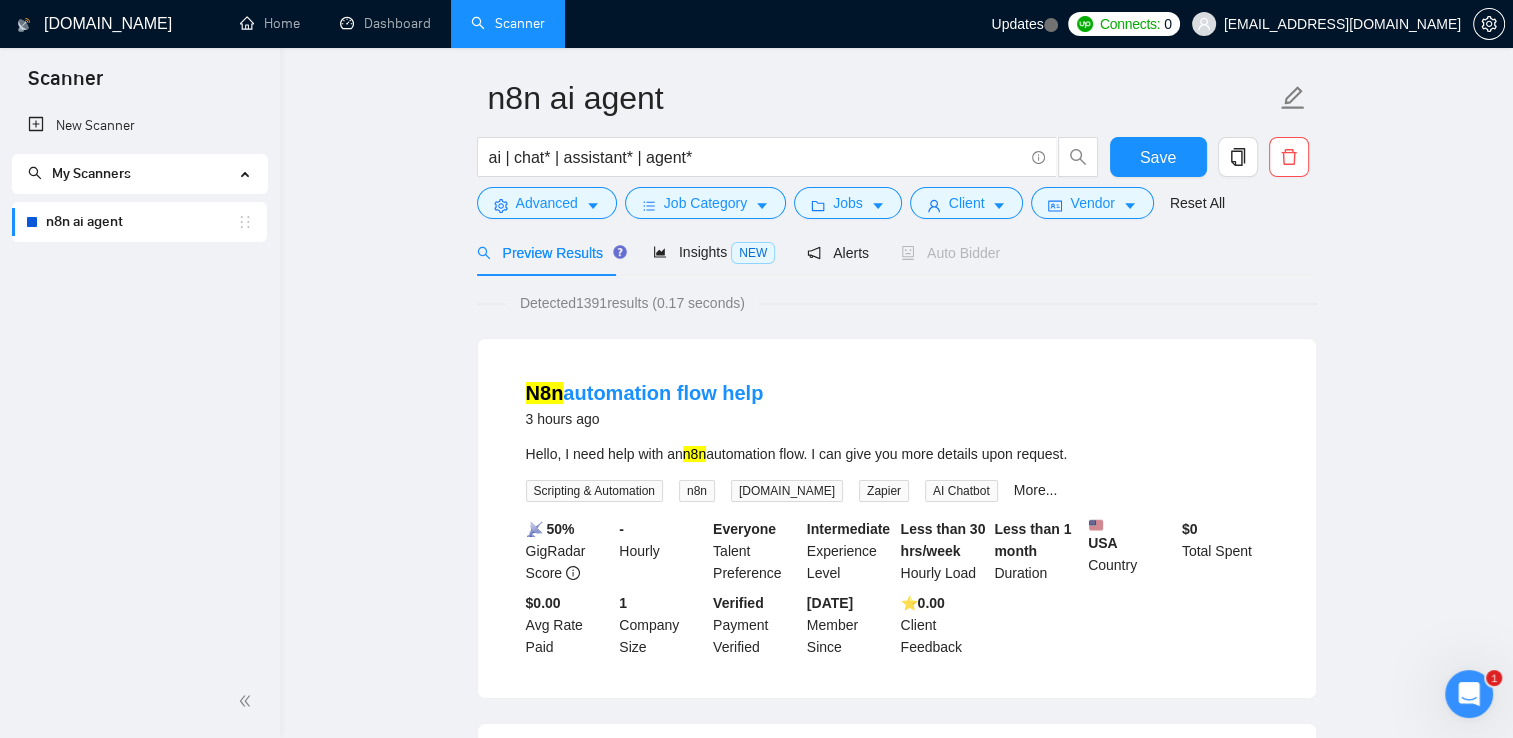 scroll, scrollTop: 0, scrollLeft: 0, axis: both 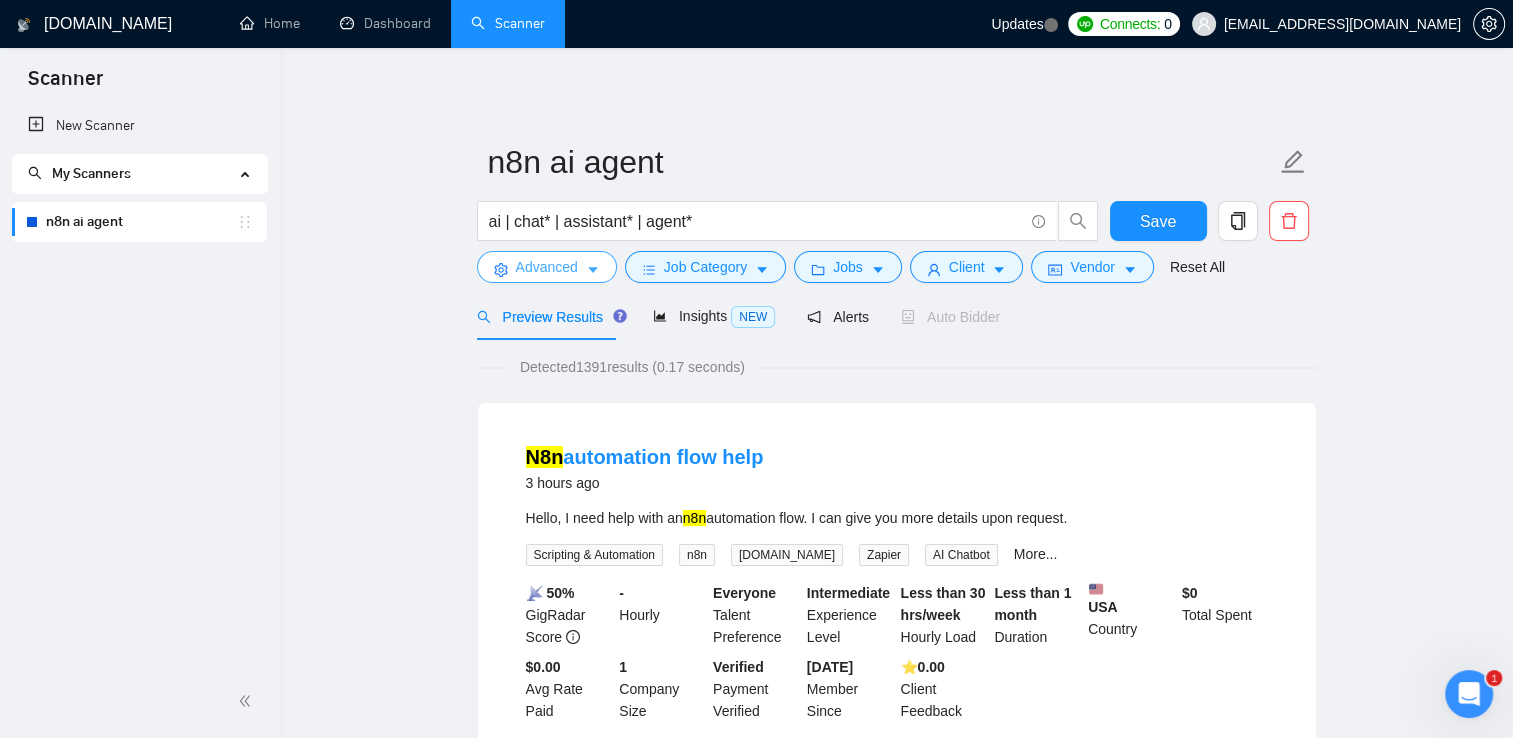 click on "Advanced" at bounding box center (547, 267) 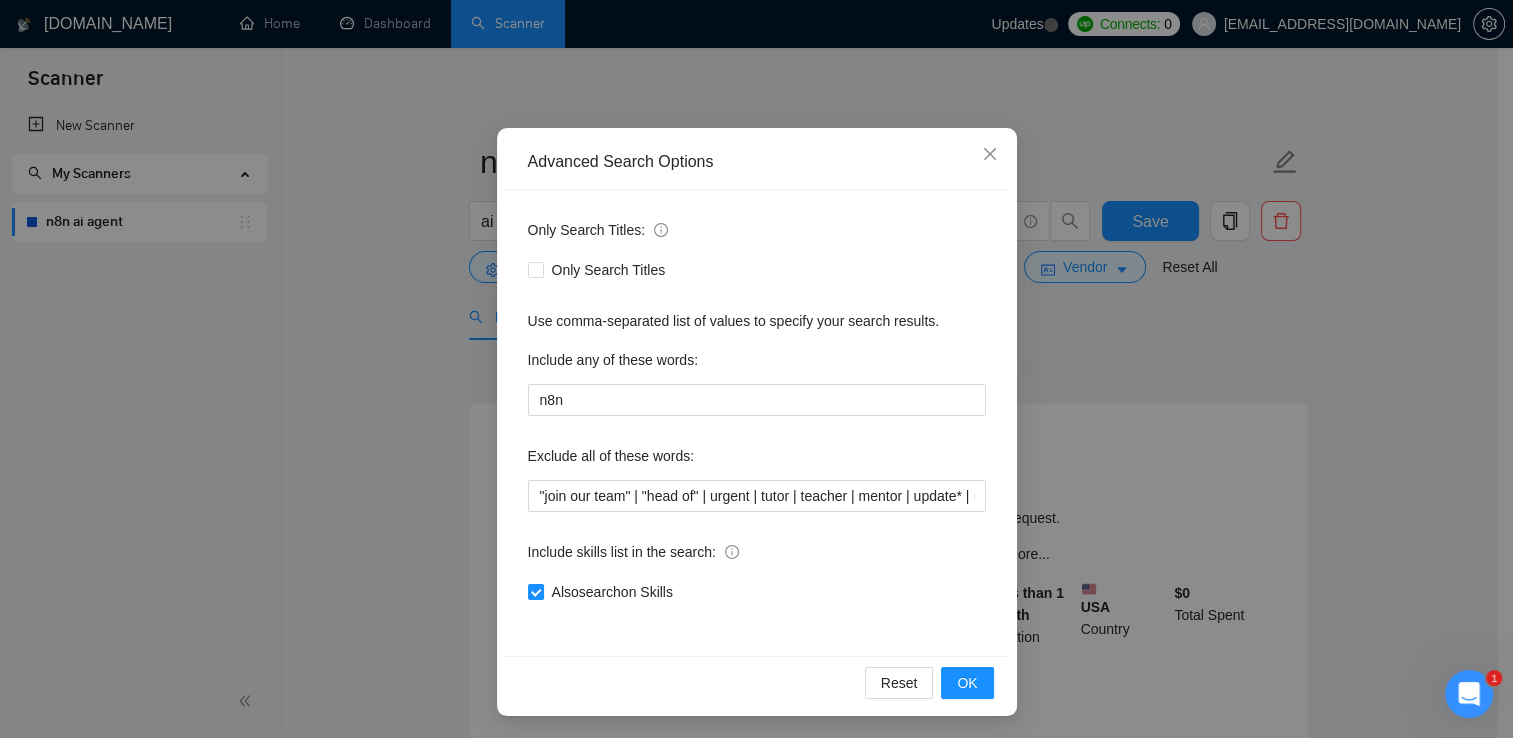 scroll, scrollTop: 90, scrollLeft: 0, axis: vertical 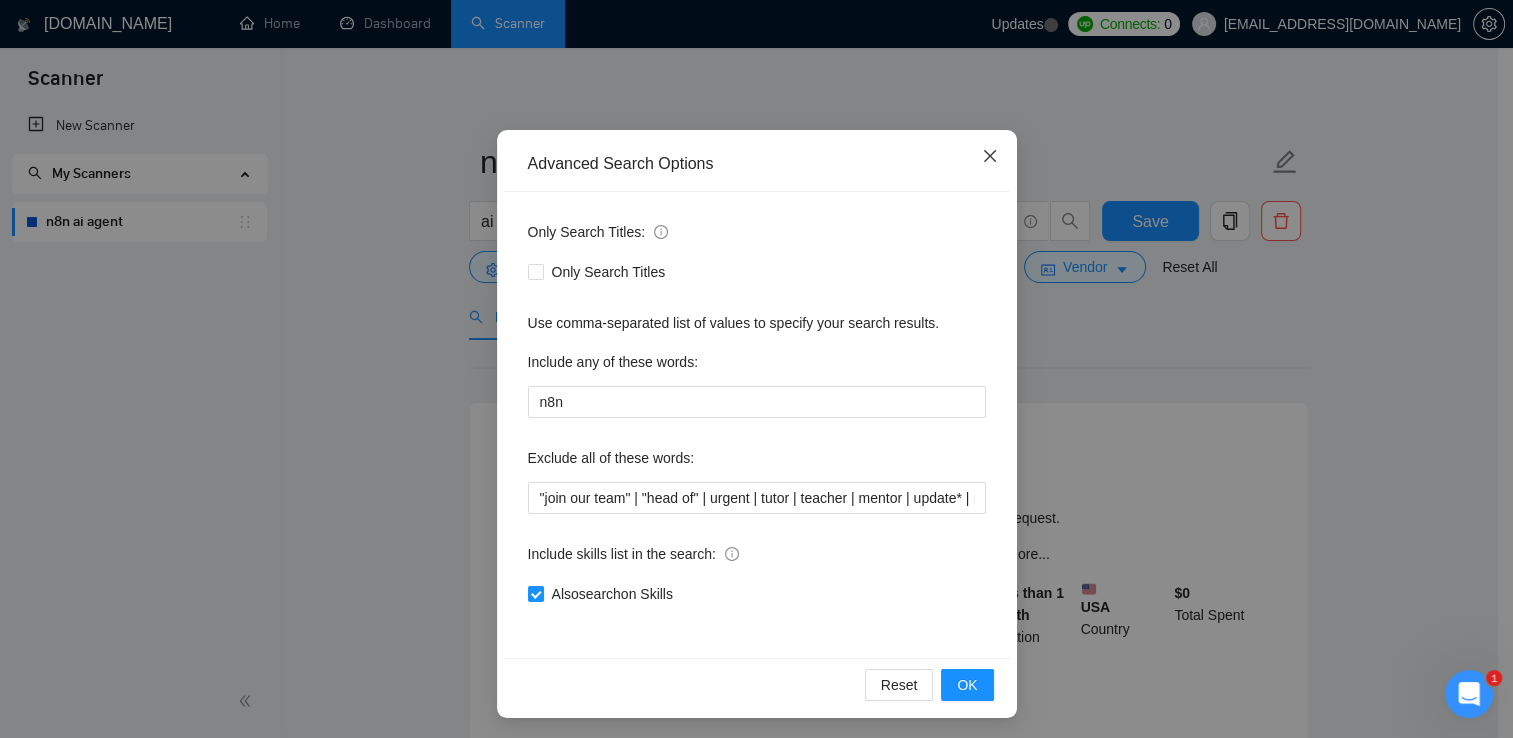 click 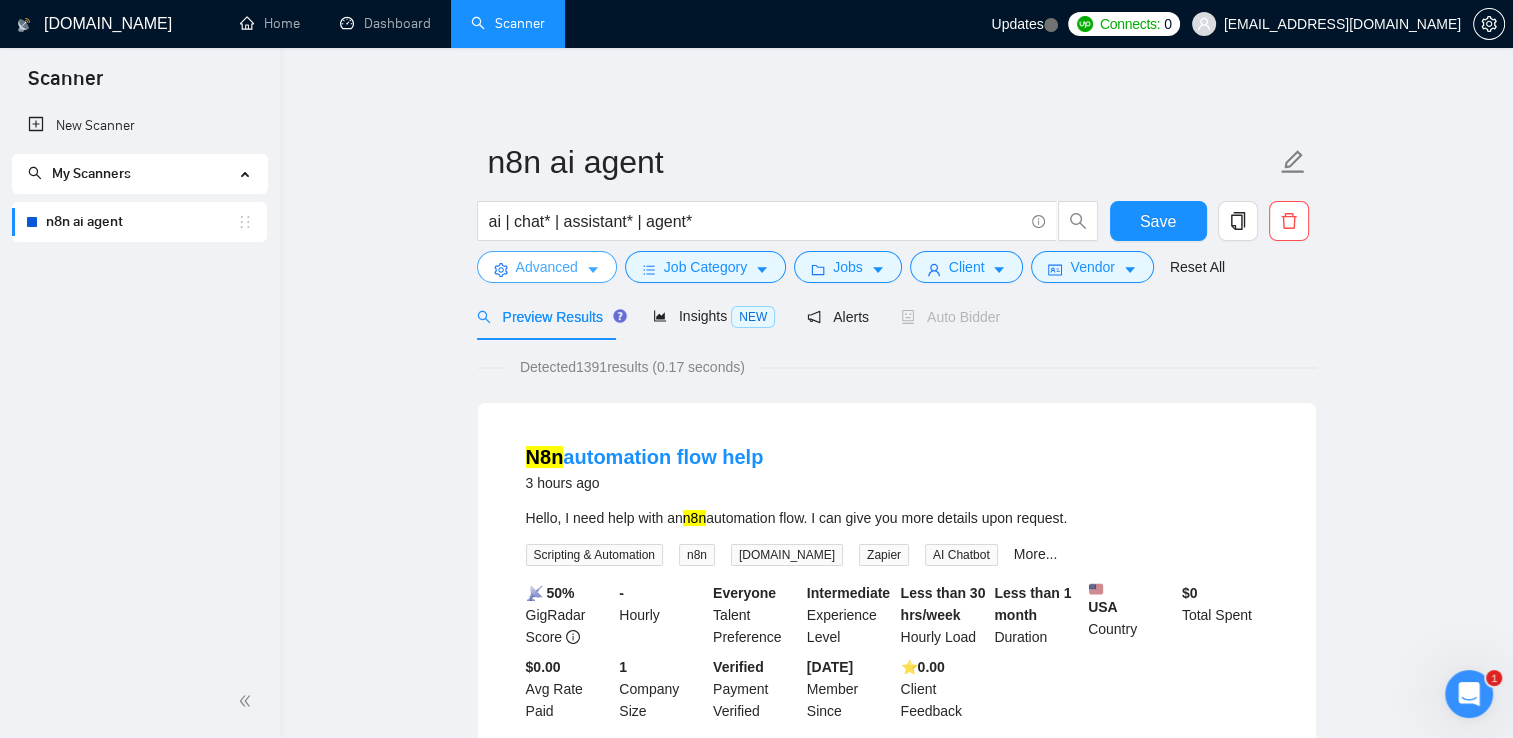click on "Advanced" at bounding box center (547, 267) 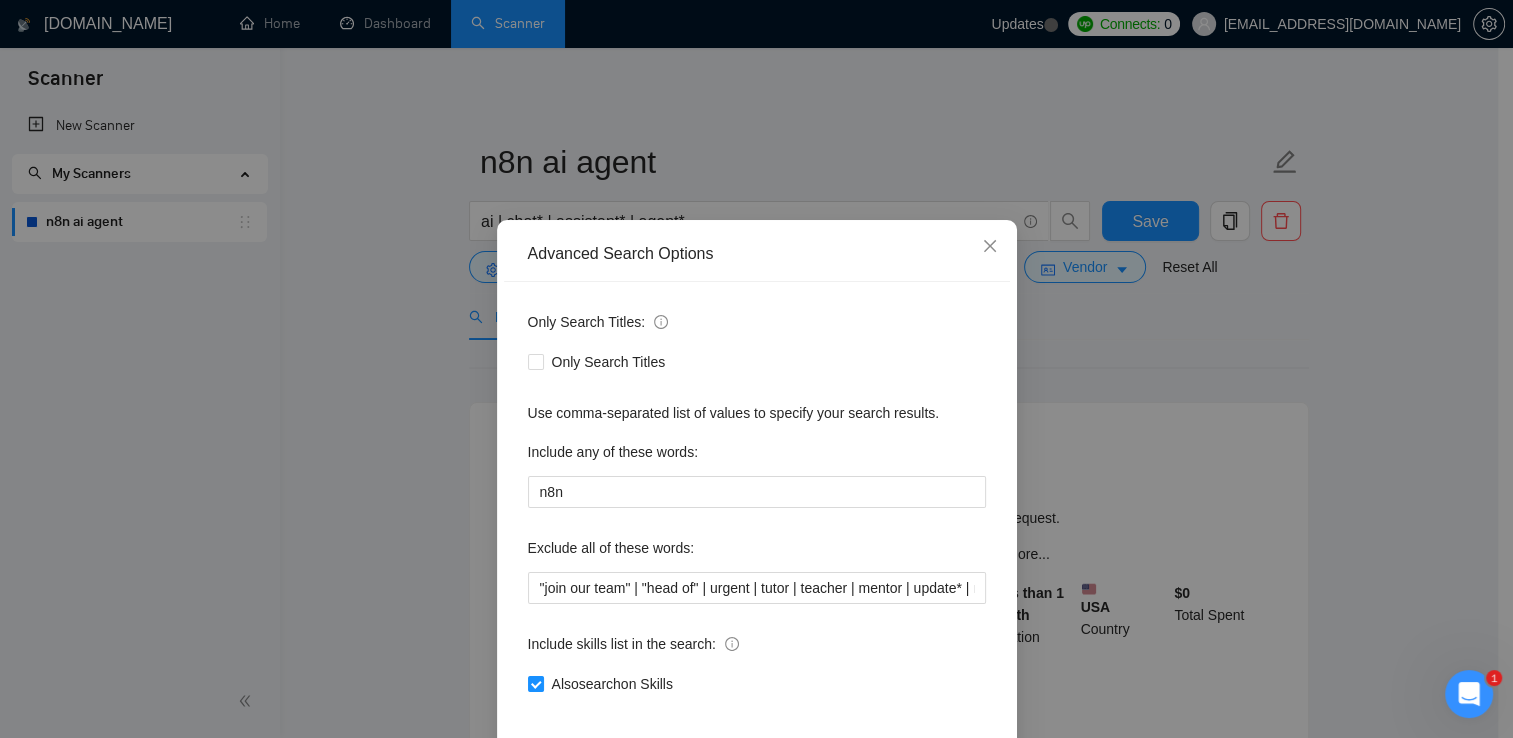 click on "Include any of these words:" at bounding box center (613, 452) 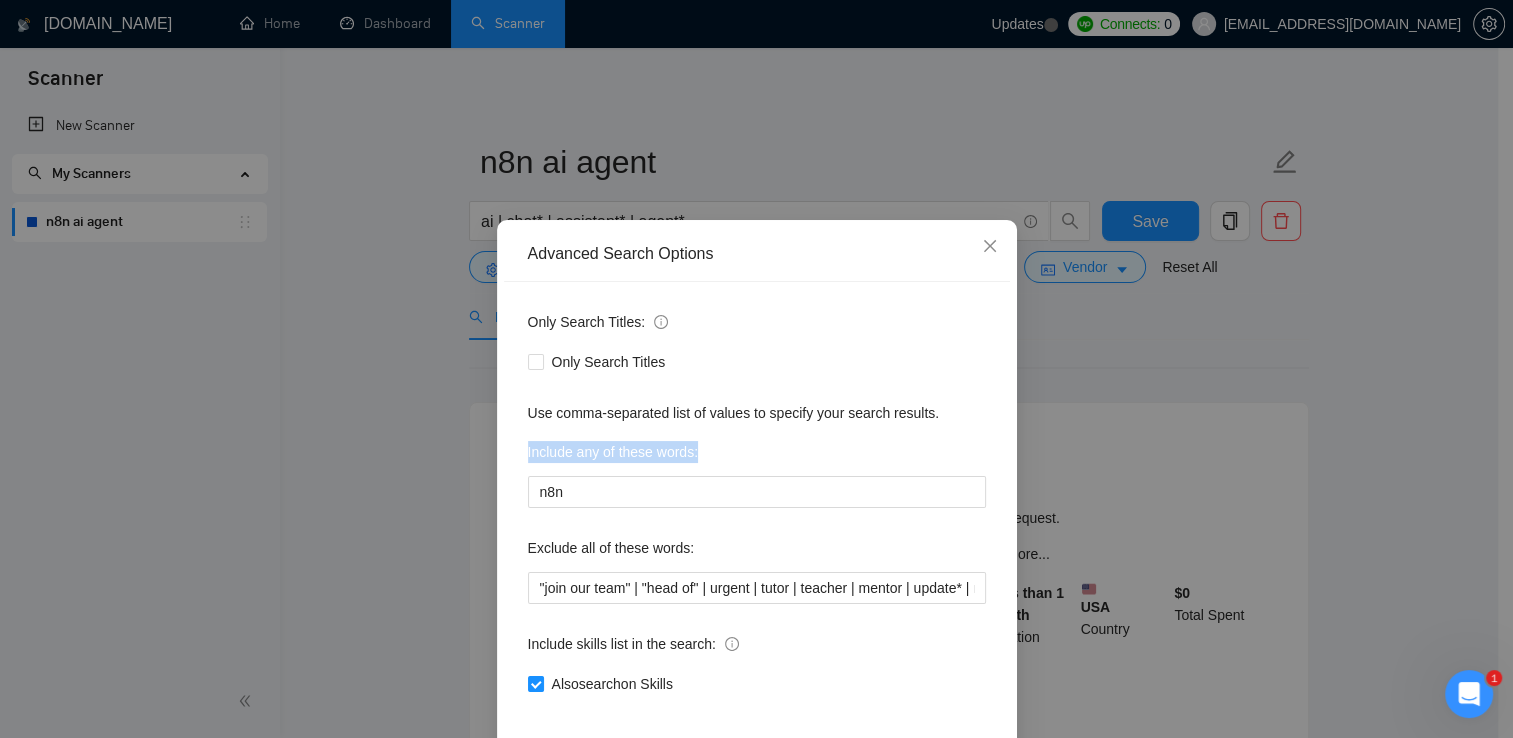 drag, startPoint x: 533, startPoint y: 454, endPoint x: 684, endPoint y: 464, distance: 151.33076 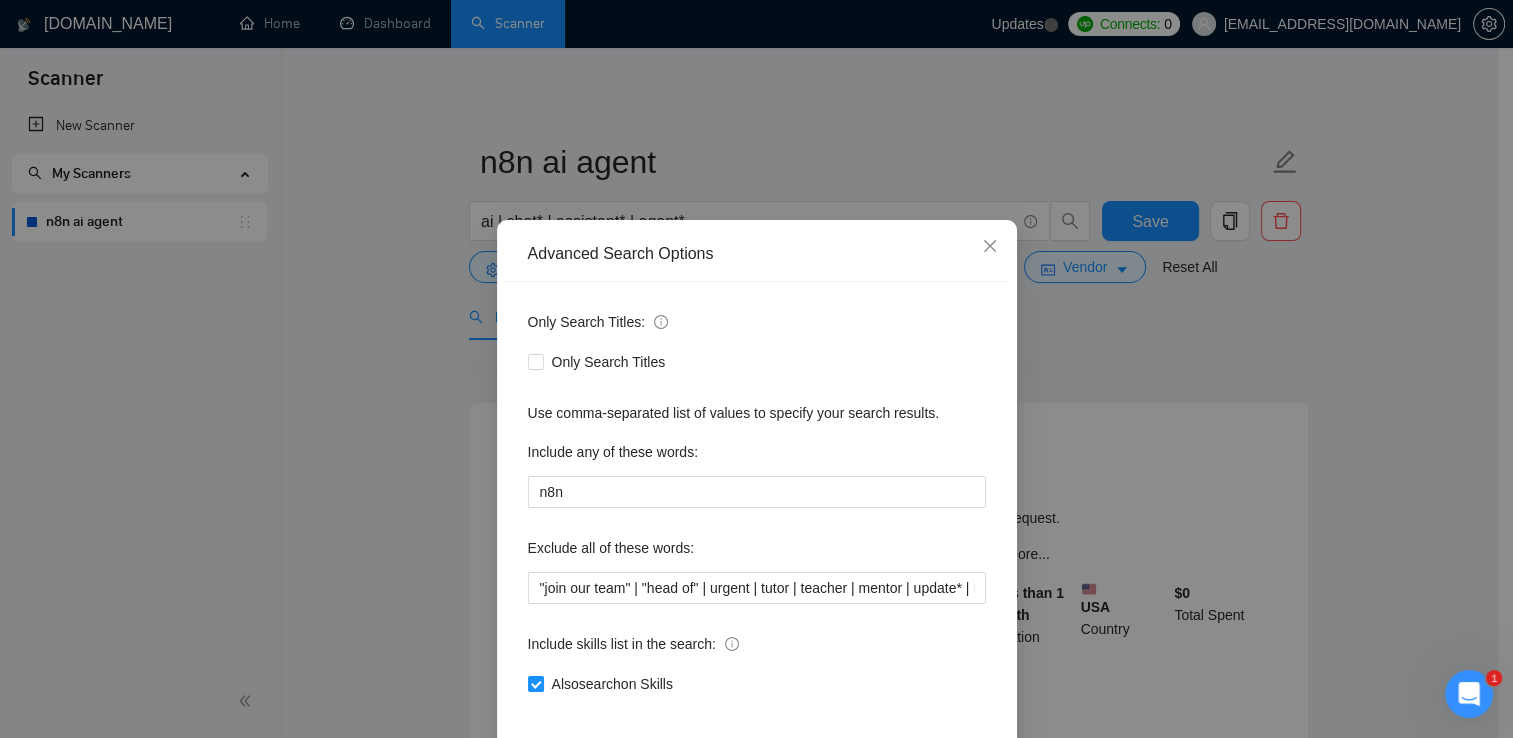 click on "Advanced Search Options Only Search Titles:   Only Search Titles Use comma-separated list of values to specify your search results. Include any of these words: n8n Exclude all of these words: "join our team" | "head of" | urgent | tutor | teacher | mentor | update* | maintenance | fix* | small | little | tweak | bug* Include skills list in the search:   Also  search  on Skills Reset OK" at bounding box center (756, 369) 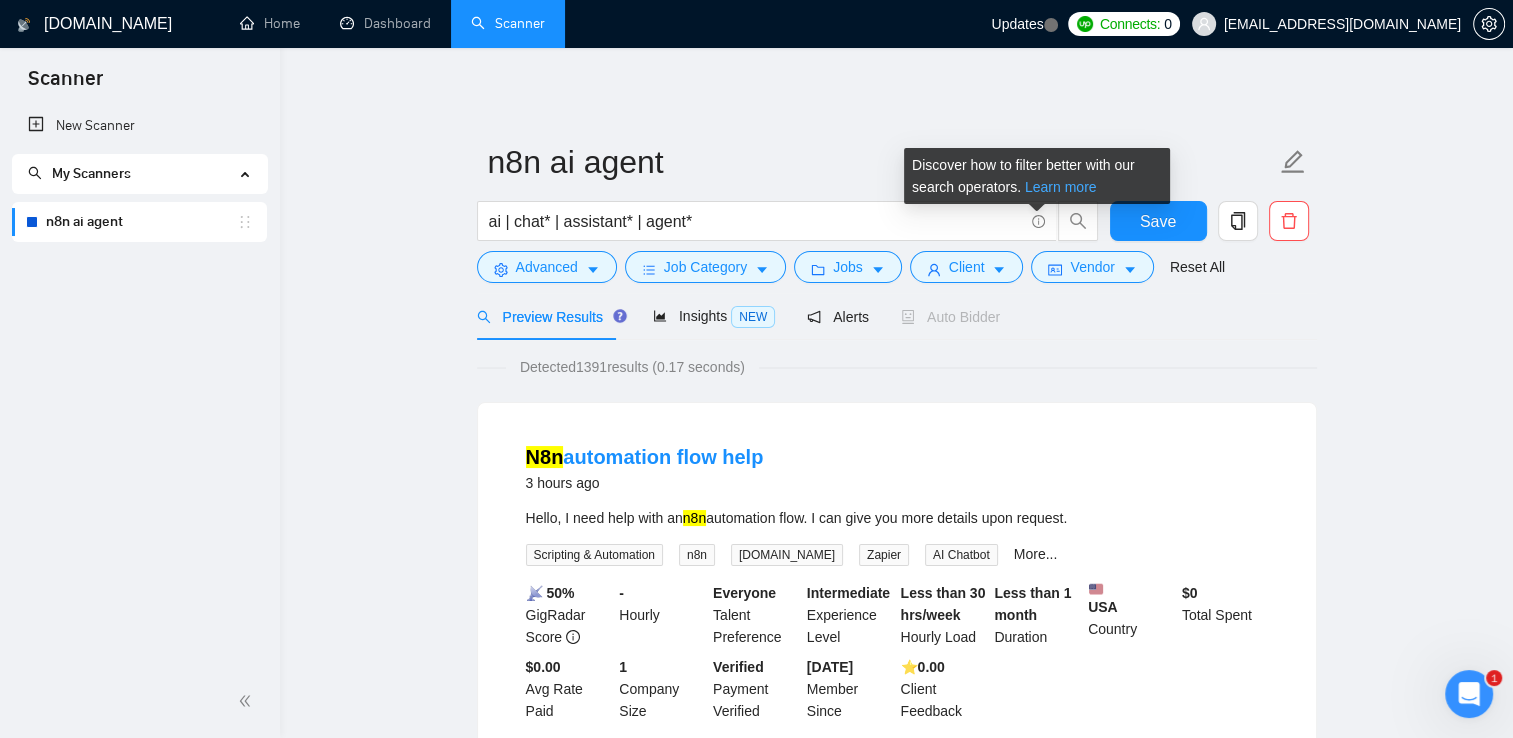 click on "Learn more" at bounding box center (1061, 187) 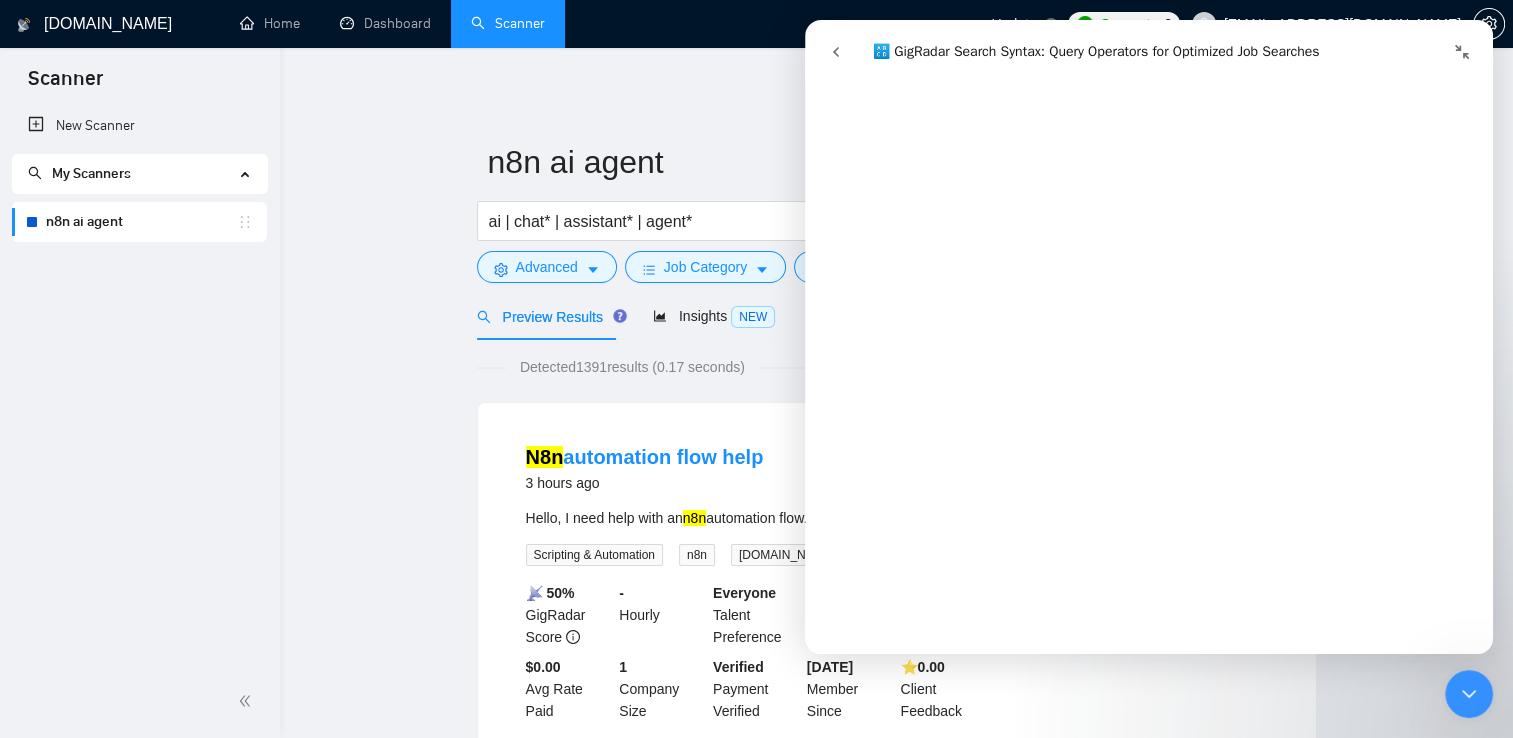 scroll, scrollTop: 2200, scrollLeft: 0, axis: vertical 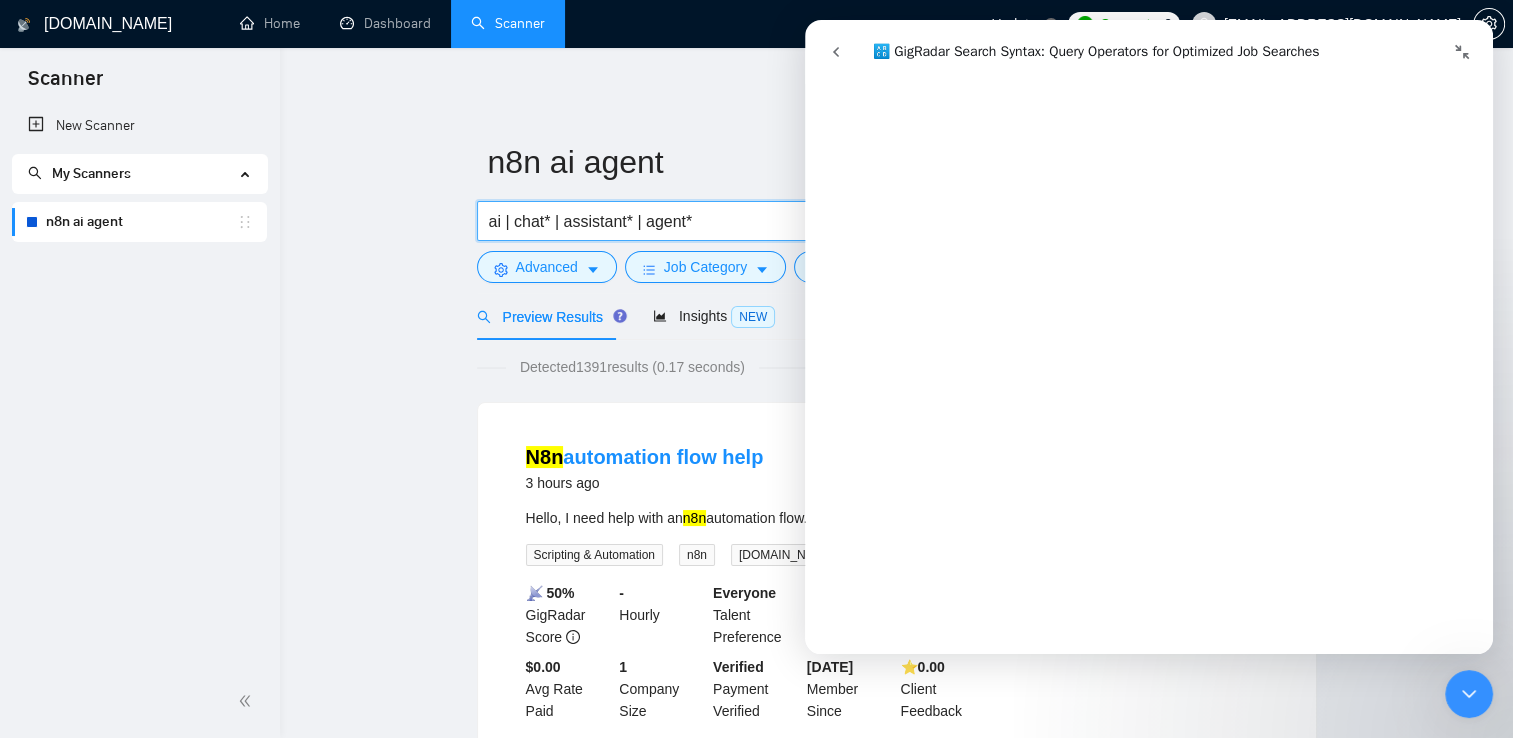 click on "ai | chat* | assistant* | agent*" at bounding box center [756, 221] 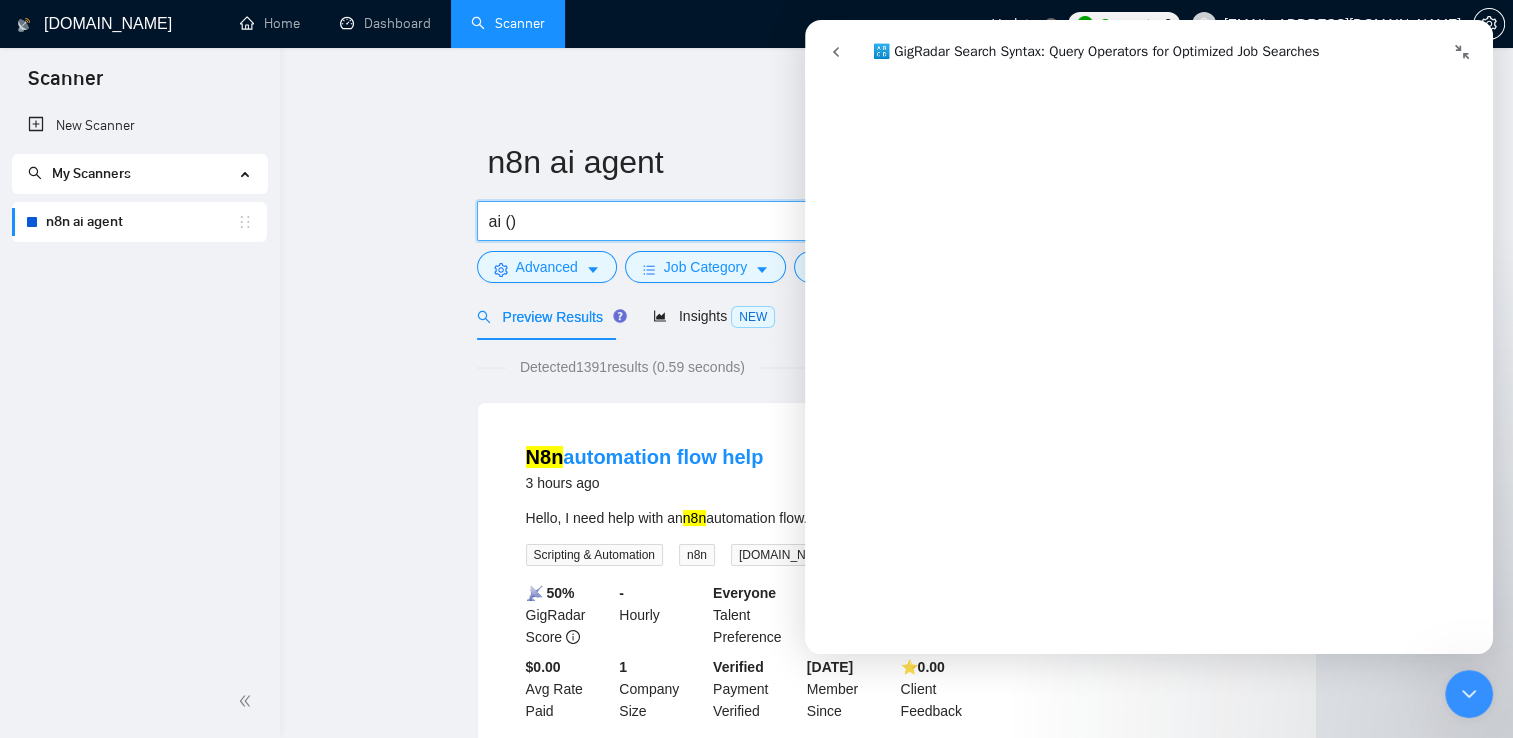 paste on "chat* | assistant* | agent*" 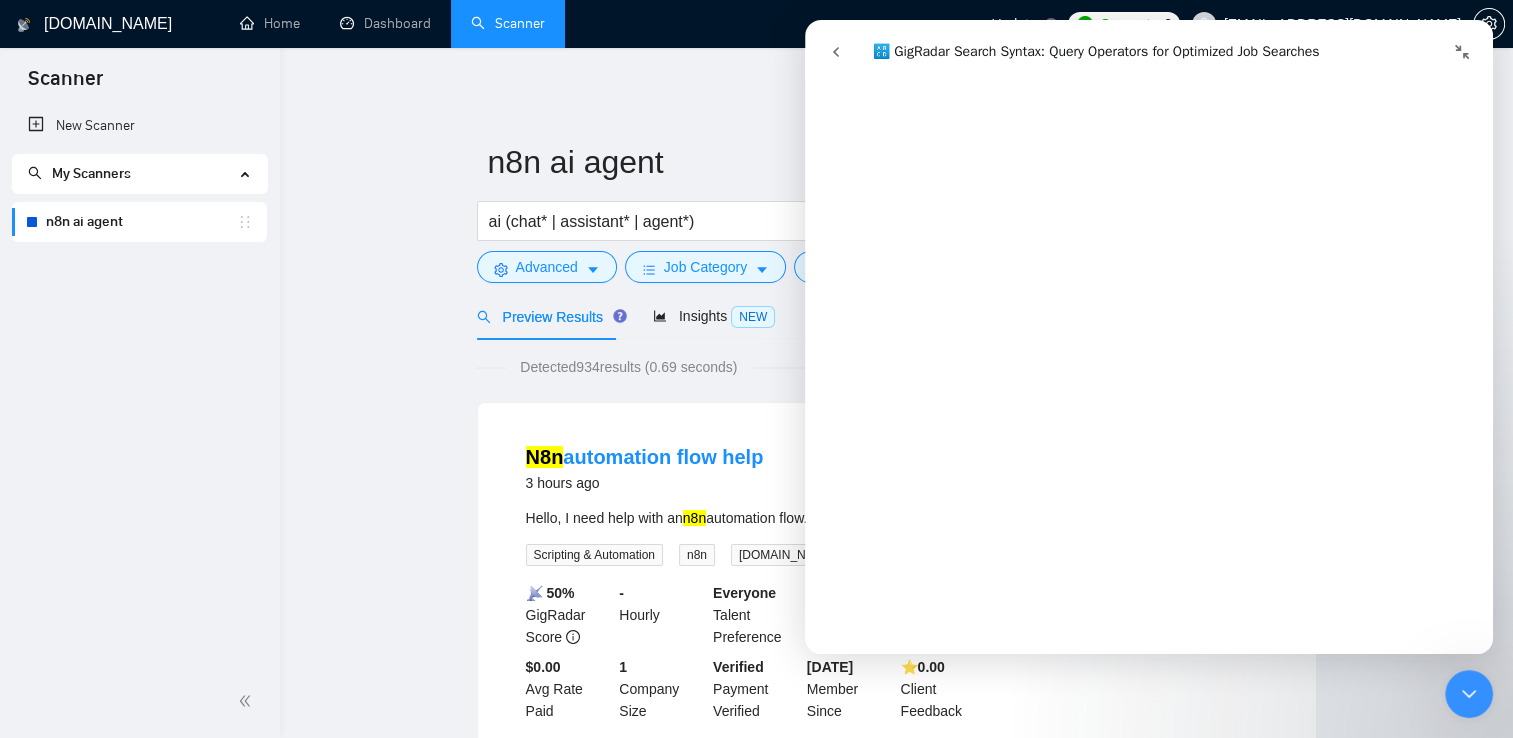 click on "n8n ai agent ai (chat* | assistant* | agent*) Save Advanced   Job Category   Jobs   Client   Vendor   Reset All Preview Results Insights NEW Alerts Auto Bidder Detected   934  results   (0.69 seconds) N8n  automation flow help 3 hours ago Hello, I need help with an  n8n  automation flow. I can give you more details upon request. Scripting & Automation n8n [DOMAIN_NAME] Zapier AI Chatbot More... 📡   50% GigRadar Score   - Hourly Everyone Talent Preference Intermediate Experience Level Less than 30 hrs/week Hourly Load Less than 1 month Duration   [GEOGRAPHIC_DATA] Country $ 0 Total Spent $0.00 Avg Rate Paid 1 Company Size Verified Payment Verified [DATE] Member Since ⭐️  0.00 Client Feedback Expert Developer Needed for  AI   Agent  Creation Using  n8n 5 hours ago I'm looking for an expert developer to create an  AI   agent  utilizing  n8n . The candidate will have a strong background in automation and  AI  integration. You will be responsible for designing workflows and implementing  AI agents  and can show ... Expand" at bounding box center [896, 2435] 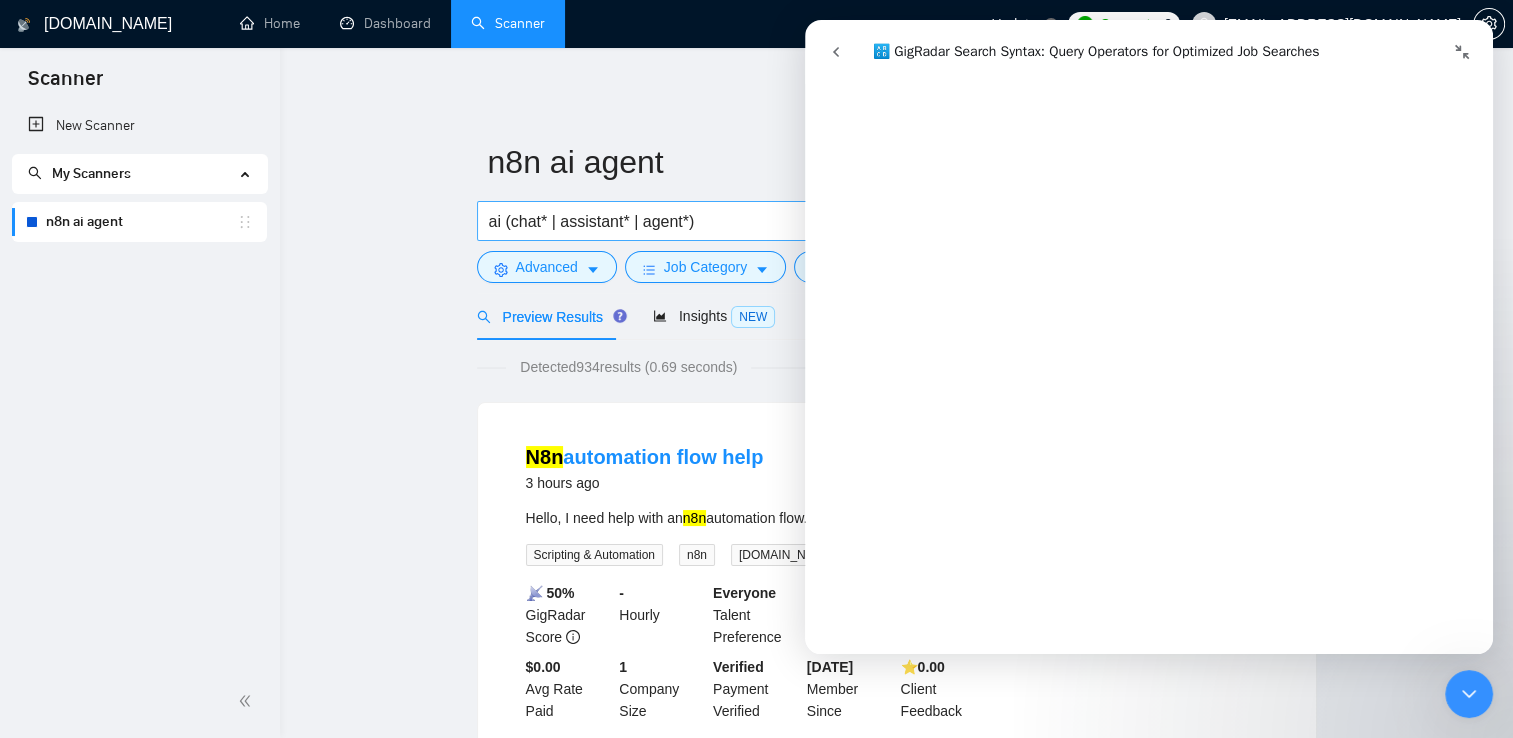 click on "ai (chat* | assistant* | agent*)" at bounding box center (756, 221) 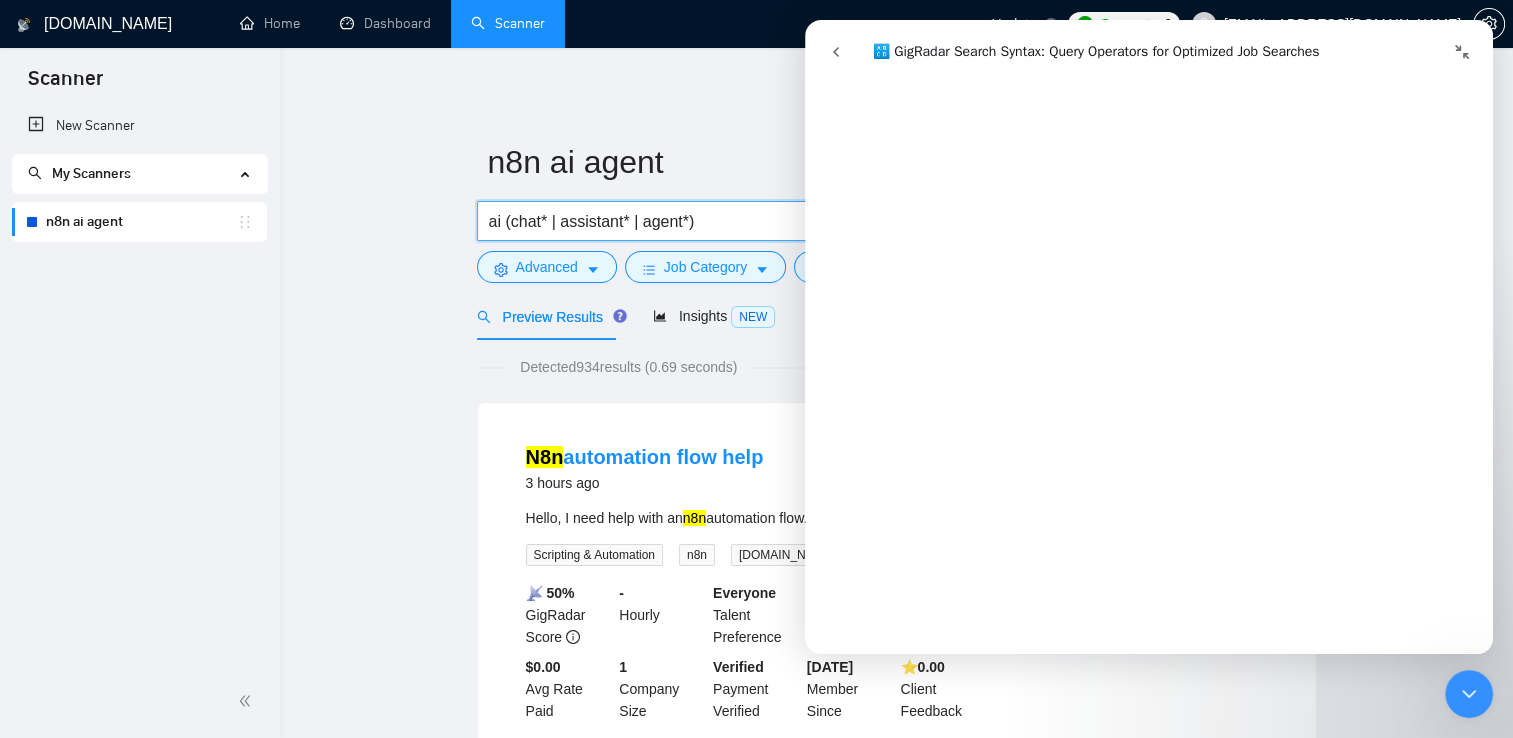 click on "ai (chat* | assistant* | agent*)" at bounding box center [756, 221] 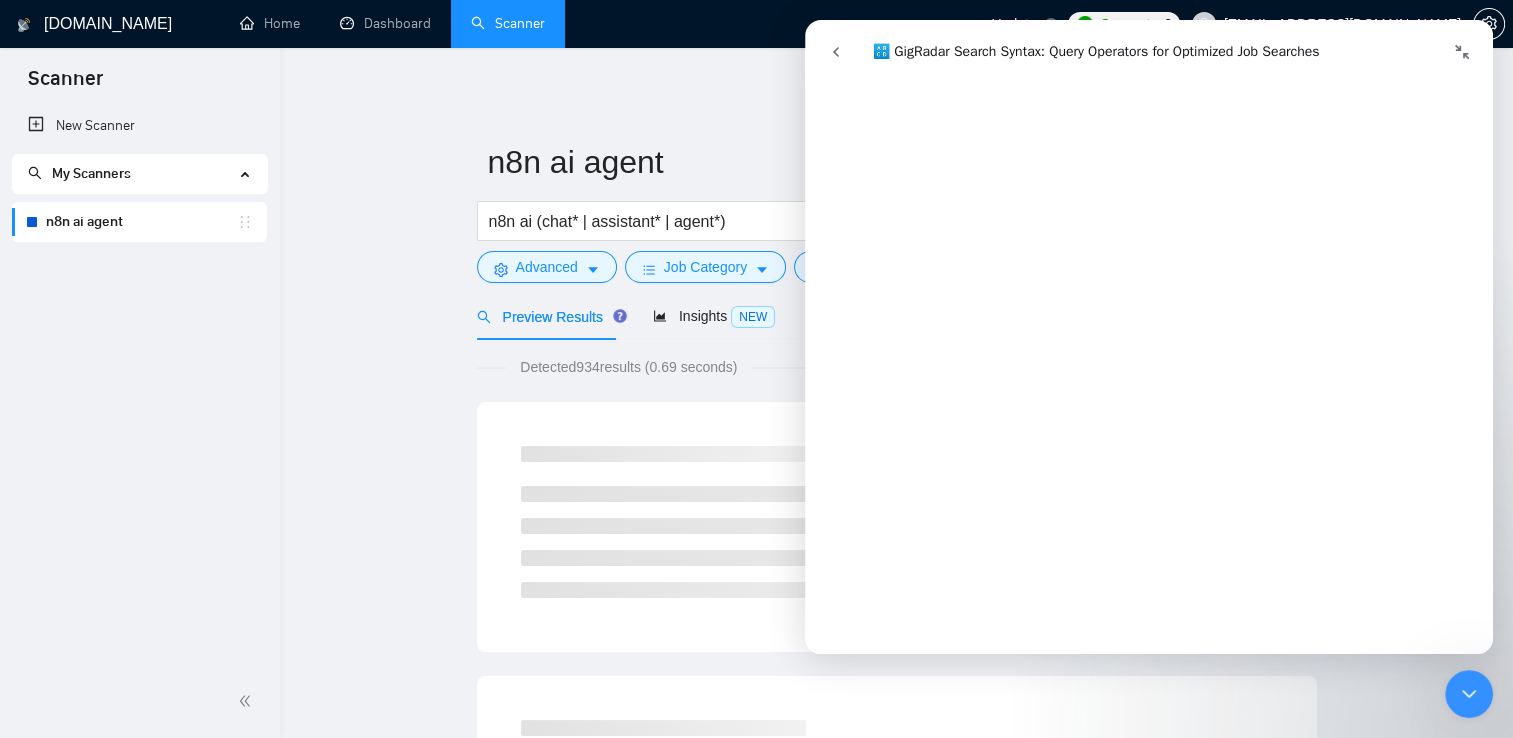 scroll, scrollTop: 636, scrollLeft: 0, axis: vertical 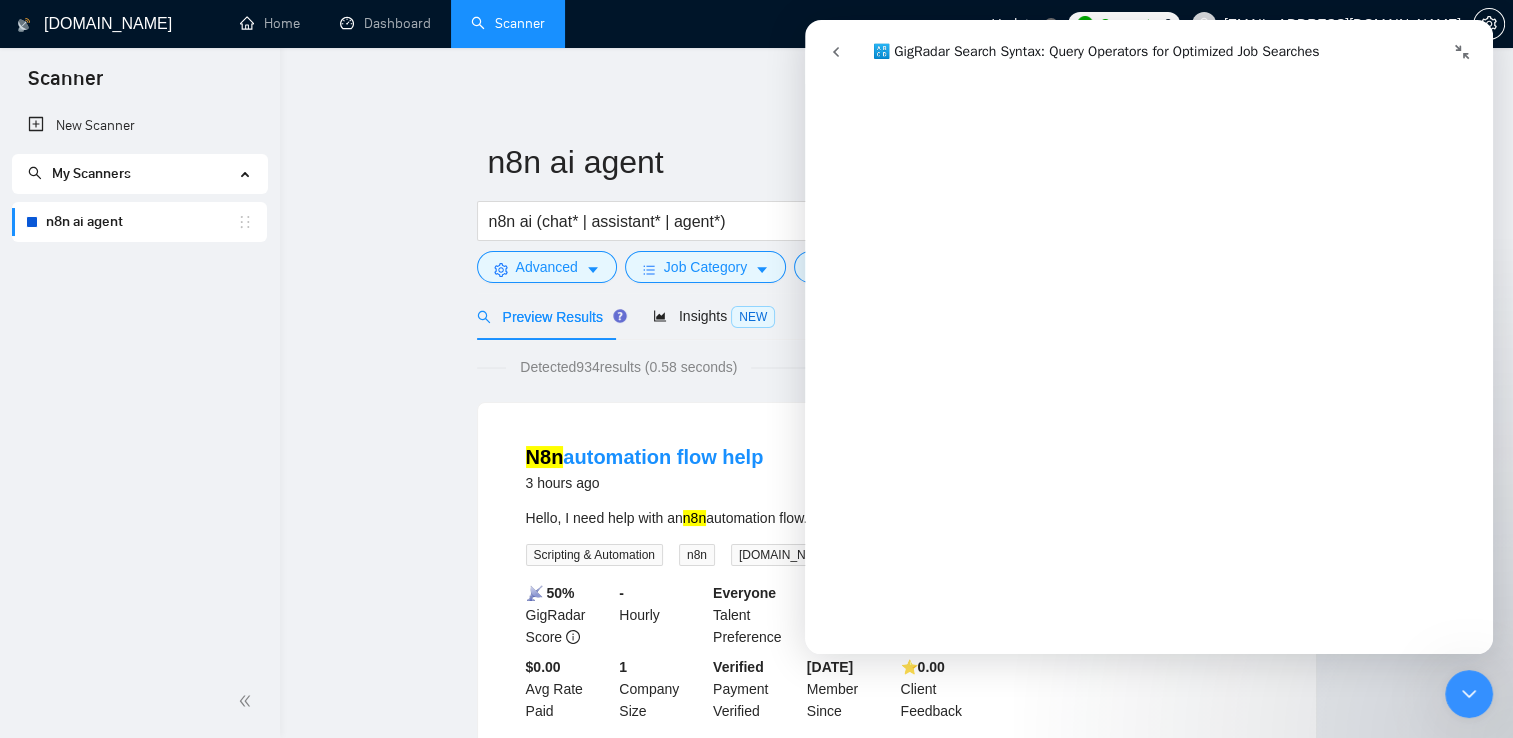 click on "n8n ai agent n8n ai (chat* | assistant* | agent*) Save Advanced   Job Category   Jobs   Client   Vendor   Reset All Preview Results Insights NEW Alerts Auto Bidder Detected   934  results   (0.58 seconds) N8n  automation flow help 3 hours ago Hello, I need help with an  n8n  automation flow. I can give you more details upon request. Scripting & Automation n8n [DOMAIN_NAME] Zapier AI Chatbot More... 📡   50% GigRadar Score   - Hourly Everyone Talent Preference Intermediate Experience Level Less than 30 hrs/week Hourly Load Less than 1 month Duration   [GEOGRAPHIC_DATA] Country $ 0 Total Spent $0.00 Avg Rate Paid 1 Company Size Verified Payment Verified [DATE] Member Since ⭐️  0.00 Client Feedback Expert Developer Needed for  AI   Agent  Creation Using  n8n 5 hours ago I'm looking for an expert developer to create an  AI   agent  utilizing  n8n . The candidate will have a strong background in automation and  AI  integration. You will be responsible for designing workflows and implementing  AI agents  and can show ... n8n" at bounding box center (896, 2435) 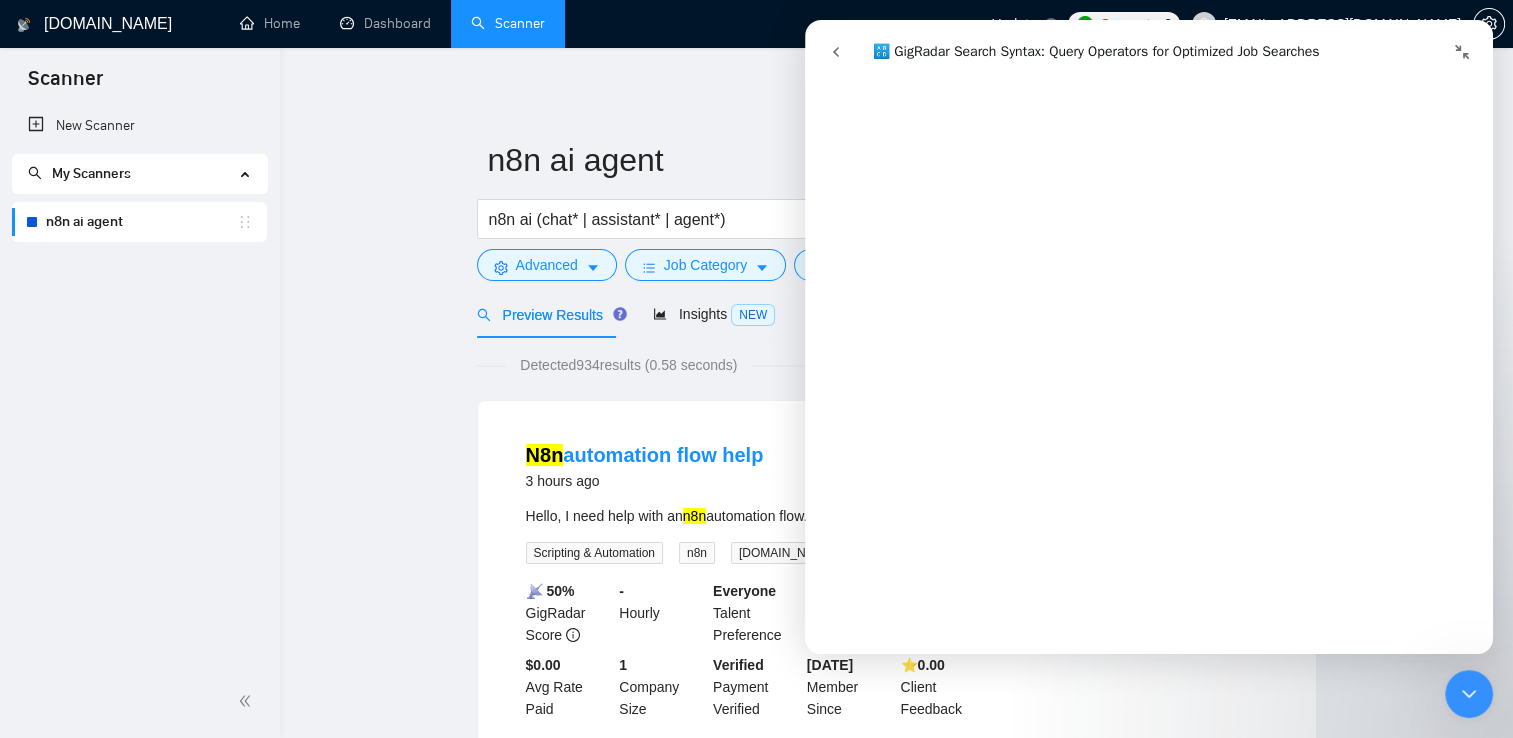 scroll, scrollTop: 0, scrollLeft: 0, axis: both 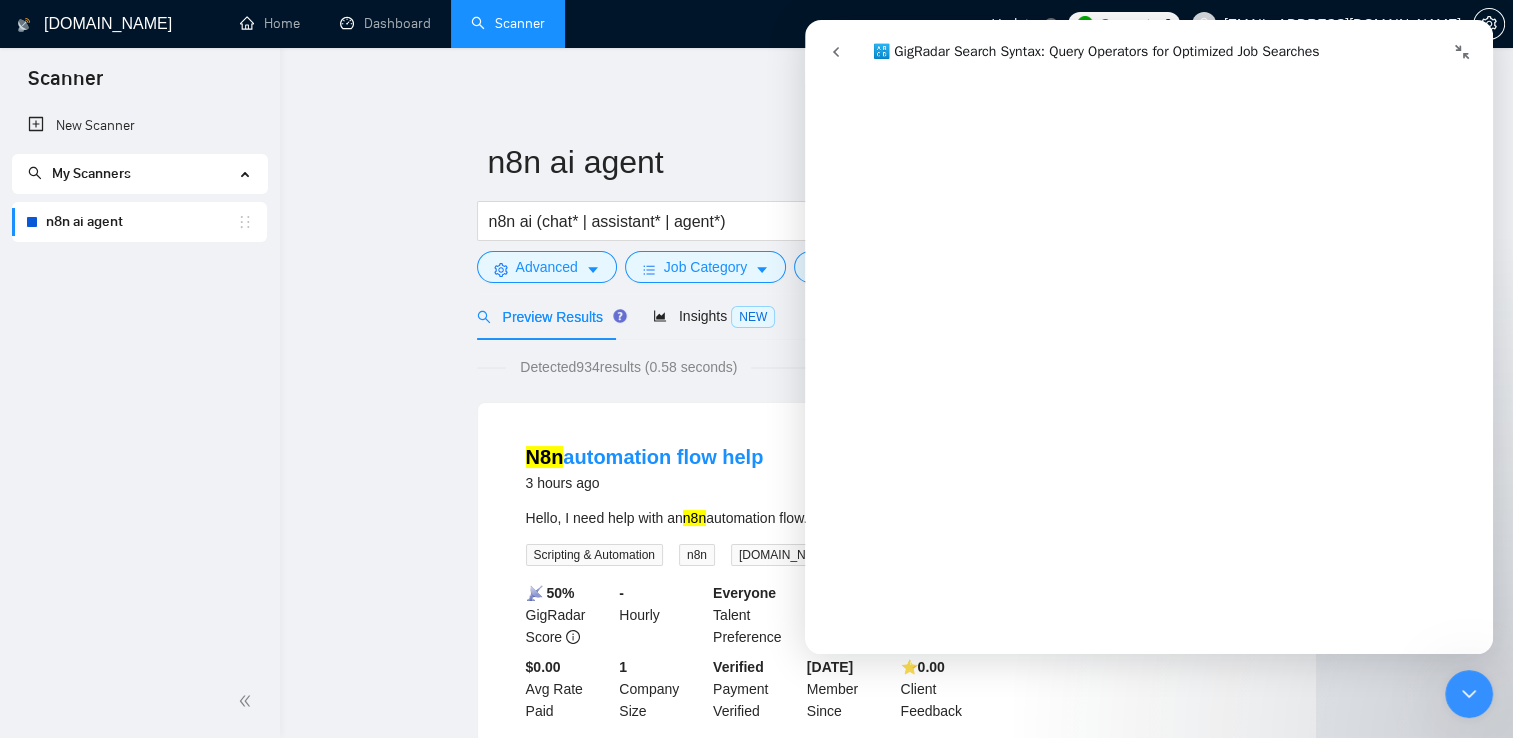 click at bounding box center [1318, 52] 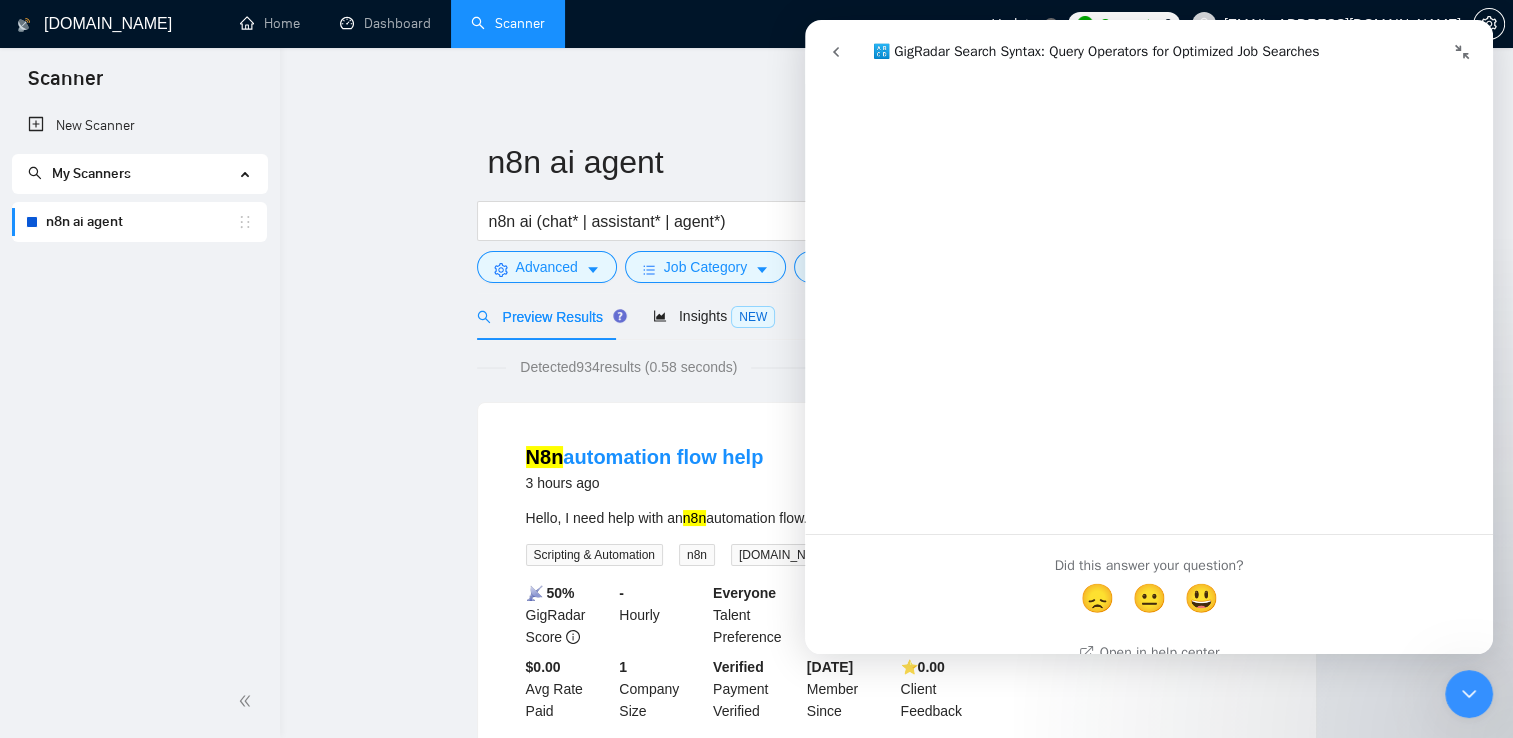scroll, scrollTop: 7301, scrollLeft: 0, axis: vertical 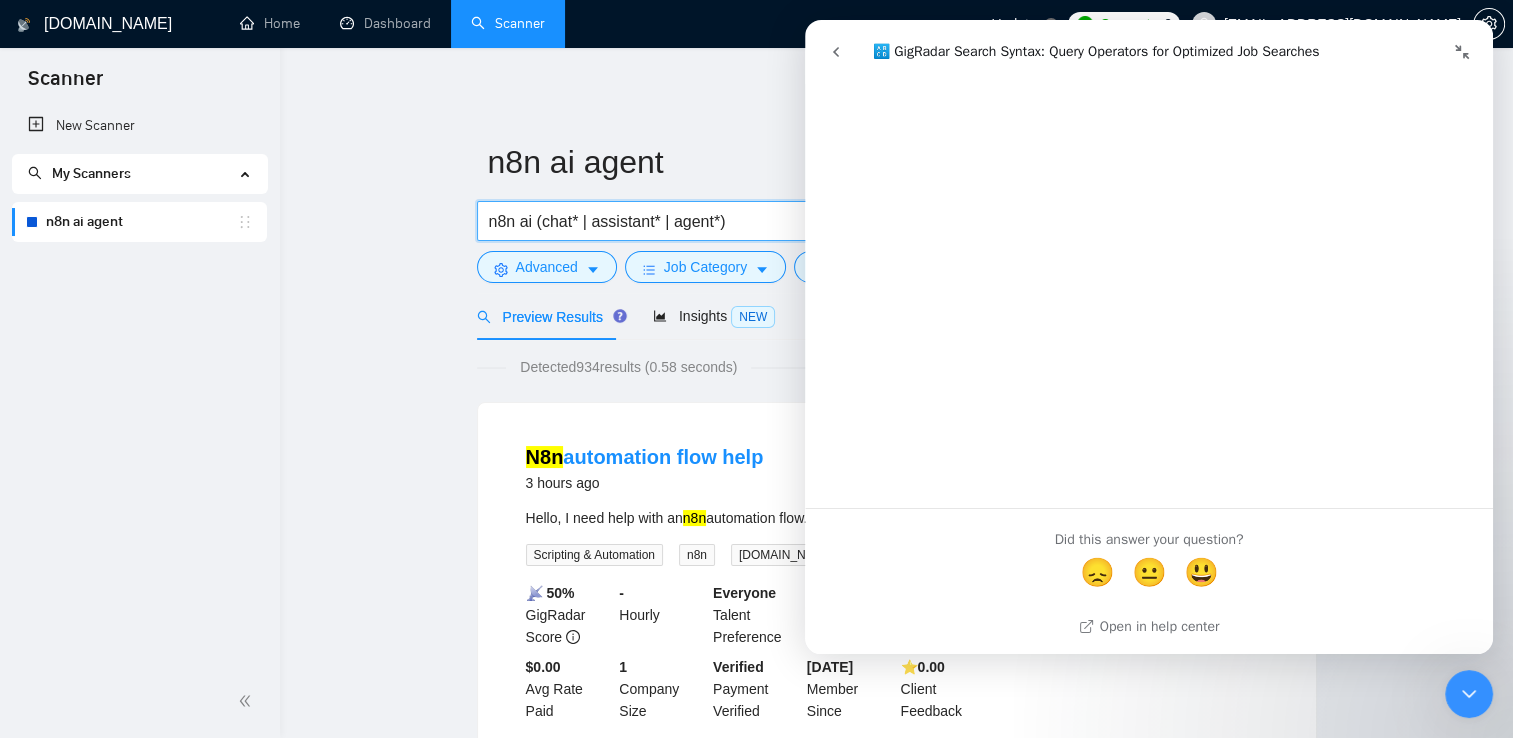 drag, startPoint x: 540, startPoint y: 220, endPoint x: 576, endPoint y: 220, distance: 36 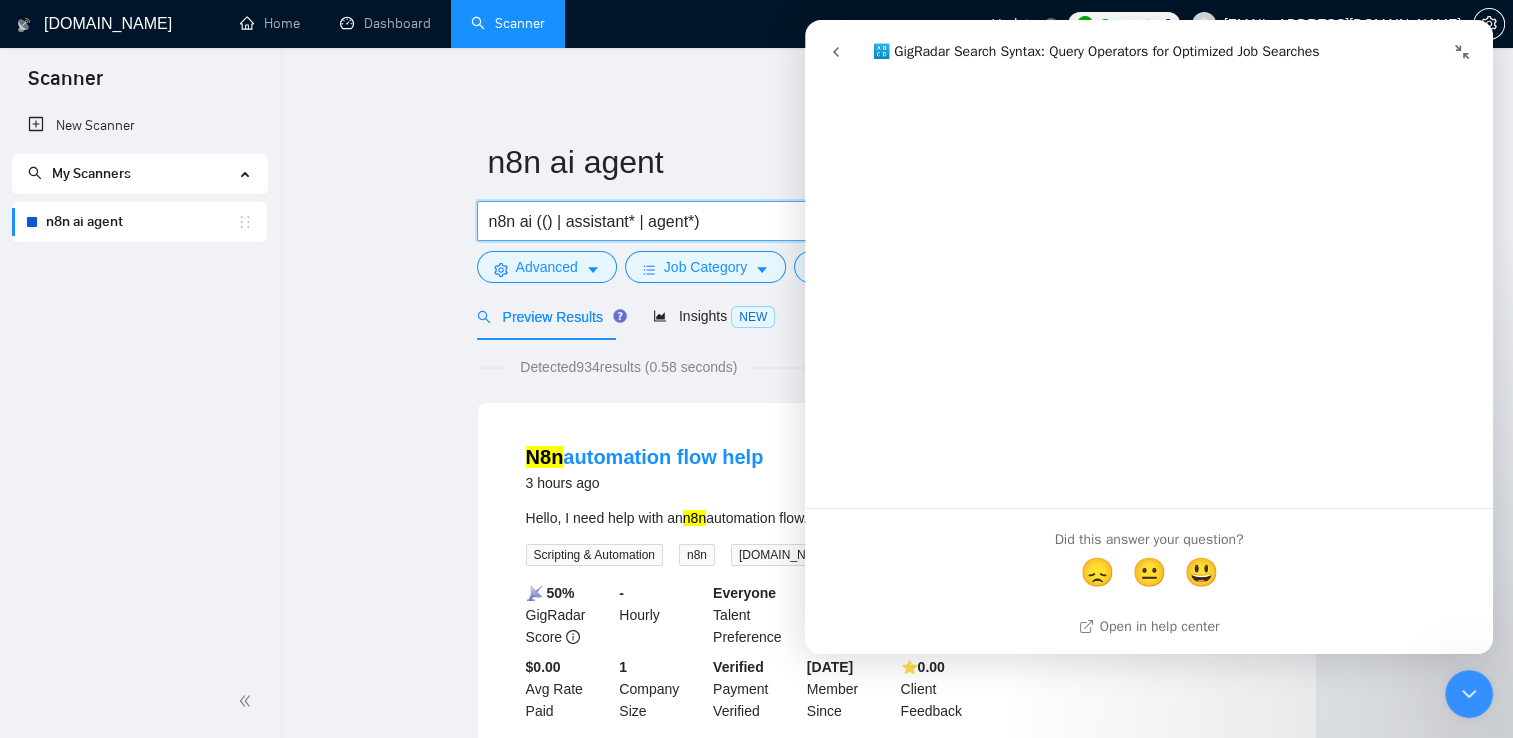 paste on "chat* | assistant* | agent*" 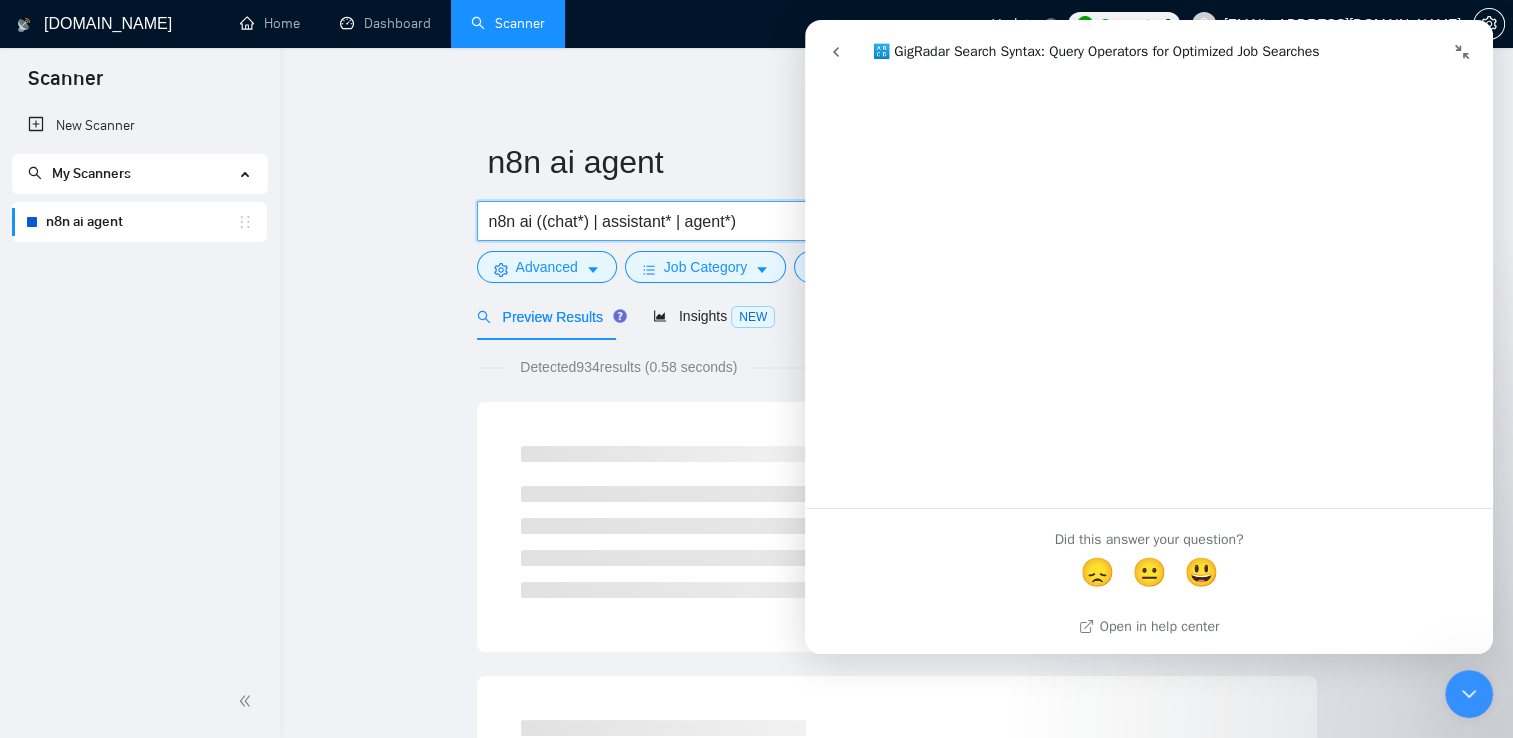 drag, startPoint x: 600, startPoint y: 218, endPoint x: 667, endPoint y: 222, distance: 67.11929 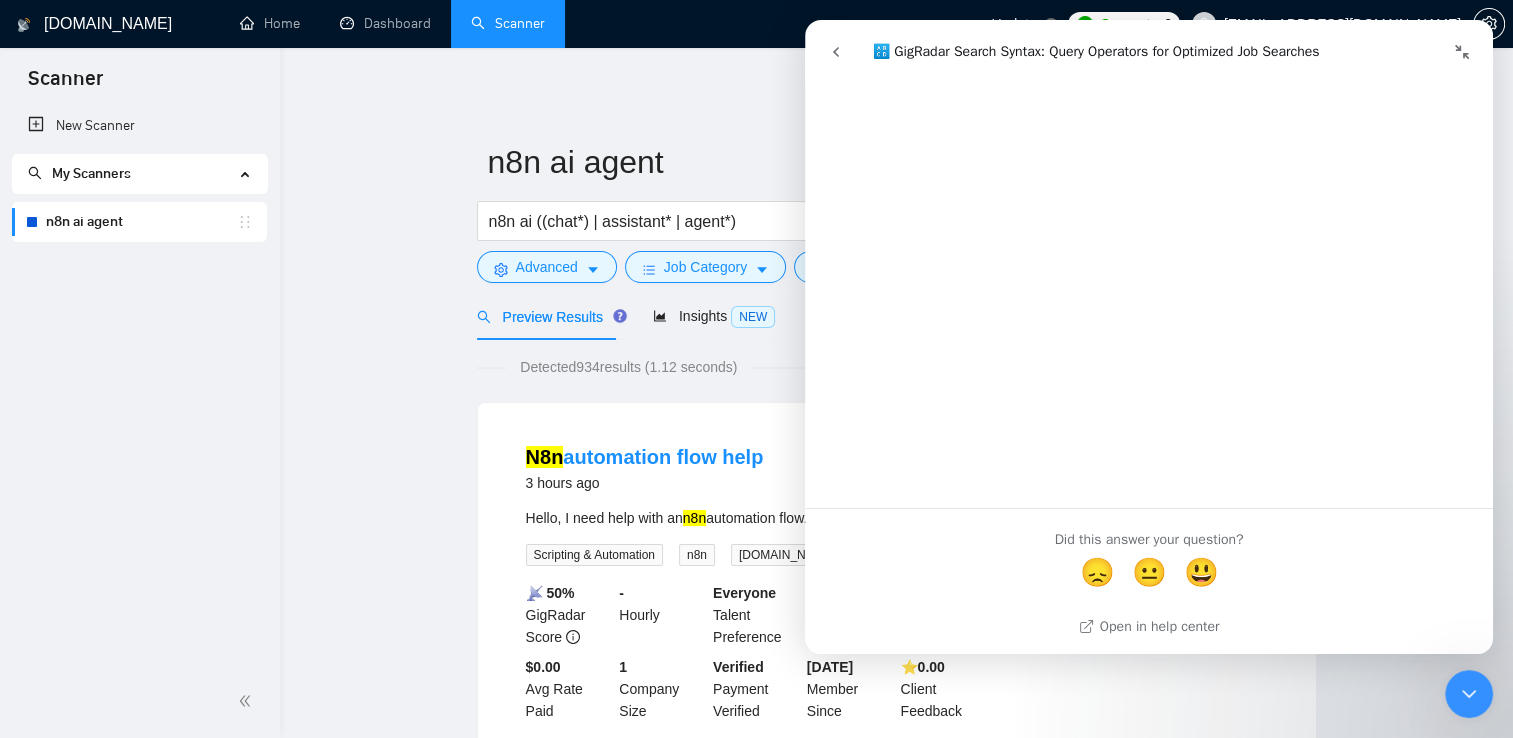 click on "n8n ai agent n8n ai ((chat*) | assistant* | agent*) Save Advanced   Job Category   Jobs   Client   Vendor   Reset All Preview Results Insights NEW Alerts Auto Bidder Detected   934  results   (1.12 seconds) N8n  automation flow help 3 hours ago Hello, I need help with an  n8n  automation flow. I can give you more details upon request. Scripting & Automation n8n [DOMAIN_NAME] Zapier AI Chatbot More... 📡   50% GigRadar Score   - Hourly Everyone Talent Preference Intermediate Experience Level Less than 30 hrs/week Hourly Load Less than 1 month Duration   [GEOGRAPHIC_DATA] Country $ 0 Total Spent $0.00 Avg Rate Paid 1 Company Size Verified Payment Verified [DATE] Member Since ⭐️  0.00 Client Feedback Expert Developer Needed for  AI   Agent  Creation Using  n8n 5 hours ago I'm looking for an expert developer to create an  AI   agent  utilizing  n8n . The candidate will have a strong background in automation and  AI  integration. You will be responsible for designing workflows and implementing  AI agents  and can show ..." at bounding box center (896, 2435) 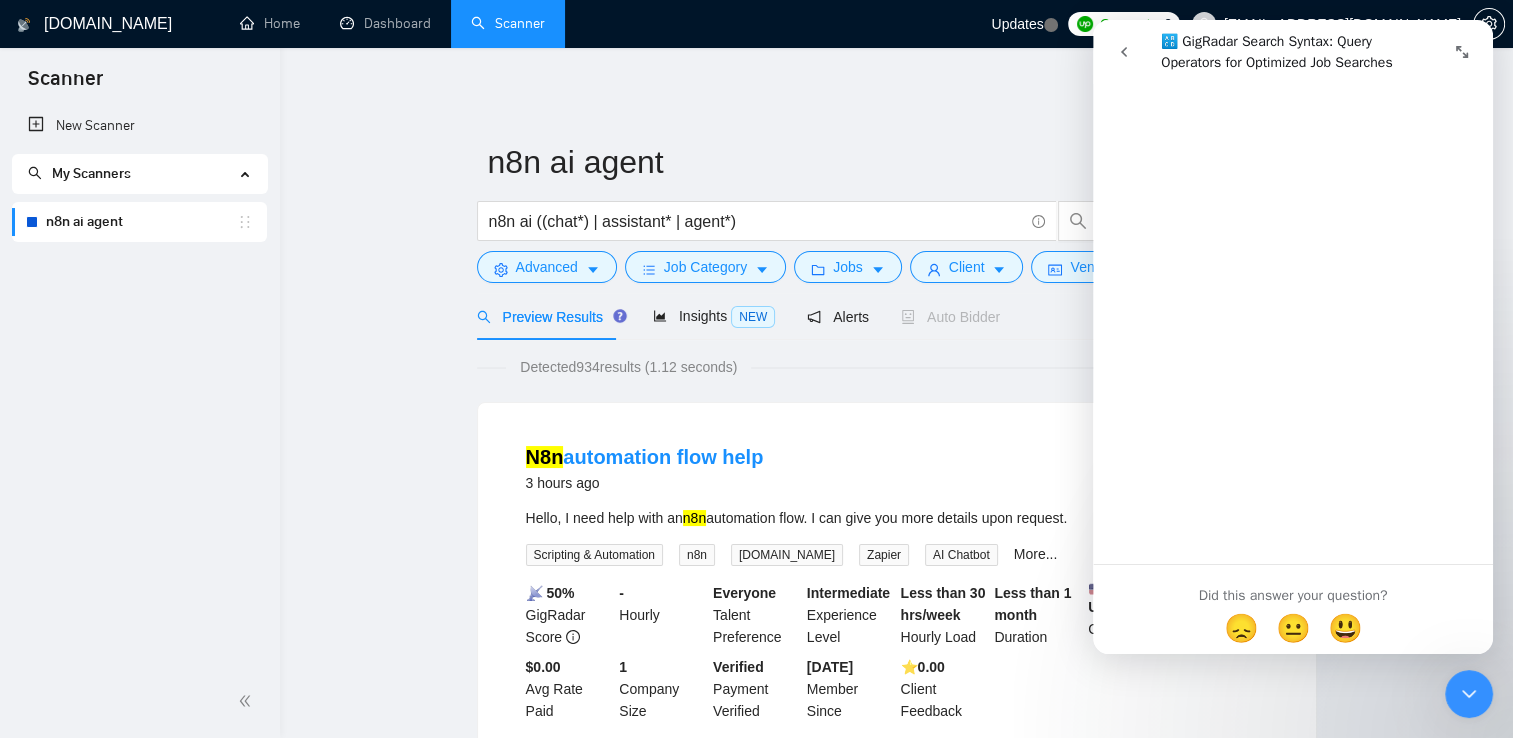 scroll, scrollTop: 7028, scrollLeft: 0, axis: vertical 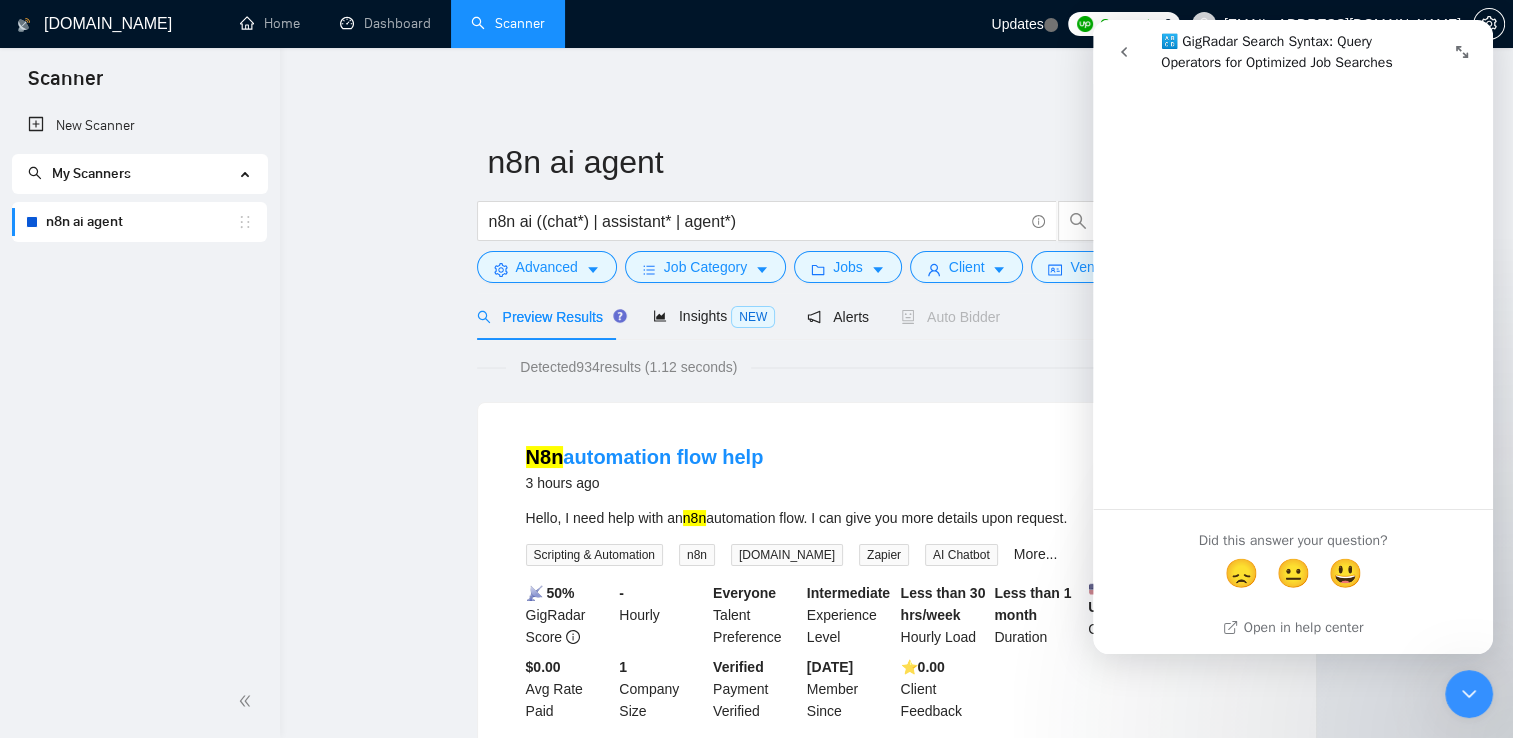 click at bounding box center [1124, 52] 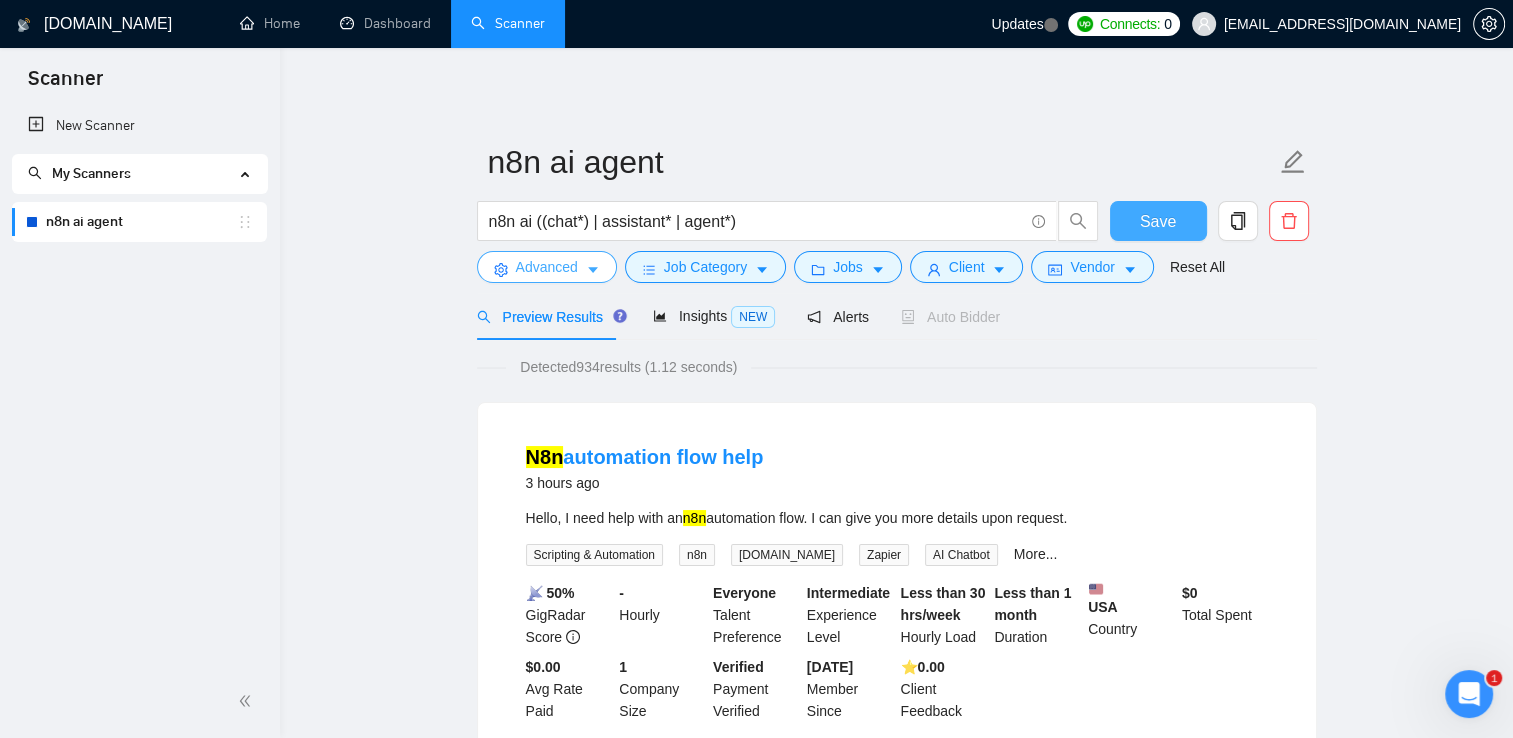 click on "Save" at bounding box center [1158, 221] 